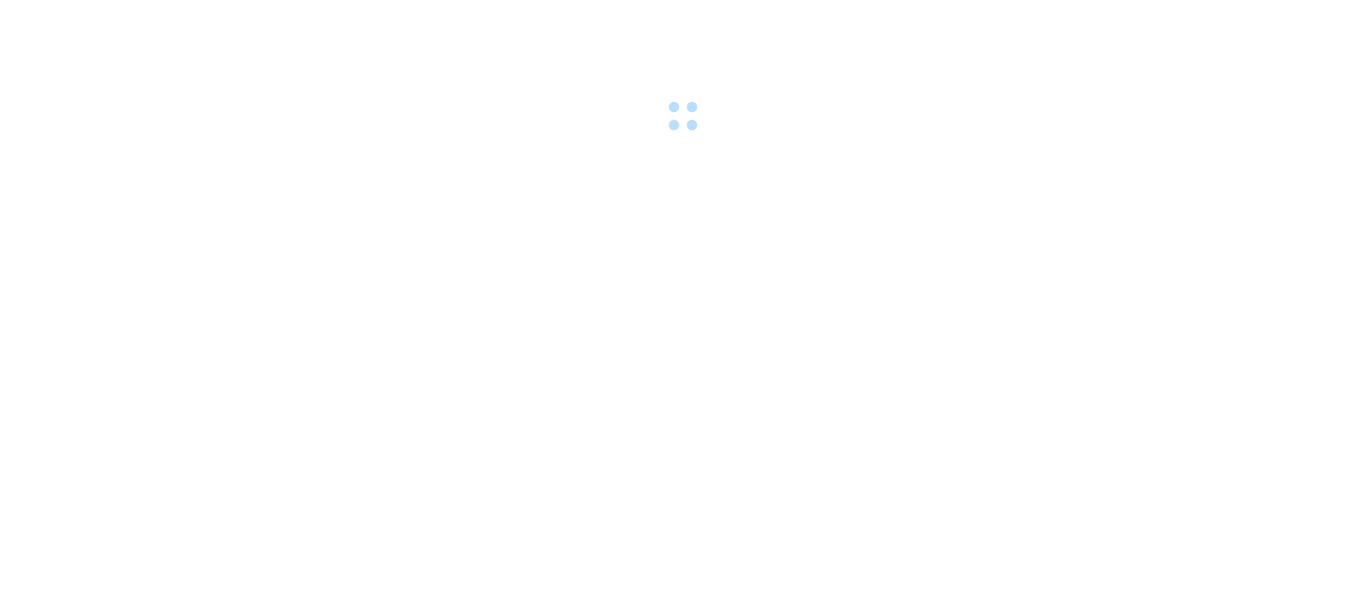 scroll, scrollTop: 0, scrollLeft: 0, axis: both 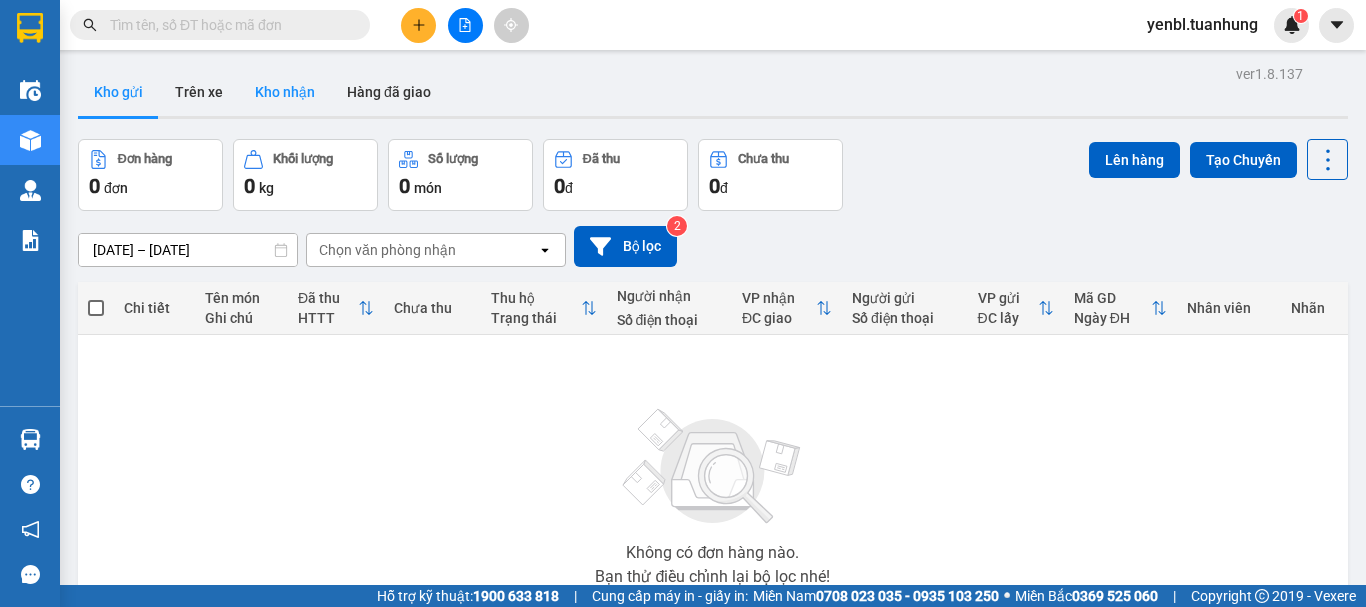 click on "Kho nhận" at bounding box center [285, 92] 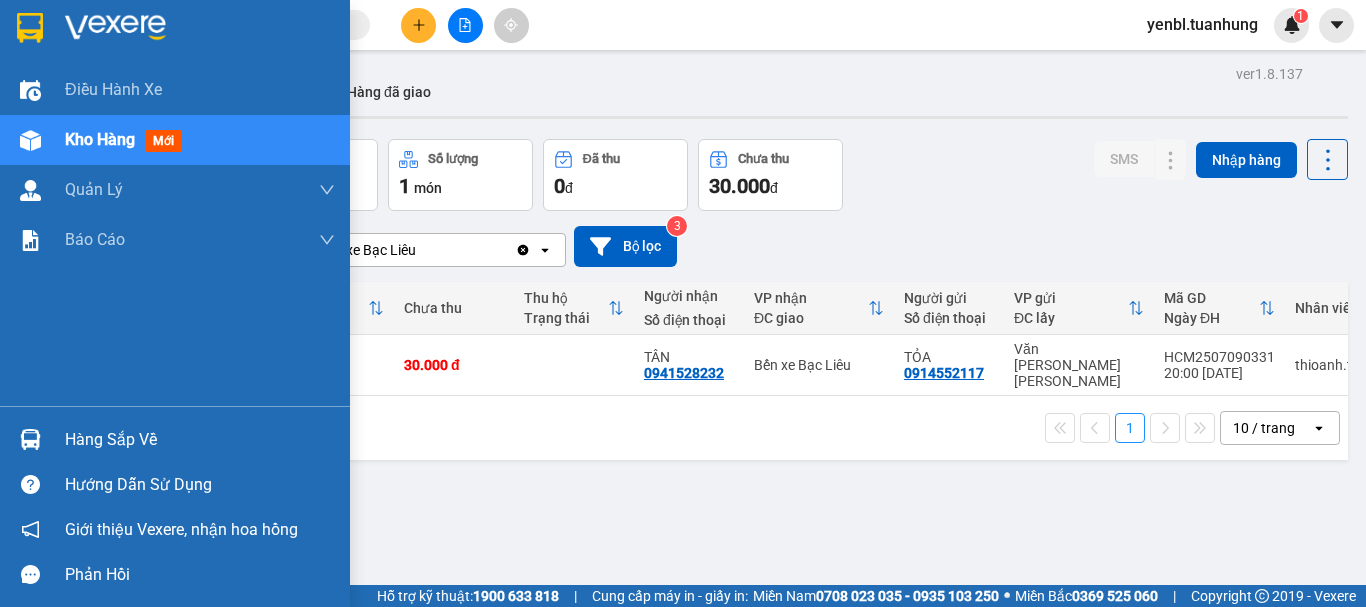 click on "Hàng sắp về" at bounding box center [200, 440] 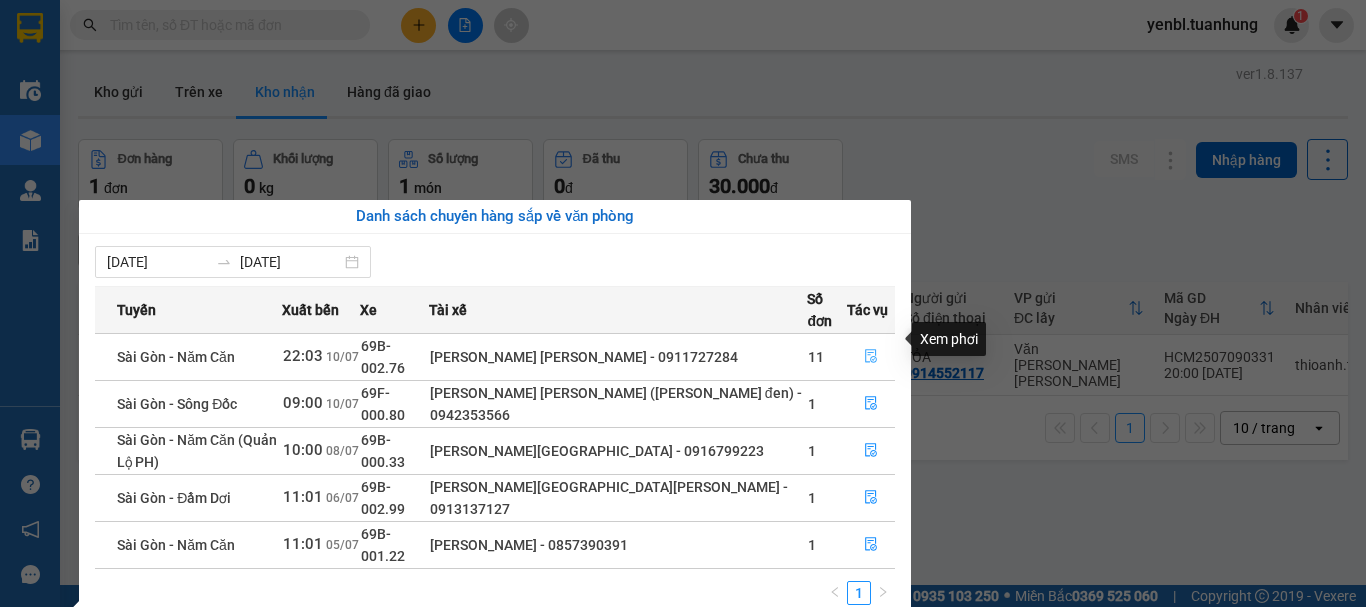 click at bounding box center (871, 357) 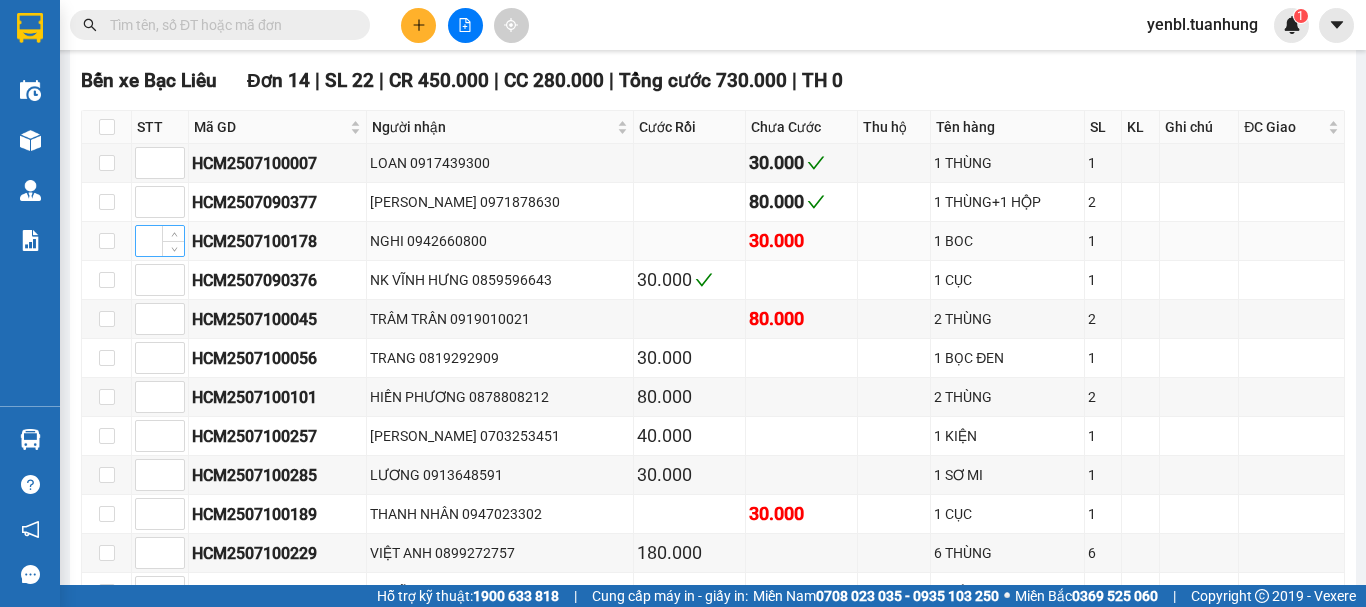 scroll, scrollTop: 10200, scrollLeft: 0, axis: vertical 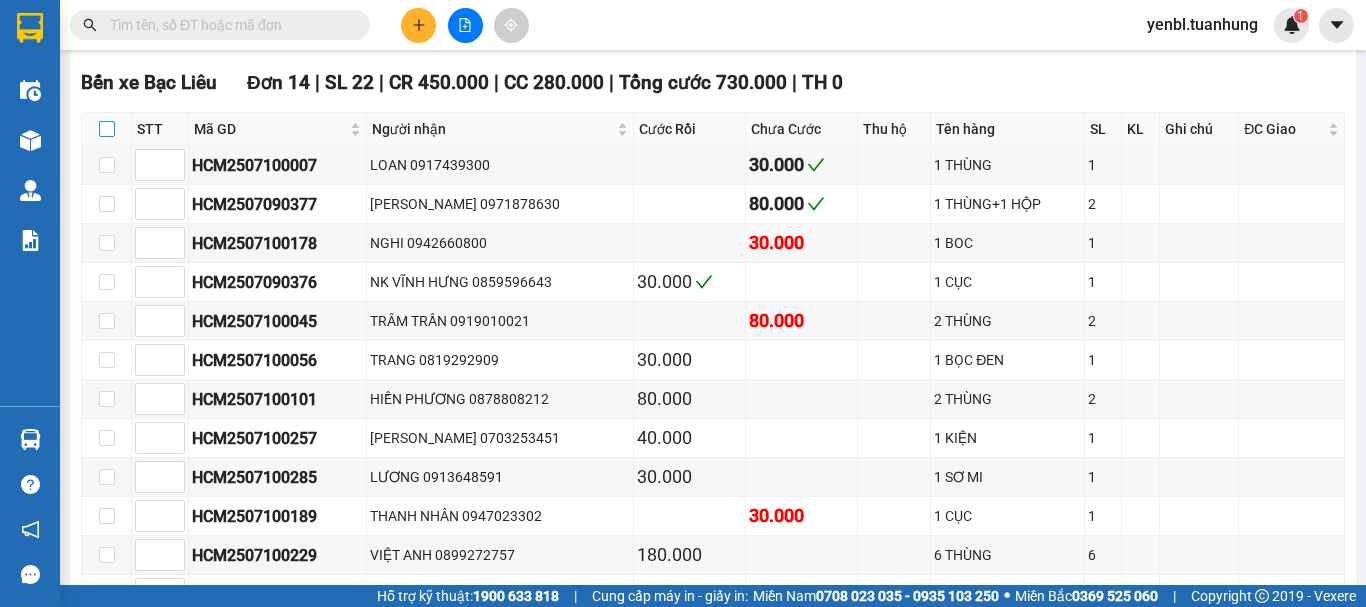 click at bounding box center [107, 129] 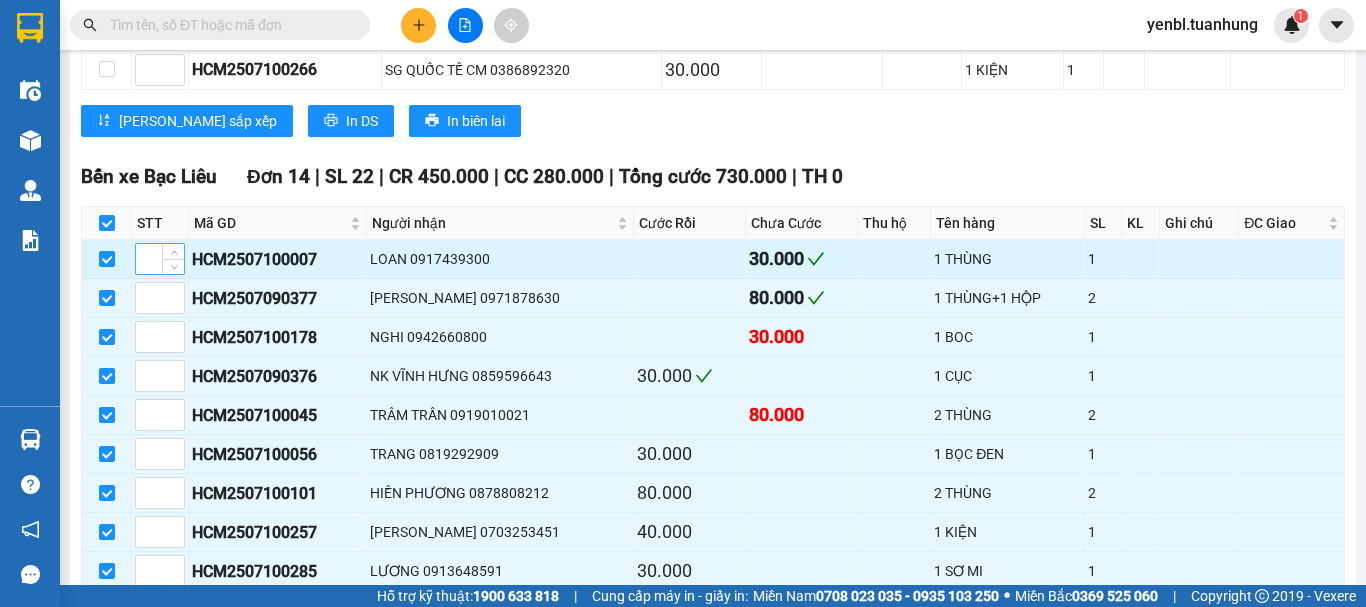 scroll, scrollTop: 10100, scrollLeft: 0, axis: vertical 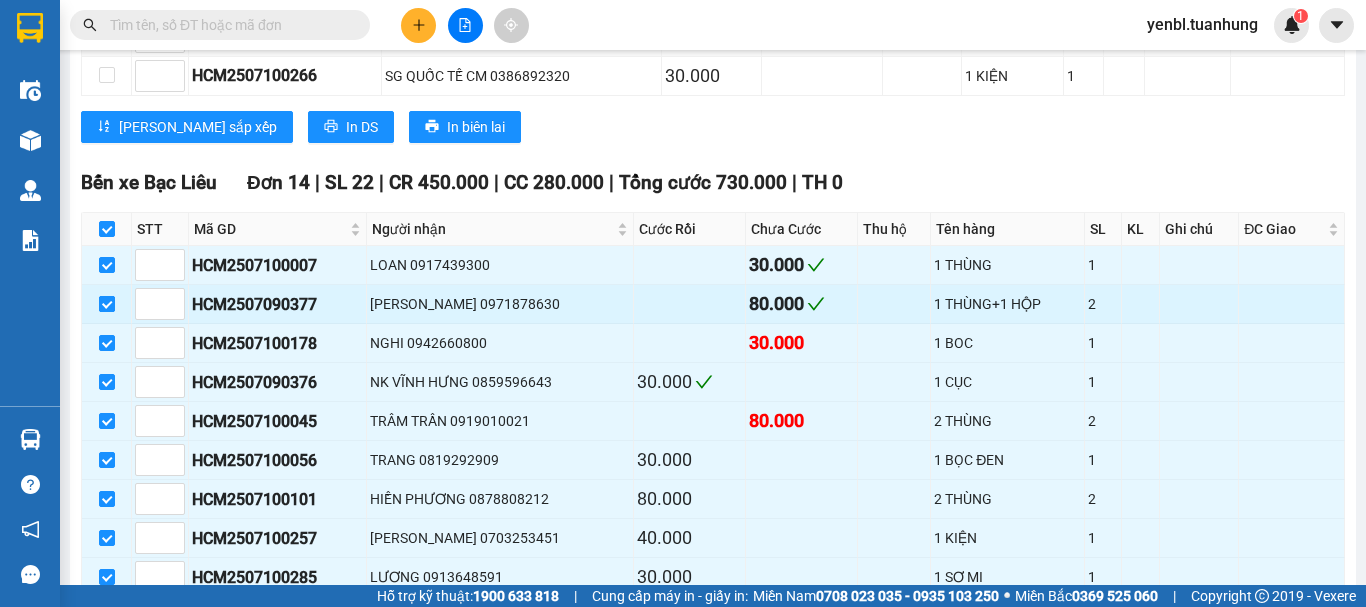 click at bounding box center (107, 304) 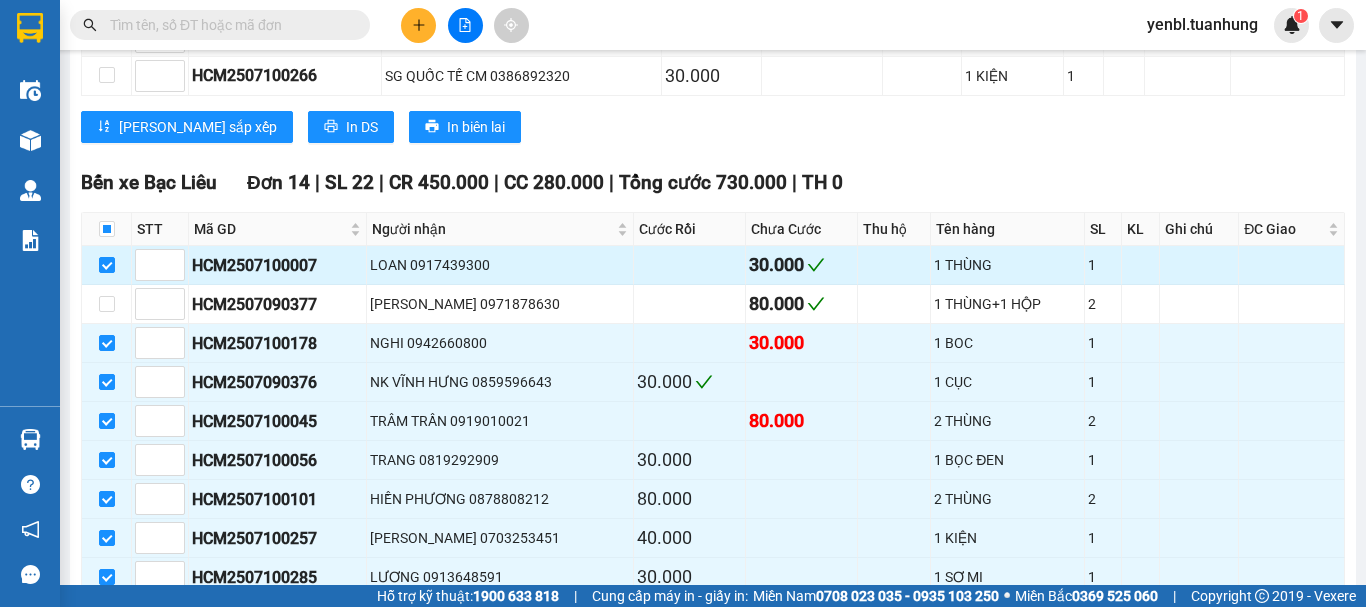 click at bounding box center [107, 265] 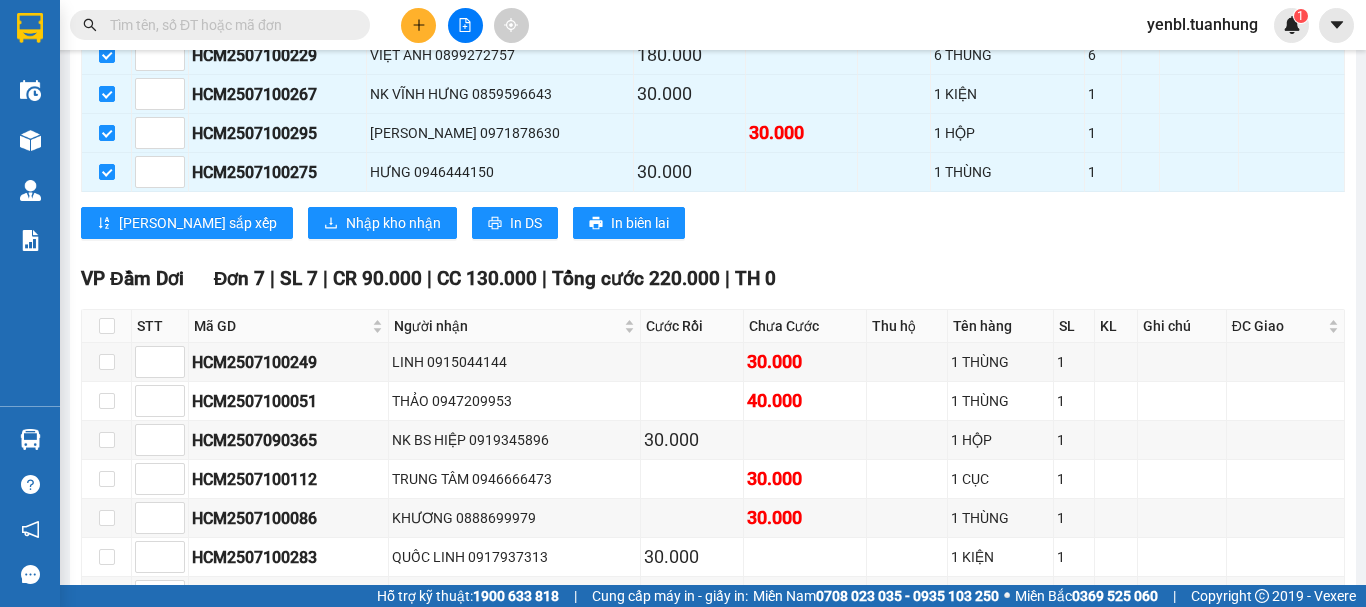 scroll, scrollTop: 10600, scrollLeft: 0, axis: vertical 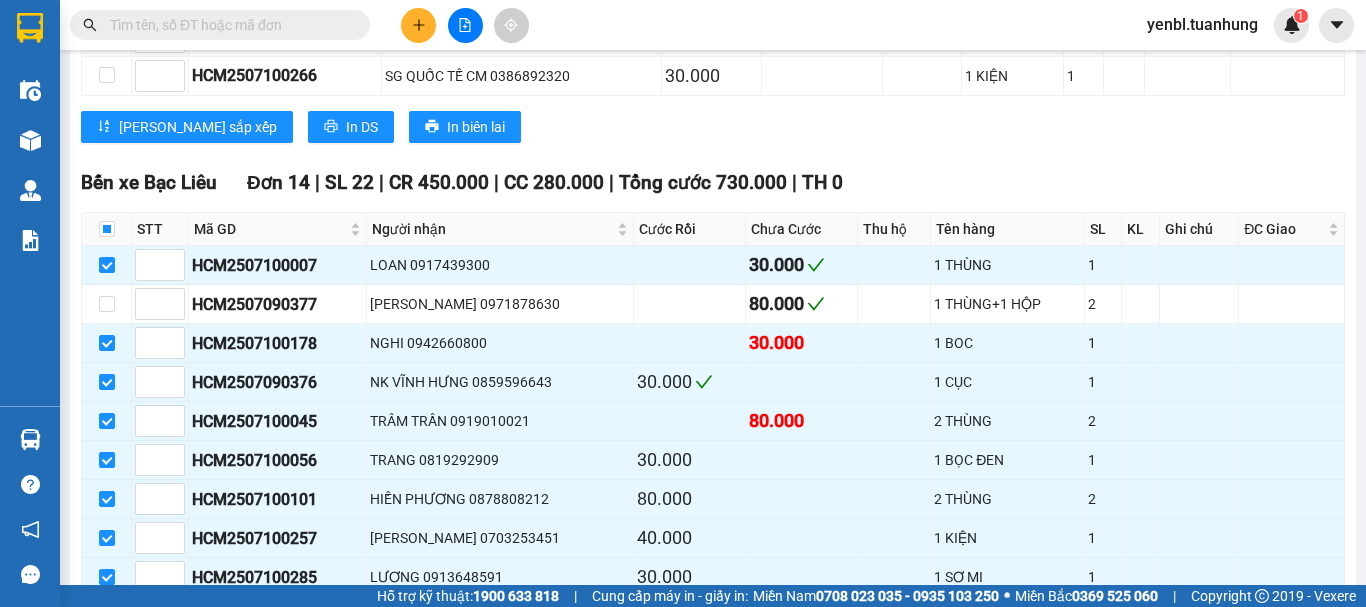 click at bounding box center (107, 229) 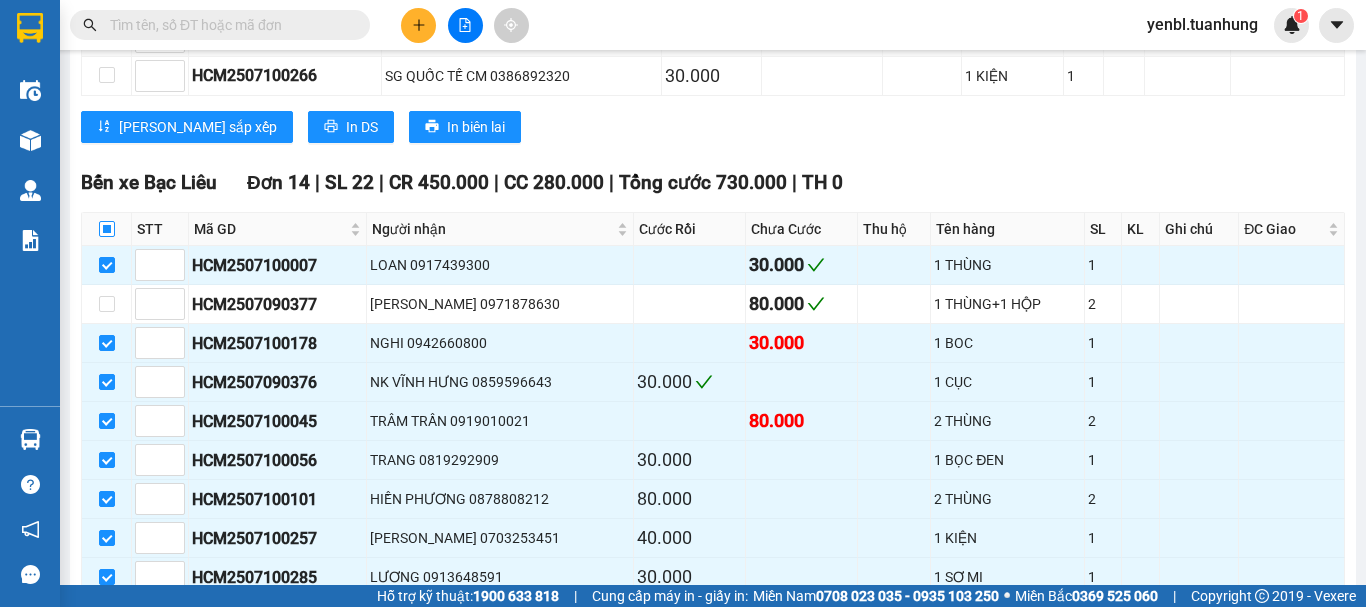 click at bounding box center [107, 229] 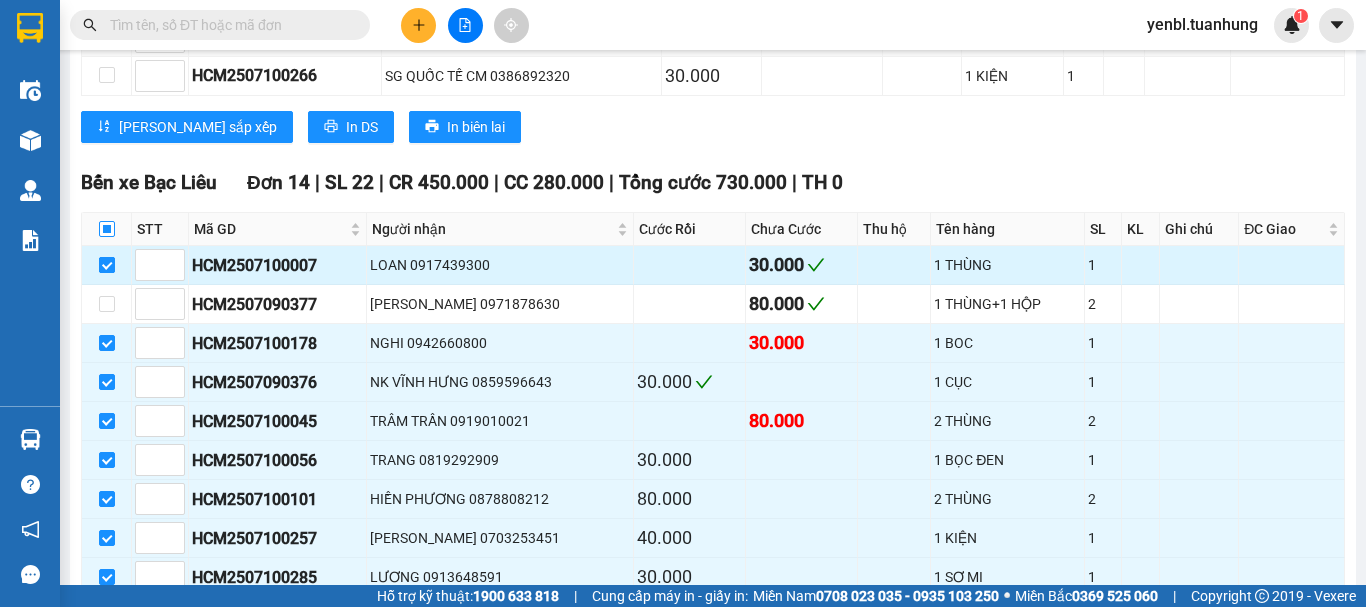 checkbox on "true" 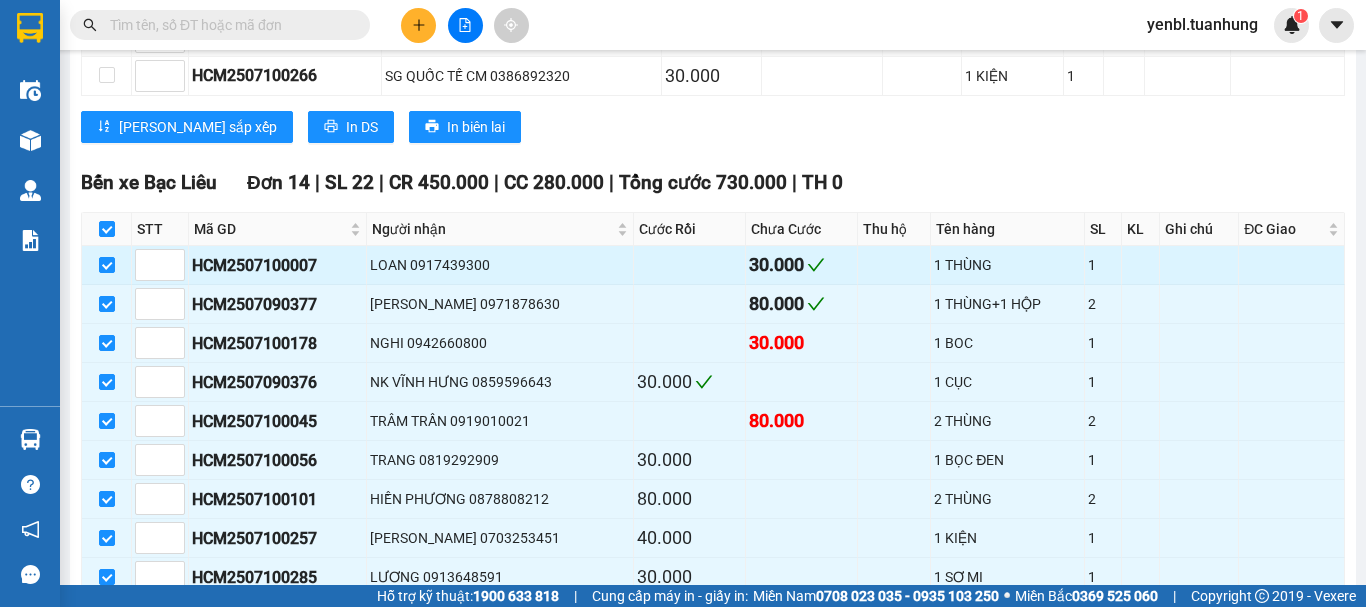 drag, startPoint x: 104, startPoint y: 230, endPoint x: 119, endPoint y: 235, distance: 15.811388 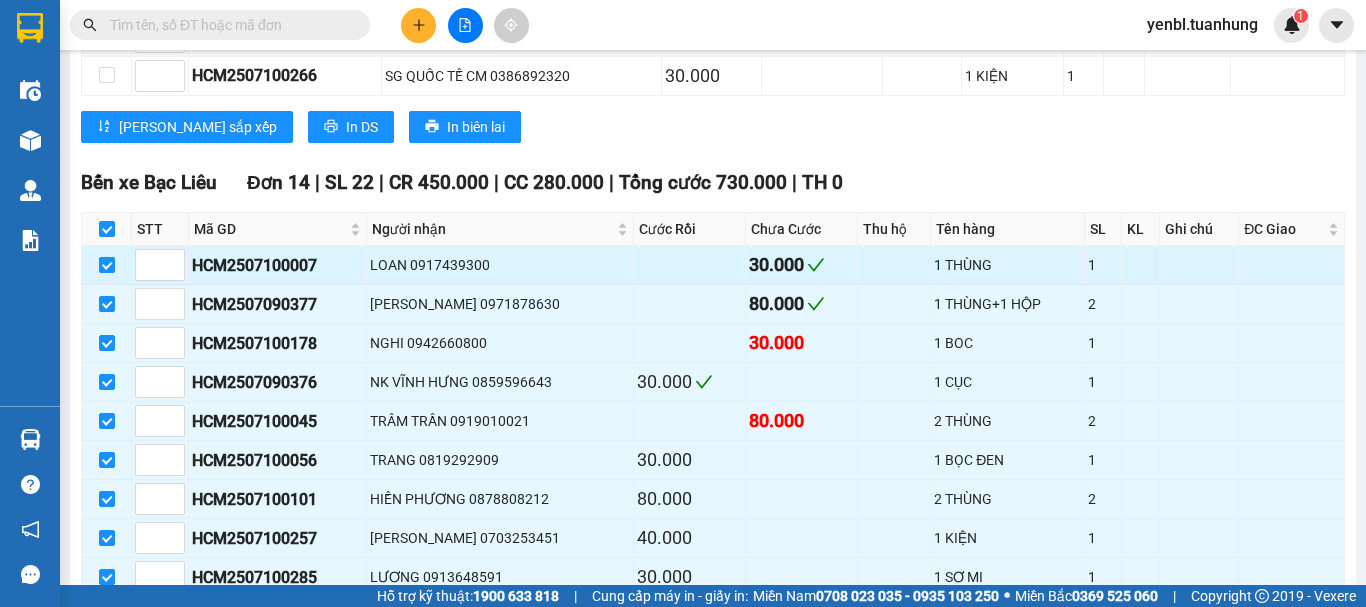 click at bounding box center (107, 265) 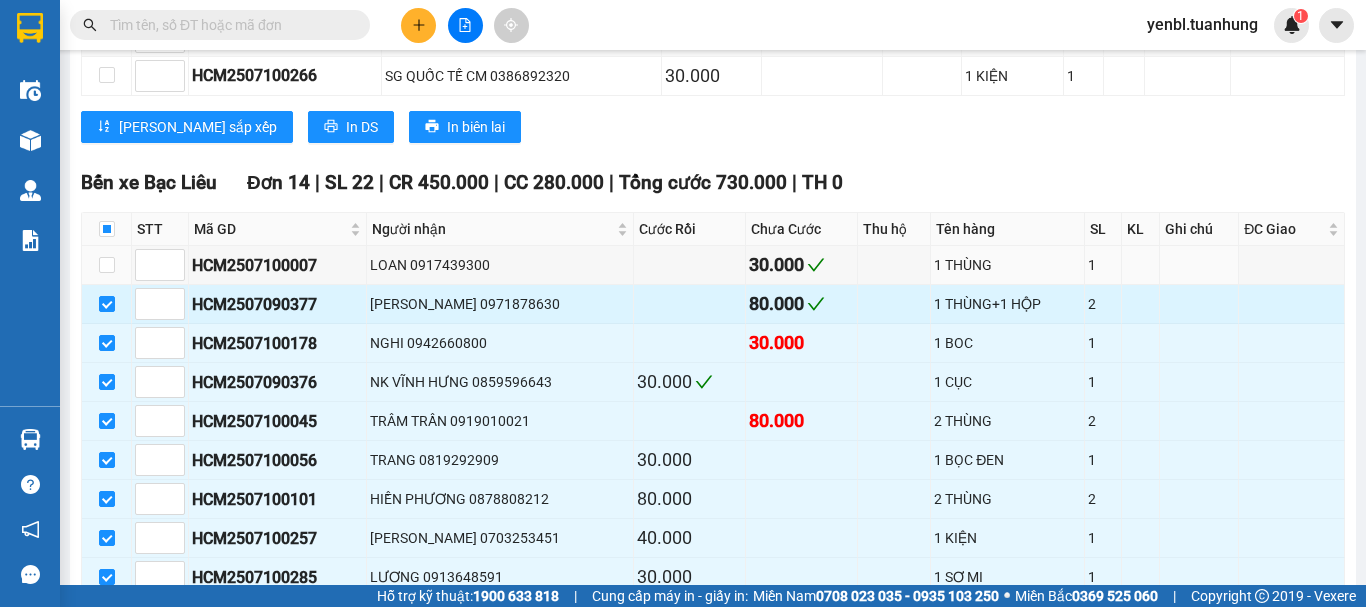 drag, startPoint x: 107, startPoint y: 235, endPoint x: 100, endPoint y: 266, distance: 31.780497 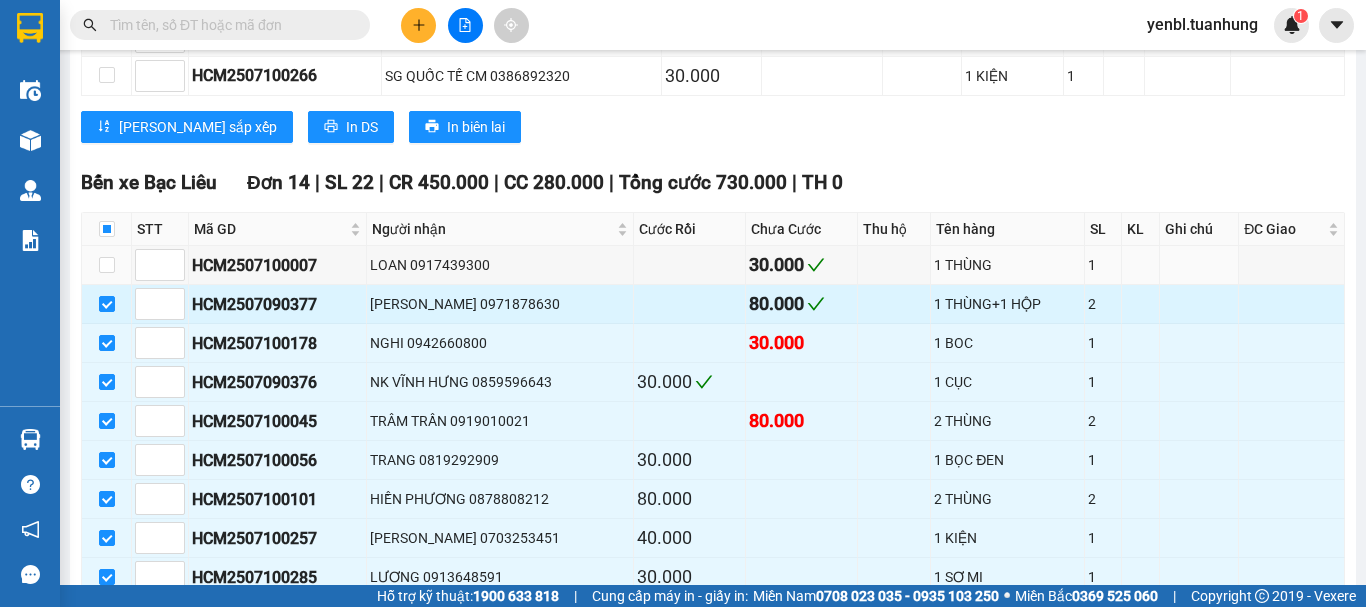 click at bounding box center (107, 265) 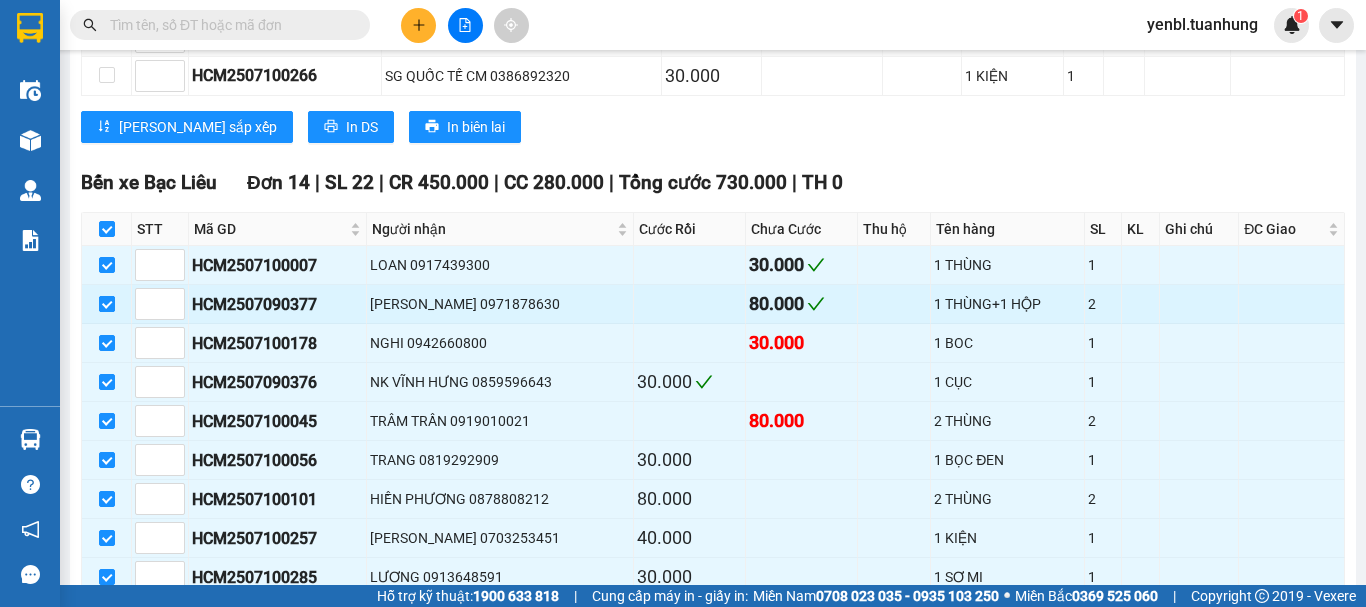 click at bounding box center [107, 304] 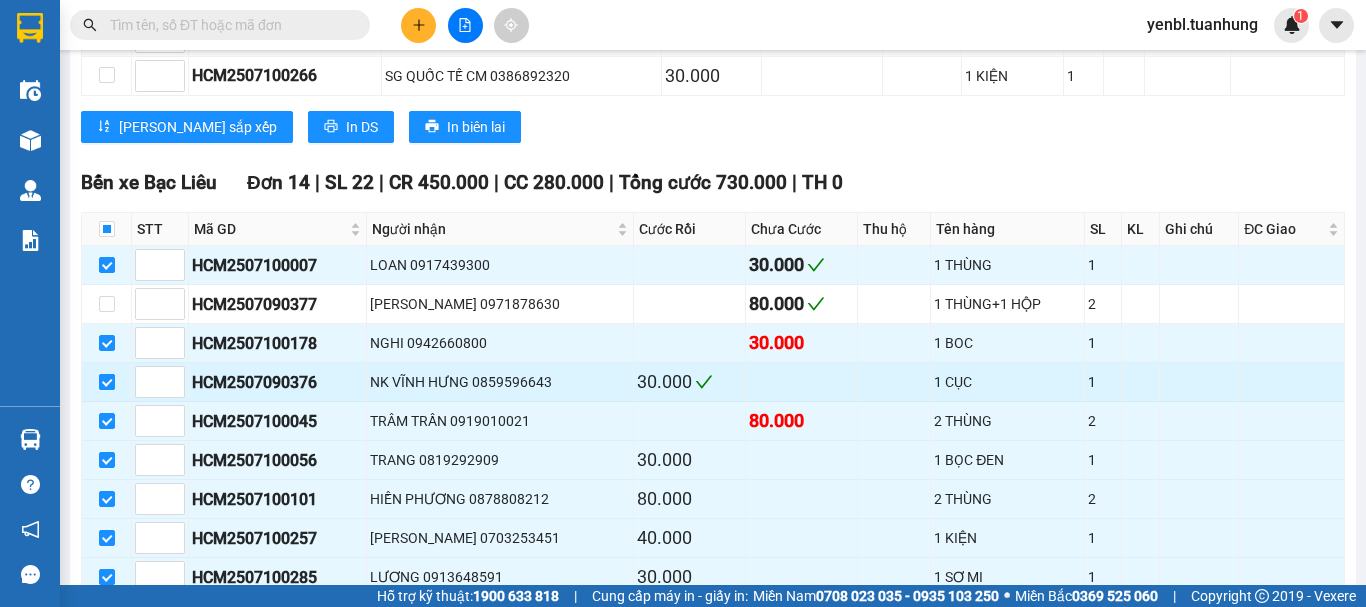 click at bounding box center (107, 382) 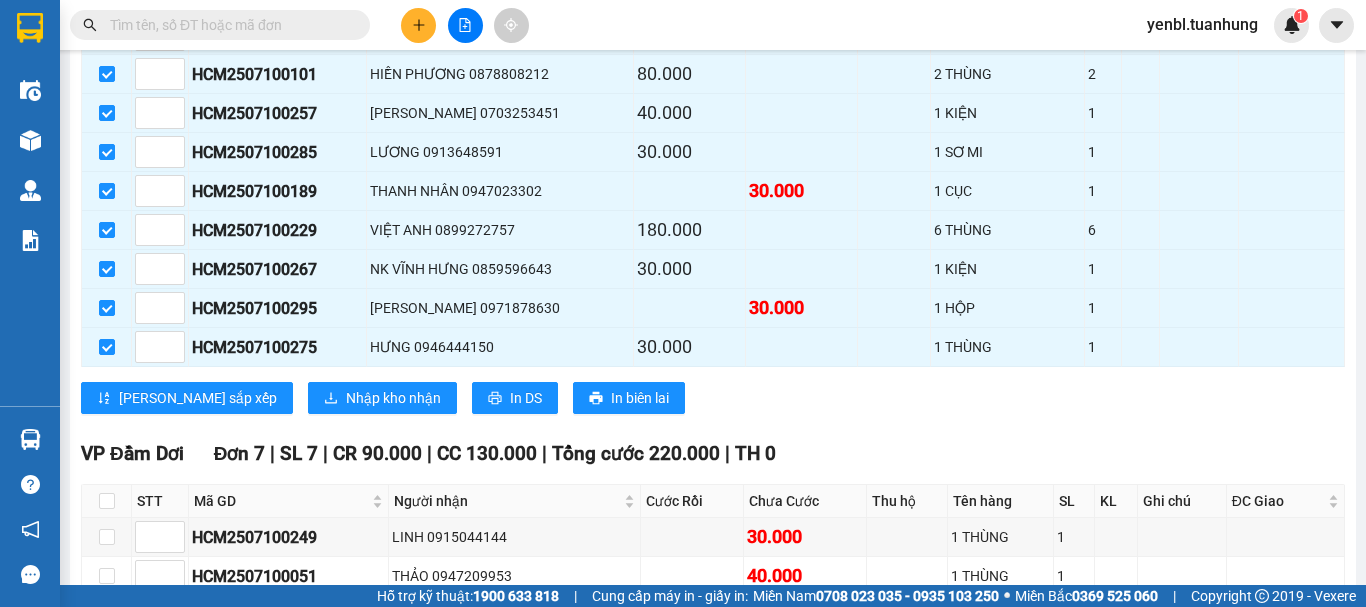 scroll, scrollTop: 10600, scrollLeft: 0, axis: vertical 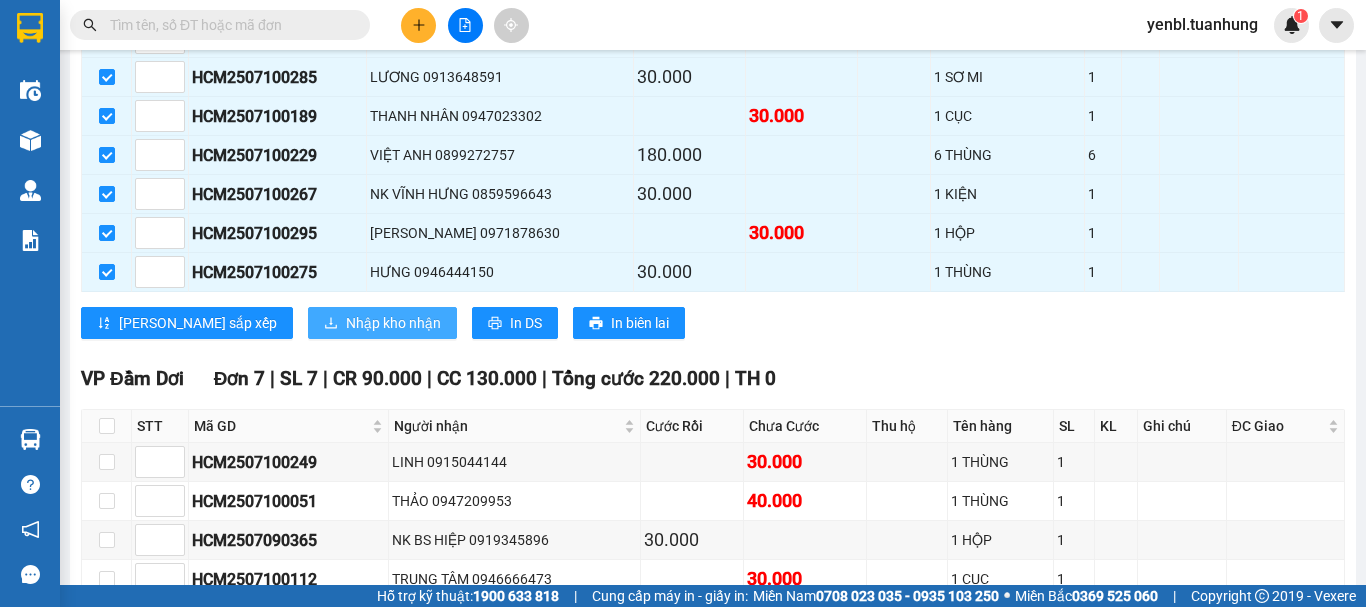 click on "Nhập kho nhận" at bounding box center (393, 323) 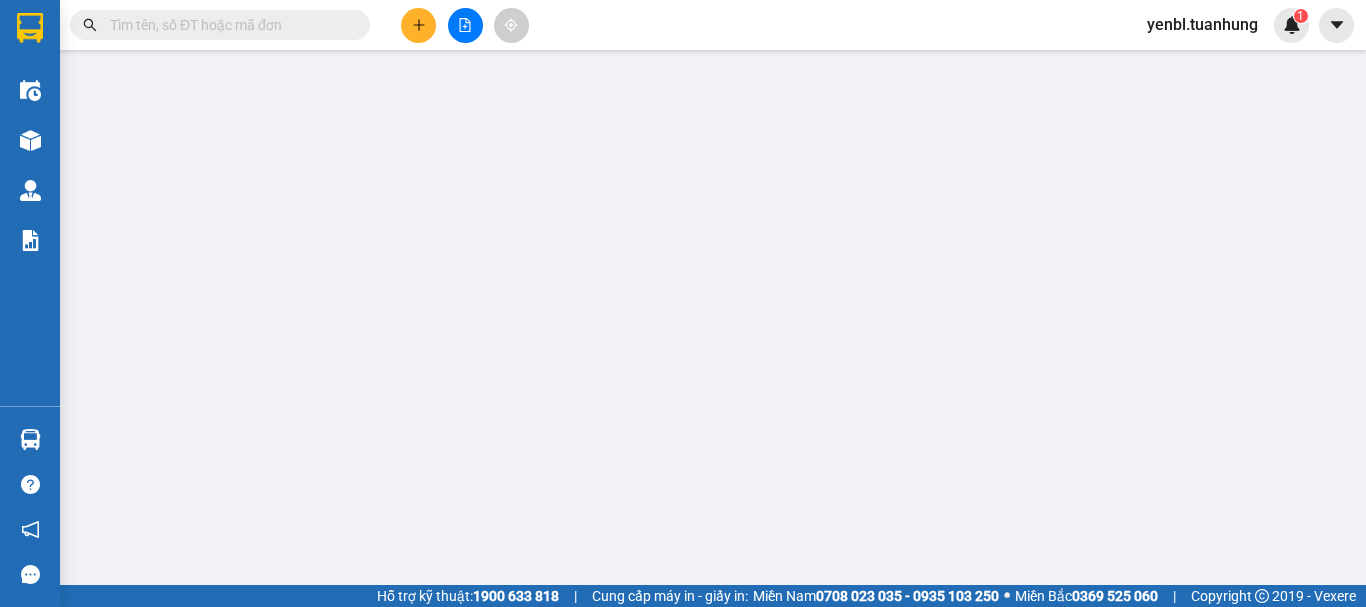 scroll, scrollTop: 0, scrollLeft: 0, axis: both 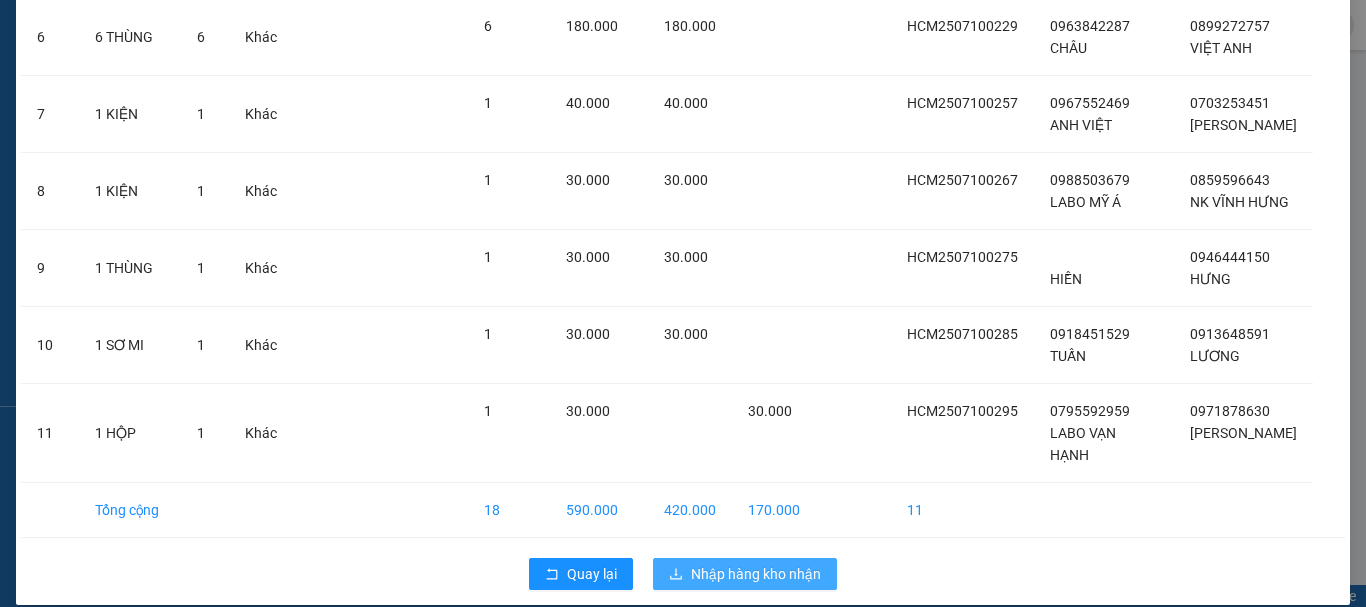 click on "Nhập hàng kho nhận" at bounding box center (756, 574) 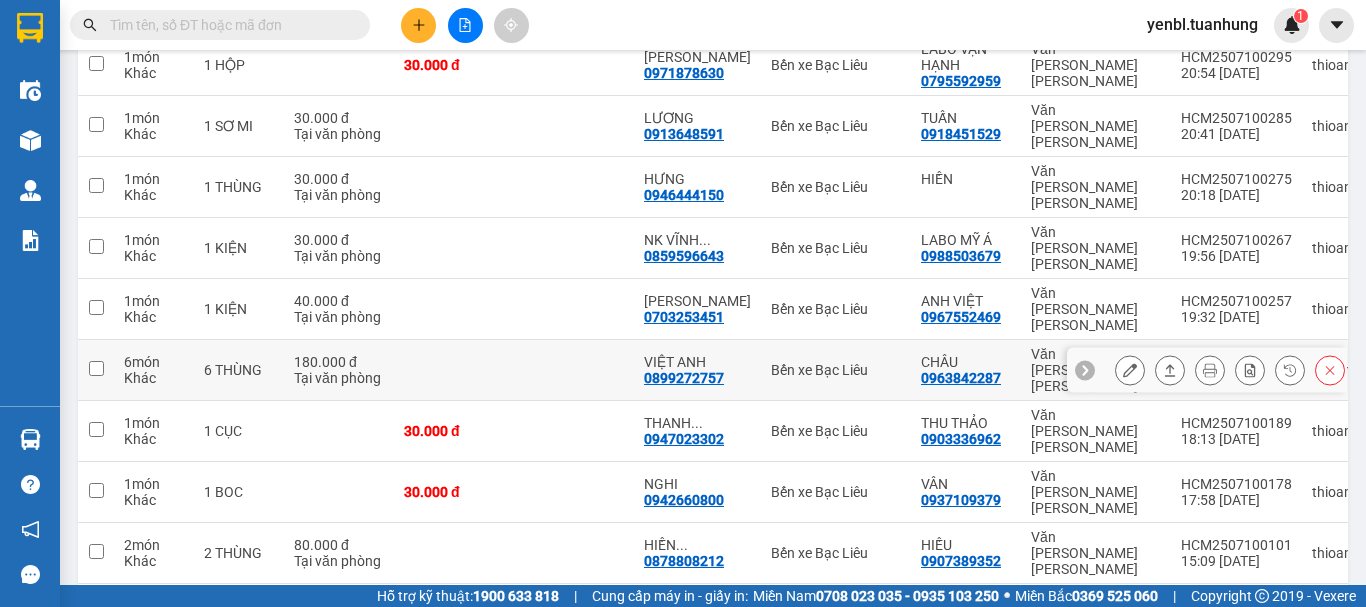 scroll, scrollTop: 0, scrollLeft: 0, axis: both 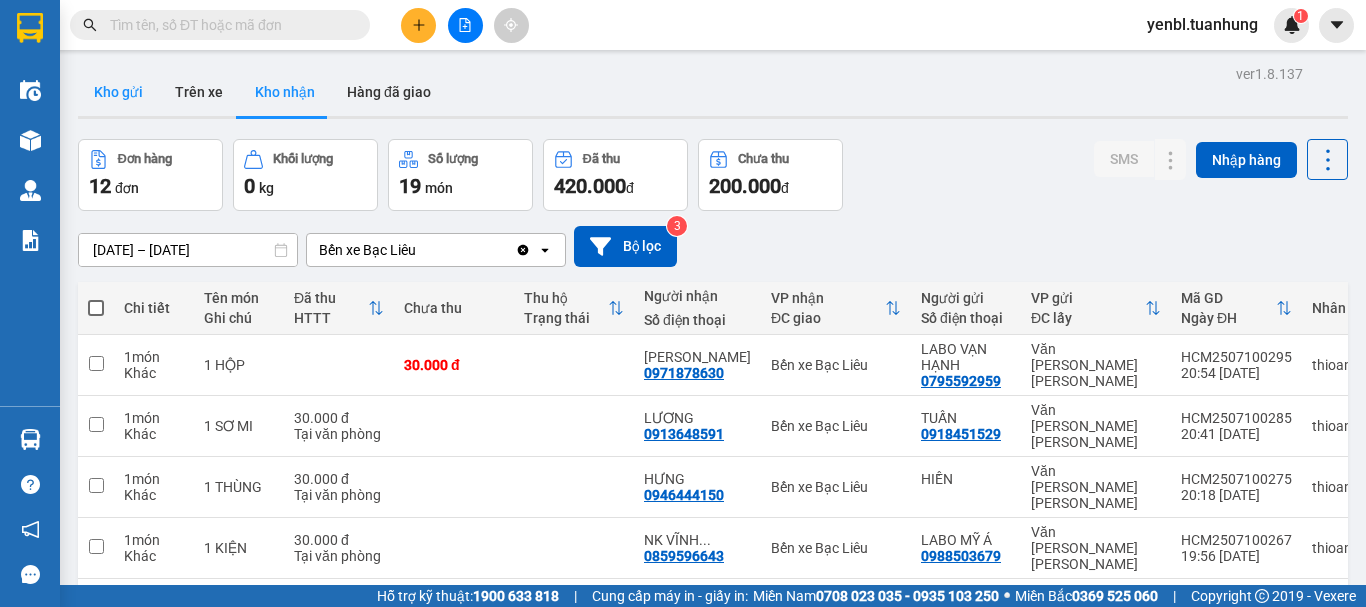click on "Kho gửi" at bounding box center (118, 92) 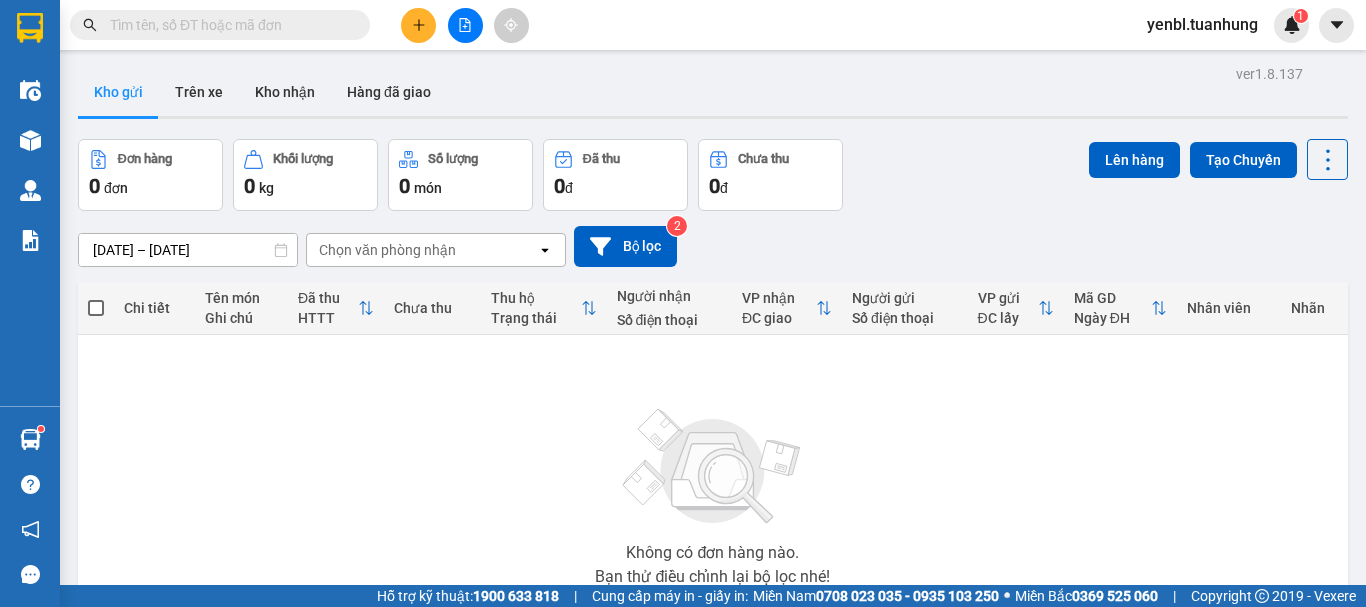 click at bounding box center (220, 25) 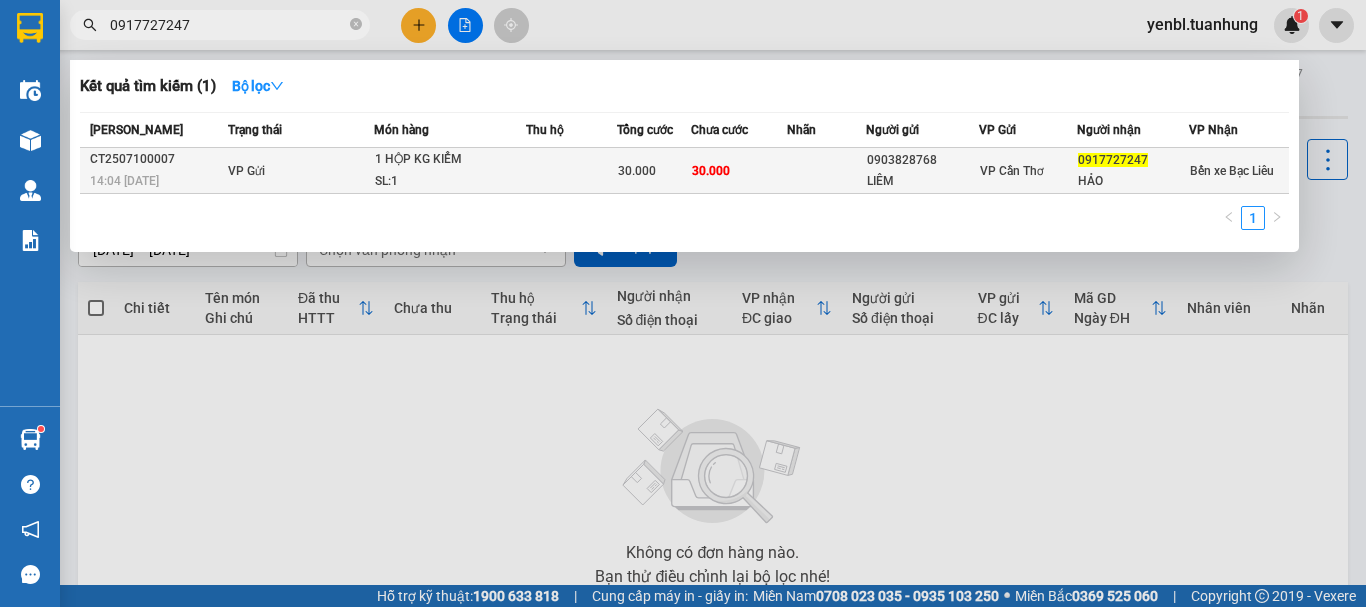 type on "0917727247" 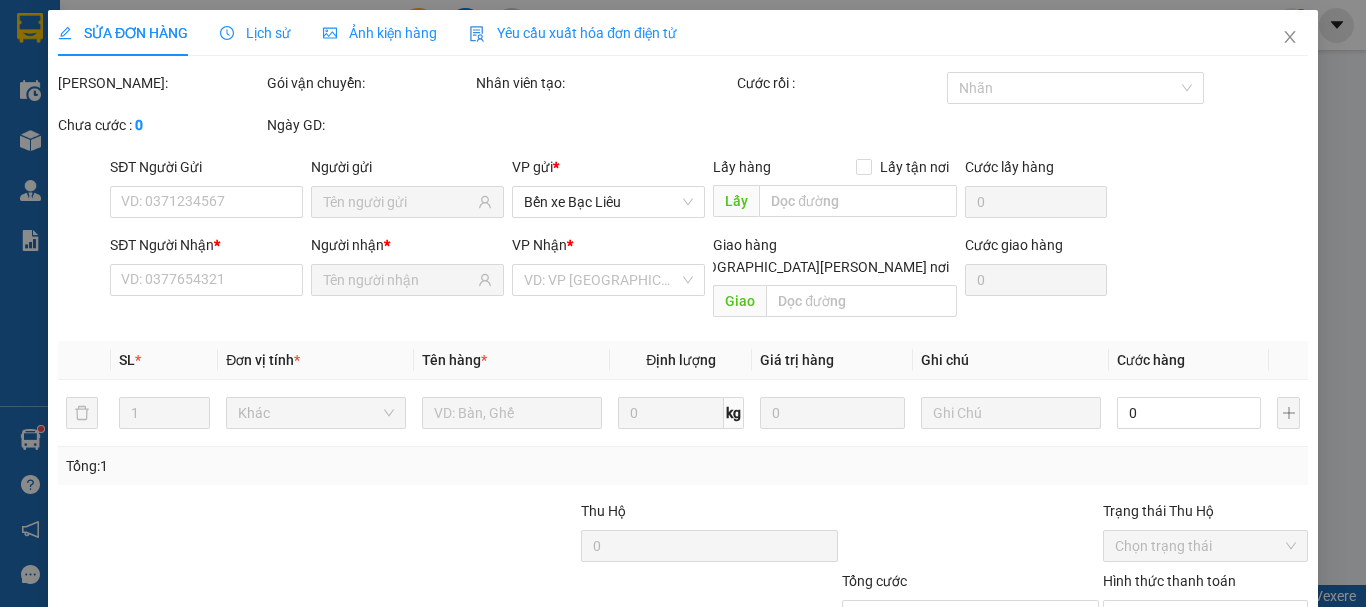 type on "0903828768" 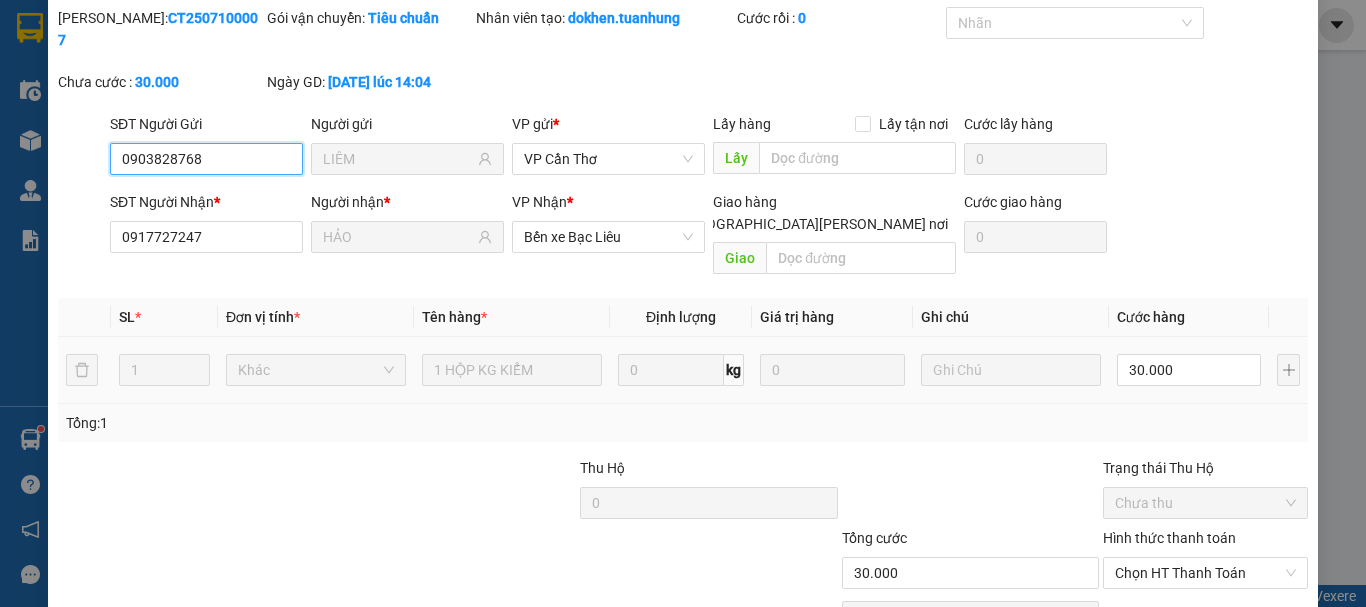 scroll, scrollTop: 0, scrollLeft: 0, axis: both 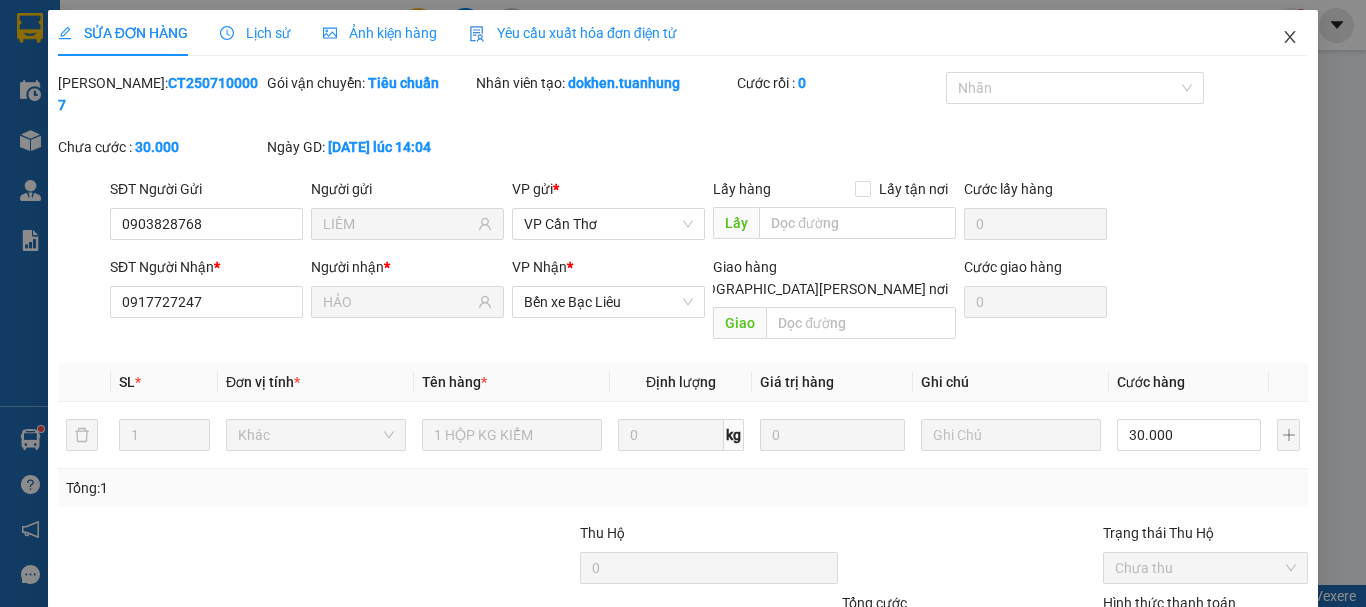 click 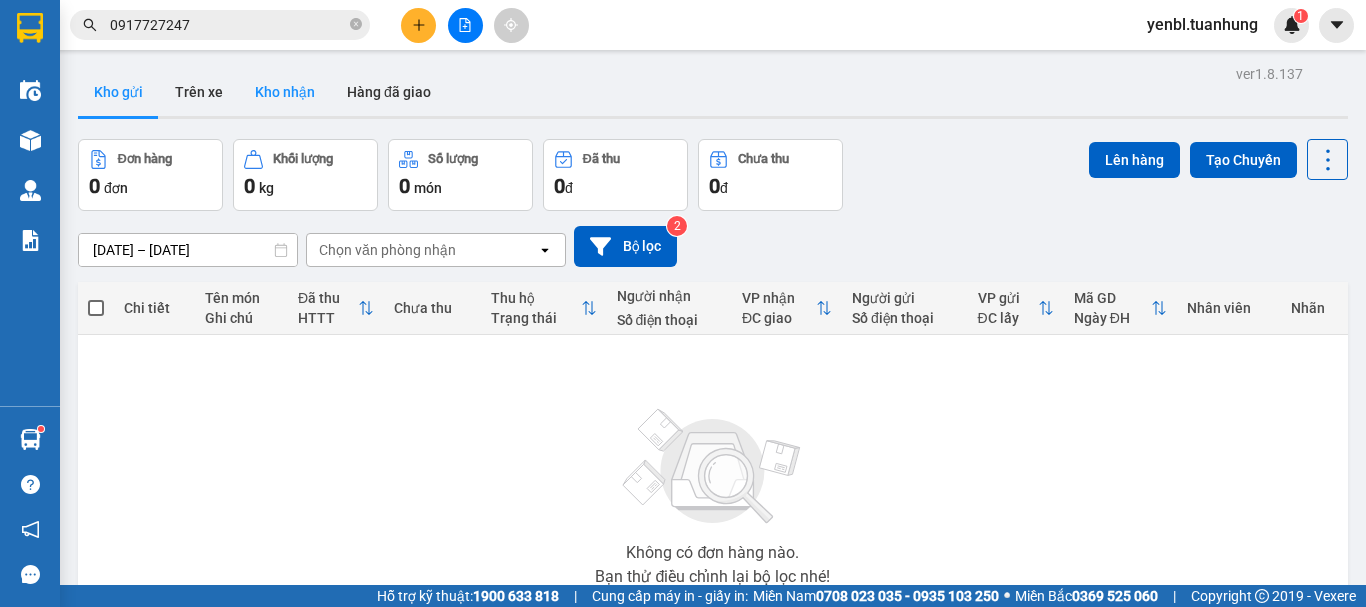 click on "Kho nhận" at bounding box center (285, 92) 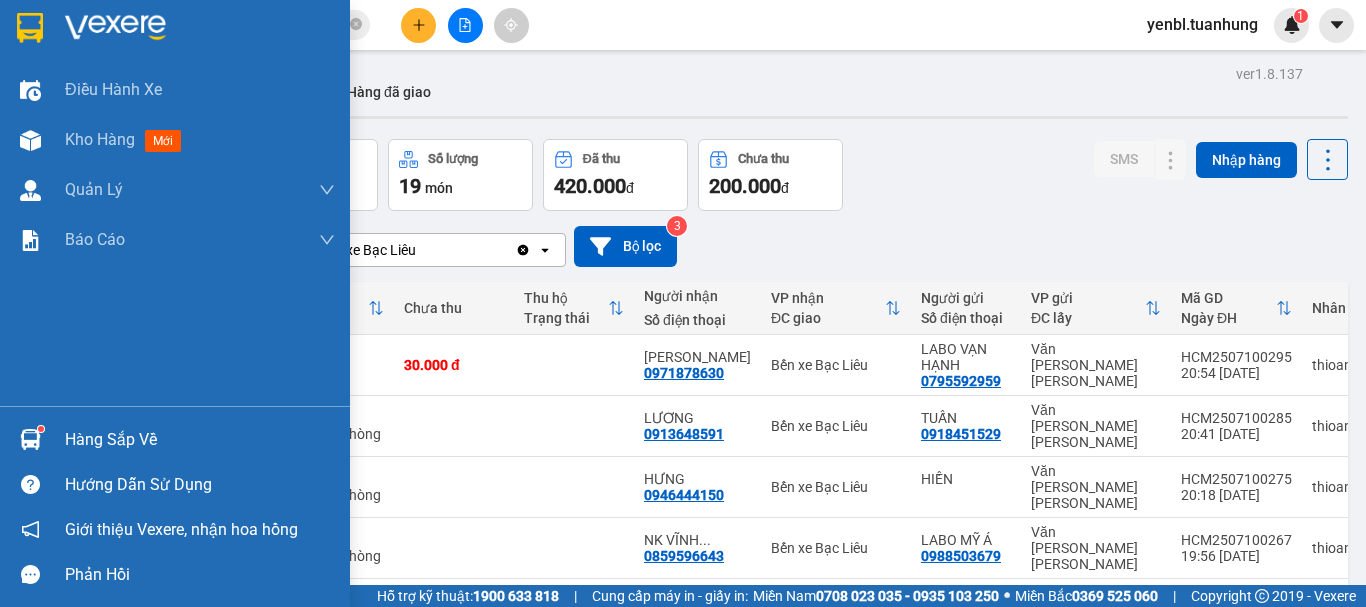 click on "Hàng sắp về" at bounding box center [200, 440] 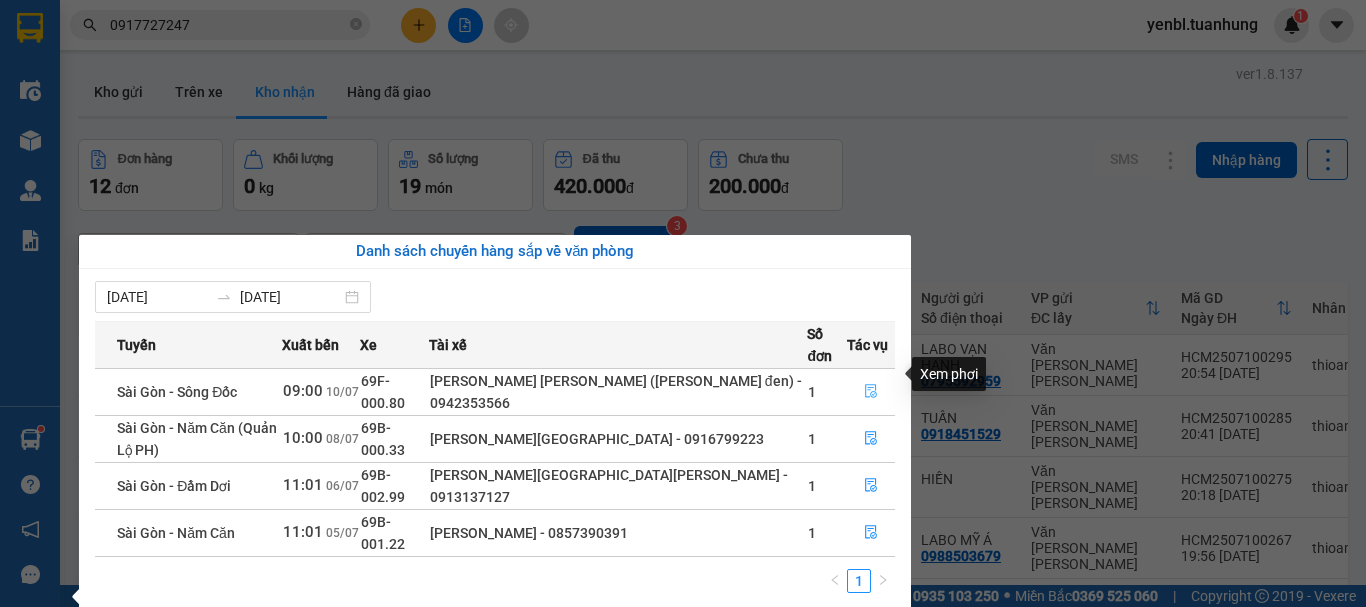 click 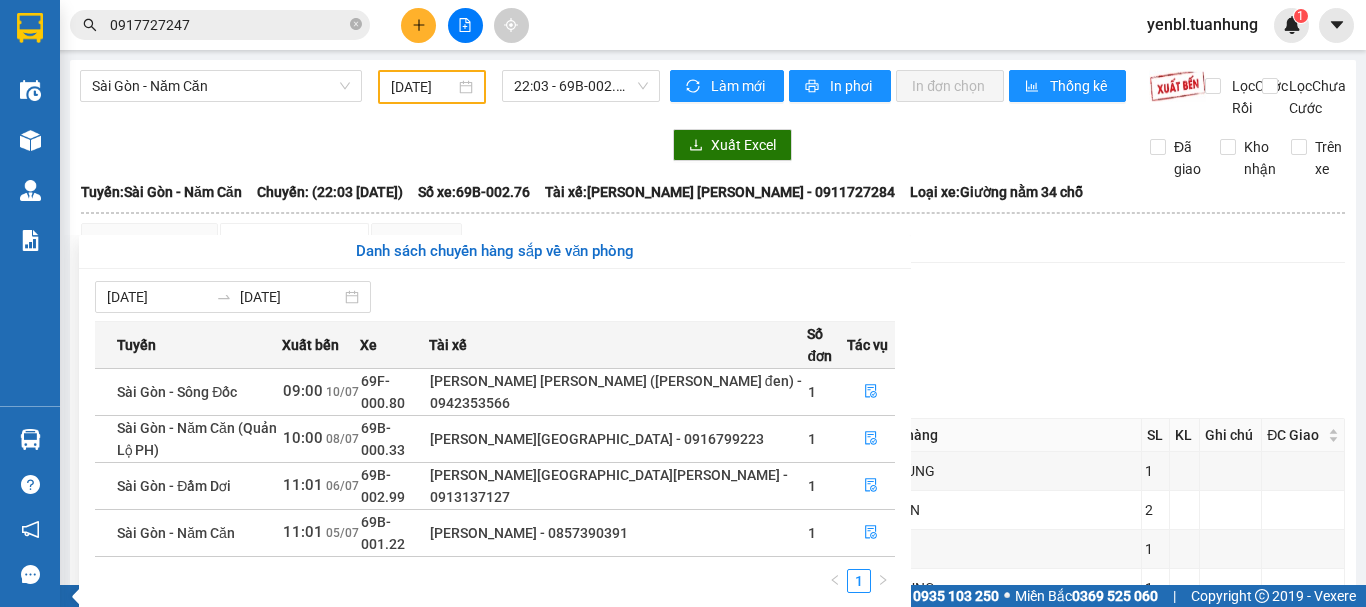 click on "[PERSON_NAME]   256 | SL   349 | CR   5.400.000 | CC   11.390.000 | [PERSON_NAME]   16.790.000 | TH   0" at bounding box center (713, 347) 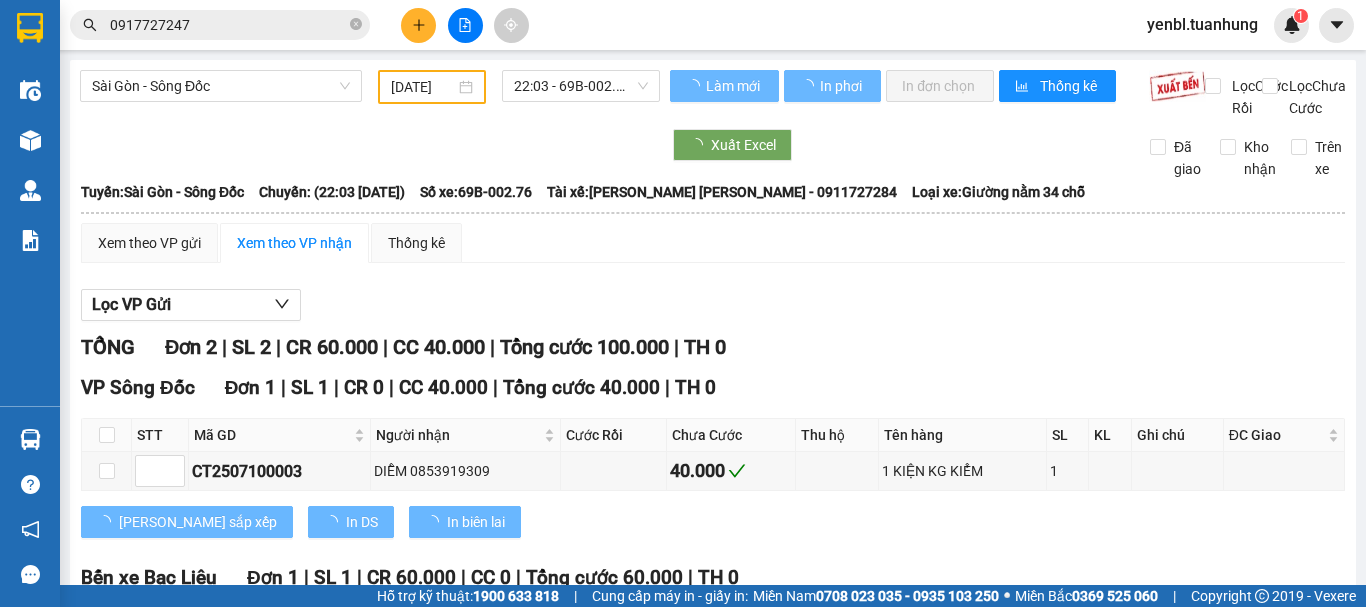 scroll, scrollTop: 221, scrollLeft: 0, axis: vertical 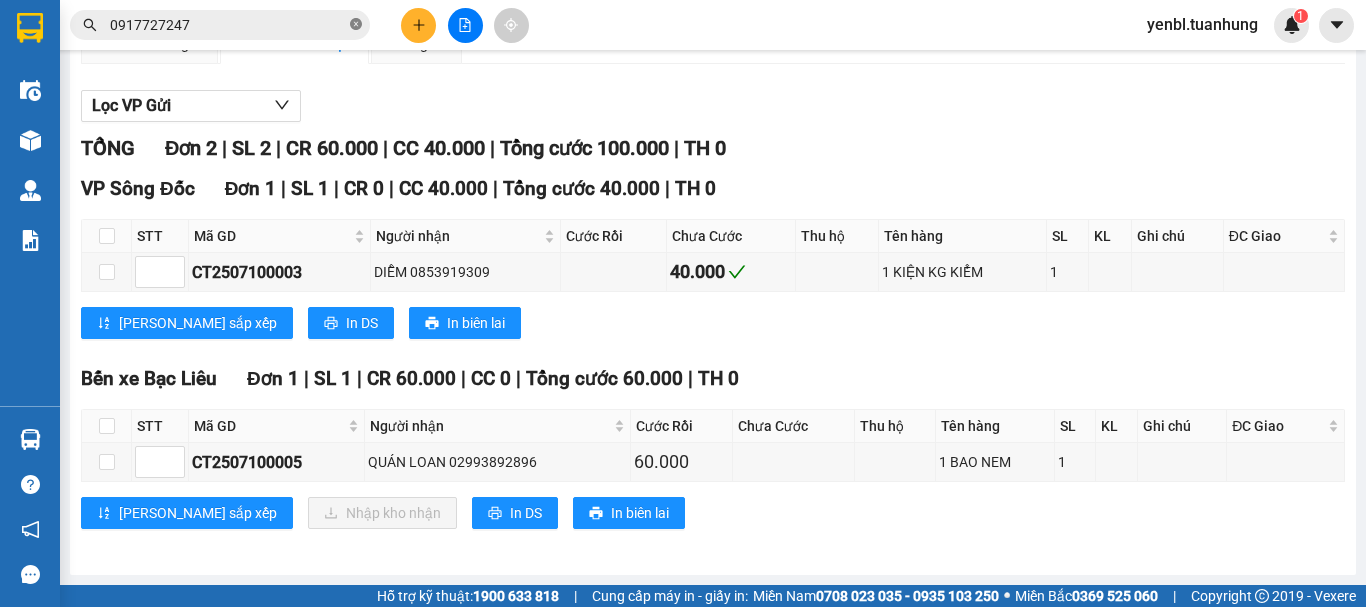 click 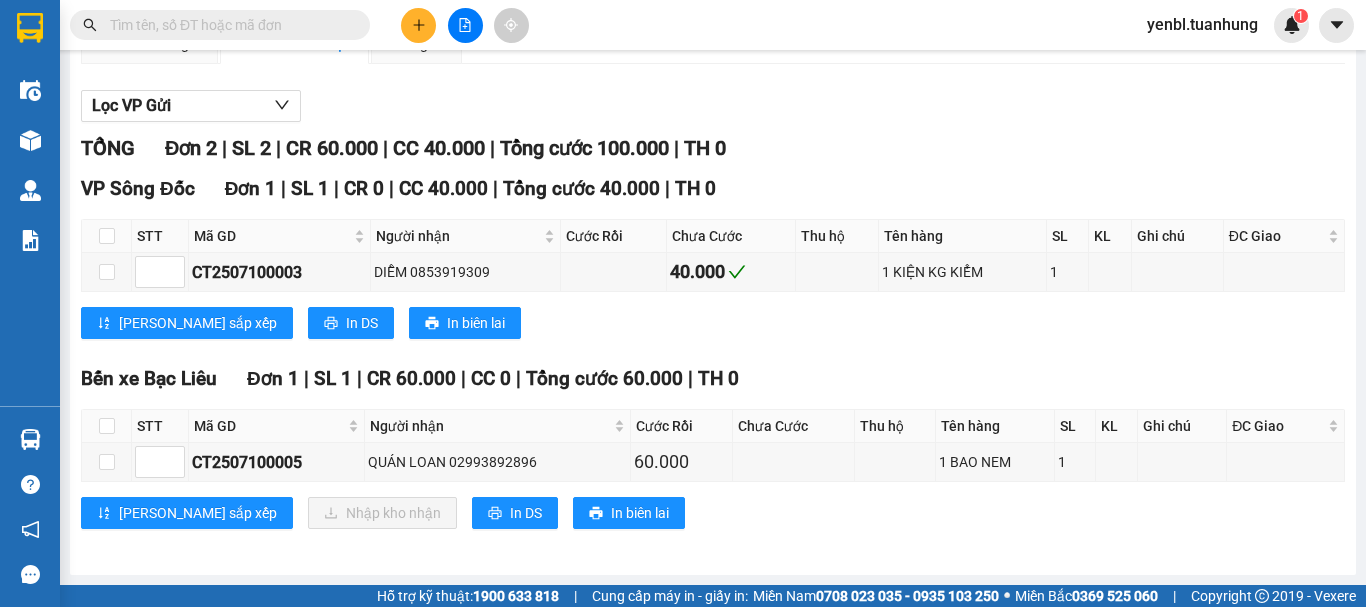 click at bounding box center (228, 25) 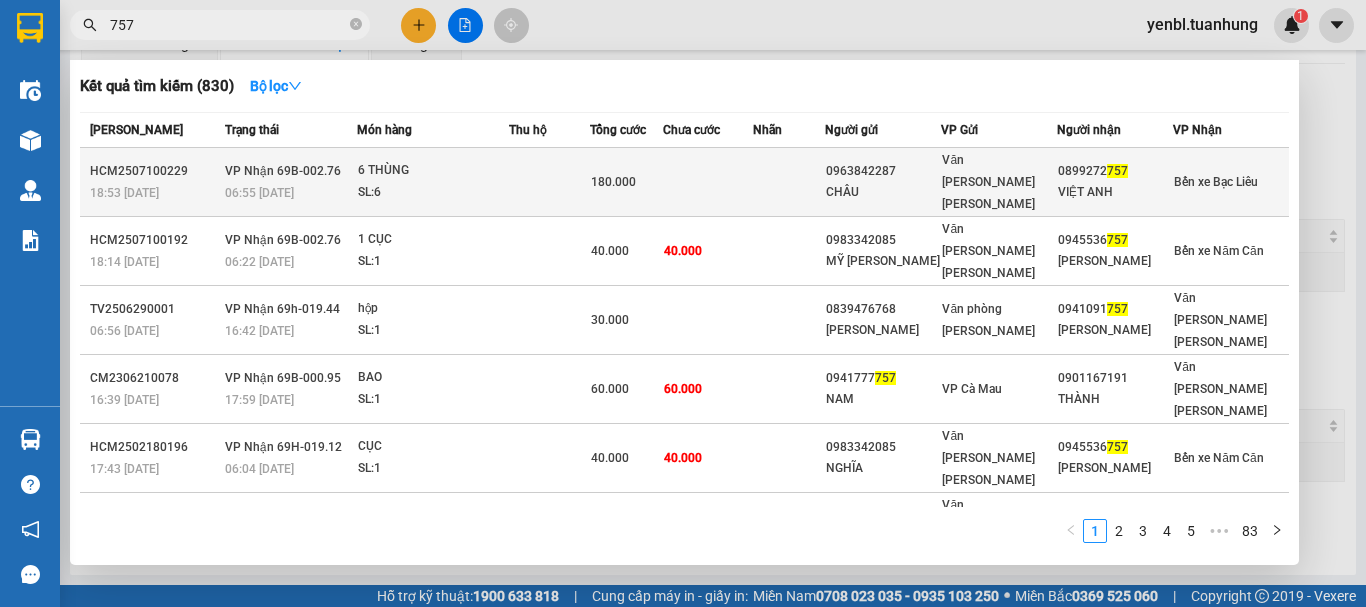 type on "757" 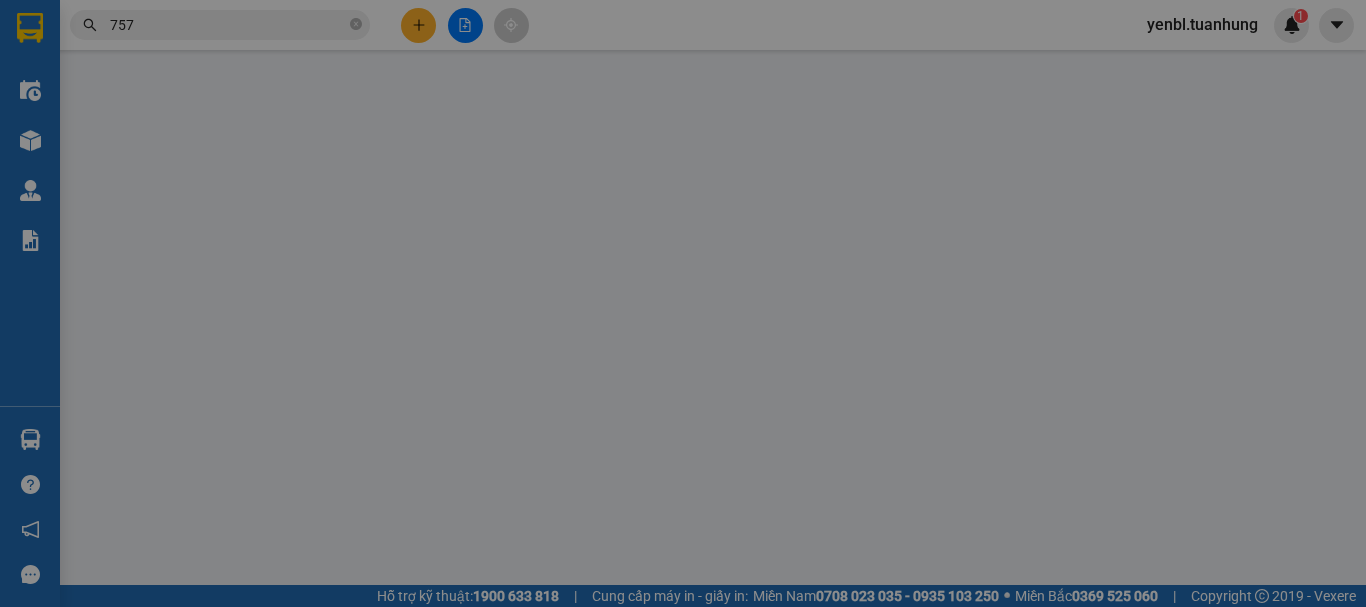 scroll, scrollTop: 0, scrollLeft: 0, axis: both 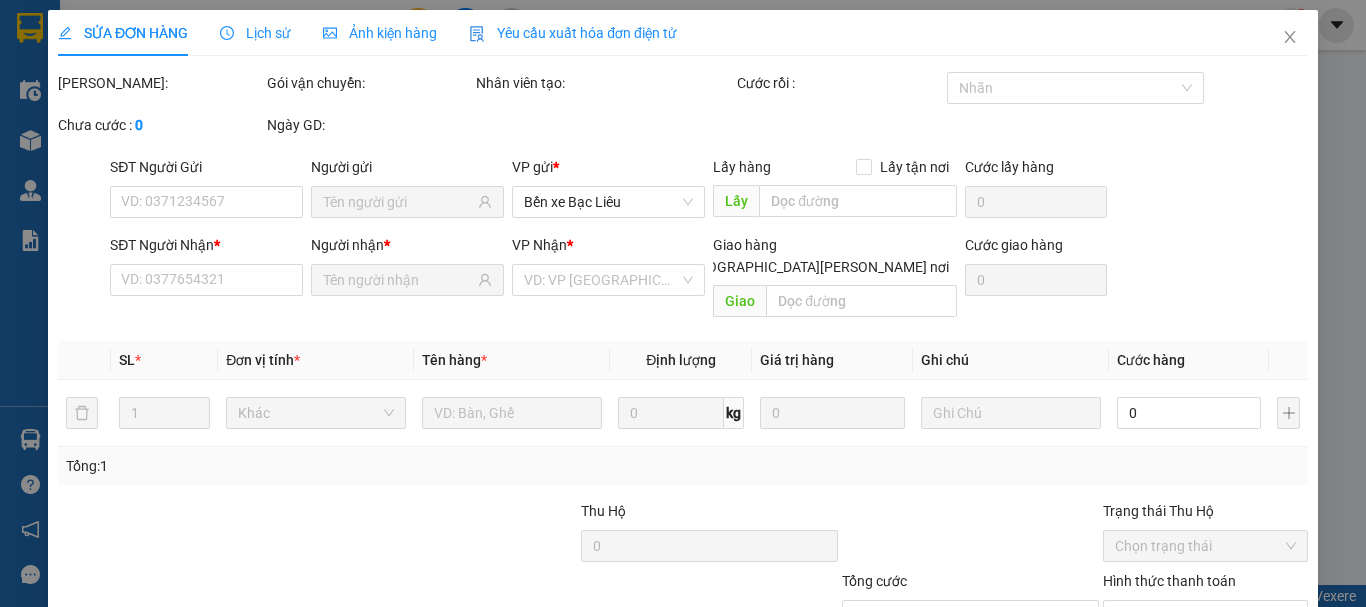 type on "0963842287" 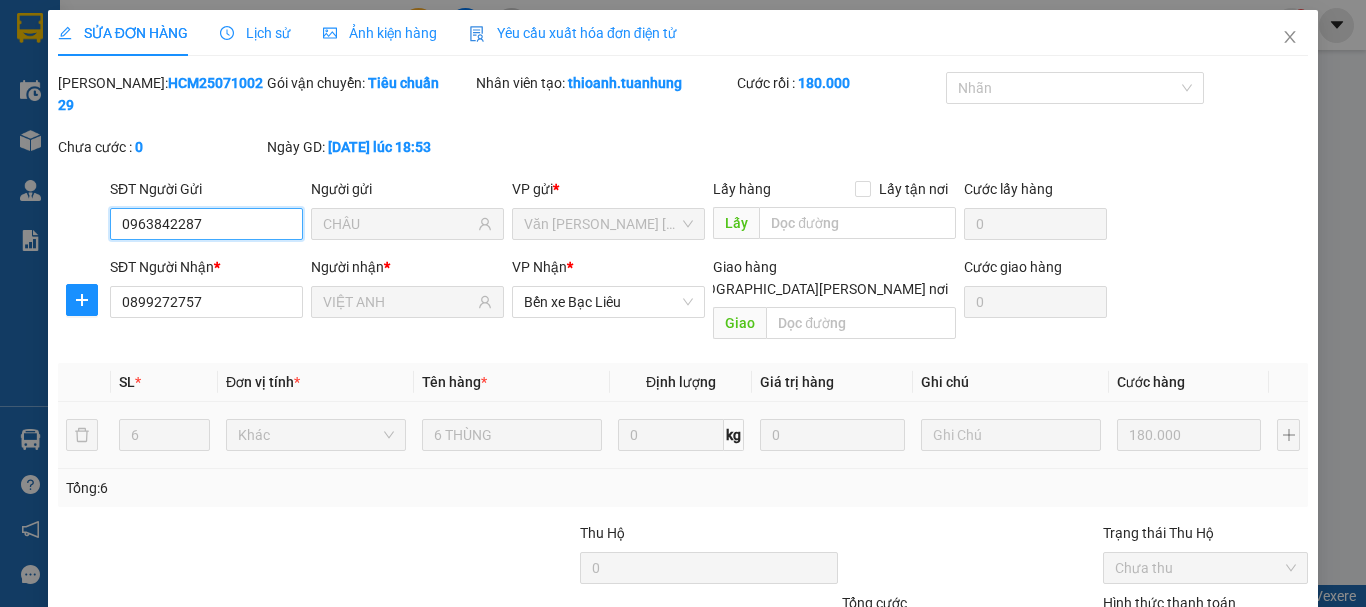 scroll, scrollTop: 134, scrollLeft: 0, axis: vertical 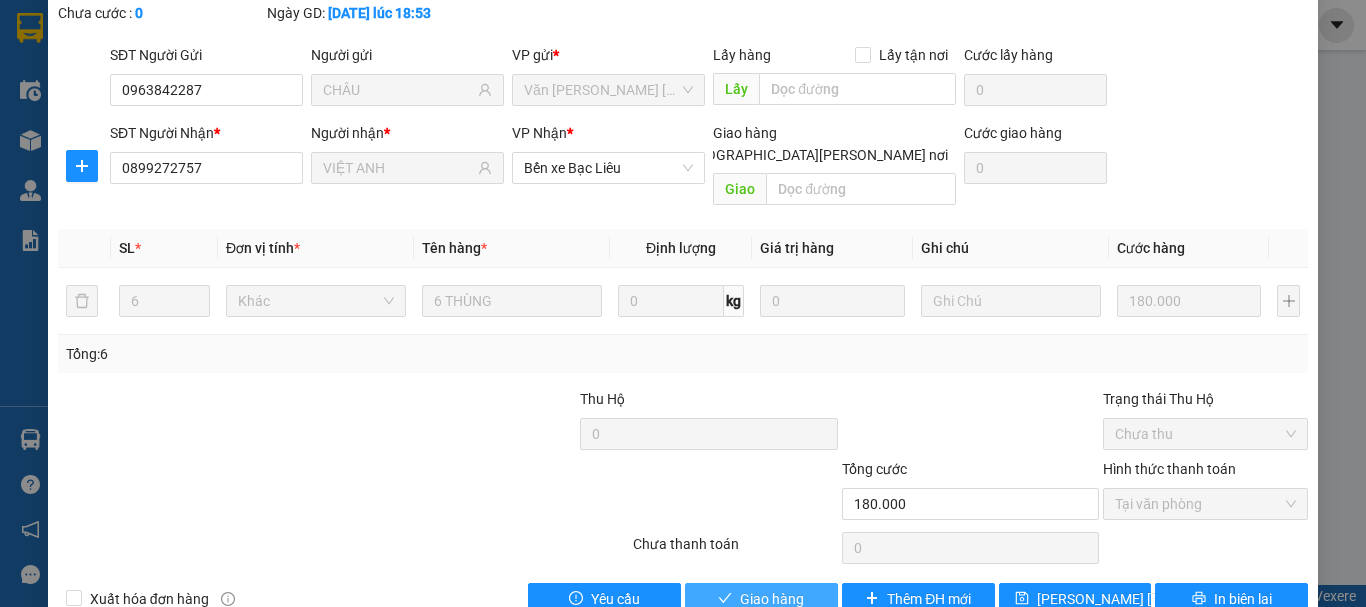 click on "Giao hàng" at bounding box center [761, 599] 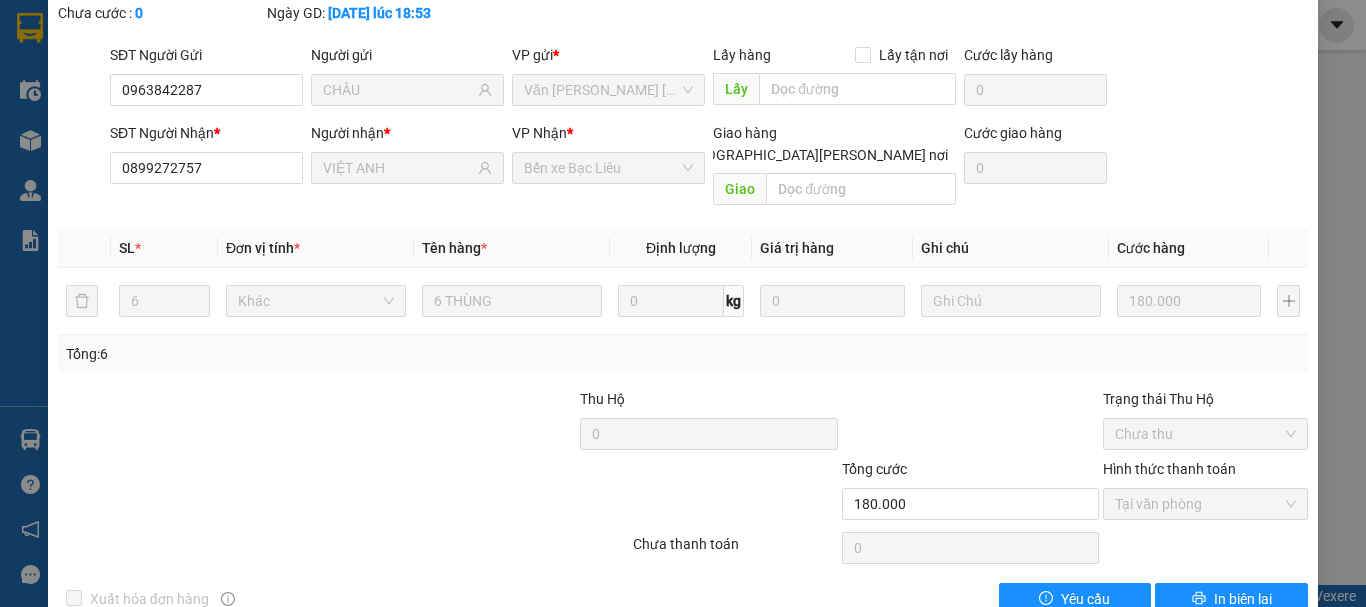 scroll, scrollTop: 0, scrollLeft: 0, axis: both 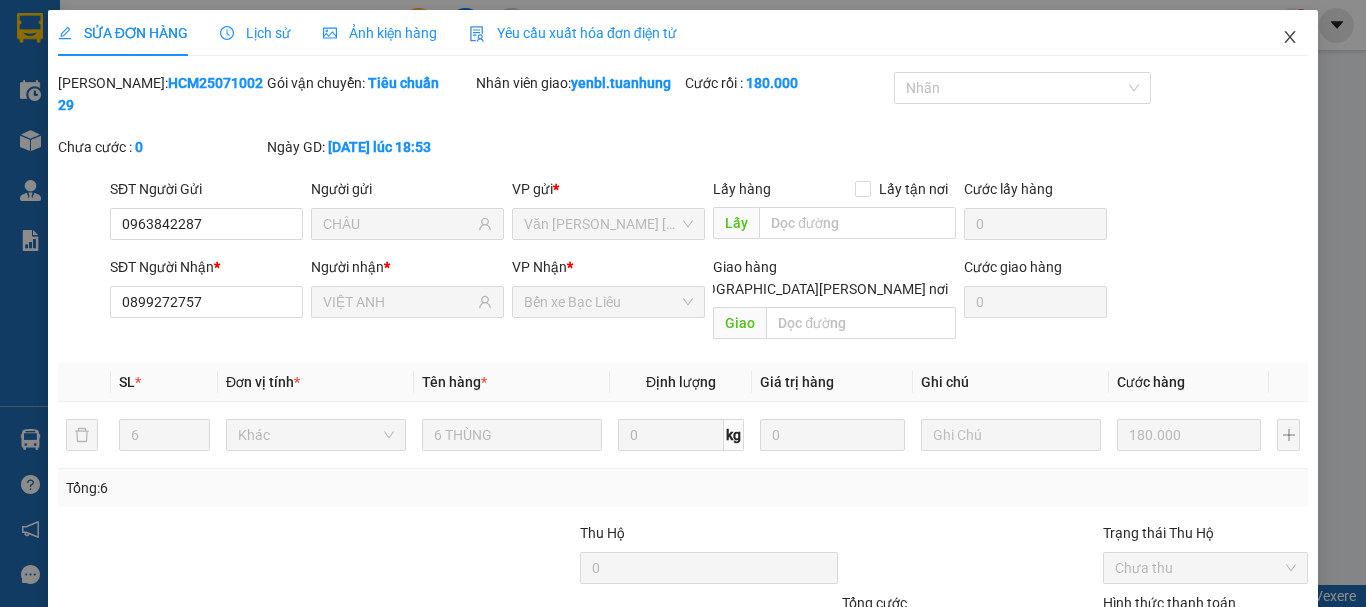 click 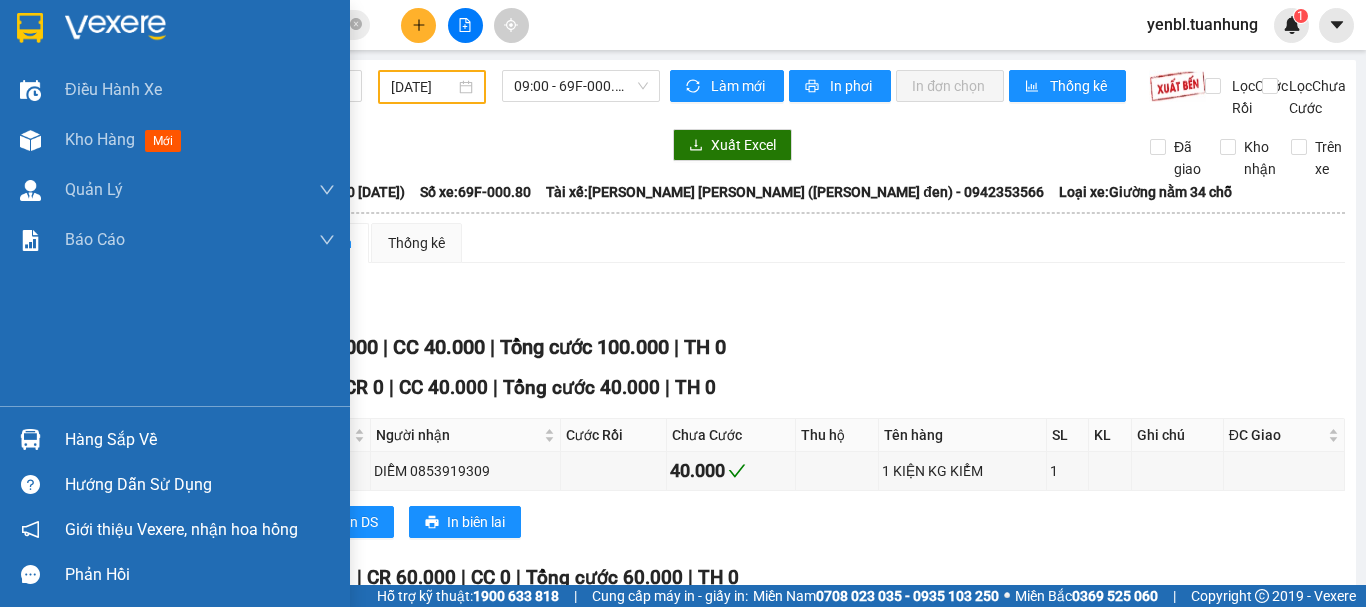 click on "Hàng sắp về" at bounding box center (200, 440) 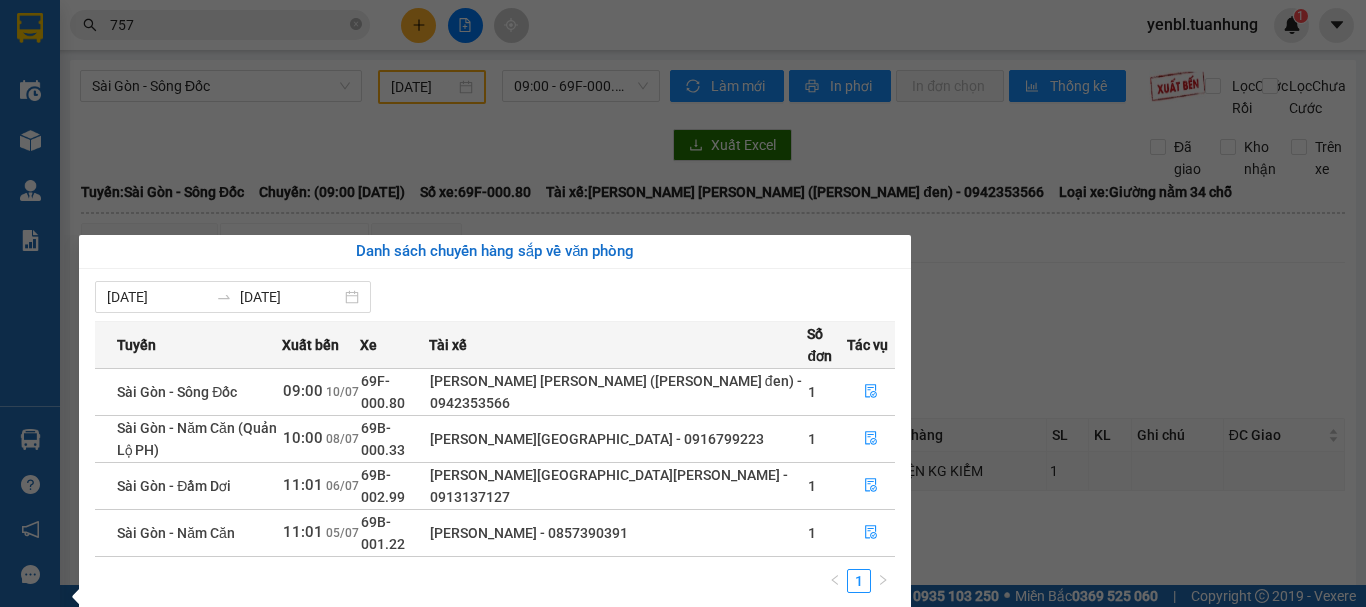 click on "Kết quả [PERSON_NAME] ( 830 )  Bộ lọc  Mã ĐH Trạng thái Món hàng Thu hộ Tổng [PERSON_NAME] [PERSON_NAME] Người gửi VP Gửi Người [PERSON_NAME] [PERSON_NAME] HCM2507100229 18:53 [DATE] [PERSON_NAME]   69B-002.76 06:55 [DATE] 6 [PERSON_NAME]:  6 180.000 0963842287 [PERSON_NAME][GEOGRAPHIC_DATA][PERSON_NAME] 0899272 757 VIỆT ANH  Bến xe Bạc Liêu HCM2507100192 18:14 [DATE] [PERSON_NAME]   69B-002.76 06:22 [DATE] 1 CỤC SL:  1 40.000 40.000 0983342085 [GEOGRAPHIC_DATA][PERSON_NAME][PERSON_NAME] 0945536 757 [PERSON_NAME] [PERSON_NAME] xe Năm Căn TV2506290001 06:56 [DATE] [PERSON_NAME]   69h-019.44 16:42 [DATE] hộp SL:  1 30.000 0839476768 CHÍ [PERSON_NAME] Tắc Vân 0941091 757 [PERSON_NAME][GEOGRAPHIC_DATA][PERSON_NAME][PERSON_NAME] 16:39 [DATE] [PERSON_NAME]   69B-000.95 17:59 [DATE] [PERSON_NAME]:  1 60.000 60.000 0941777 757 NAM VP Cà Mau 0901167191 [PERSON_NAME][GEOGRAPHIC_DATA][PERSON_NAME] 17:43 [DATE] [PERSON_NAME]   69H-019.12 06:04 [DATE] CỤC SL:  1 40.000 40.000 0983342085 [PERSON_NAME][GEOGRAPHIC_DATA][PERSON_NAME] 757" at bounding box center (683, 303) 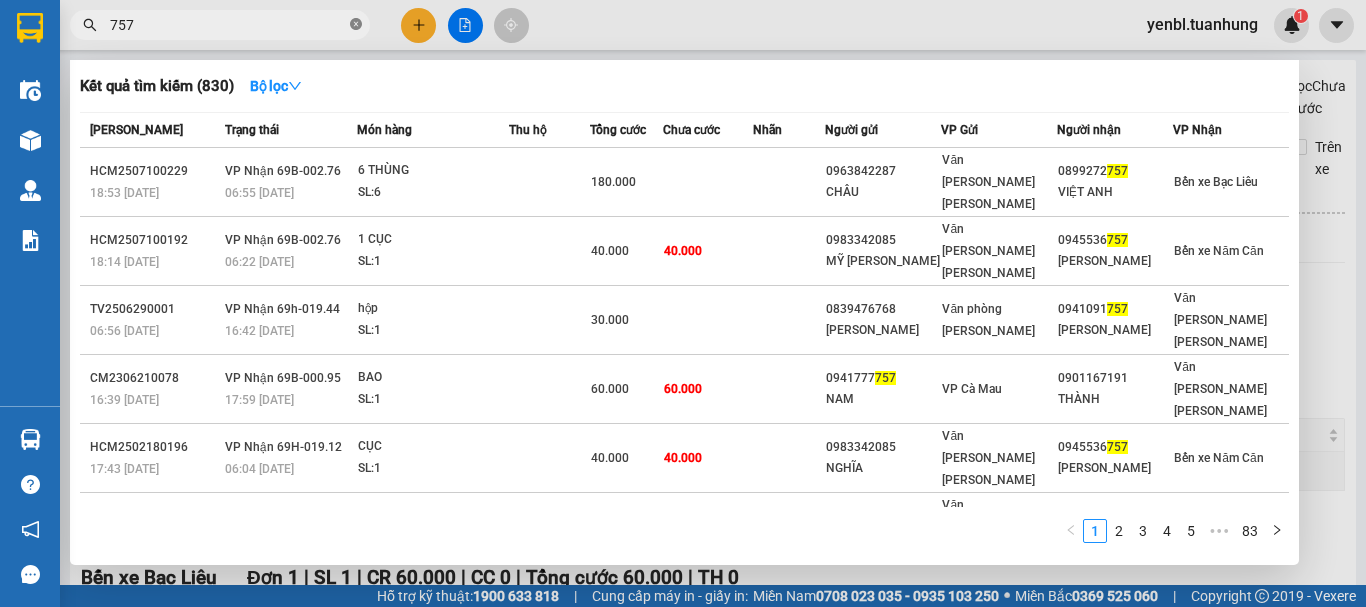 click 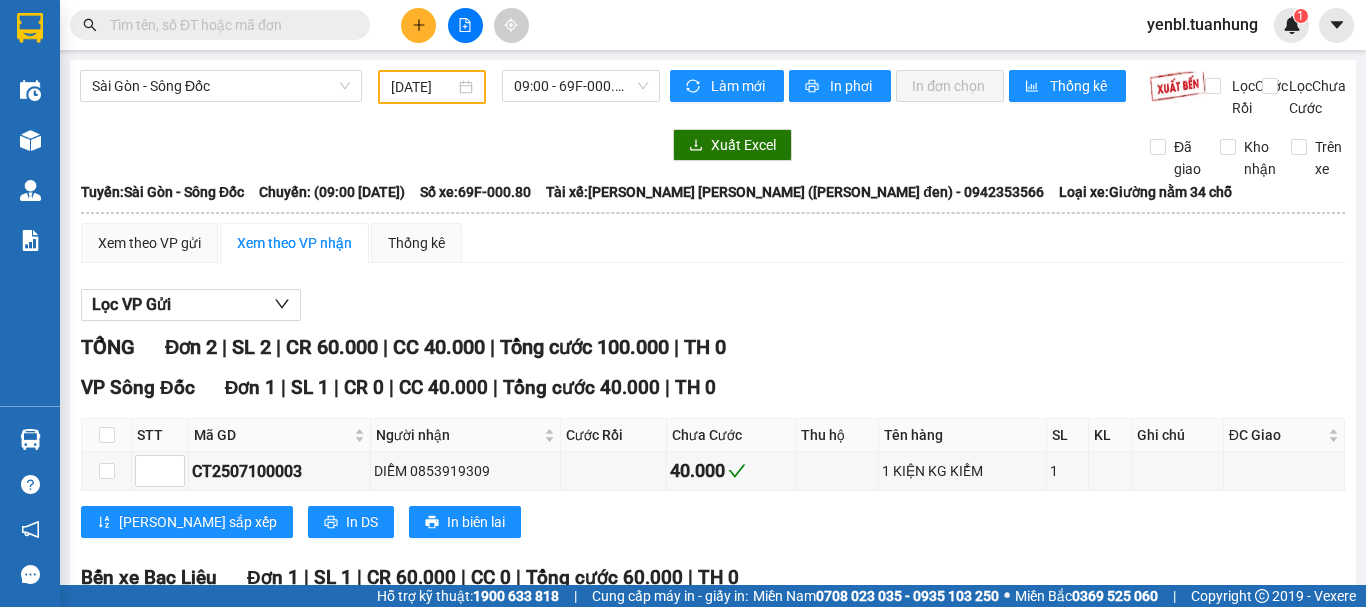 click at bounding box center [228, 25] 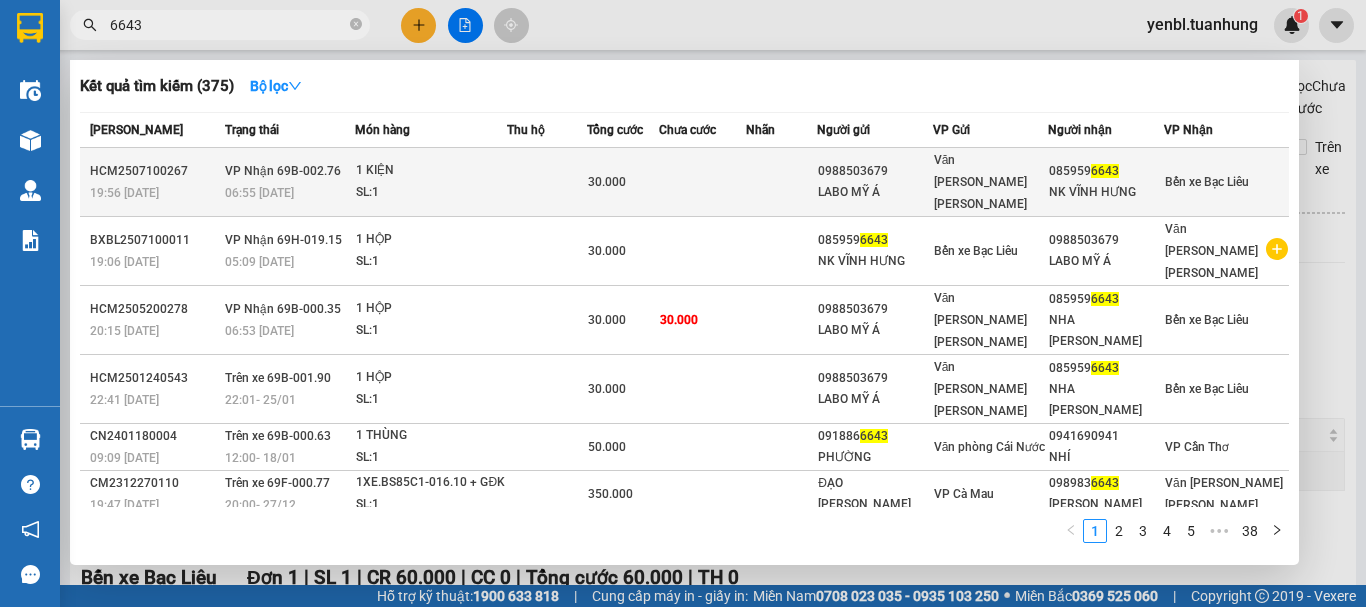 type on "6643" 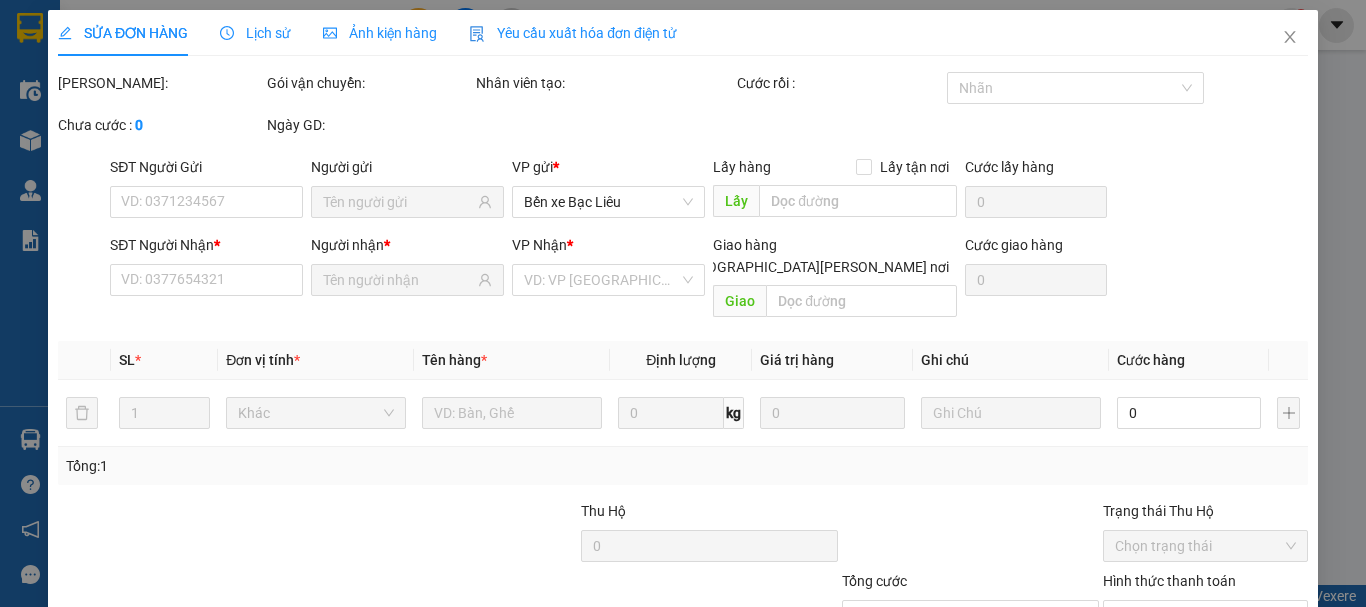 type on "0988503679" 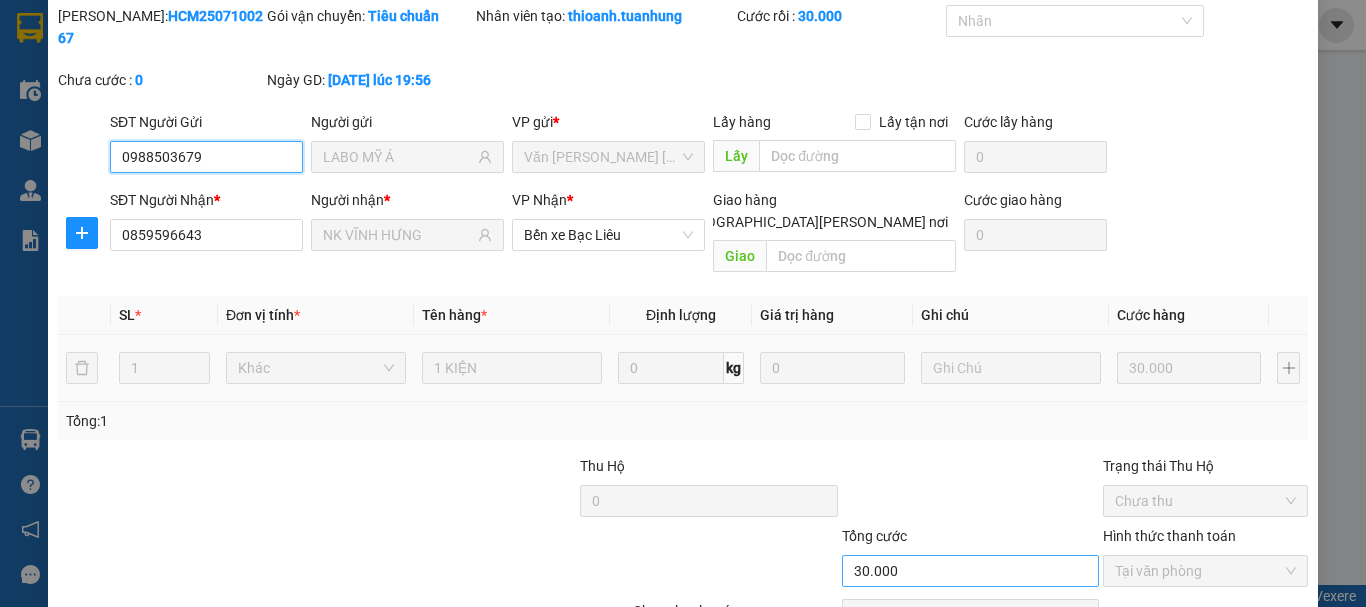 scroll, scrollTop: 137, scrollLeft: 0, axis: vertical 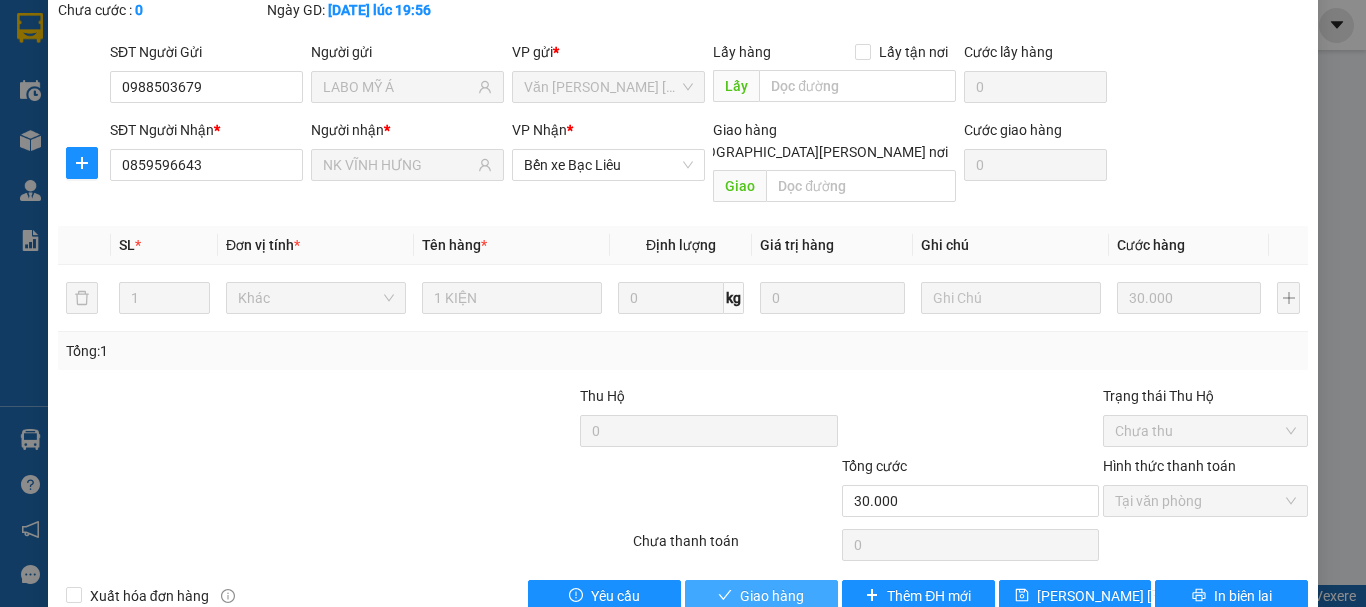 drag, startPoint x: 732, startPoint y: 554, endPoint x: 742, endPoint y: 546, distance: 12.806249 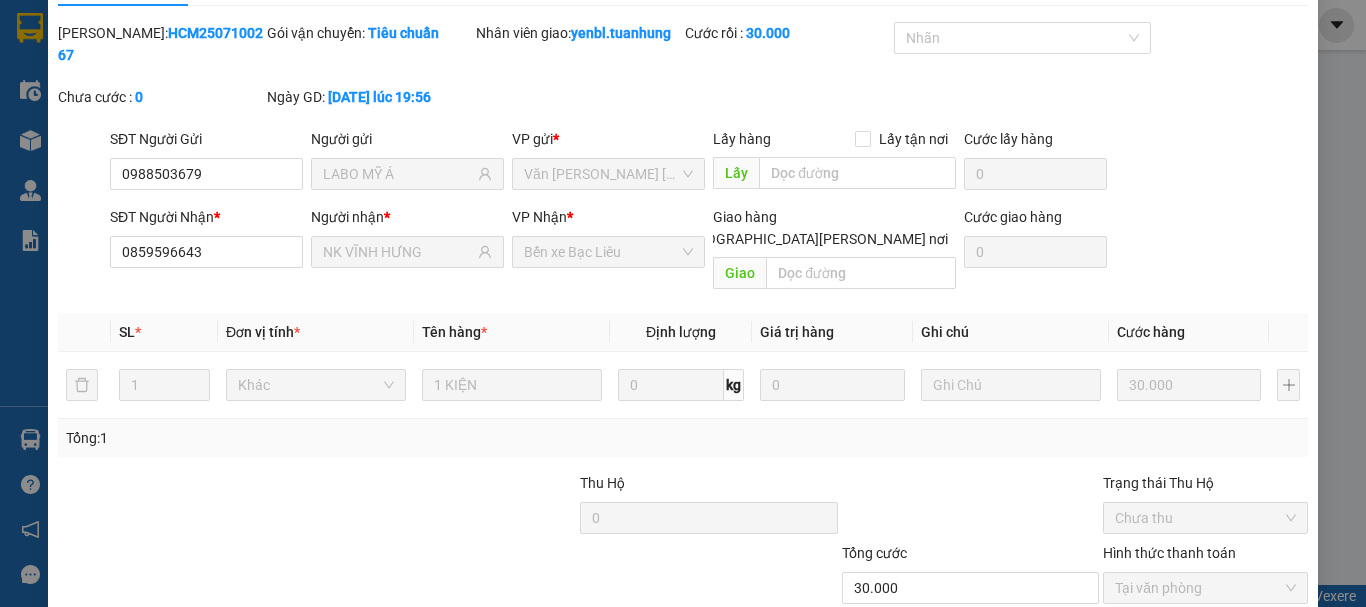 scroll, scrollTop: 0, scrollLeft: 0, axis: both 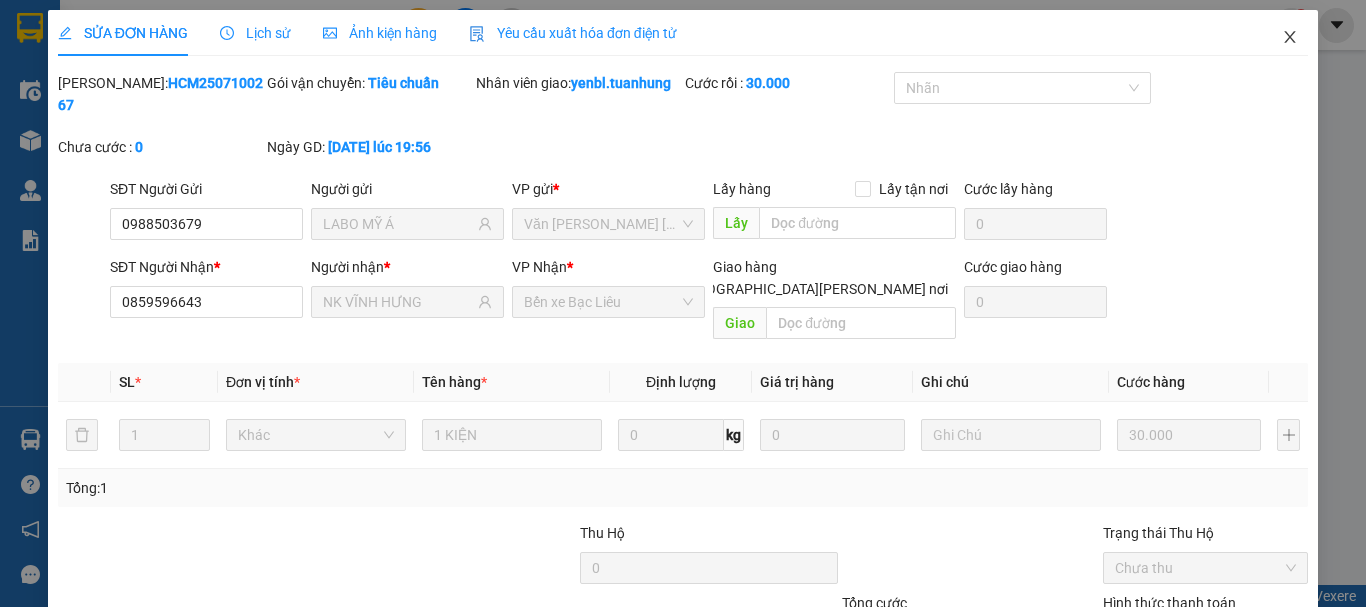 click 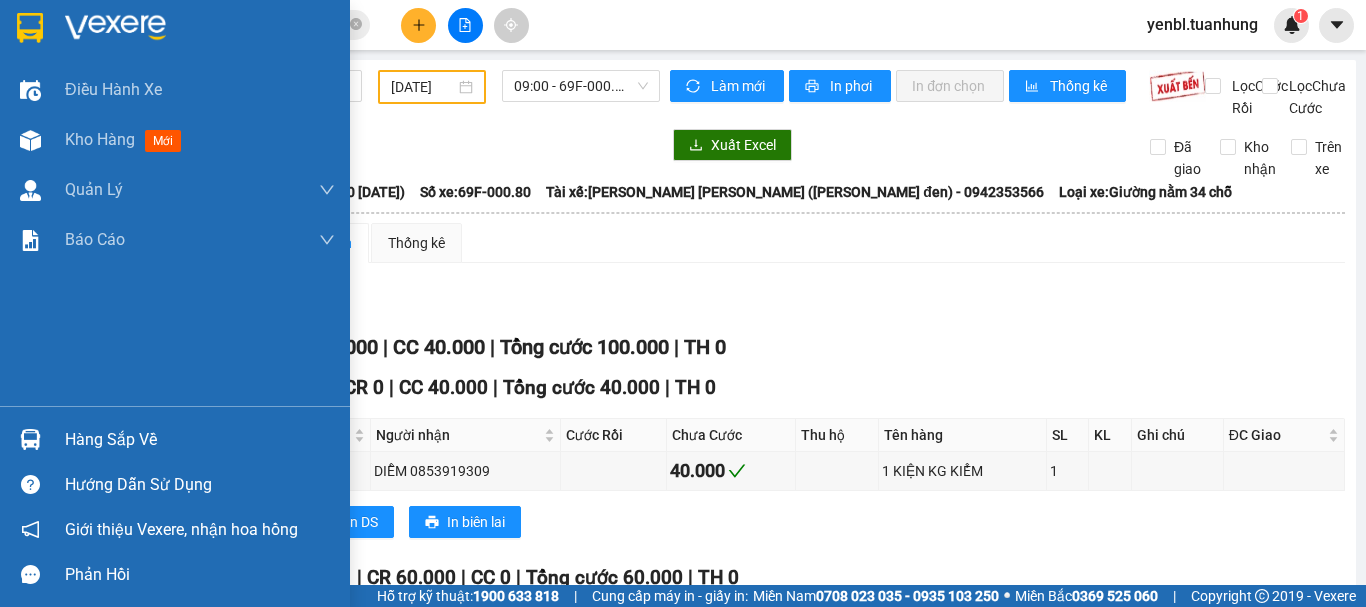 click on "Hàng sắp về" at bounding box center [200, 440] 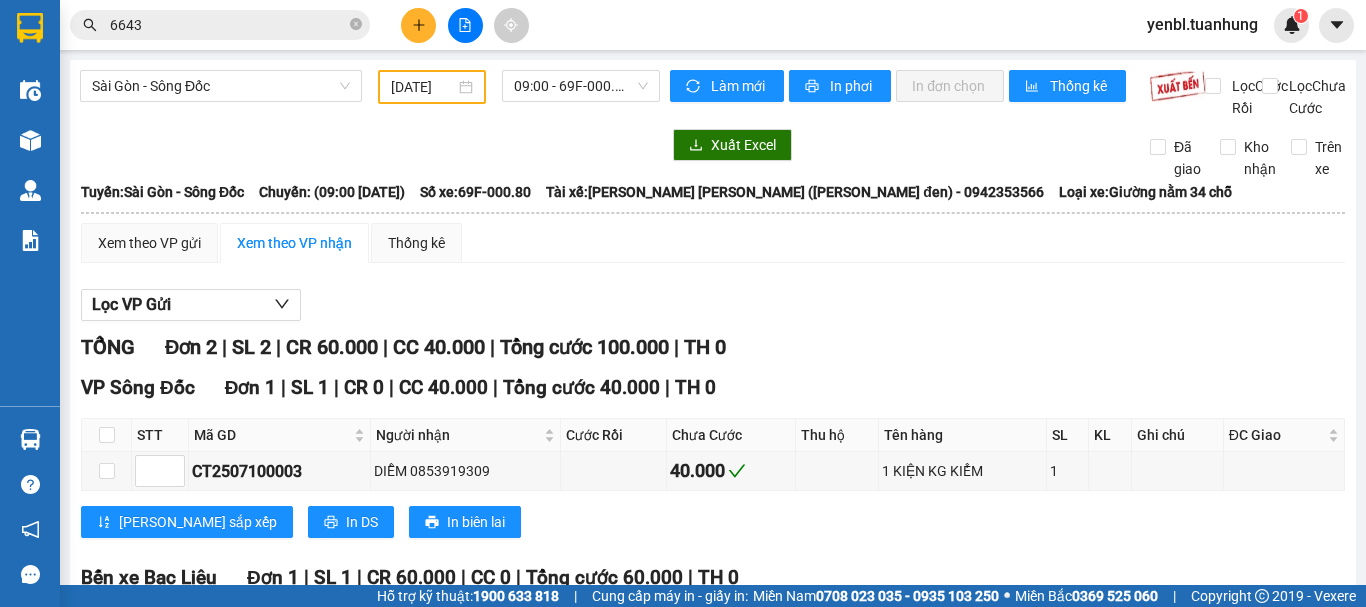 click on "Kết quả [PERSON_NAME] ( 375 )  Bộ lọc  Mã ĐH Trạng thái Món hàng Thu hộ Tổng [PERSON_NAME] [PERSON_NAME] Người gửi VP Gửi Người [PERSON_NAME] [PERSON_NAME] HCM2507100267 19:56 [DATE] [PERSON_NAME]   69B-002.76 06:55 [DATE] 1 [PERSON_NAME]:  1 30.000 0988503679 LABO [GEOGRAPHIC_DATA][PERSON_NAME][PERSON_NAME] 085959 6643 [PERSON_NAME] [PERSON_NAME] xe Bạc Liêu BXBL2507100011 19:06 [DATE] [PERSON_NAME]   69H-019.15 05:09 [DATE] 1 HỘP SL:  1 30.000 085959 6643 [PERSON_NAME] [PERSON_NAME] xe Bạc Liêu 0988503679 [GEOGRAPHIC_DATA][PERSON_NAME][PERSON_NAME] 20:15 [DATE] [PERSON_NAME]   69B-000.35 06:53 [DATE] 1 HỘP SL:  1 30.000 30.000 0988503679 [GEOGRAPHIC_DATA][PERSON_NAME][PERSON_NAME] 085959 6643 NHA [PERSON_NAME][GEOGRAPHIC_DATA][PERSON_NAME] xe Bạc Liêu HCM2501240543 22:41 [DATE] Trên xe   69B-001.90 22:01  [DATE] 1 HỘP SL:  1 30.000 0988503679 LABO [GEOGRAPHIC_DATA][PERSON_NAME][PERSON_NAME] 085959 6643 NHA [PERSON_NAME][GEOGRAPHIC_DATA][PERSON_NAME] xe Bạc Liêu CN2401180004 09:09 [DATE] Trên xe   69B-000.63 12:00  [DATE] 1 [PERSON_NAME]:  1" at bounding box center [683, 303] 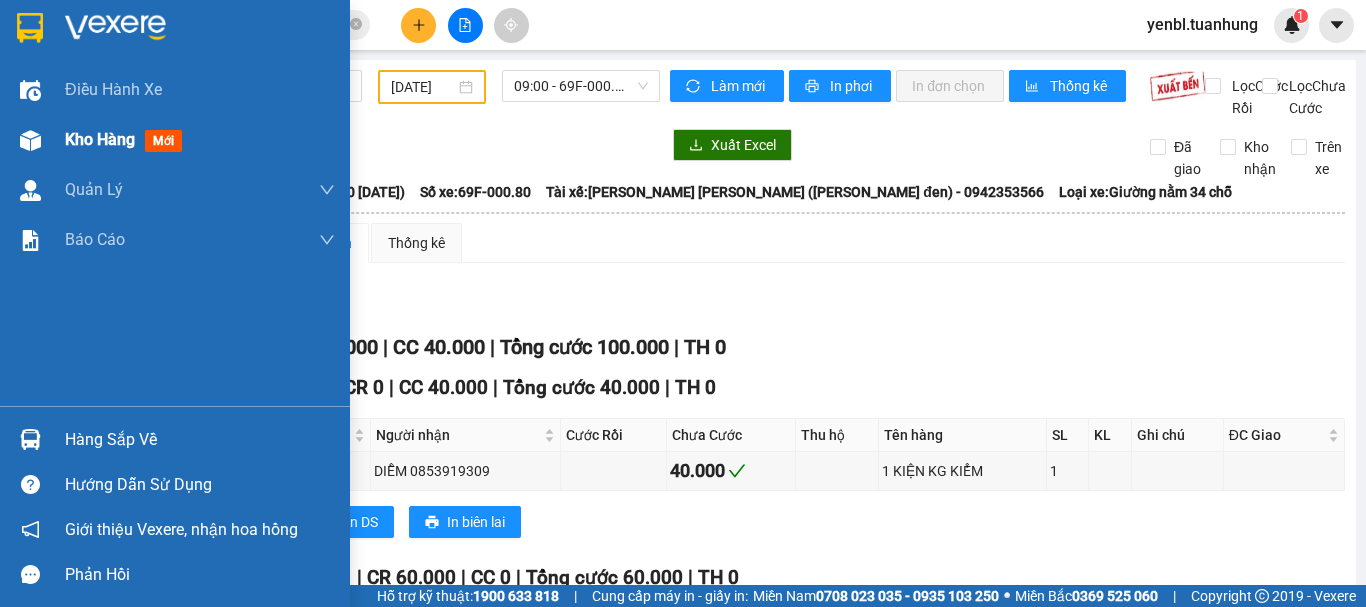 click on "Kho hàng" at bounding box center (100, 139) 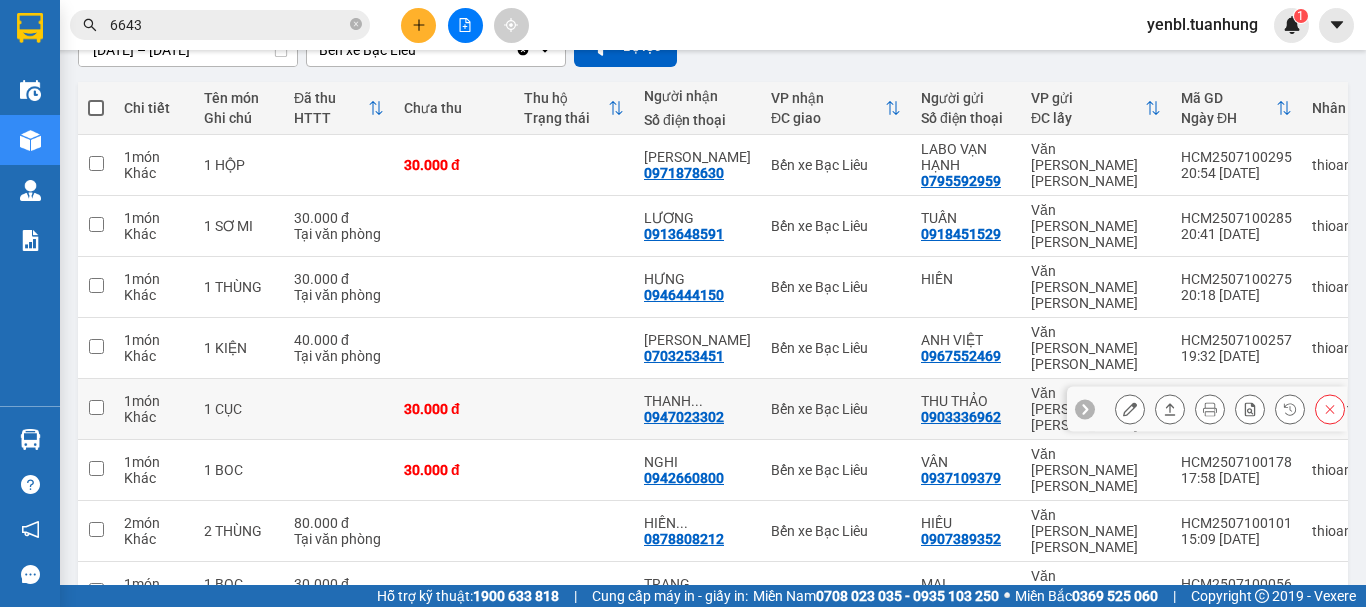 scroll, scrollTop: 300, scrollLeft: 0, axis: vertical 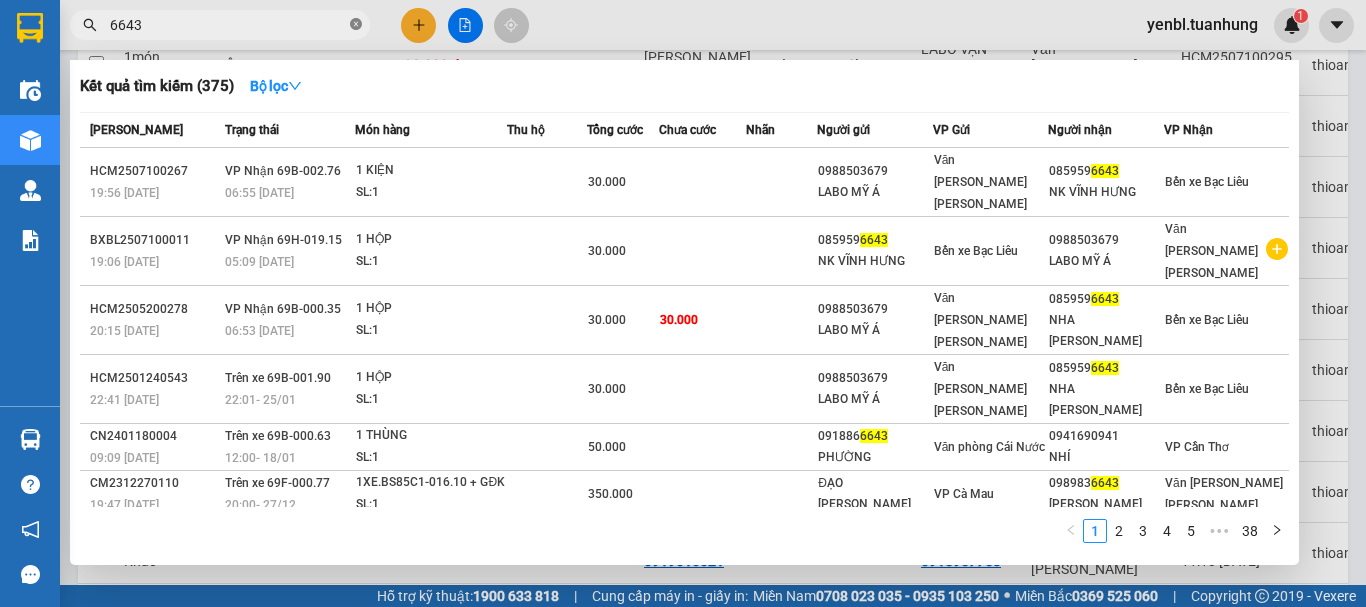 click 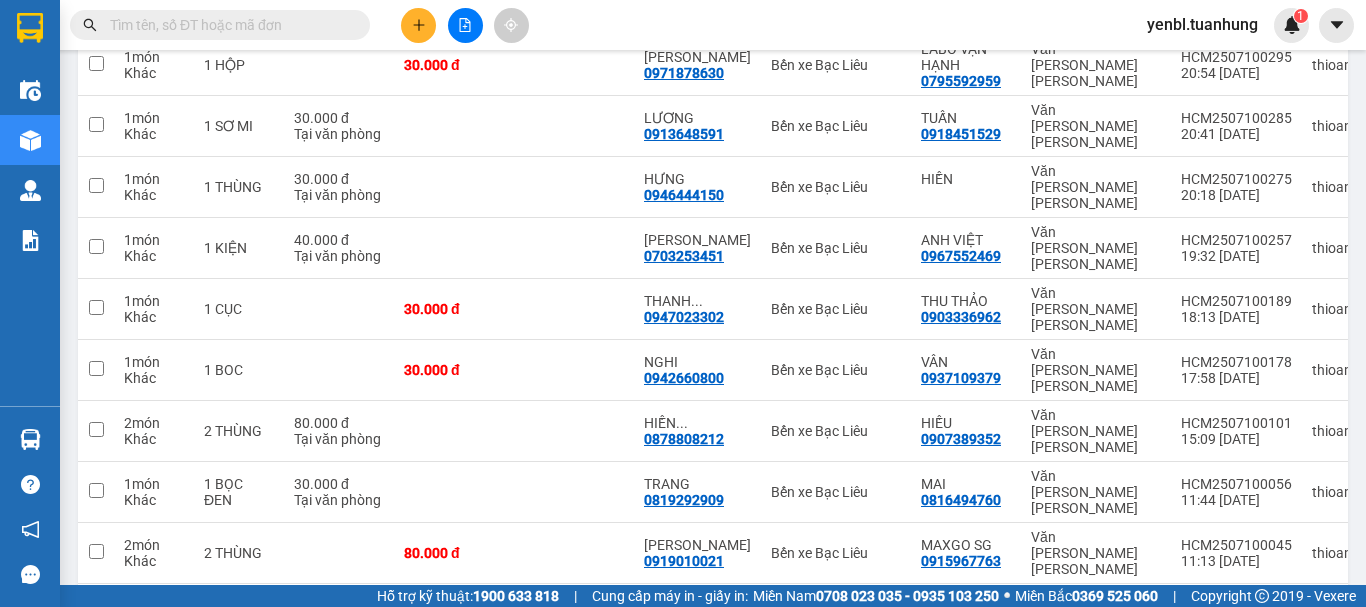 click at bounding box center [228, 25] 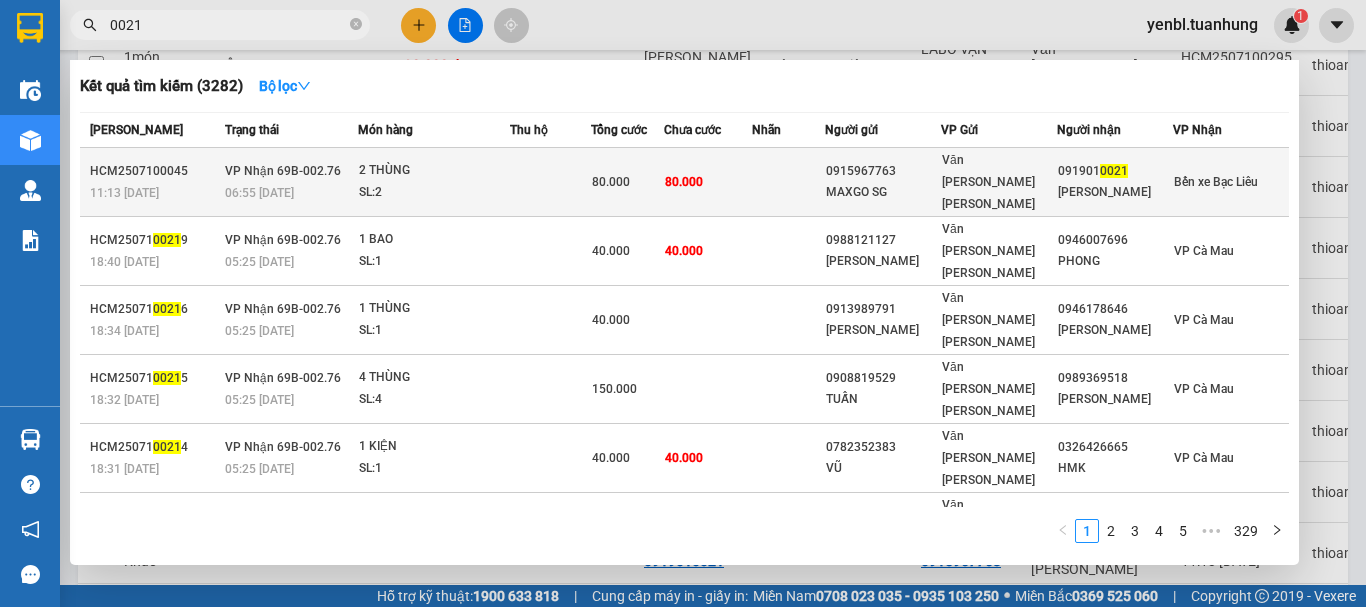 type on "0021" 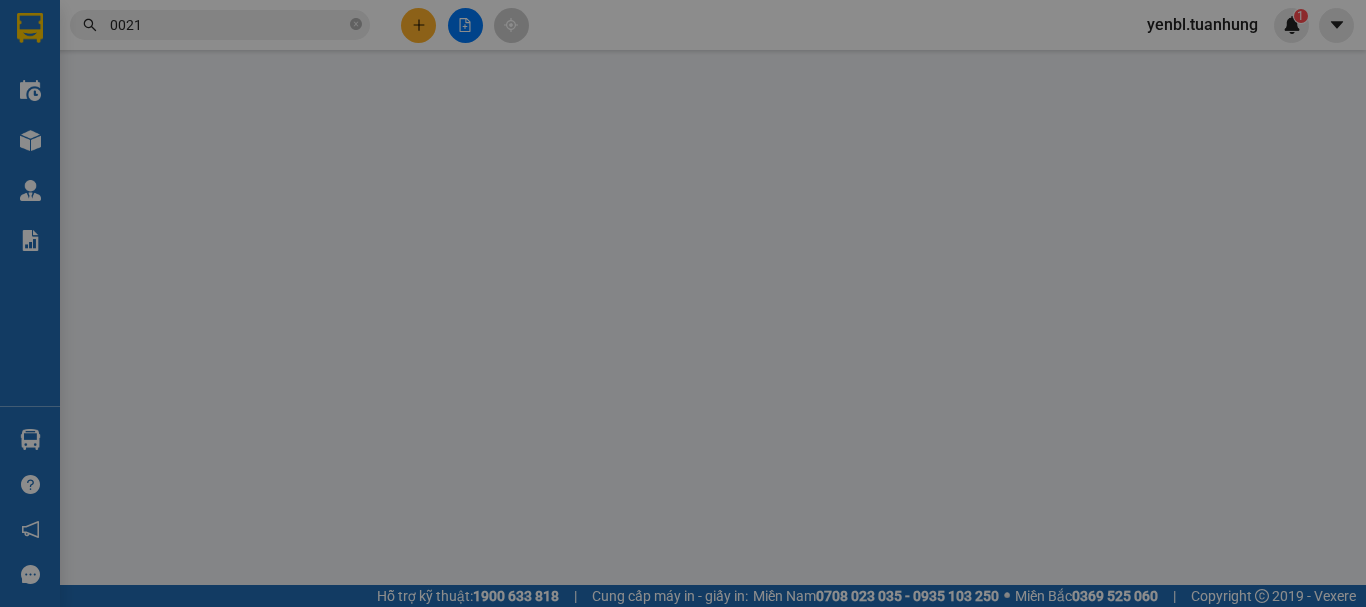 scroll, scrollTop: 0, scrollLeft: 0, axis: both 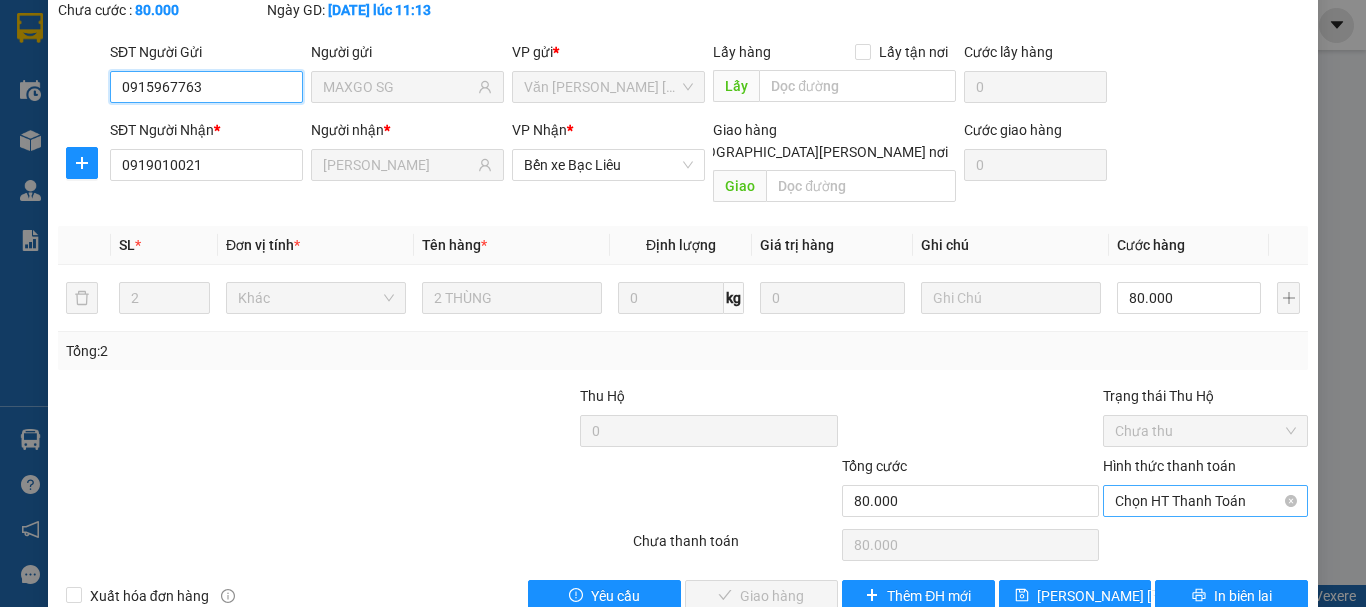 click on "Chọn HT Thanh Toán" at bounding box center (1205, 501) 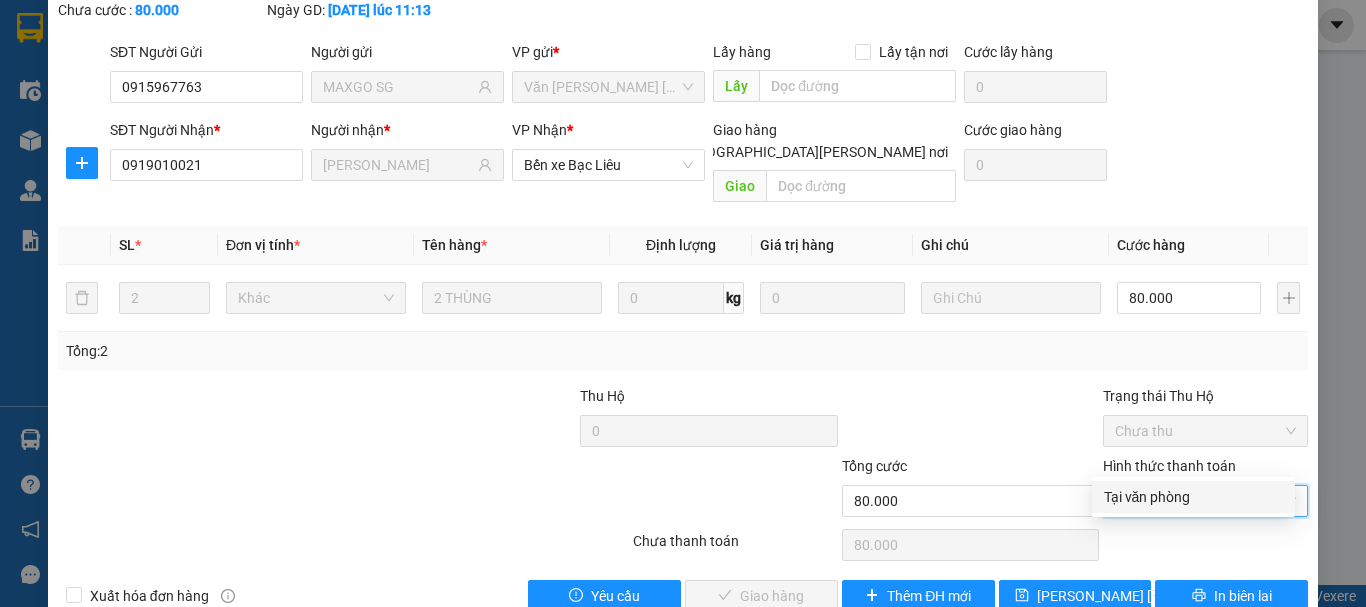 click on "Tại văn phòng" at bounding box center [1193, 497] 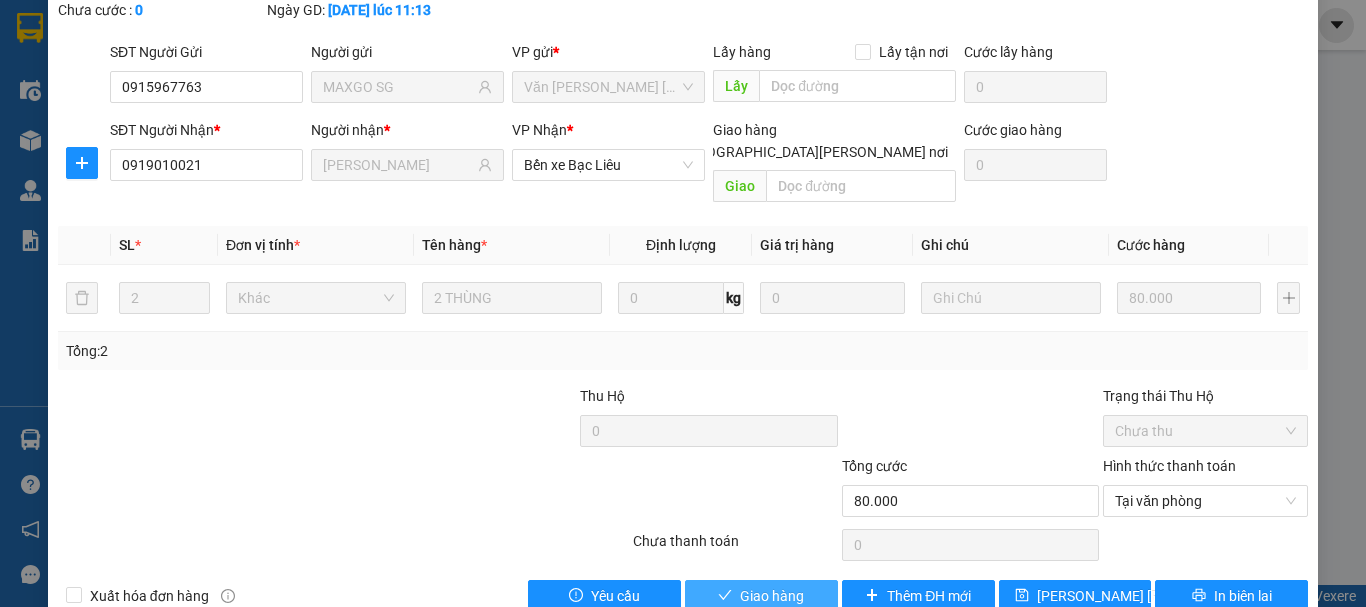 click on "Giao hàng" at bounding box center [761, 596] 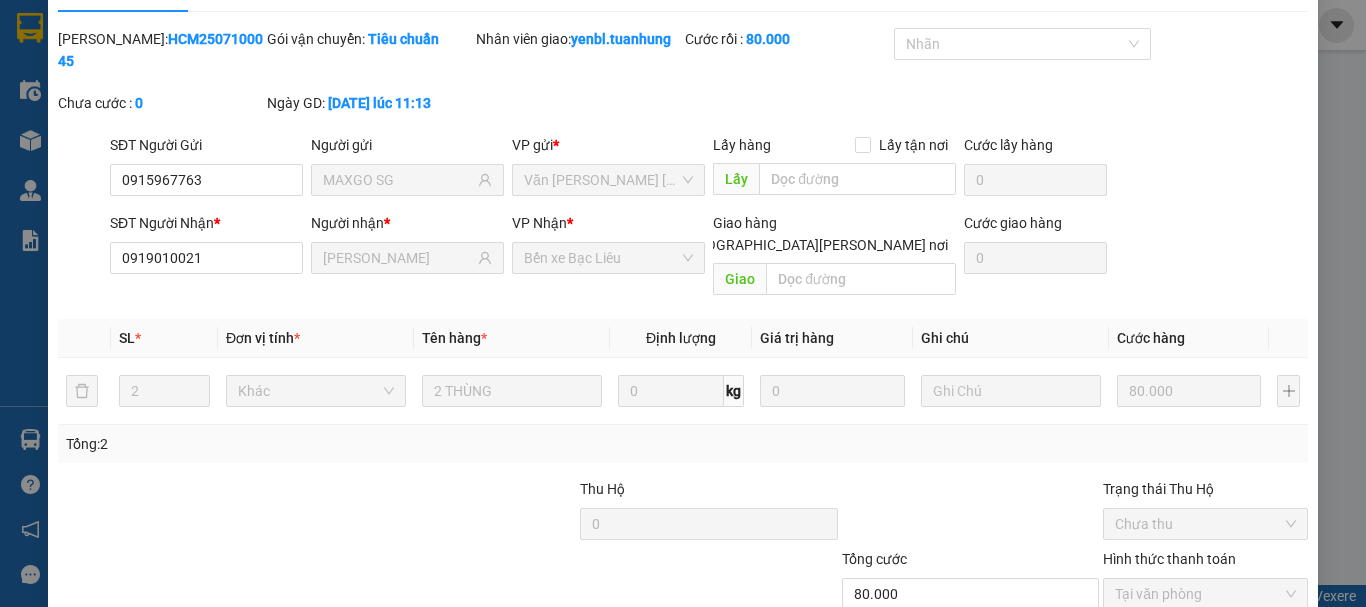 scroll, scrollTop: 0, scrollLeft: 0, axis: both 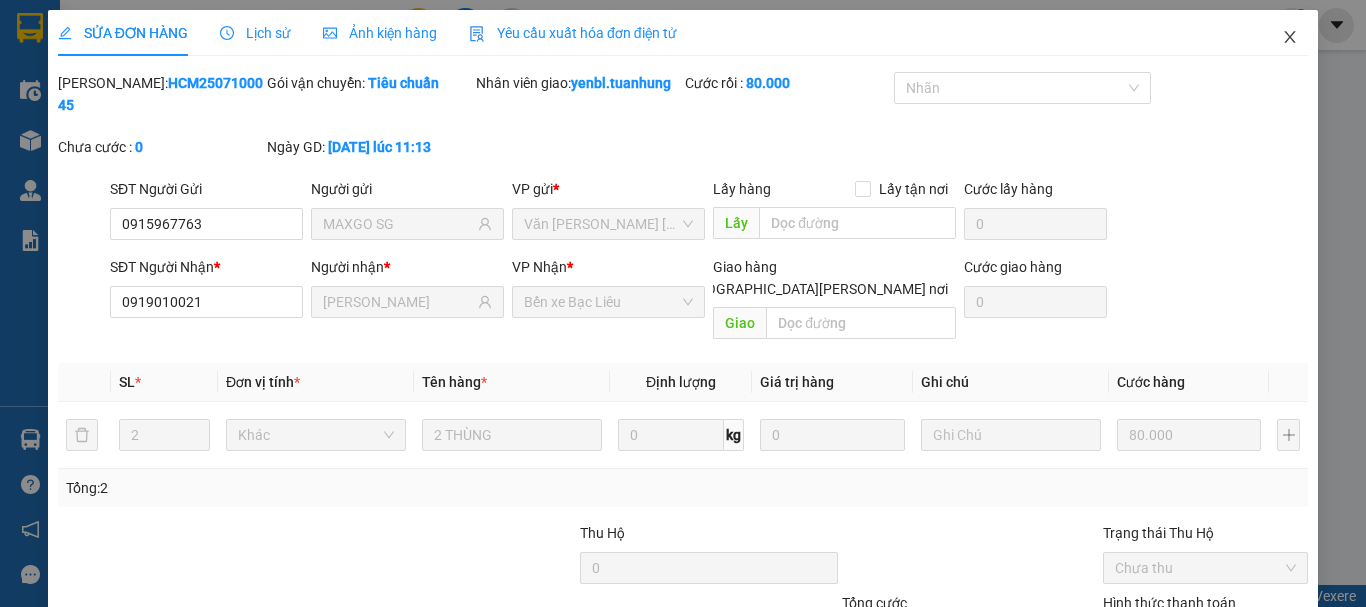 click at bounding box center (1290, 38) 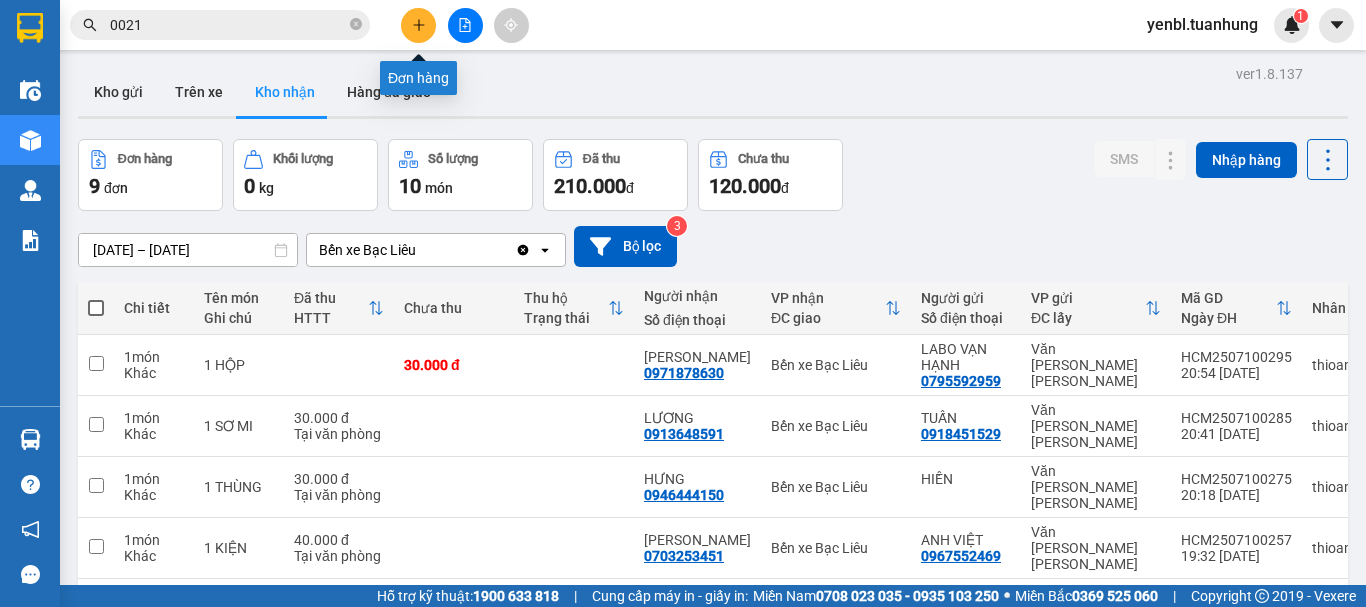 click 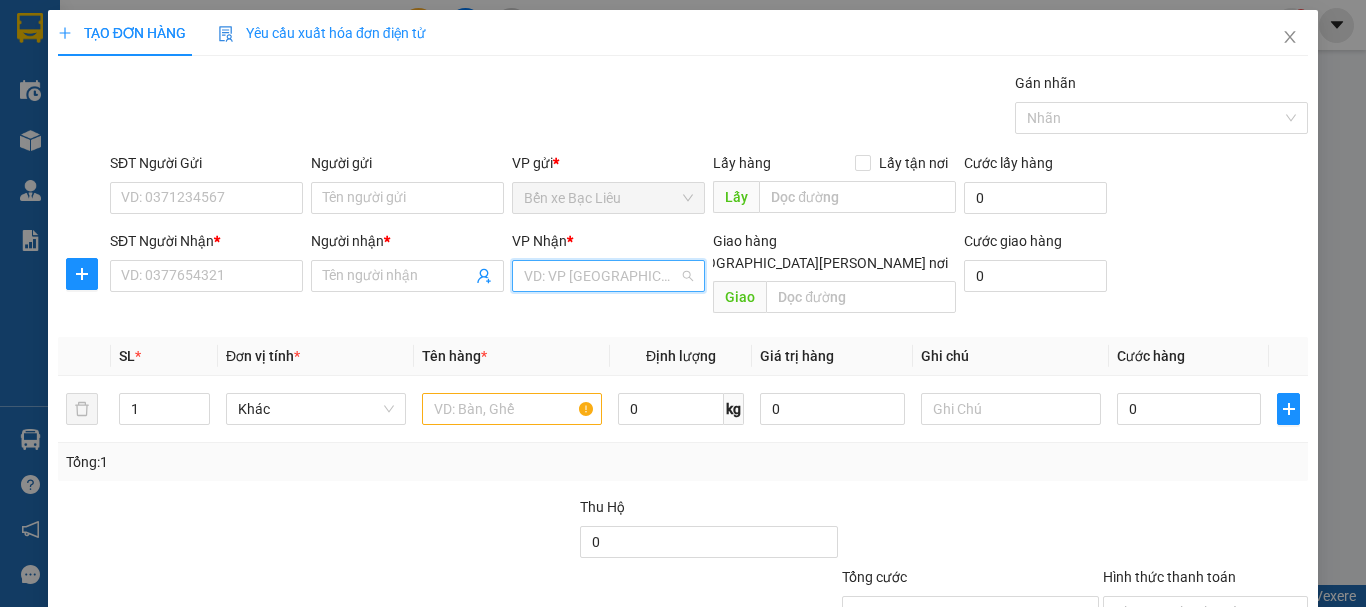 click at bounding box center (601, 276) 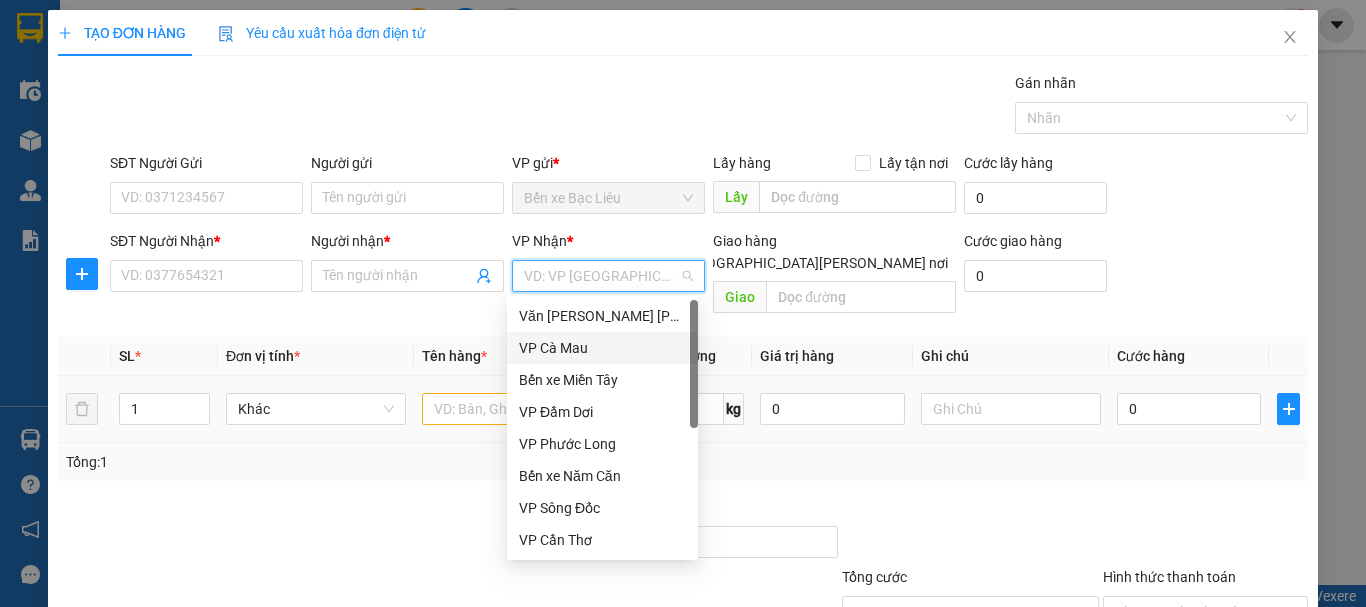 click on "VP Cà Mau" at bounding box center [602, 348] 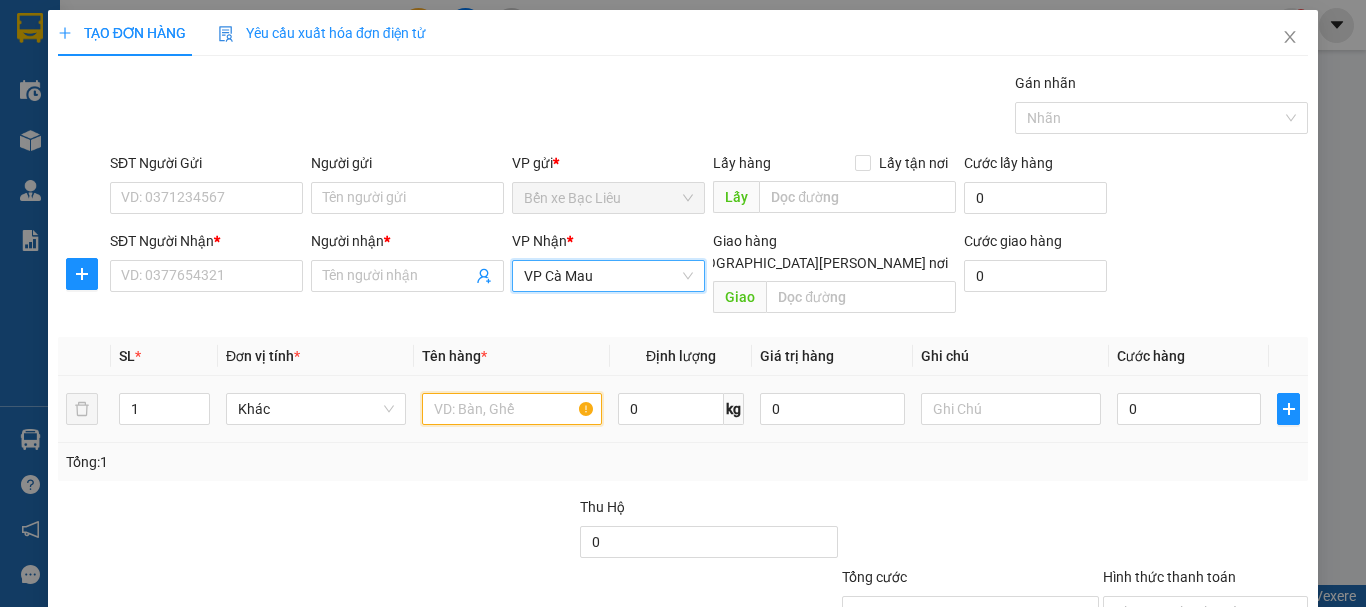 click at bounding box center [512, 409] 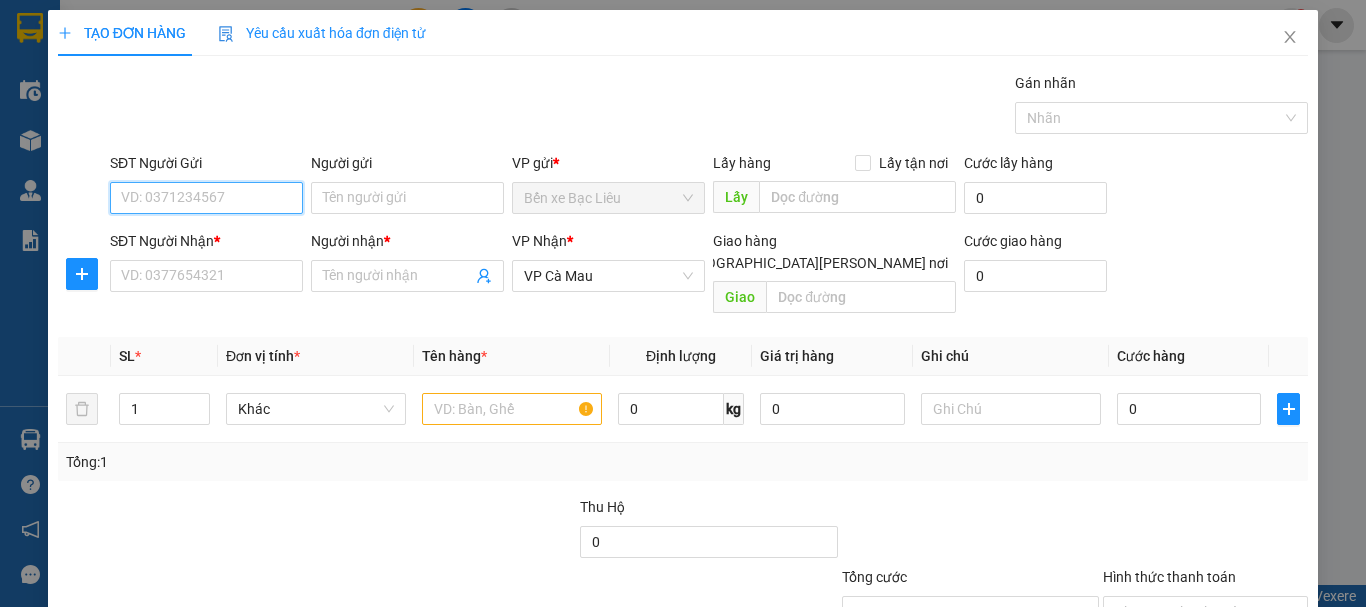 click on "SĐT Người Gửi" at bounding box center (206, 198) 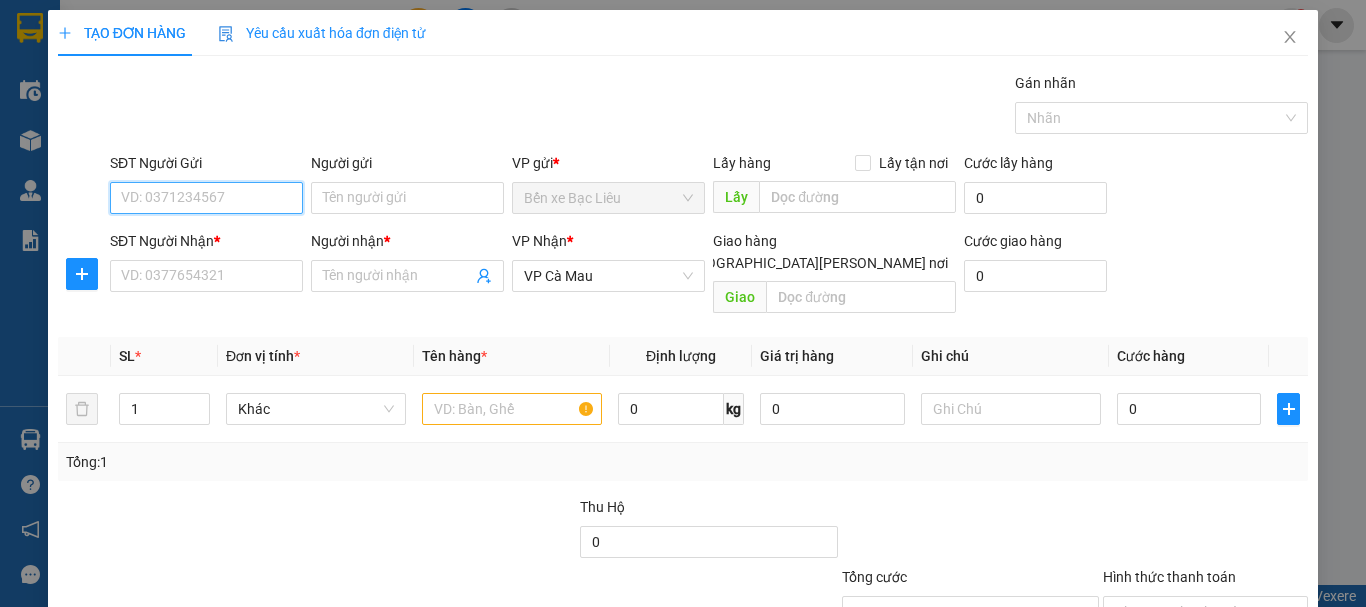 click on "SĐT Người Gửi" at bounding box center (206, 198) 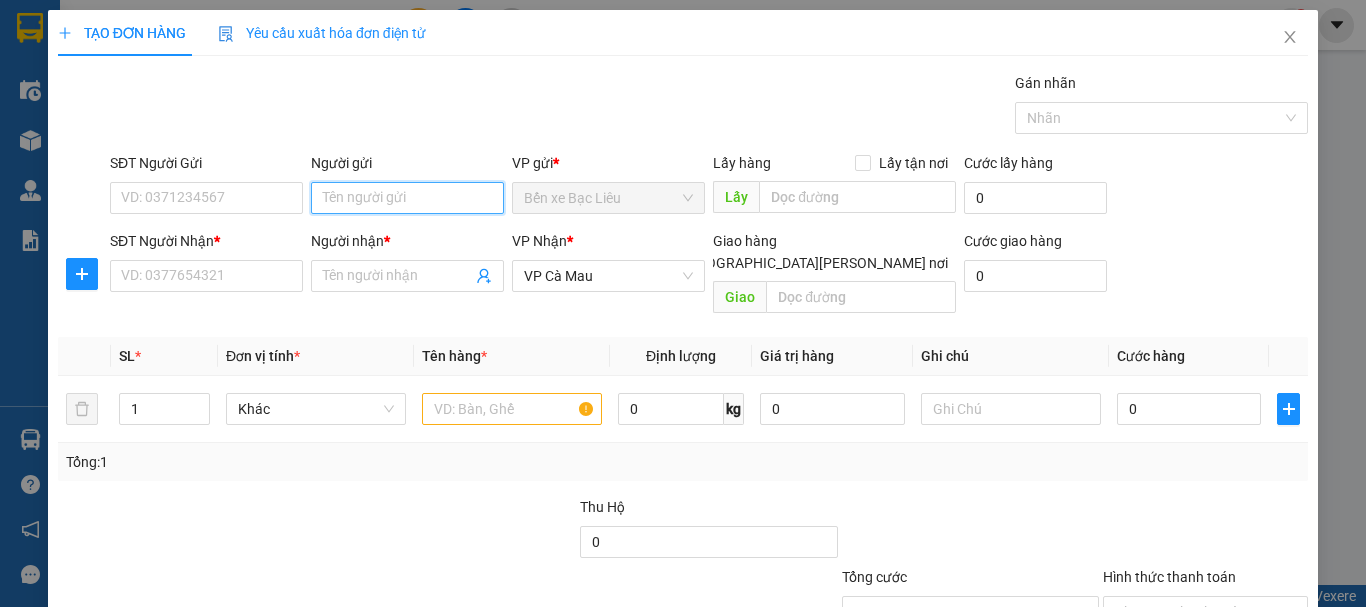 click on "Người gửi" at bounding box center (407, 198) 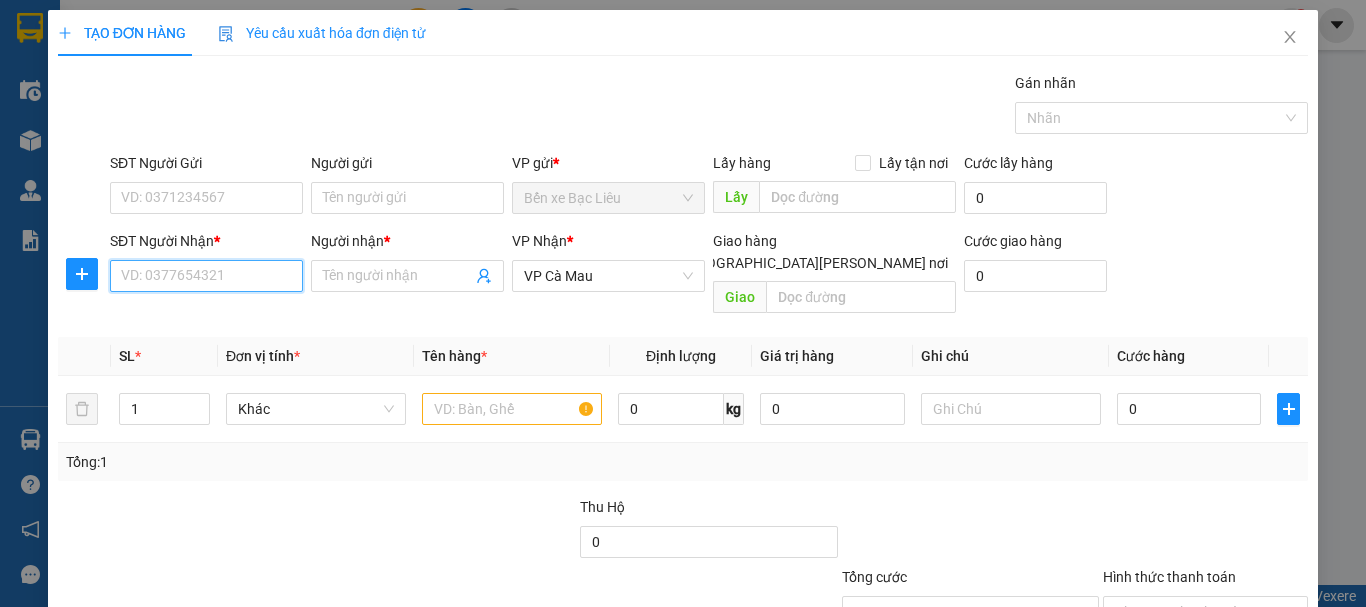 click on "SĐT Người Nhận  *" at bounding box center [206, 276] 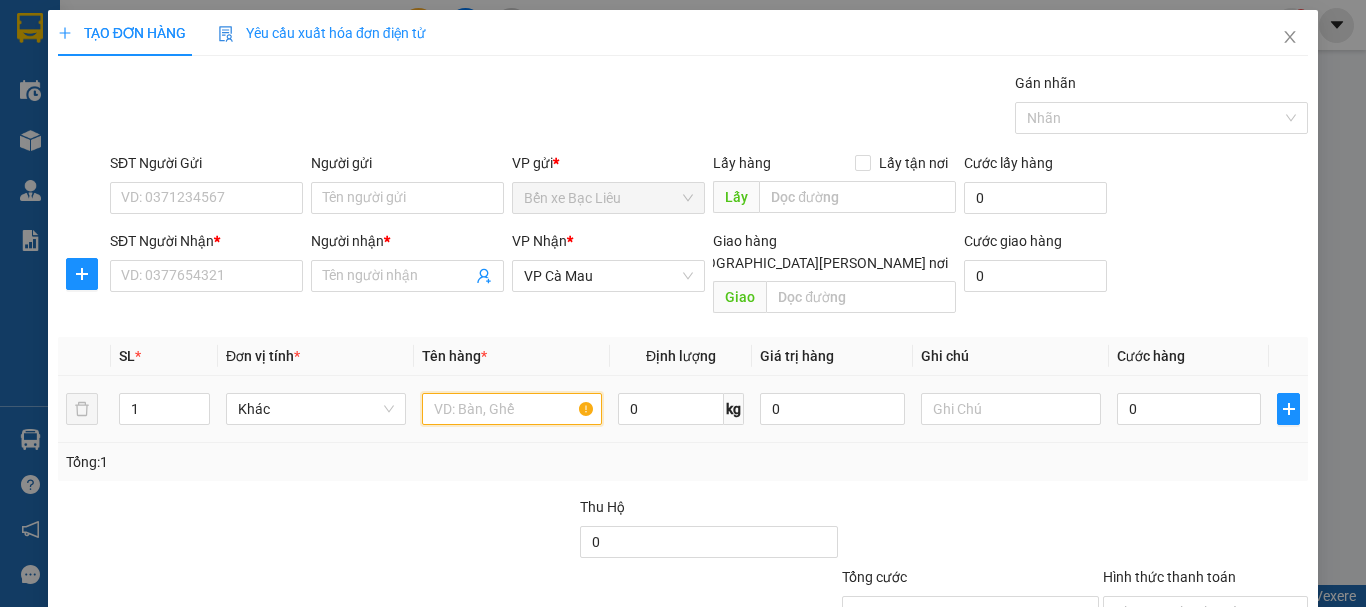 click at bounding box center [512, 409] 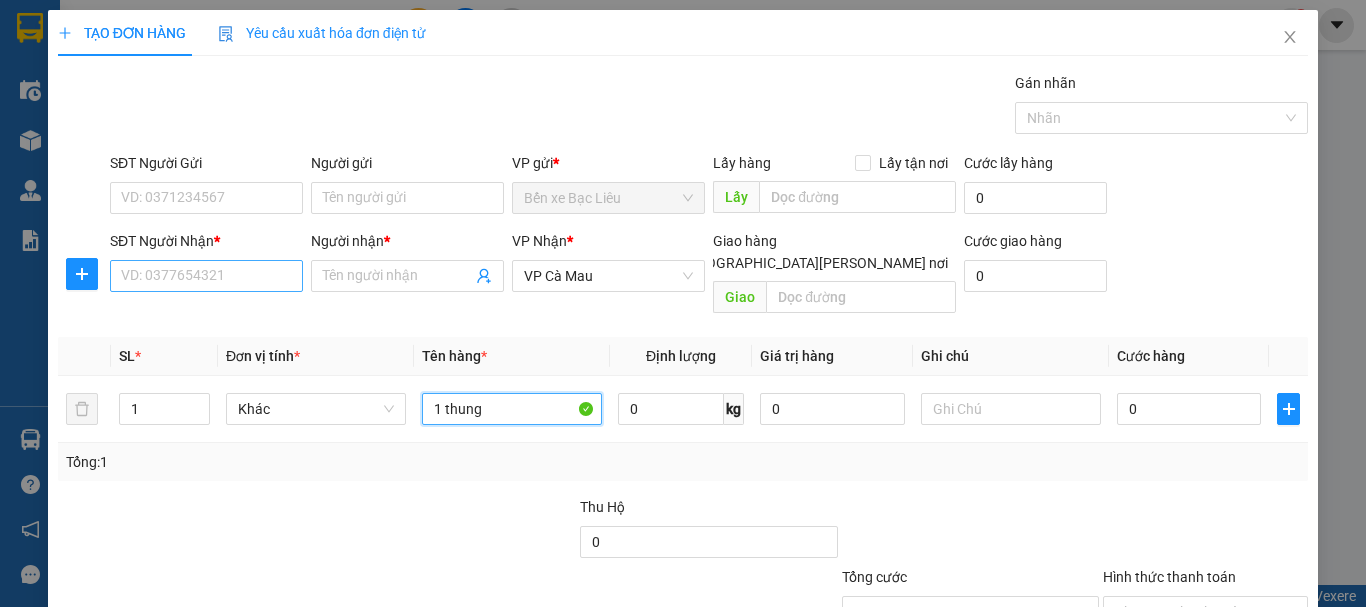 type on "1 thung" 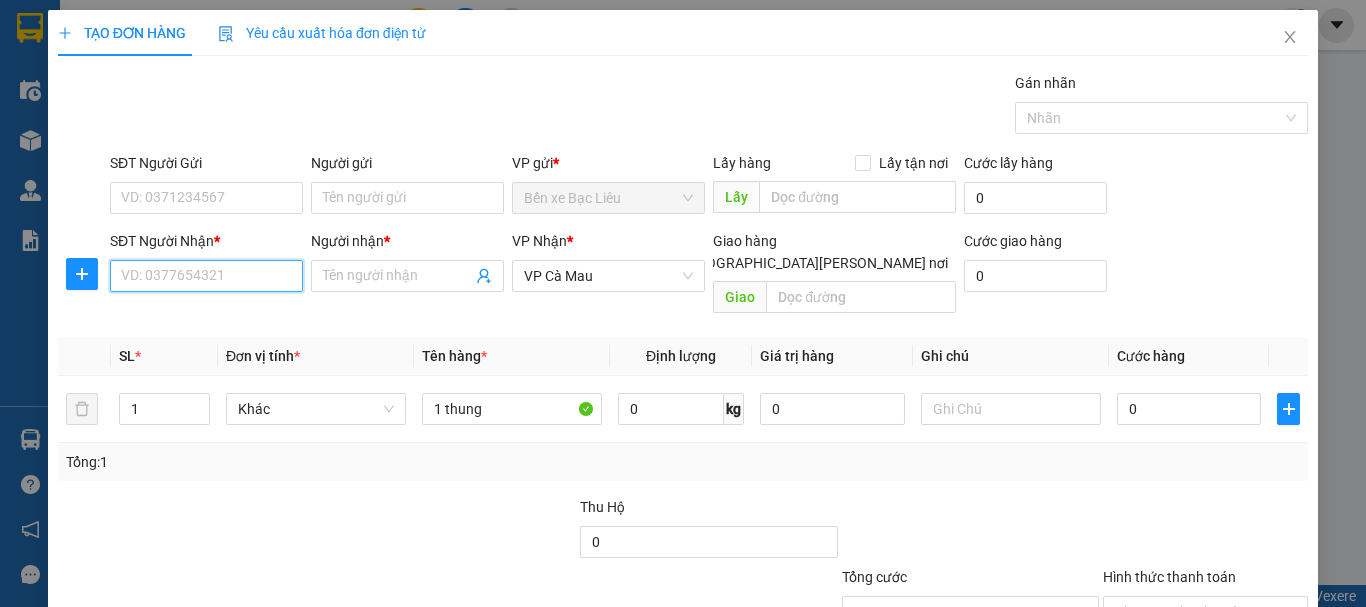 click on "SĐT Người Nhận  *" at bounding box center [206, 276] 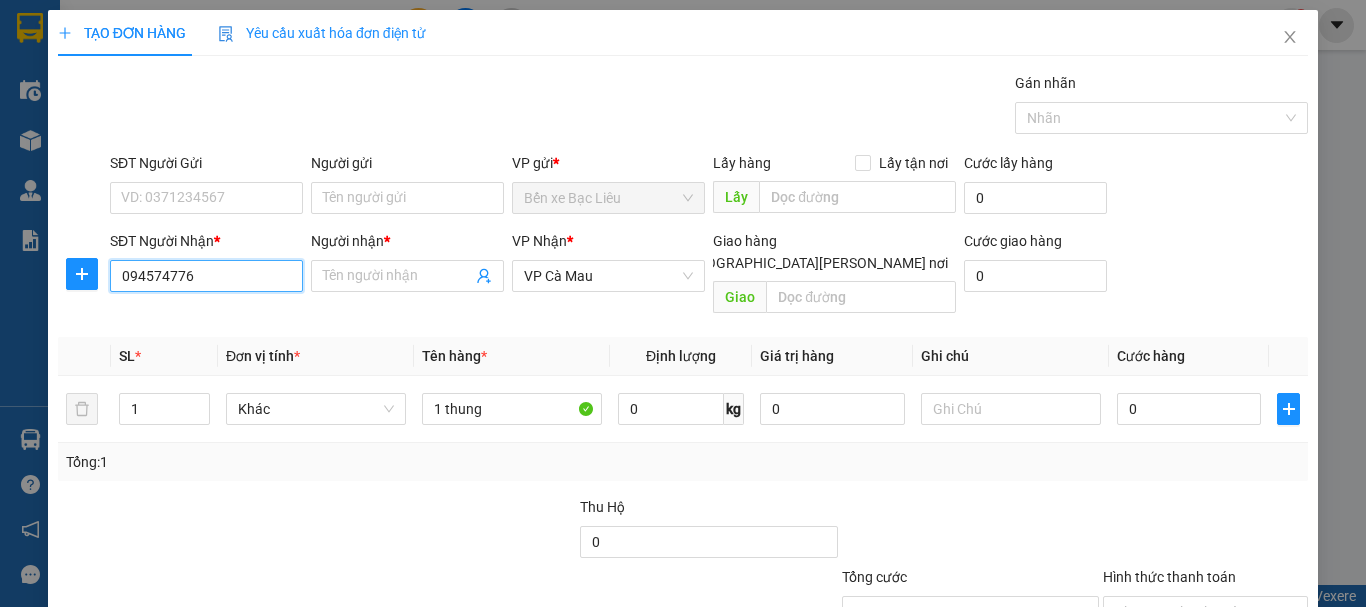 type on "0945747765" 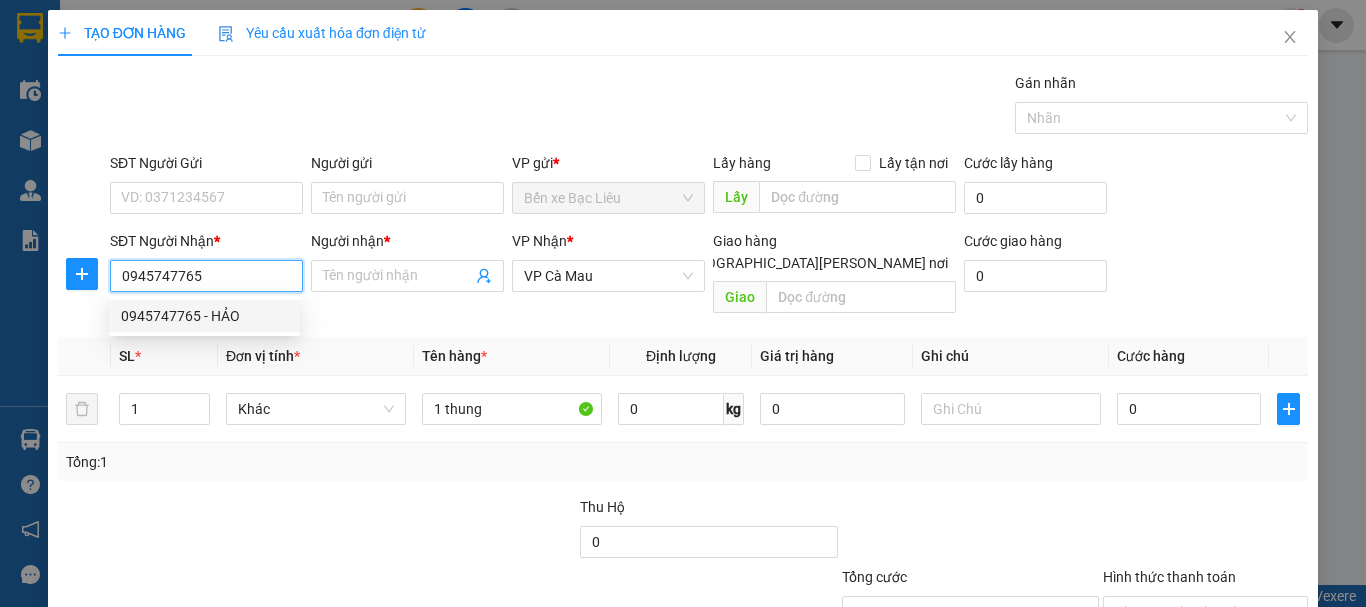 click on "0945747765 - HẢO" at bounding box center (204, 316) 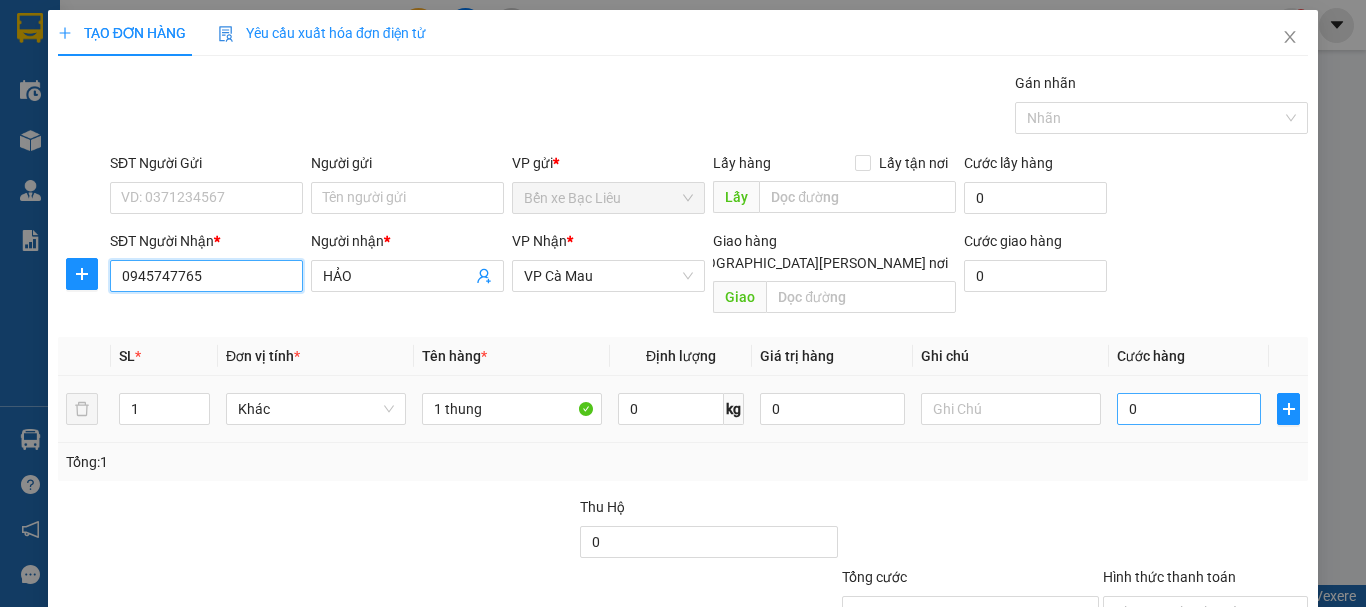 type on "0945747765" 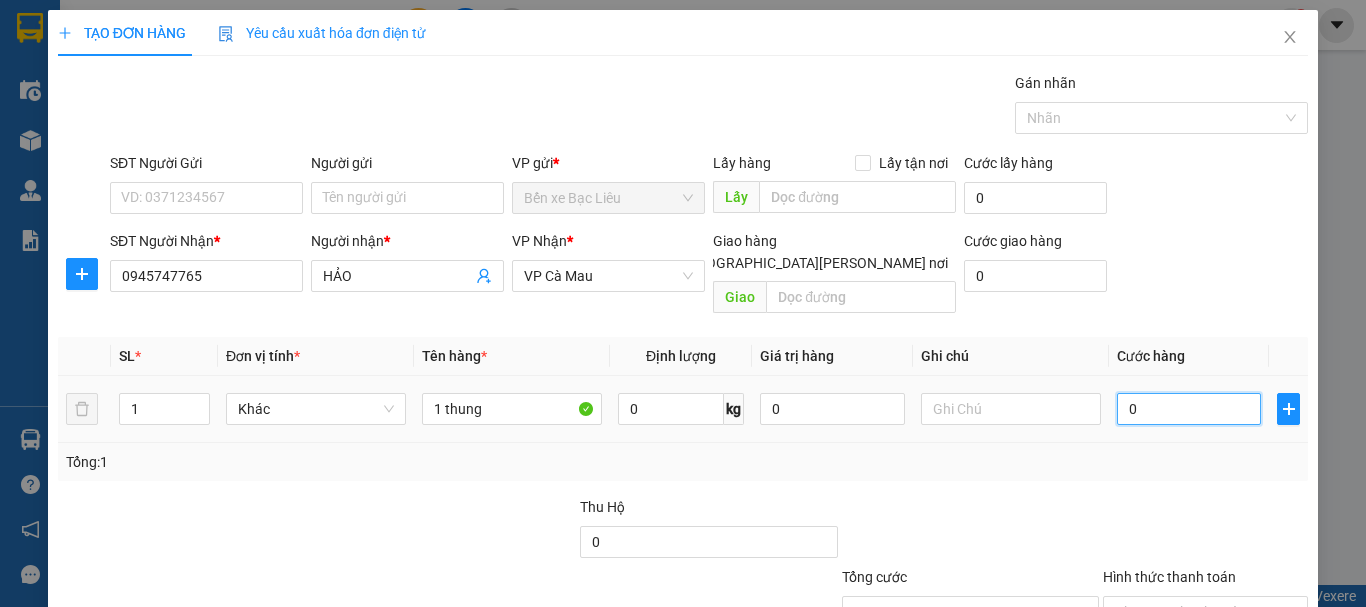 click on "0" at bounding box center (1189, 409) 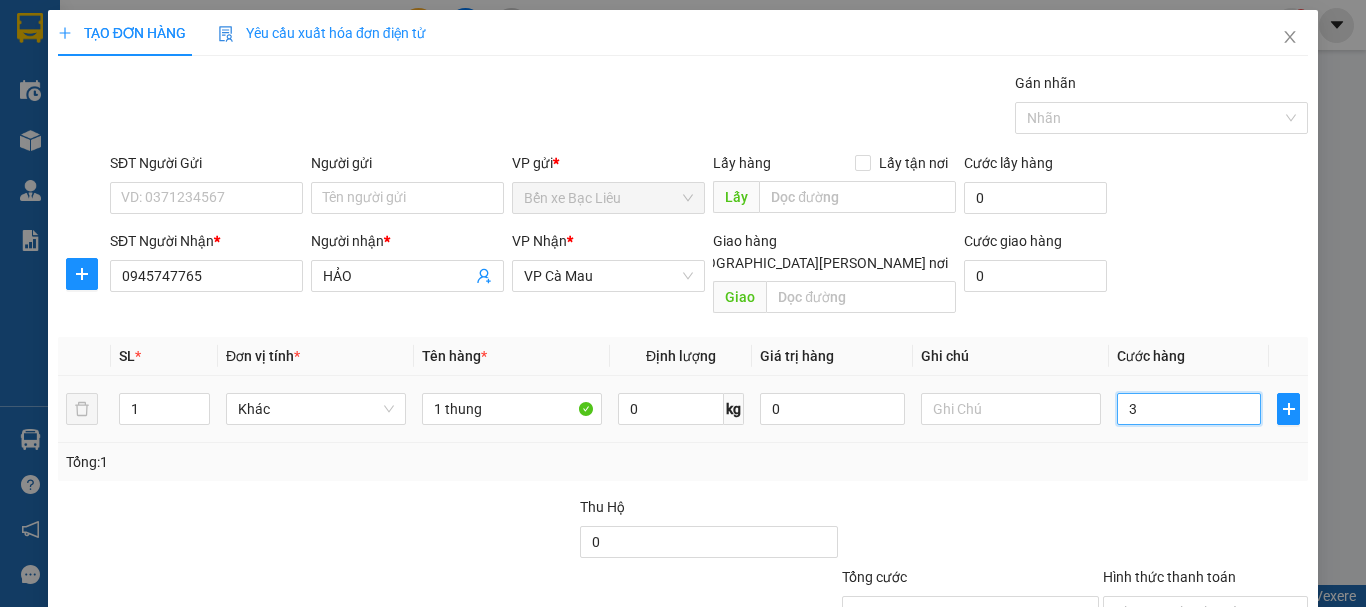 type on "3" 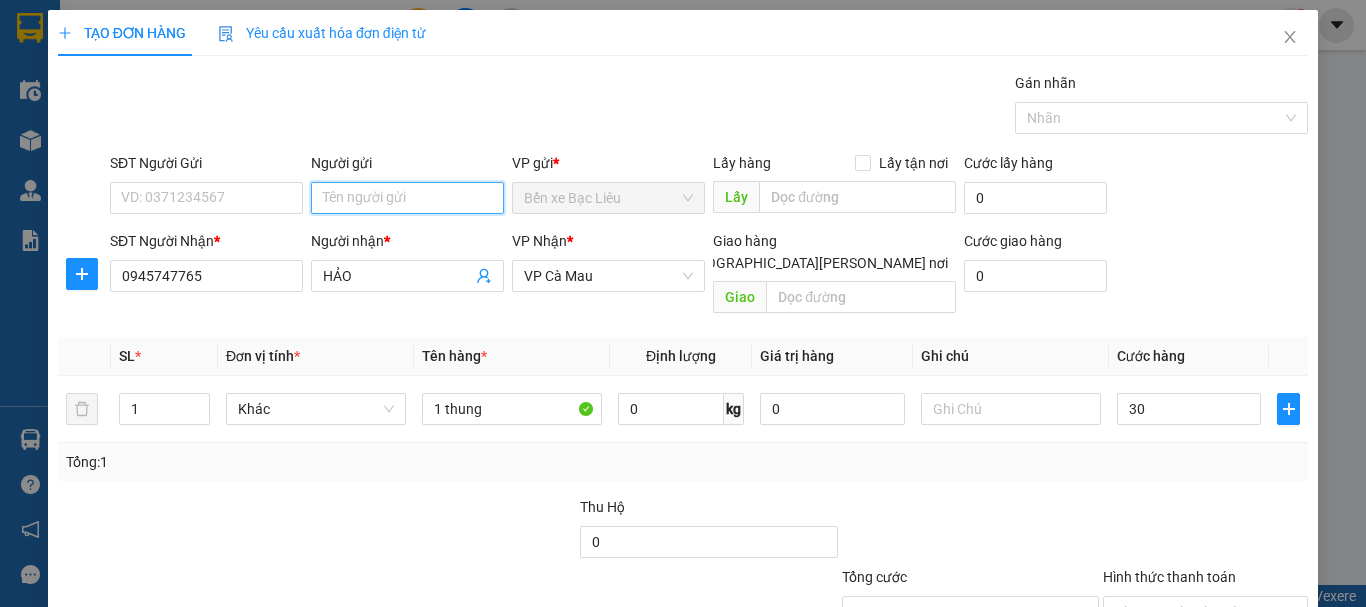 type on "30.000" 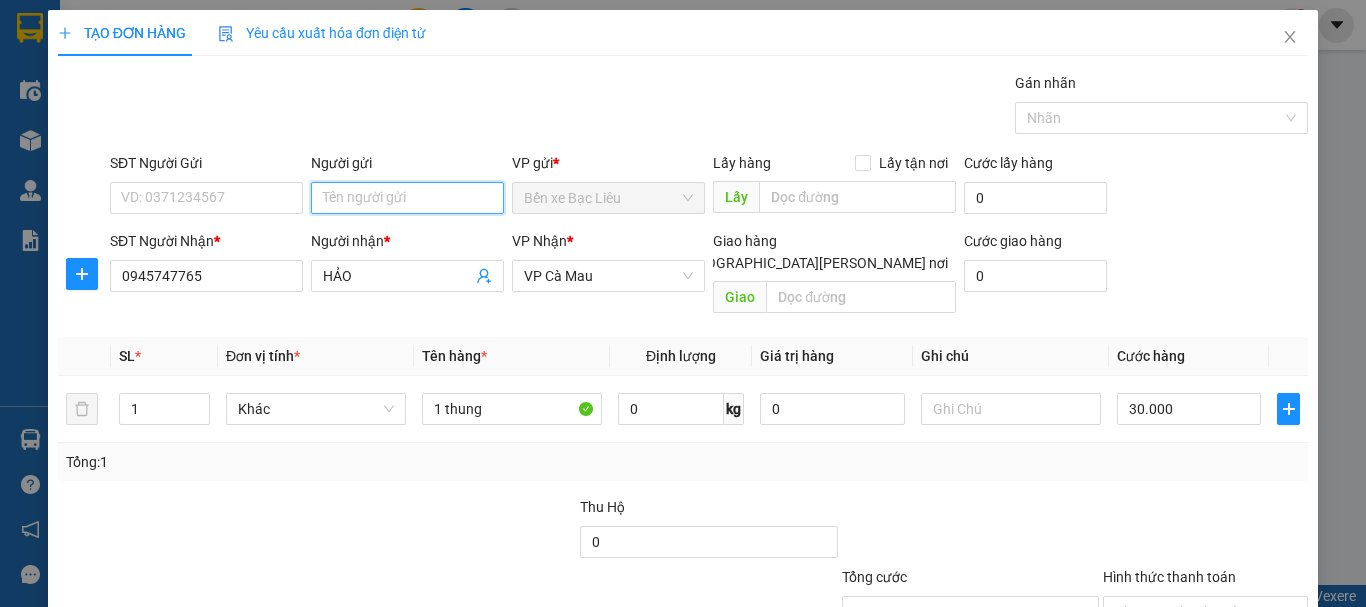 click on "Người gửi" at bounding box center [407, 198] 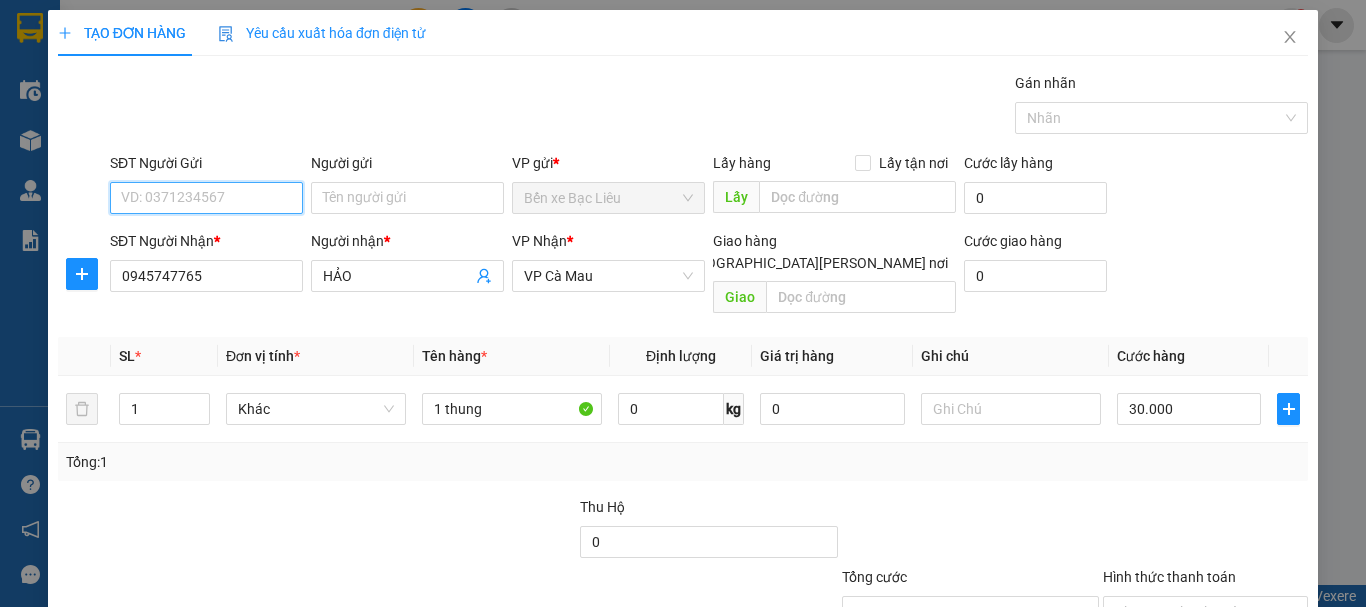 click on "SĐT Người Gửi" at bounding box center (206, 198) 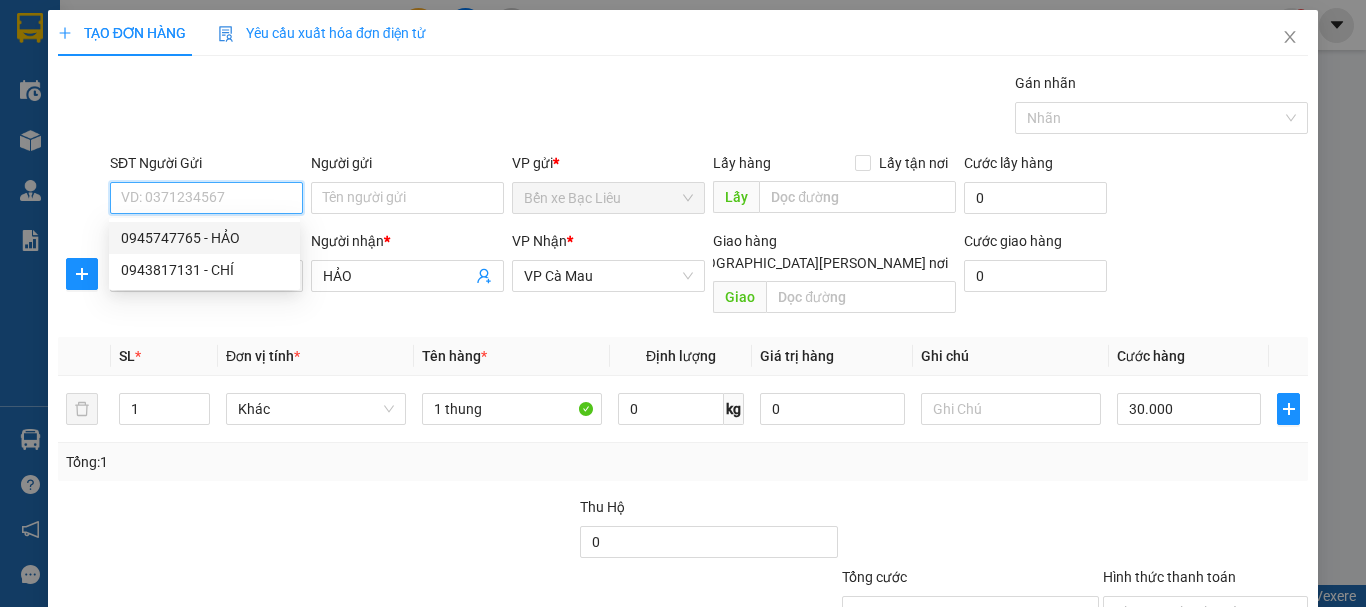 click on "SĐT Người Gửi" at bounding box center [206, 198] 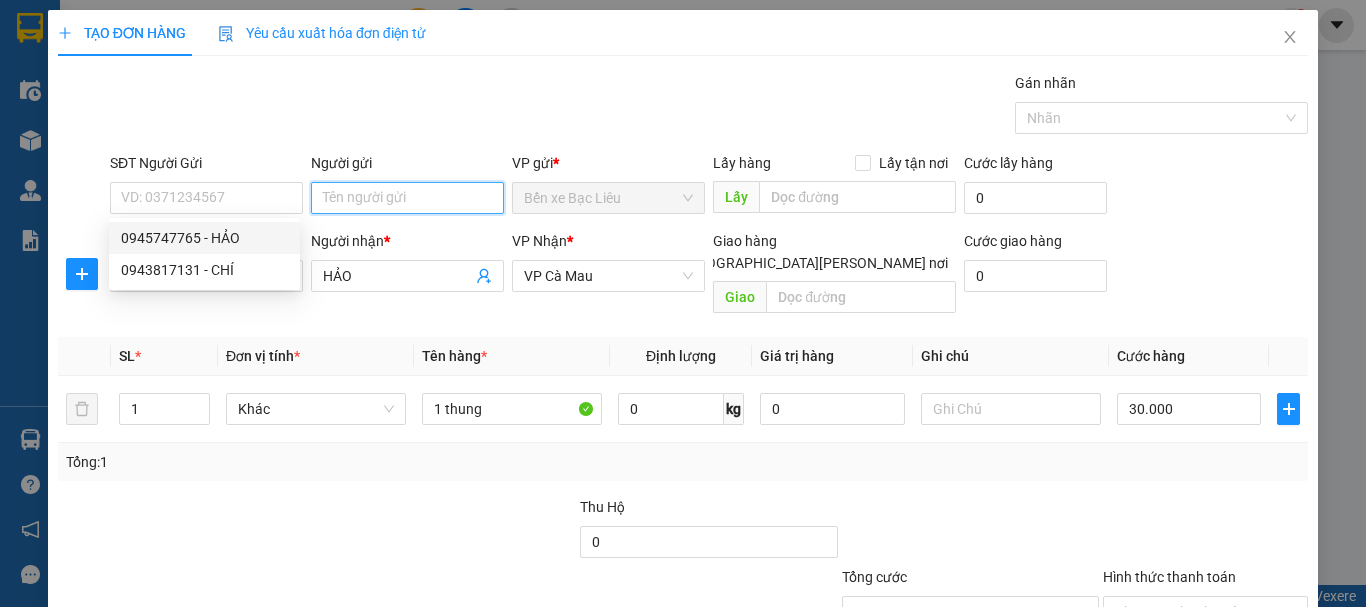 click on "Người gửi" at bounding box center (407, 198) 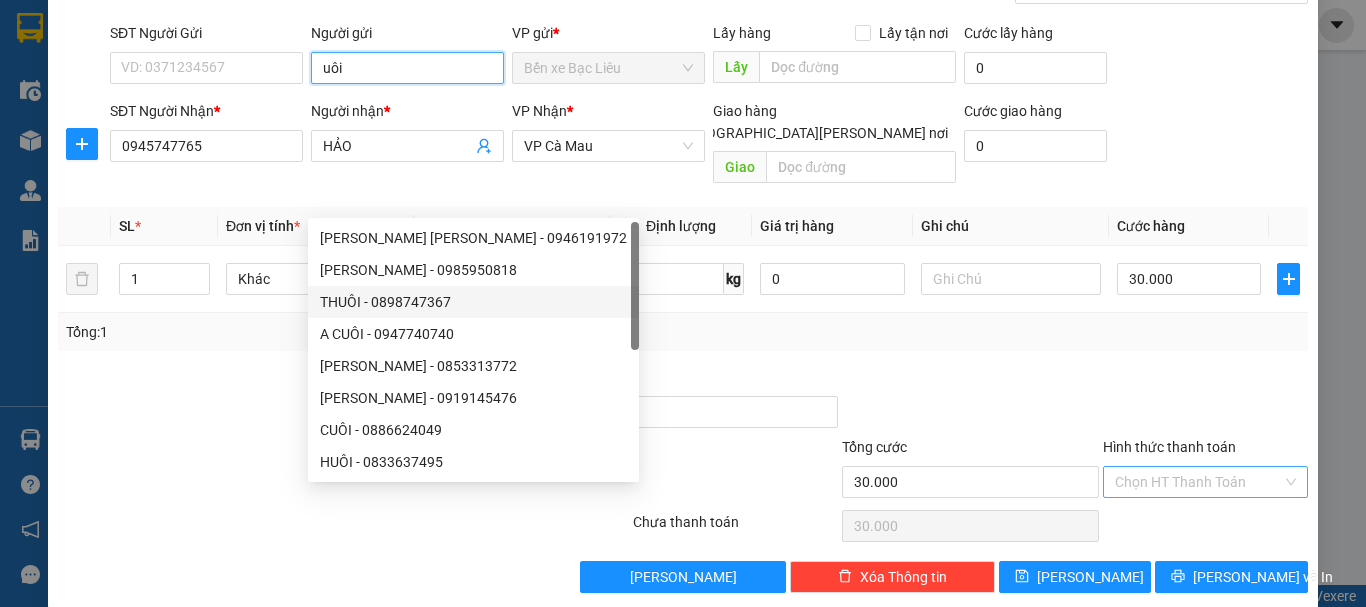 scroll, scrollTop: 133, scrollLeft: 0, axis: vertical 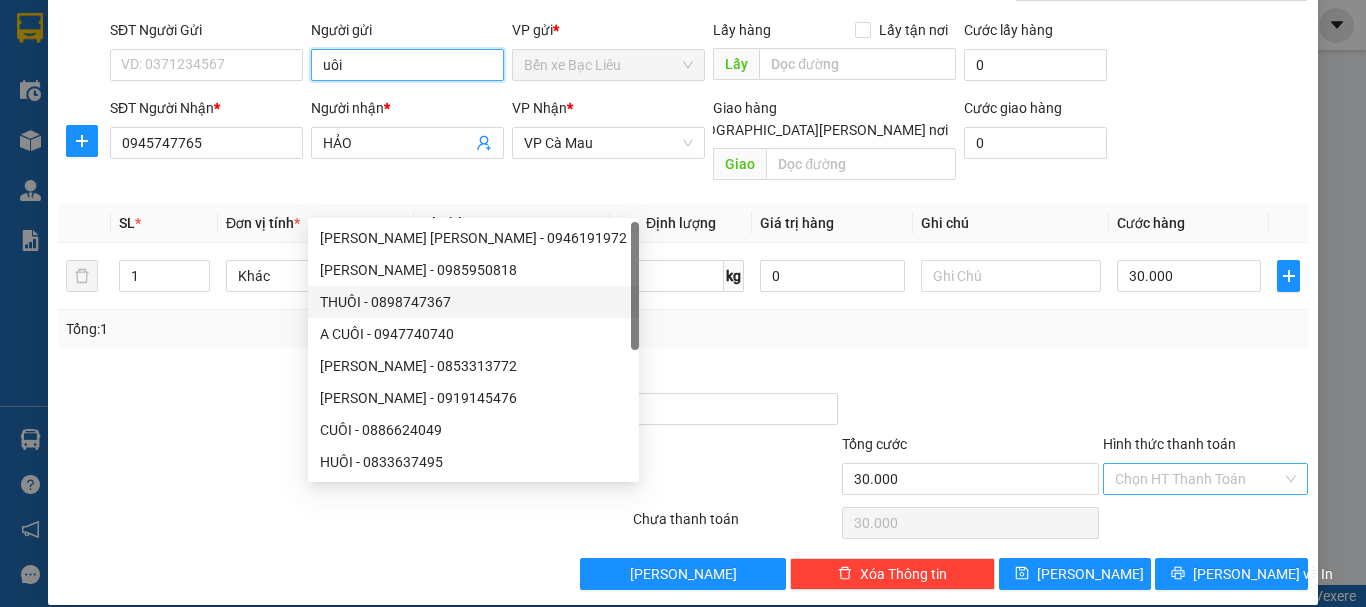 type on "uôi" 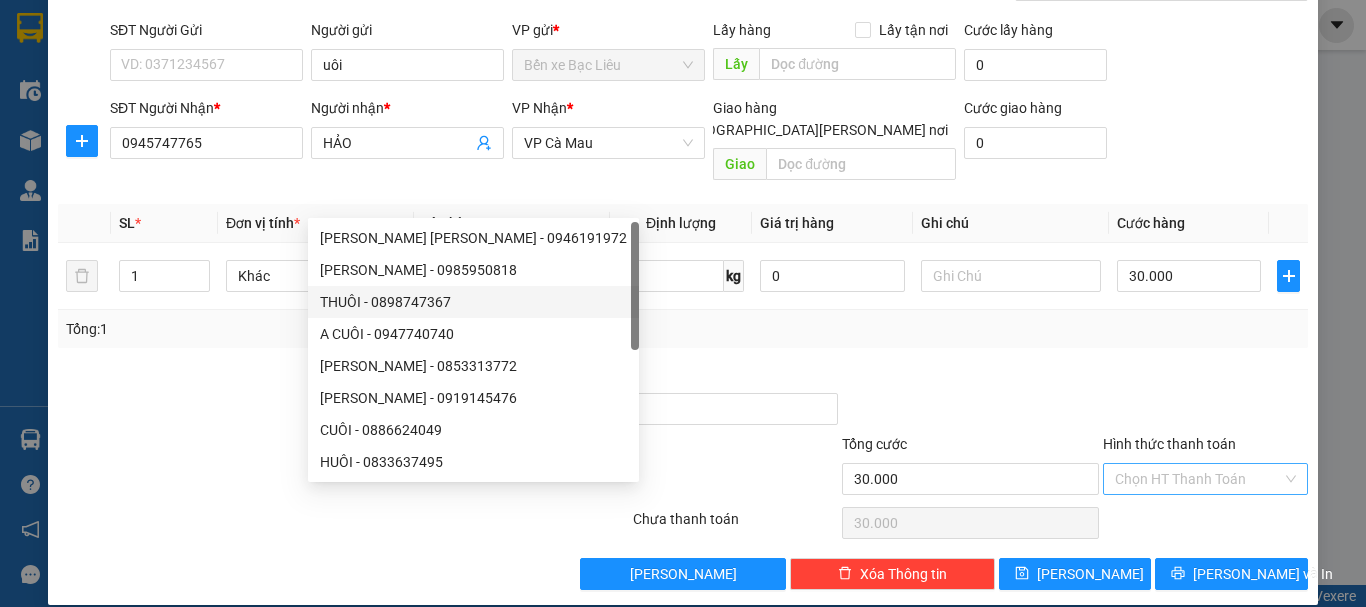 click on "Hình thức thanh toán" at bounding box center (1198, 479) 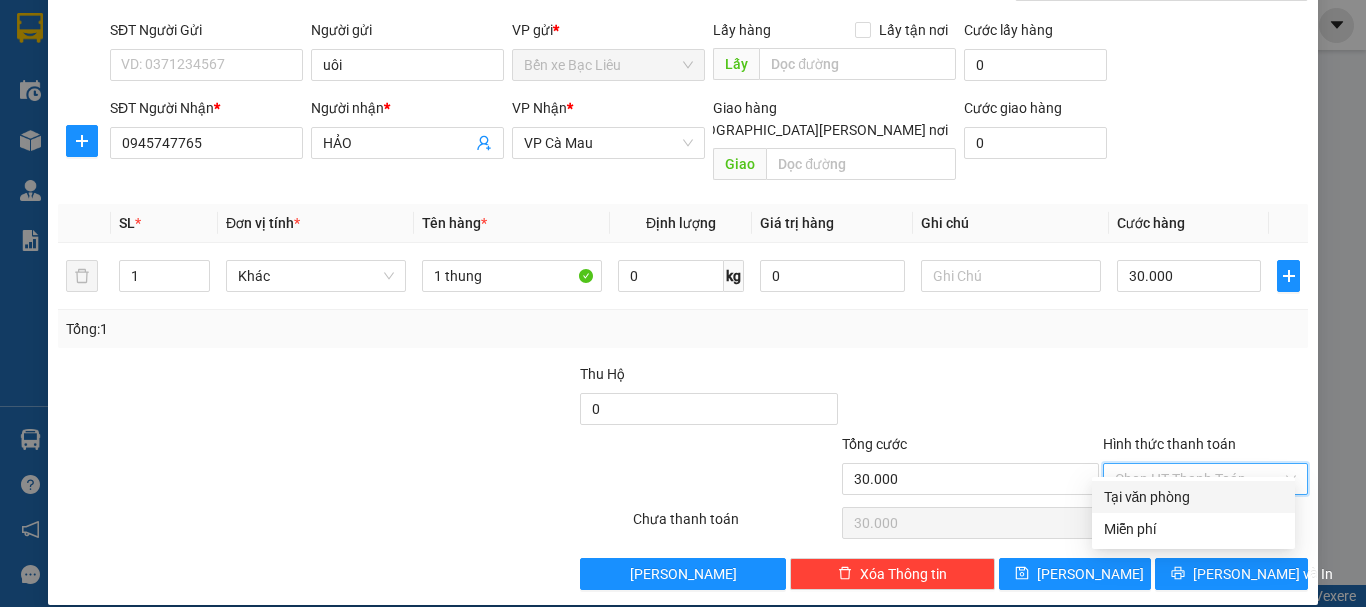 click on "Tại văn phòng" at bounding box center (1193, 497) 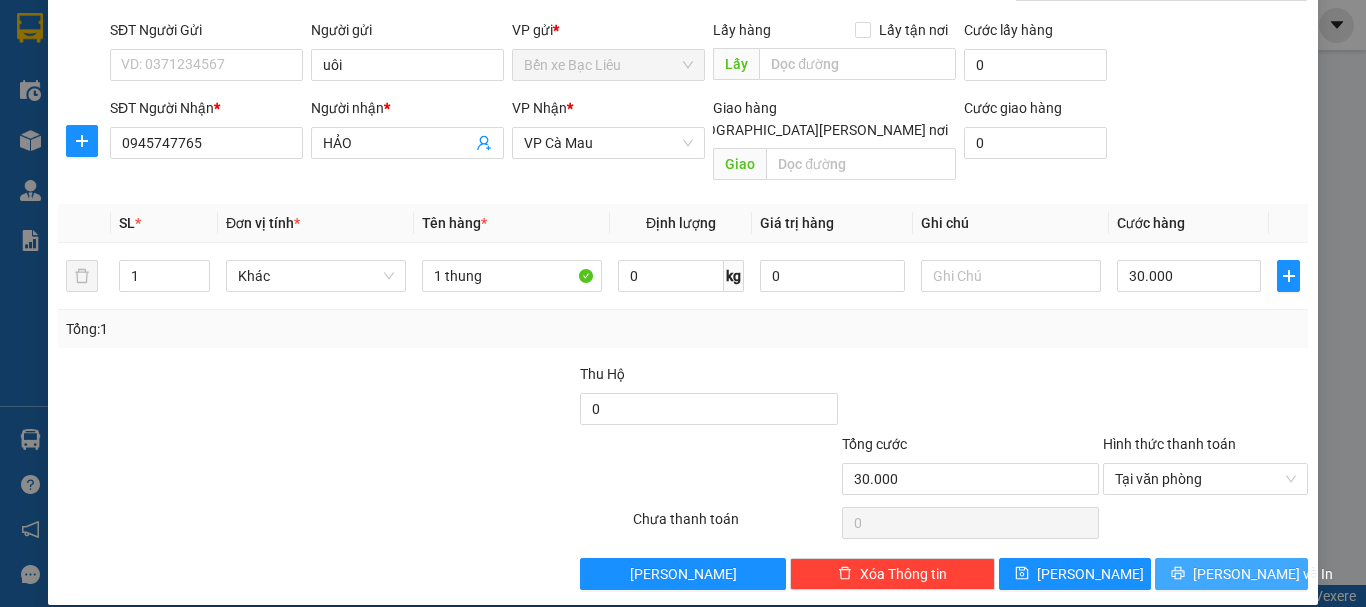 click on "[PERSON_NAME] và In" at bounding box center (1263, 574) 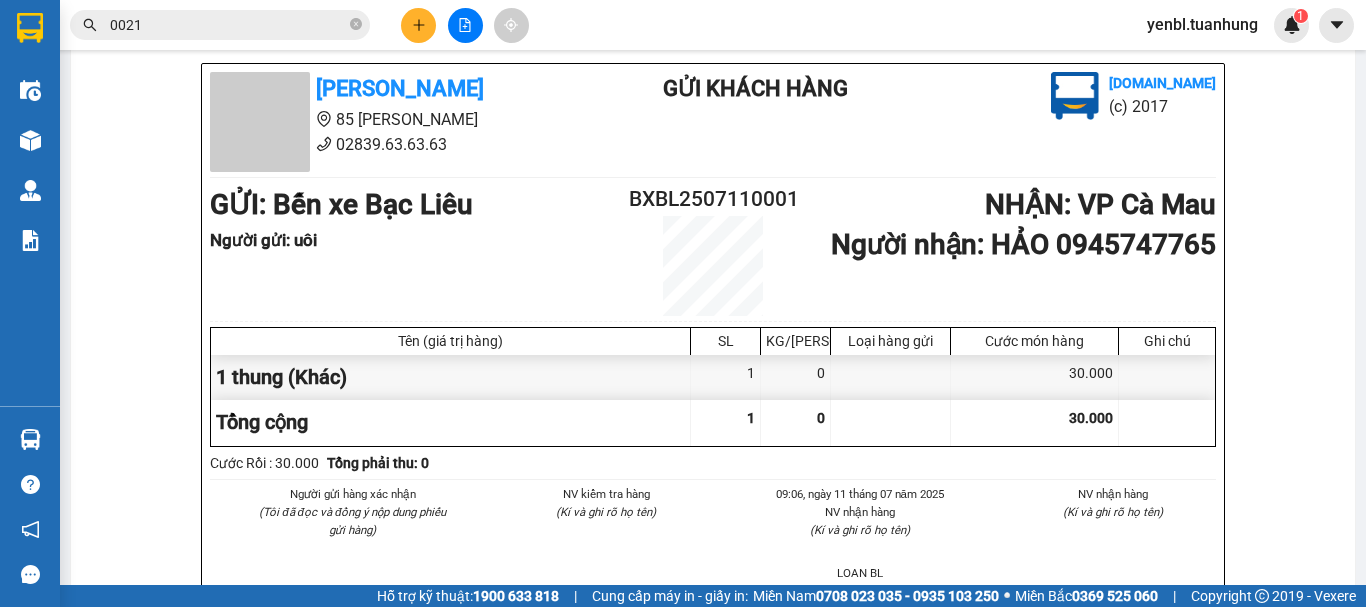 scroll, scrollTop: 0, scrollLeft: 0, axis: both 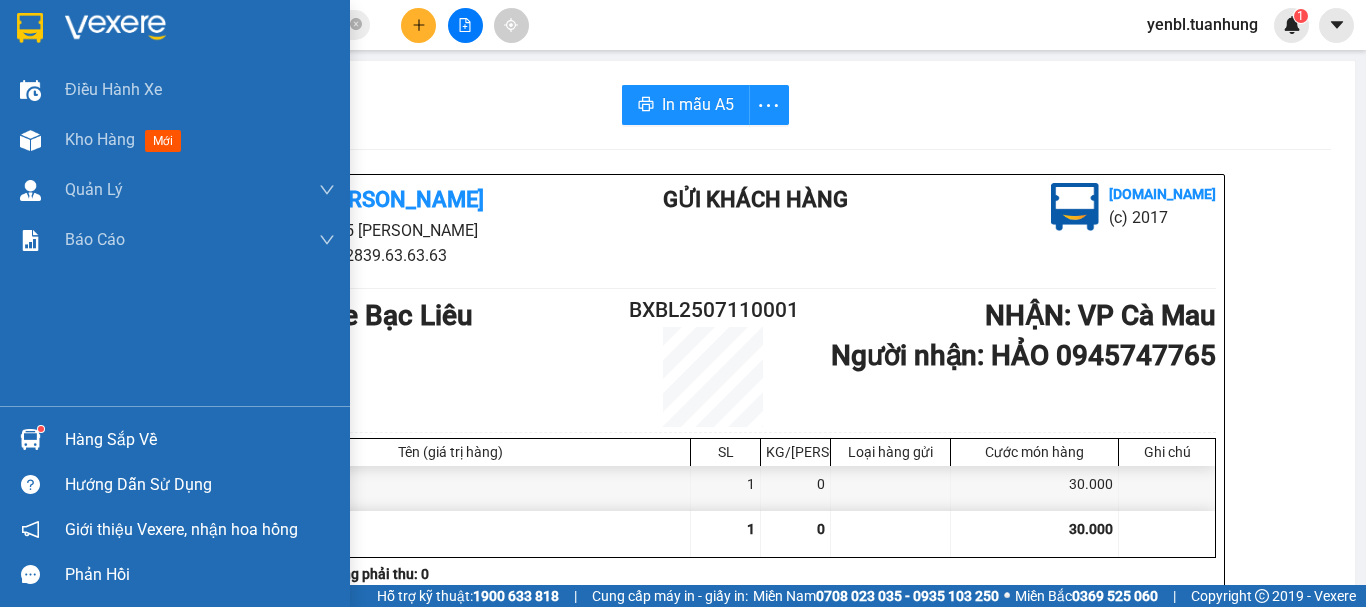 click on "Hàng sắp về" at bounding box center (200, 440) 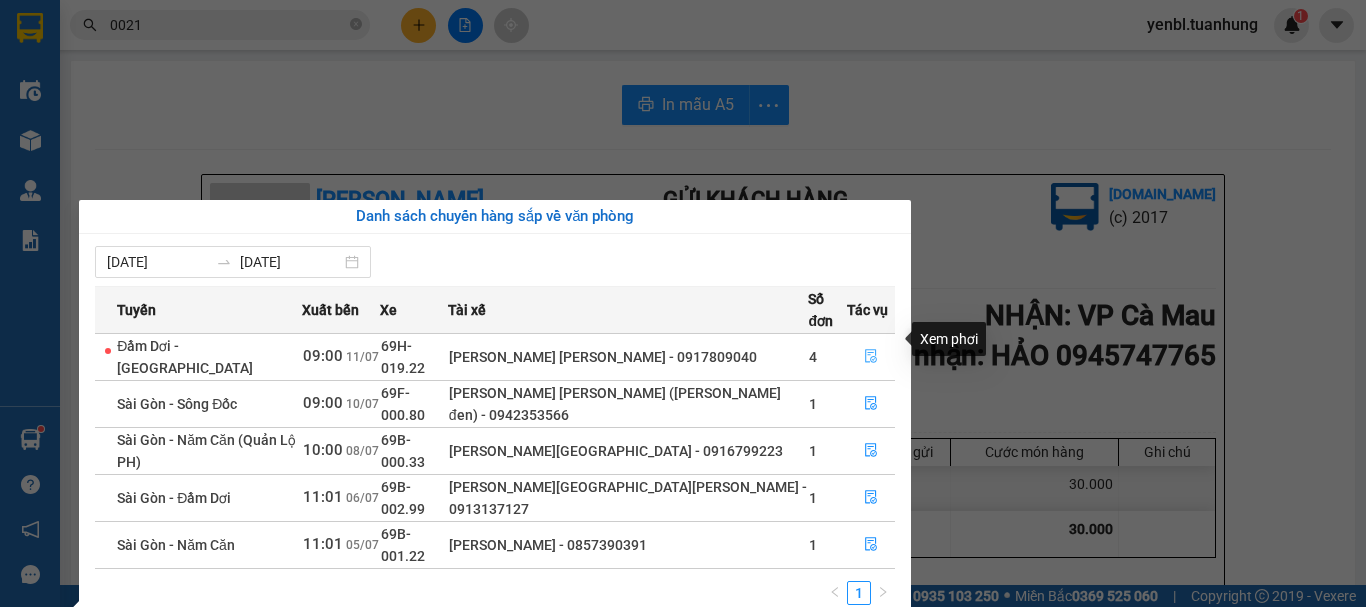 click 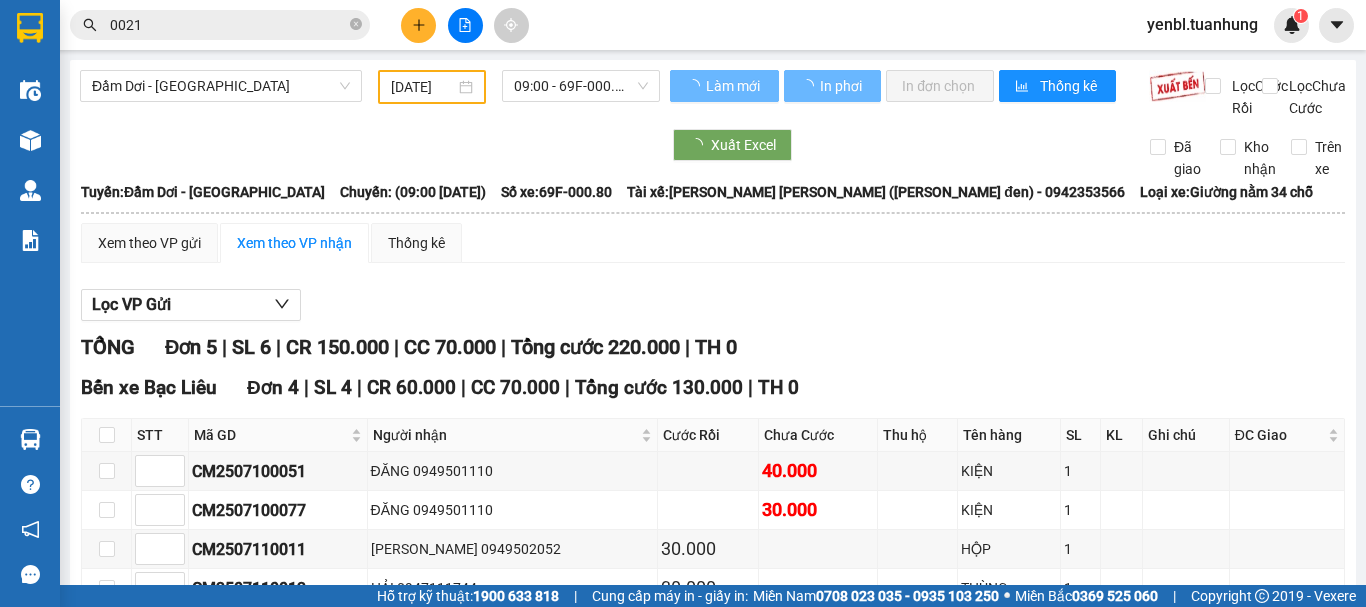 type on "[DATE]" 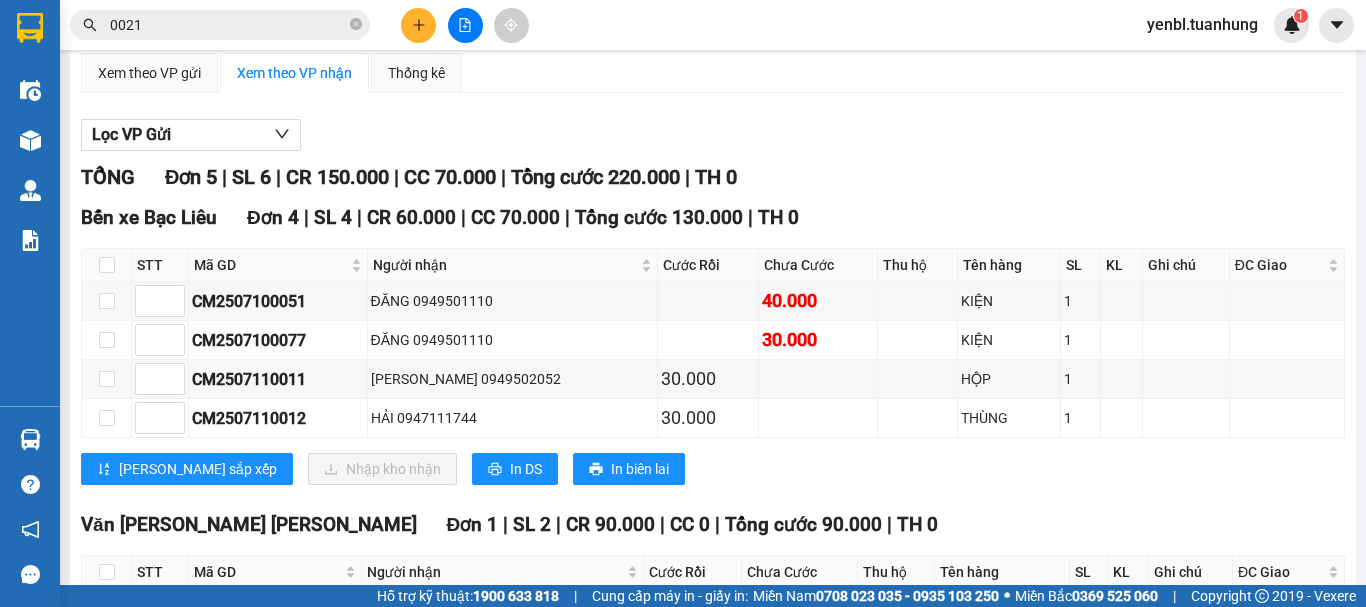 scroll, scrollTop: 338, scrollLeft: 0, axis: vertical 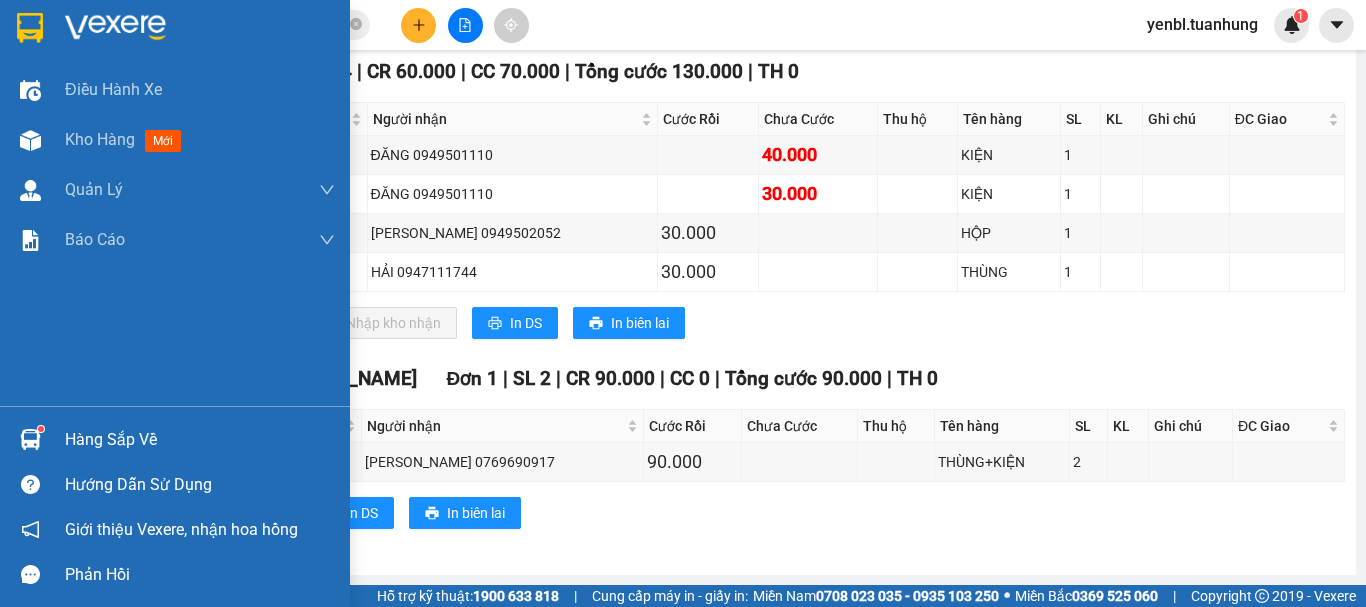 click on "Hàng sắp về" at bounding box center [175, 439] 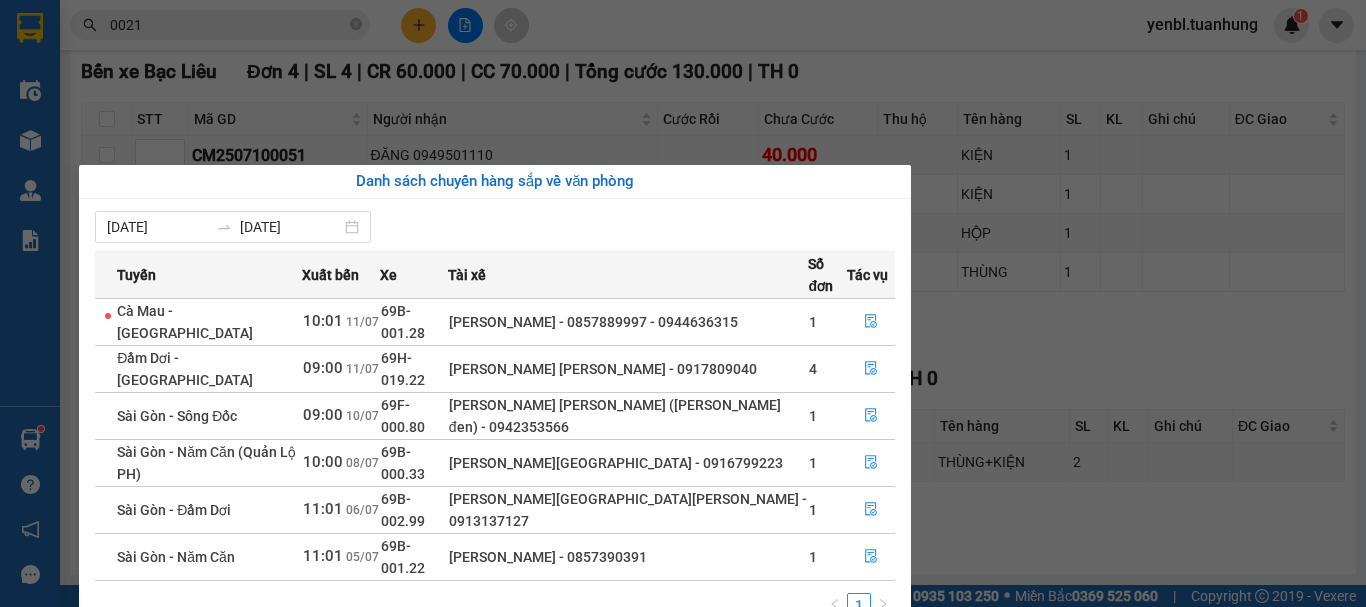 click on "Kết quả [PERSON_NAME] ( 3282 )  Bộ lọc  Mã ĐH Trạng thái Món hàng Thu hộ Tổng [PERSON_NAME] [PERSON_NAME] Người gửi VP Gửi Người [PERSON_NAME] [PERSON_NAME] HCM2507100045 11:13 [DATE] [PERSON_NAME]   69B-002.76 06:55 [DATE] 2 [PERSON_NAME]:  2 80.000 80.000 0915967763 MAXGO SG [GEOGRAPHIC_DATA][PERSON_NAME][PERSON_NAME] 091901 0021 TRÂM [PERSON_NAME] xe Bạc Liêu HCM25071 0021 9 18:40 [DATE] [PERSON_NAME]   69B-002.76 05:25 [DATE] 1 [PERSON_NAME]:  1 40.000 40.000 0988121127 [PERSON_NAME] Văn [PERSON_NAME][GEOGRAPHIC_DATA][PERSON_NAME] 0946007696 [PERSON_NAME] VP Cà Mau HCM25071 0021 6 18:34 [DATE] [PERSON_NAME]   69B-002.76 05:25 [DATE] 1 [PERSON_NAME]:  1 40.000 0913989791 [PERSON_NAME][GEOGRAPHIC_DATA][PERSON_NAME][PERSON_NAME] 0946178646 [PERSON_NAME] VP Cà Mau HCM25071 0021 5 18:32 [DATE] [PERSON_NAME]   69B-002.76 05:25 [DATE] 4 [PERSON_NAME]:  4 150.000 0908819529 [PERSON_NAME][GEOGRAPHIC_DATA][PERSON_NAME] 0989369518 [PERSON_NAME] VP Cà Mau HCM25071 0021 4 18:31 [DATE] [PERSON_NAME]   69B-002.76 05:25 [DATE] 1 [PERSON_NAME]:  1 40.000 40.000 0782352383 [GEOGRAPHIC_DATA][PERSON_NAME][PERSON_NAME] HMK 0021" at bounding box center (683, 303) 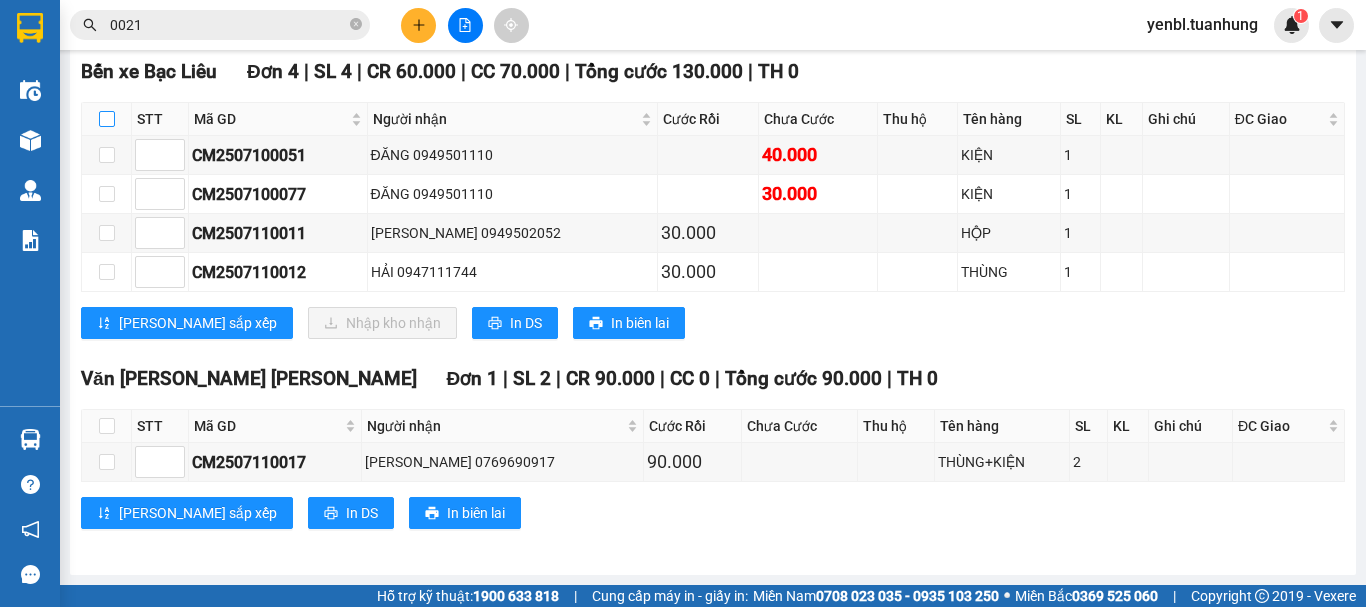 click at bounding box center [107, 119] 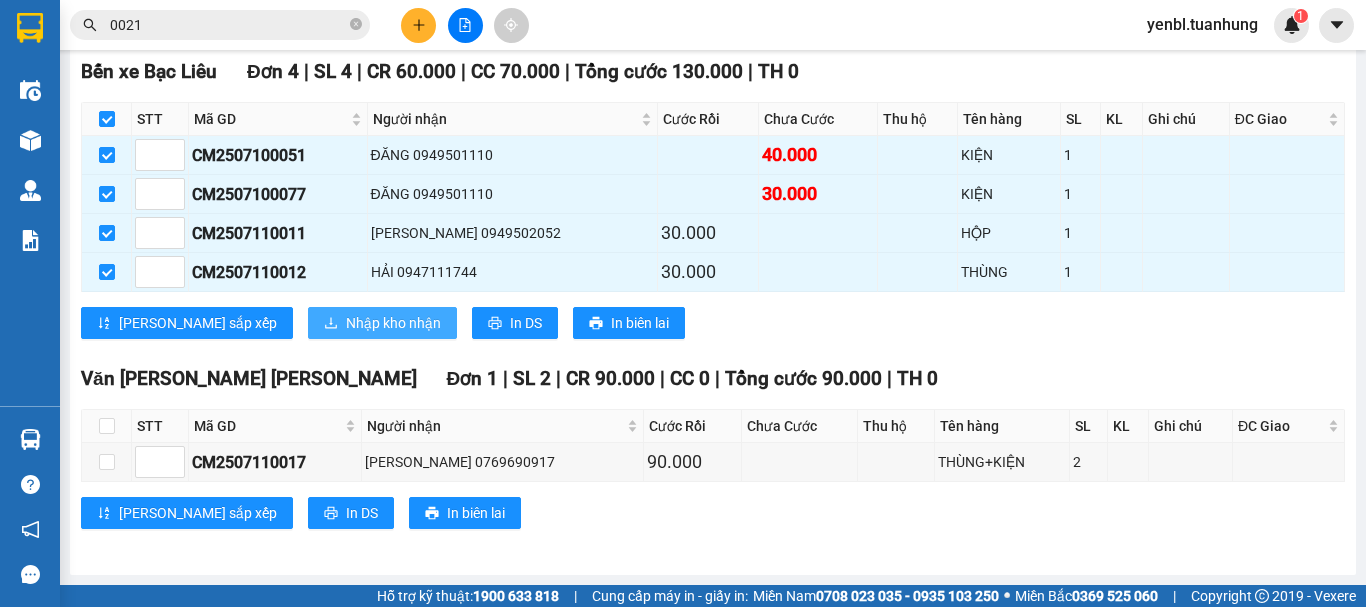 click on "Nhập kho nhận" at bounding box center [393, 323] 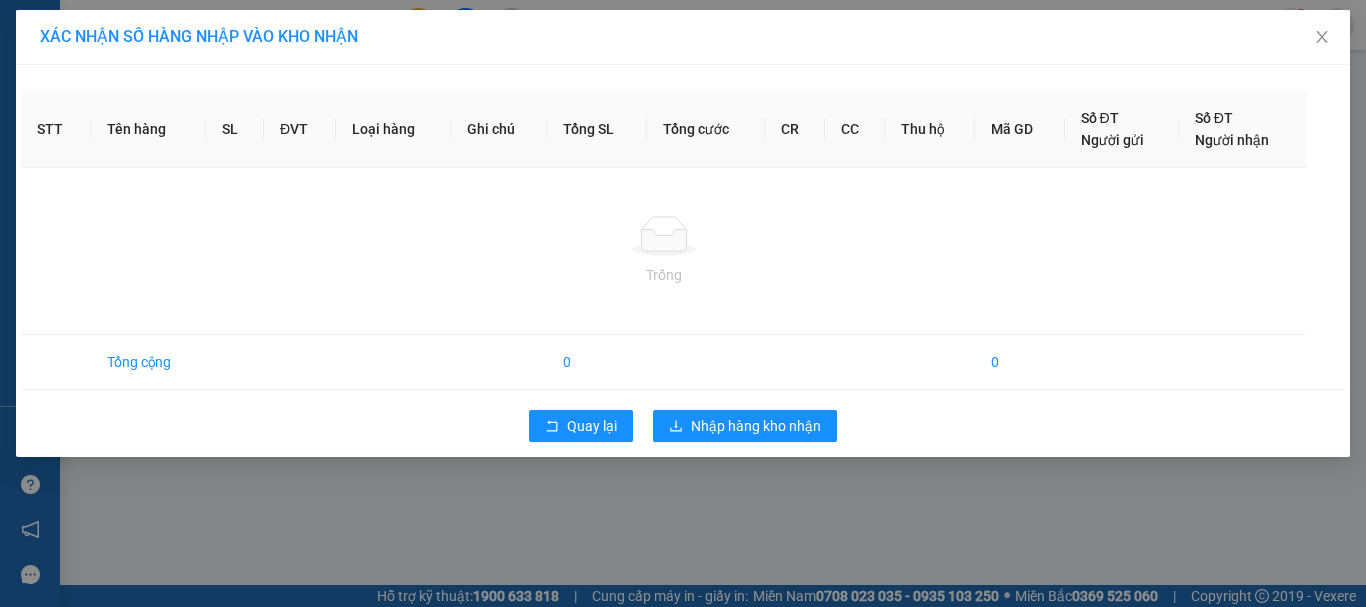 scroll, scrollTop: 0, scrollLeft: 0, axis: both 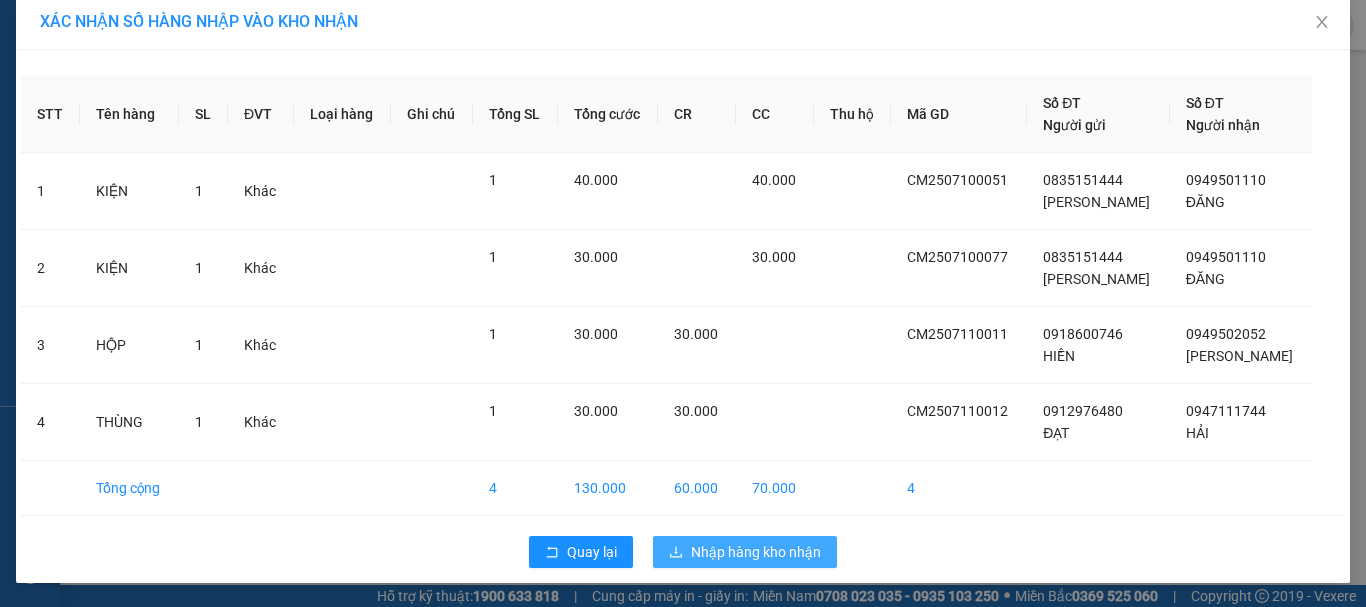 click on "Nhập hàng kho nhận" at bounding box center (756, 552) 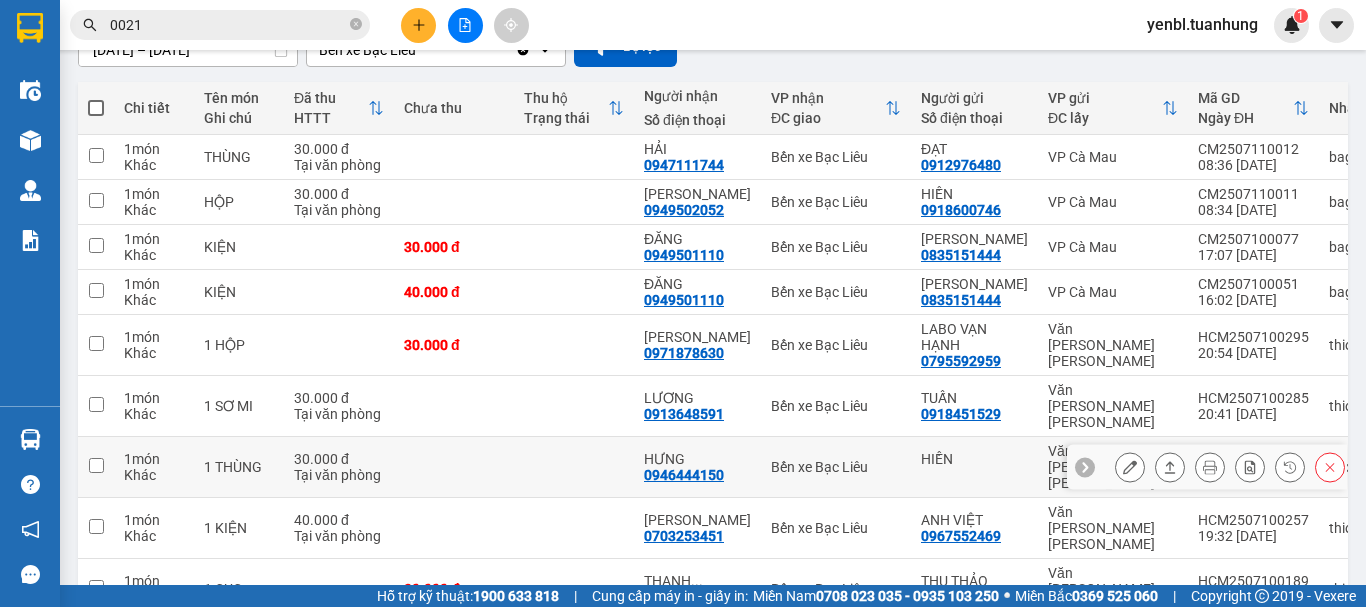 scroll, scrollTop: 300, scrollLeft: 0, axis: vertical 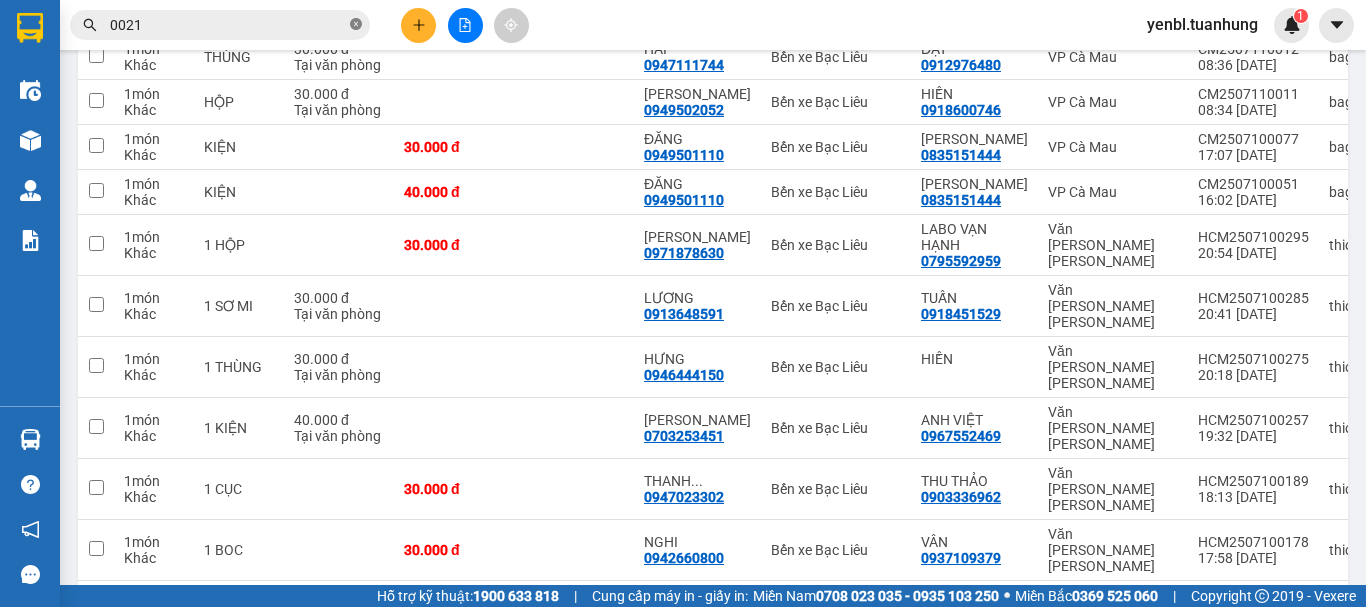 click 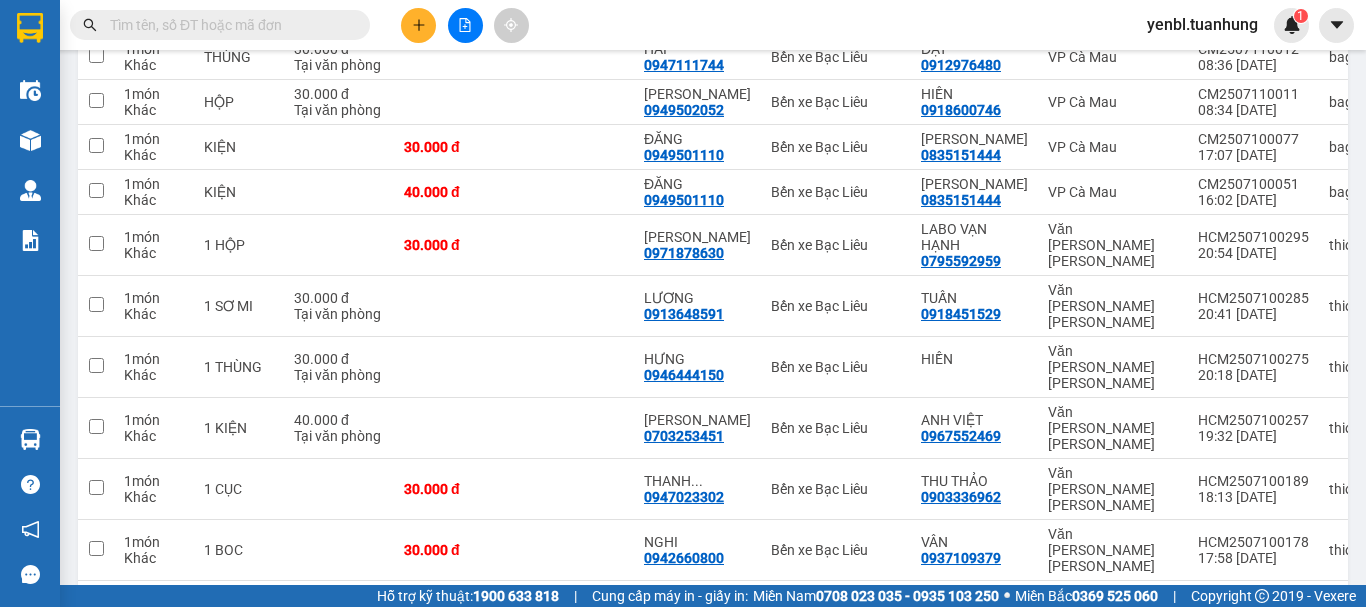 click at bounding box center [228, 25] 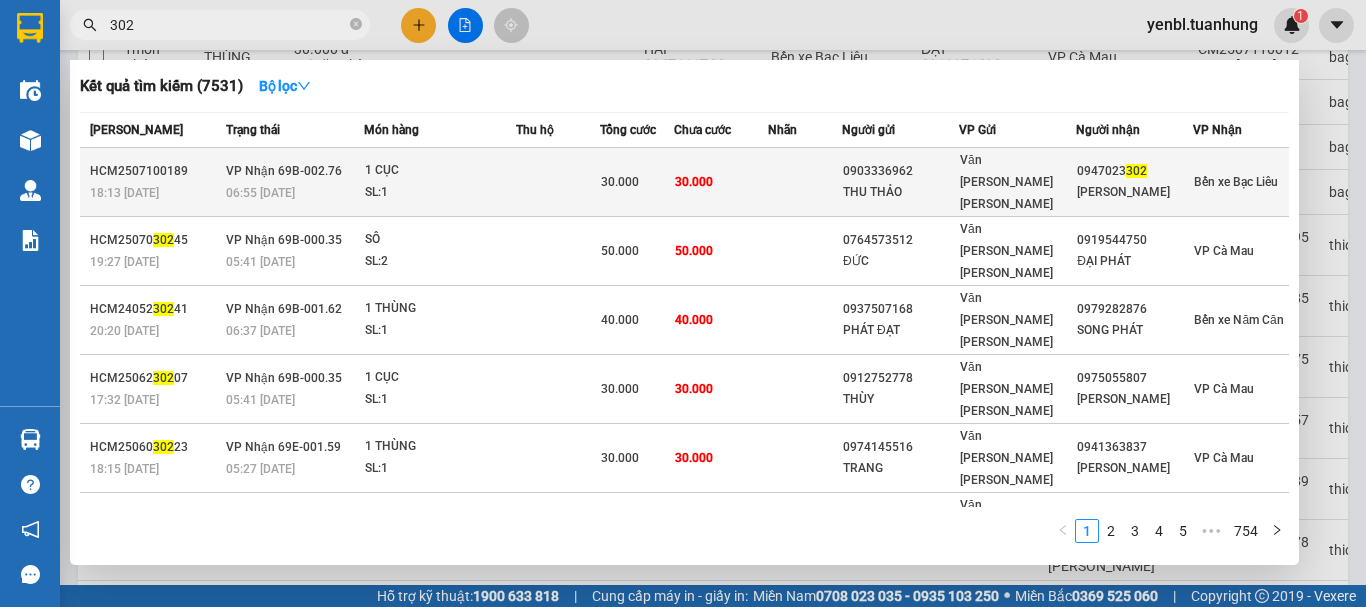 type on "302" 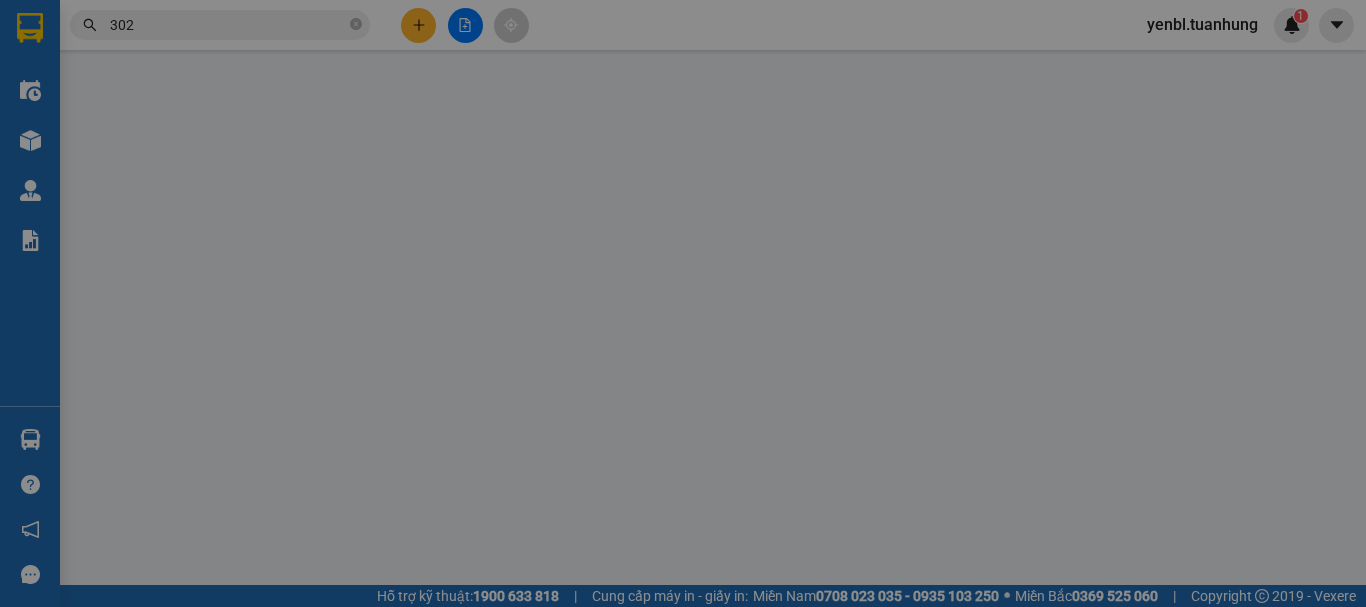 scroll, scrollTop: 0, scrollLeft: 0, axis: both 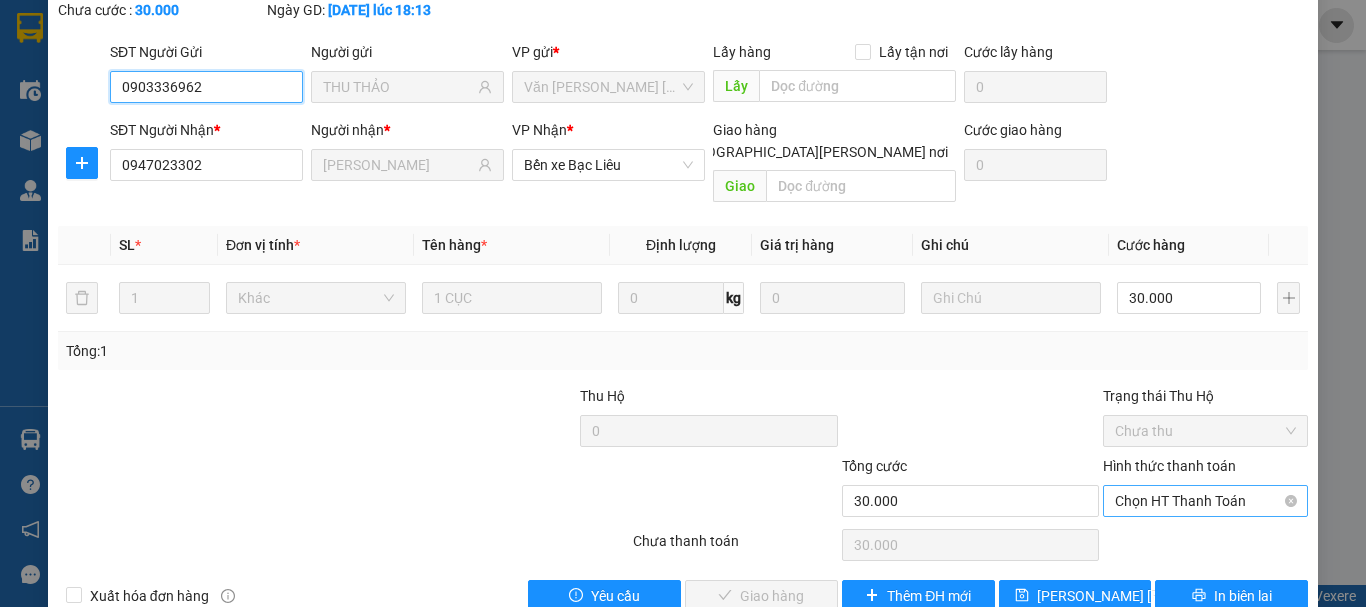 click on "Chọn HT Thanh Toán" at bounding box center (1205, 501) 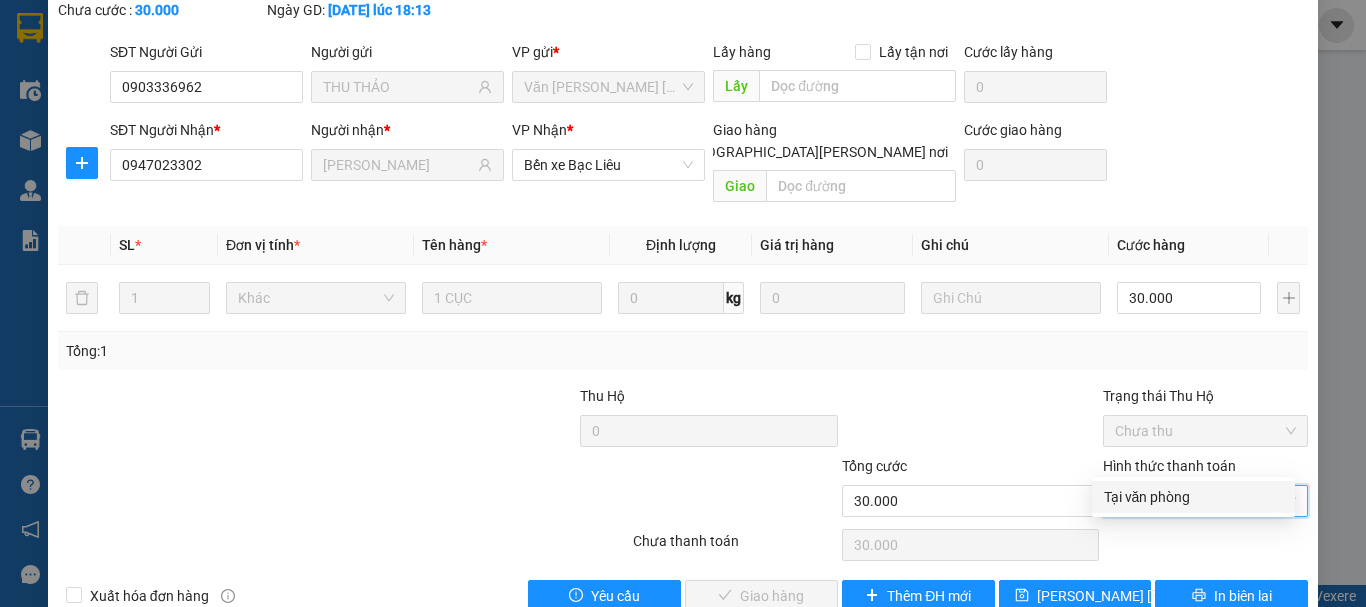 click on "Tại văn phòng" at bounding box center [1193, 497] 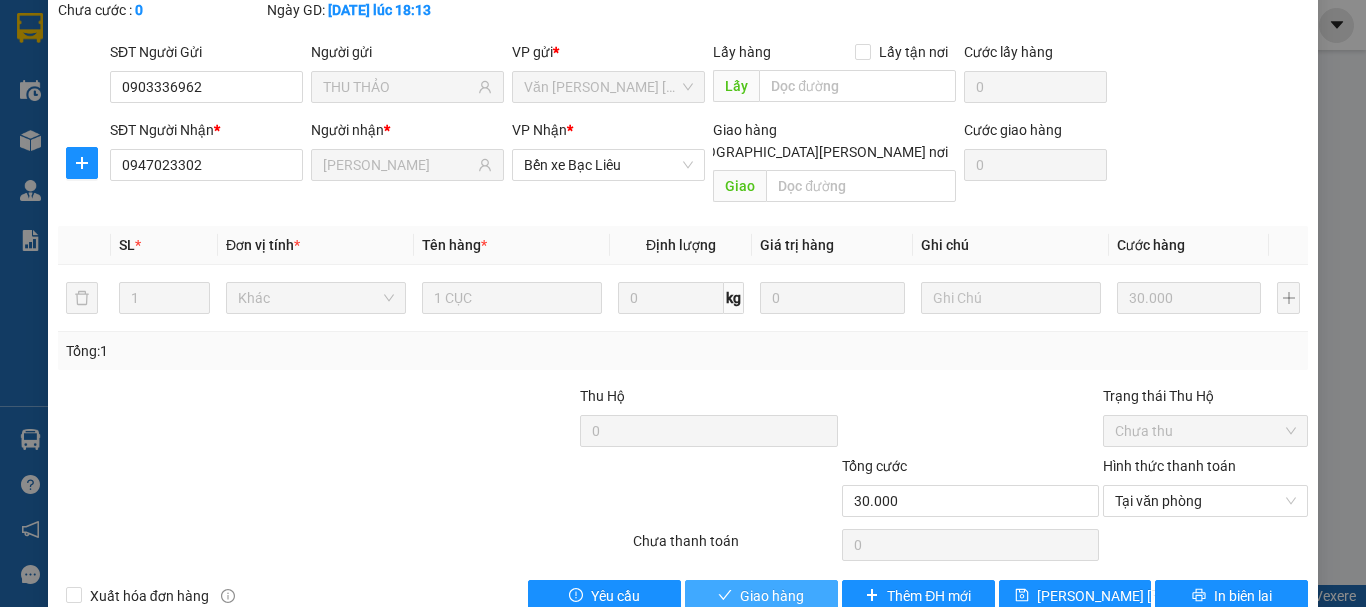 click on "Giao hàng" at bounding box center (772, 596) 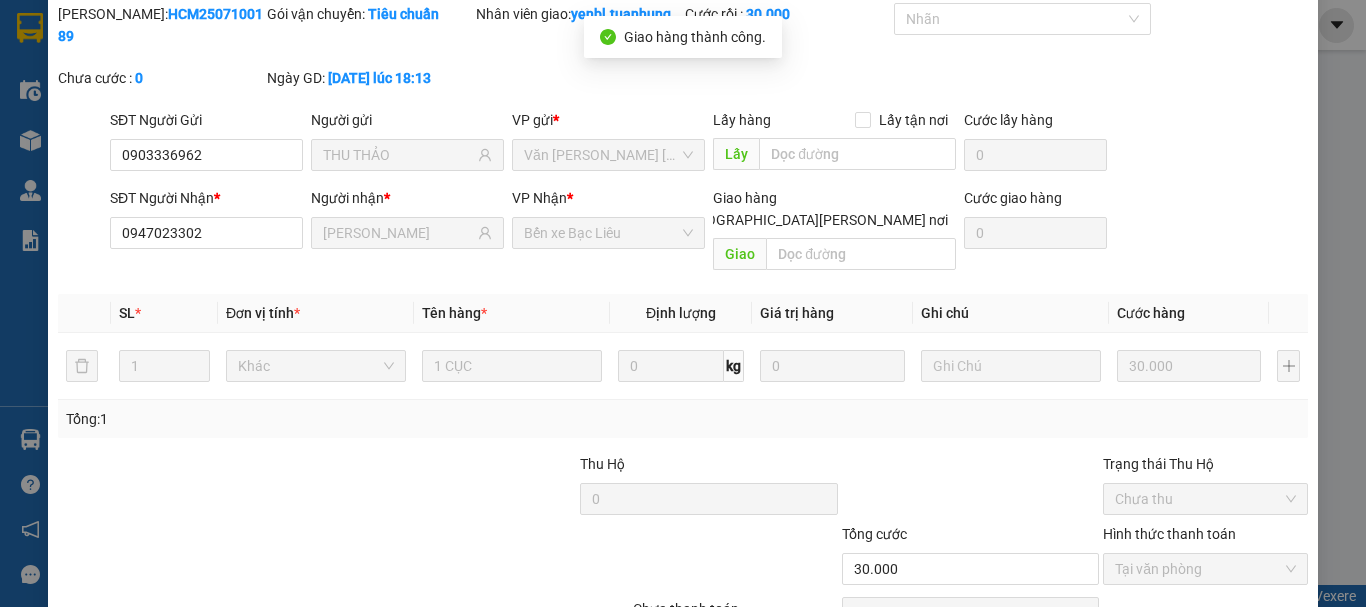 scroll, scrollTop: 0, scrollLeft: 0, axis: both 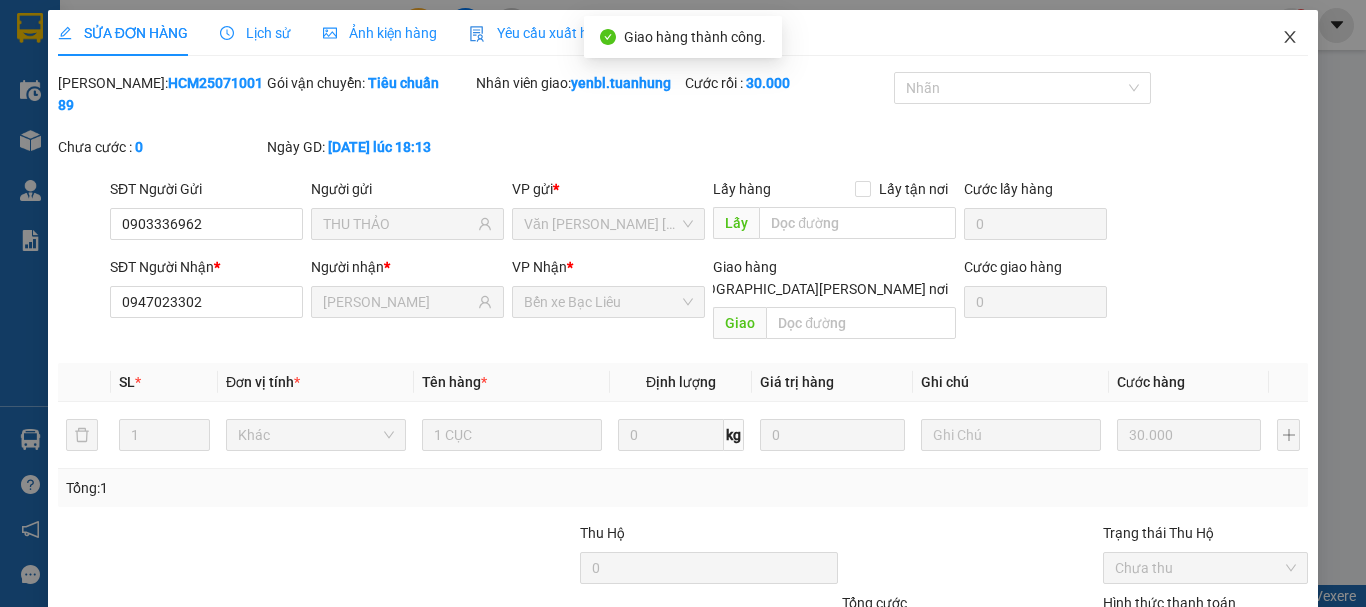 click 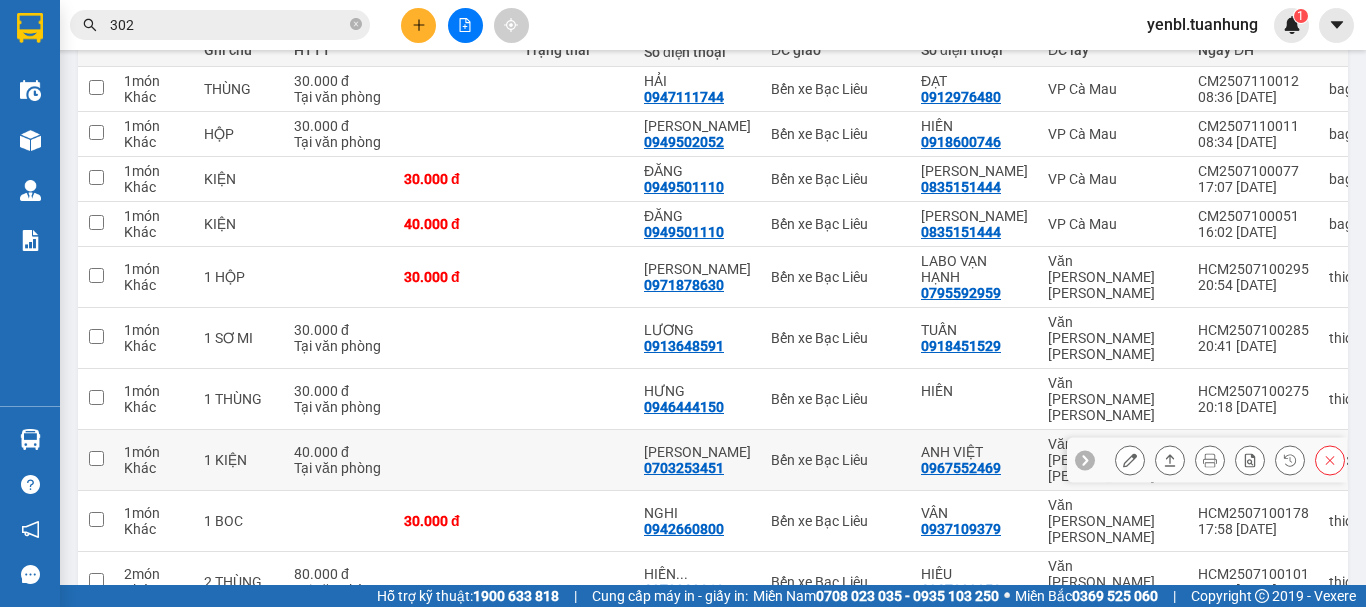 scroll, scrollTop: 300, scrollLeft: 0, axis: vertical 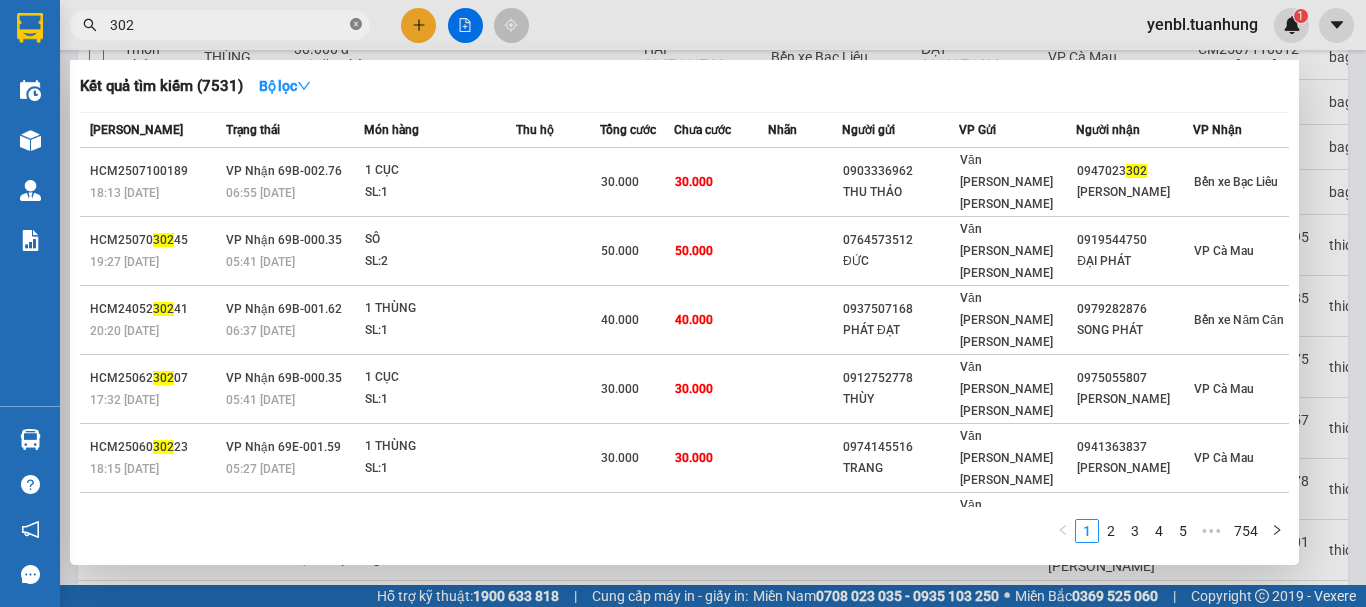 click 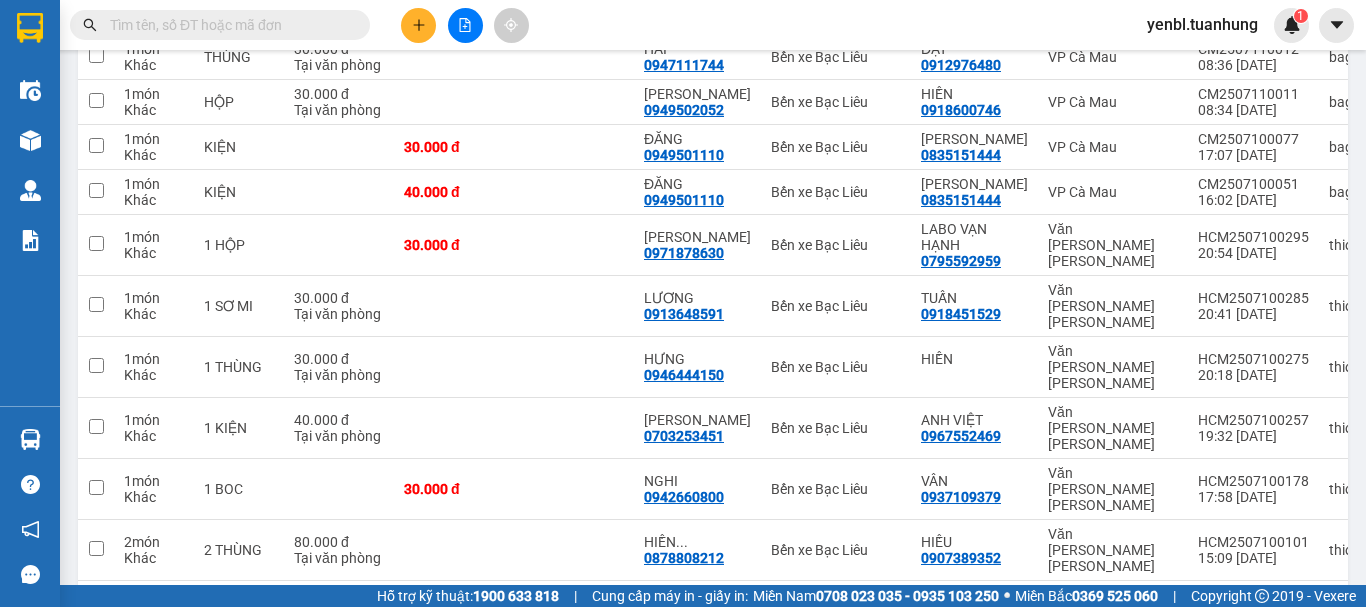 click at bounding box center [228, 25] 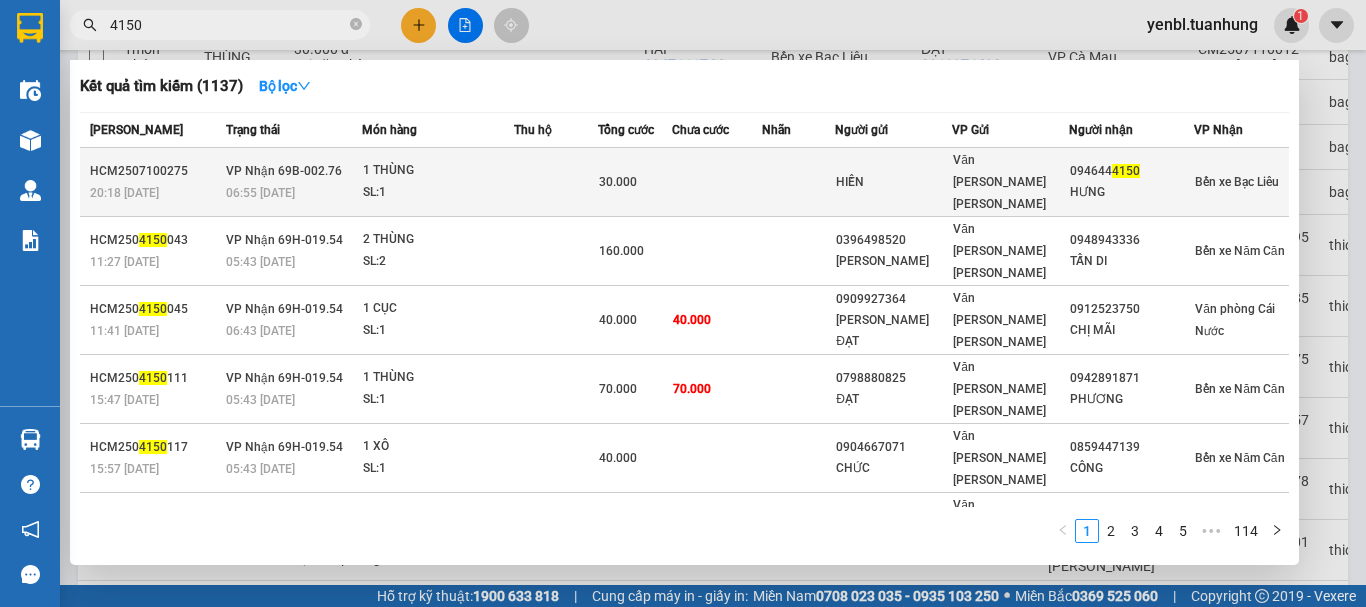 type on "4150" 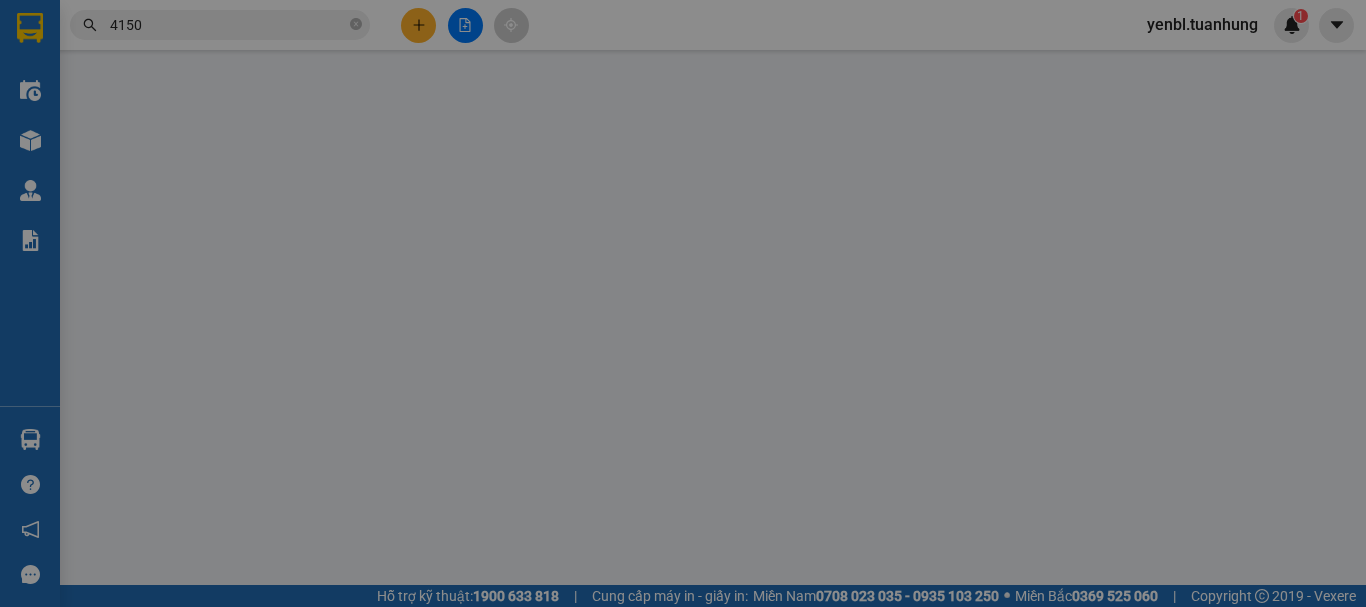 scroll, scrollTop: 0, scrollLeft: 0, axis: both 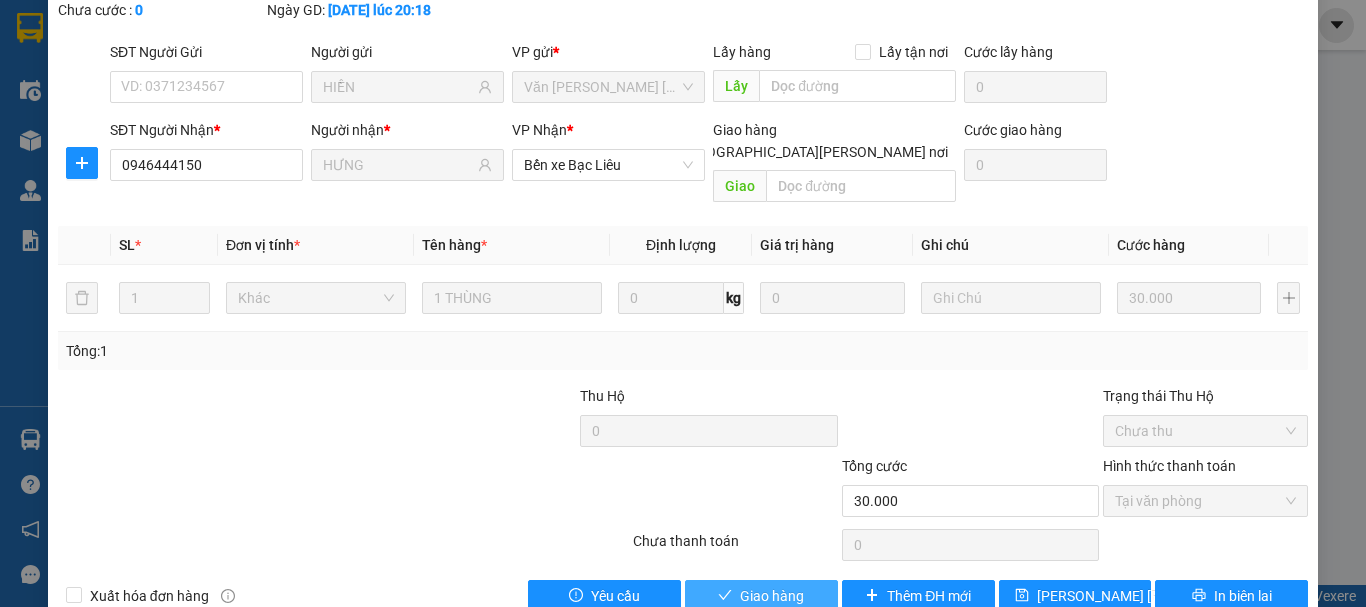 drag, startPoint x: 780, startPoint y: 545, endPoint x: 796, endPoint y: 531, distance: 21.260292 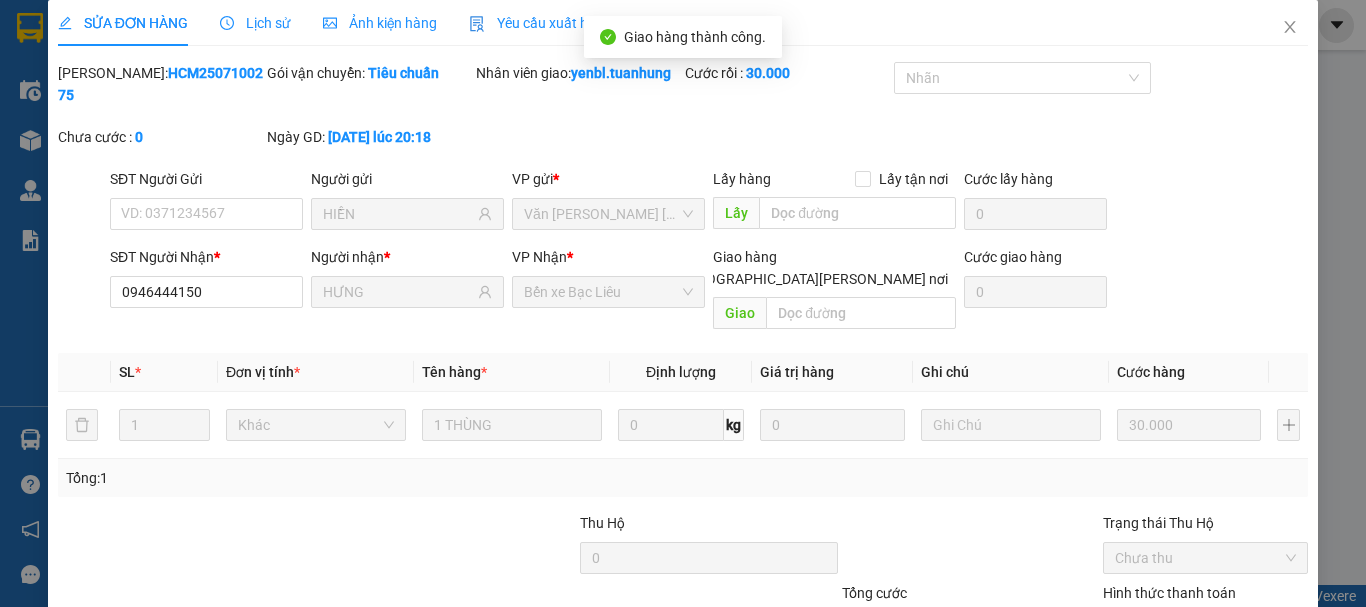 scroll, scrollTop: 0, scrollLeft: 0, axis: both 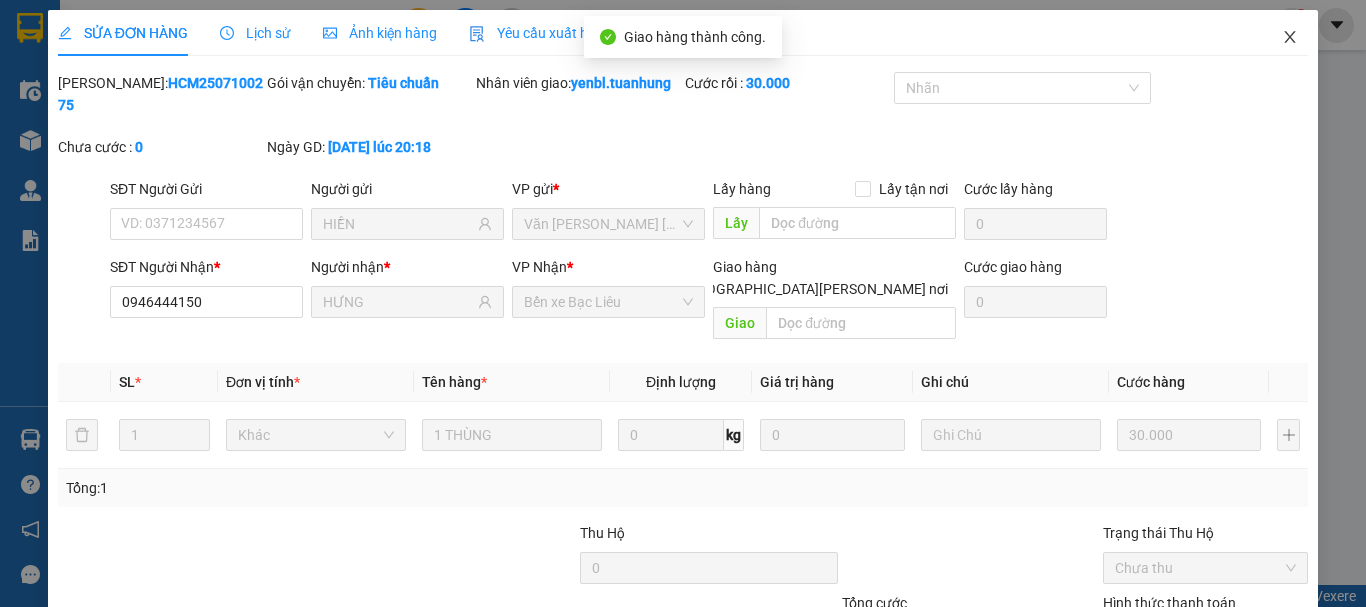 click 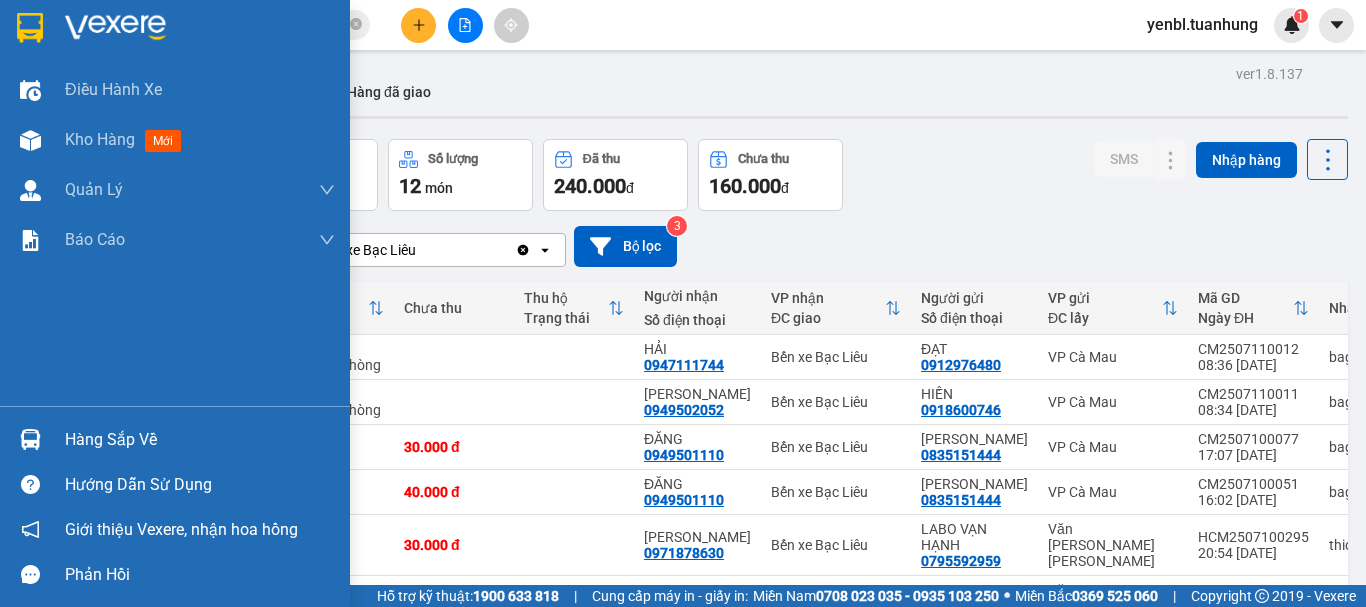 click on "Hàng sắp về" at bounding box center [200, 440] 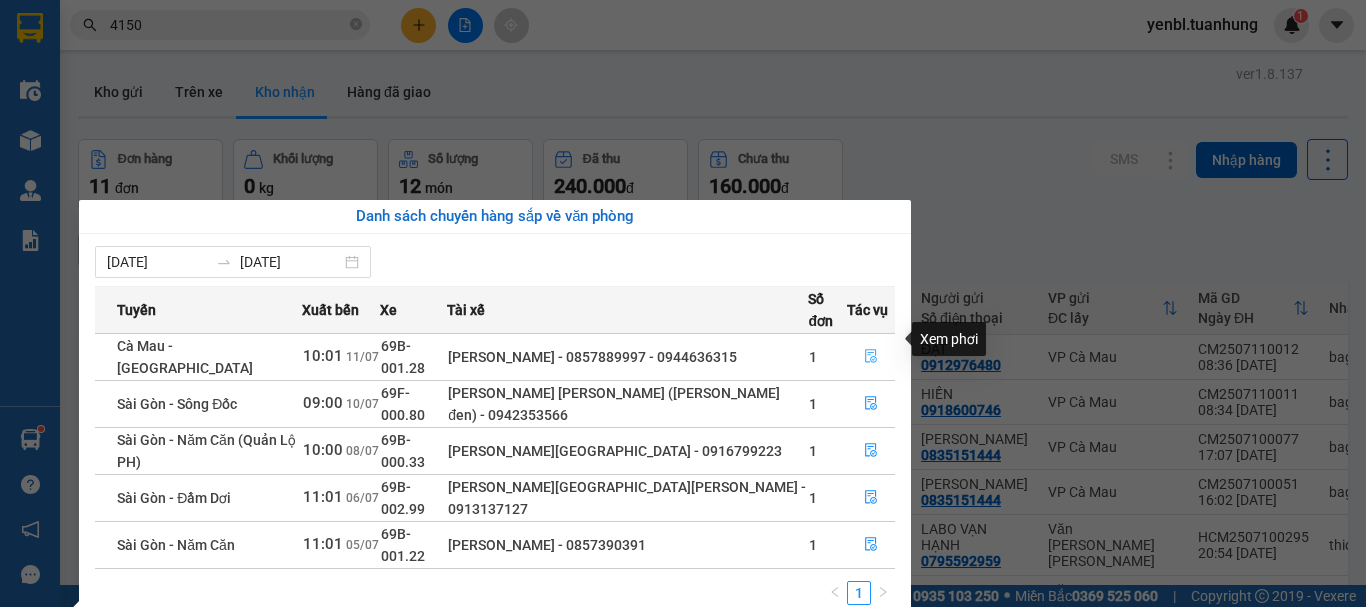 click 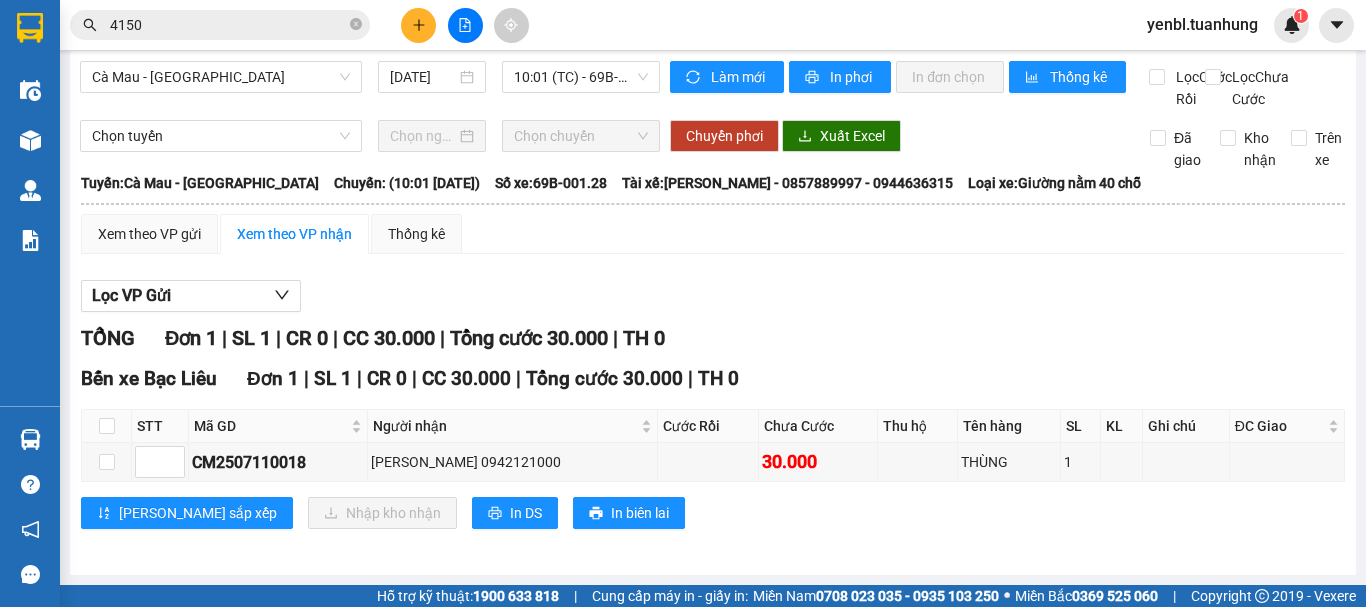 scroll, scrollTop: 31, scrollLeft: 0, axis: vertical 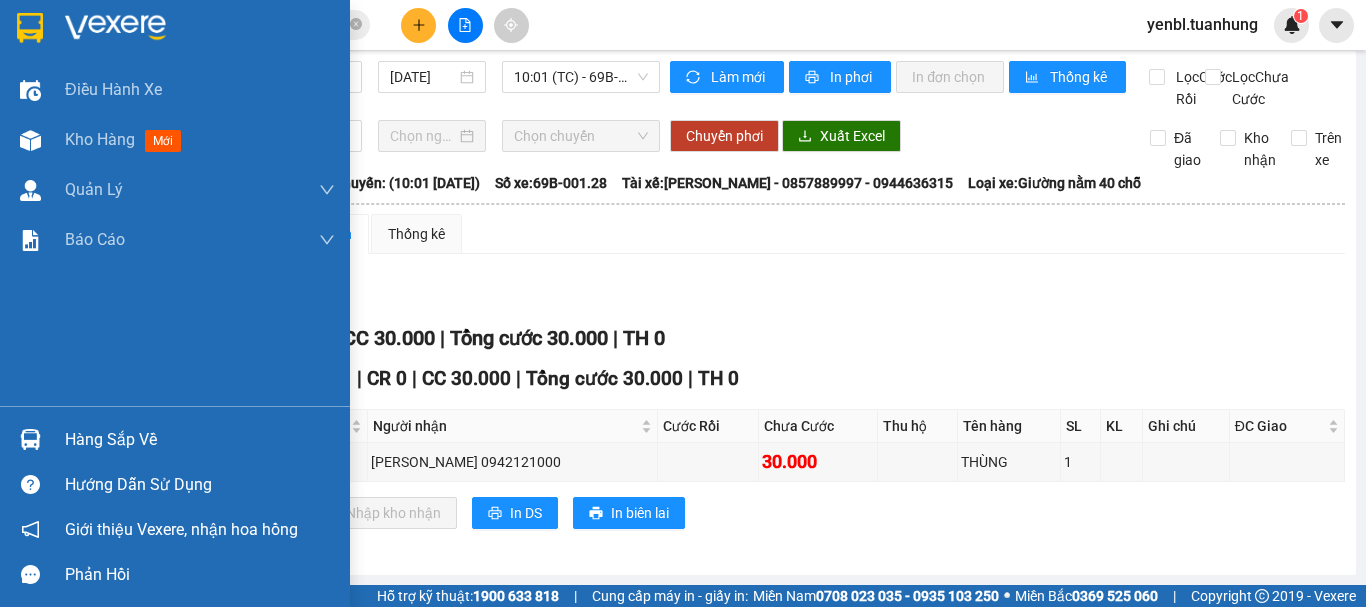 click at bounding box center [30, 439] 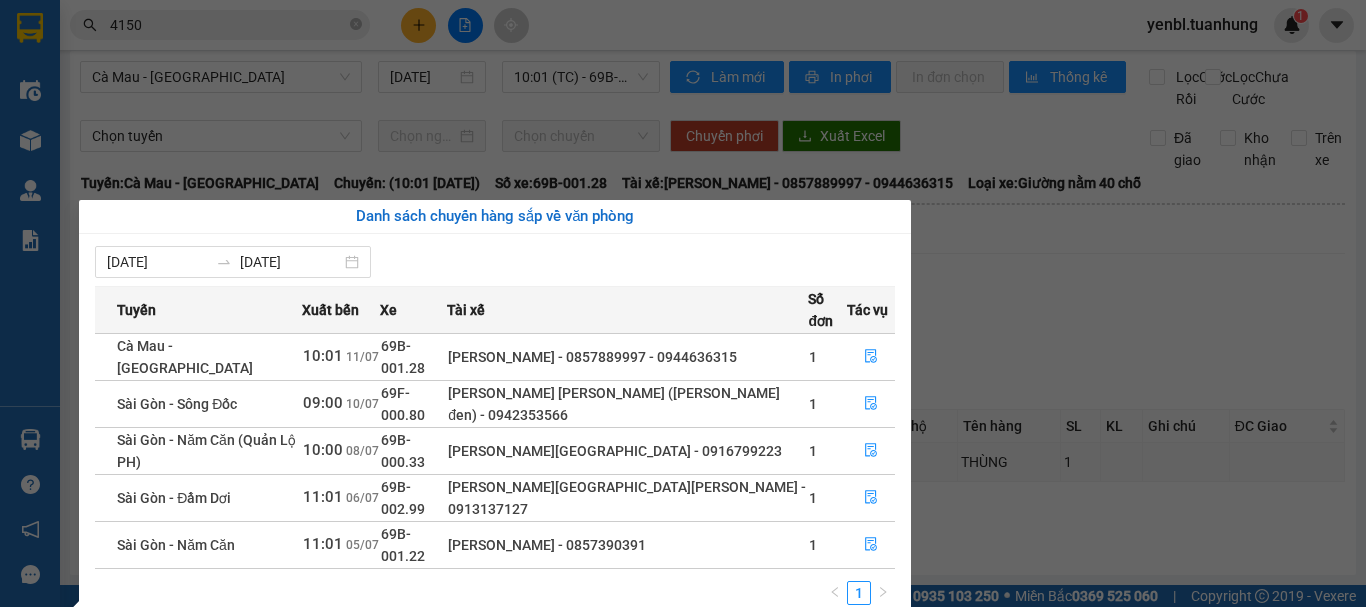 click on "Kết quả [PERSON_NAME] ( 1137 )  Bộ lọc  Mã ĐH Trạng thái Món hàng Thu hộ Tổng [PERSON_NAME] [PERSON_NAME] Người gửi VP Gửi Người [PERSON_NAME] [PERSON_NAME] HCM2507100275 20:18 [DATE] [PERSON_NAME]   69B-002.76 06:55 [DATE] 1 [PERSON_NAME]:  1 30.000 [PERSON_NAME] [PERSON_NAME] 094644 4150 [PERSON_NAME] xe Bạc Liêu HCM250 4150 043 11:27 [DATE] [PERSON_NAME]   69H-019.54 05:43 [DATE] 2 [PERSON_NAME]:  2 160.000 0396498520 [GEOGRAPHIC_DATA][PERSON_NAME][PERSON_NAME] 0948943336 TẤN DI Bến xe Năm Căn HCM250 4150 045 11:41 [DATE] [PERSON_NAME]   69H-019.54 06:43 [DATE] 1 CỤC SL:  1 40.000 40.000 0909927364 [PERSON_NAME] ĐẠT [GEOGRAPHIC_DATA][PERSON_NAME][PERSON_NAME] 0912523750 CHỊ MÃI Văn [PERSON_NAME] Nước HCM250 4150 111 15:47 [DATE] [PERSON_NAME]   69H-019.54 05:43 [DATE] 1 [PERSON_NAME]:  1 70.000 70.000 0798880825 ĐẠT [GEOGRAPHIC_DATA][PERSON_NAME][PERSON_NAME] 0942891871 [PERSON_NAME] xe Năm Căn HCM250 4150 117 15:57 [DATE] [PERSON_NAME]   69H-019.54 05:43 [DATE] 1 XÔ SL:  1 40.000 0904667071 [PERSON_NAME][GEOGRAPHIC_DATA][PERSON_NAME]" at bounding box center [683, 303] 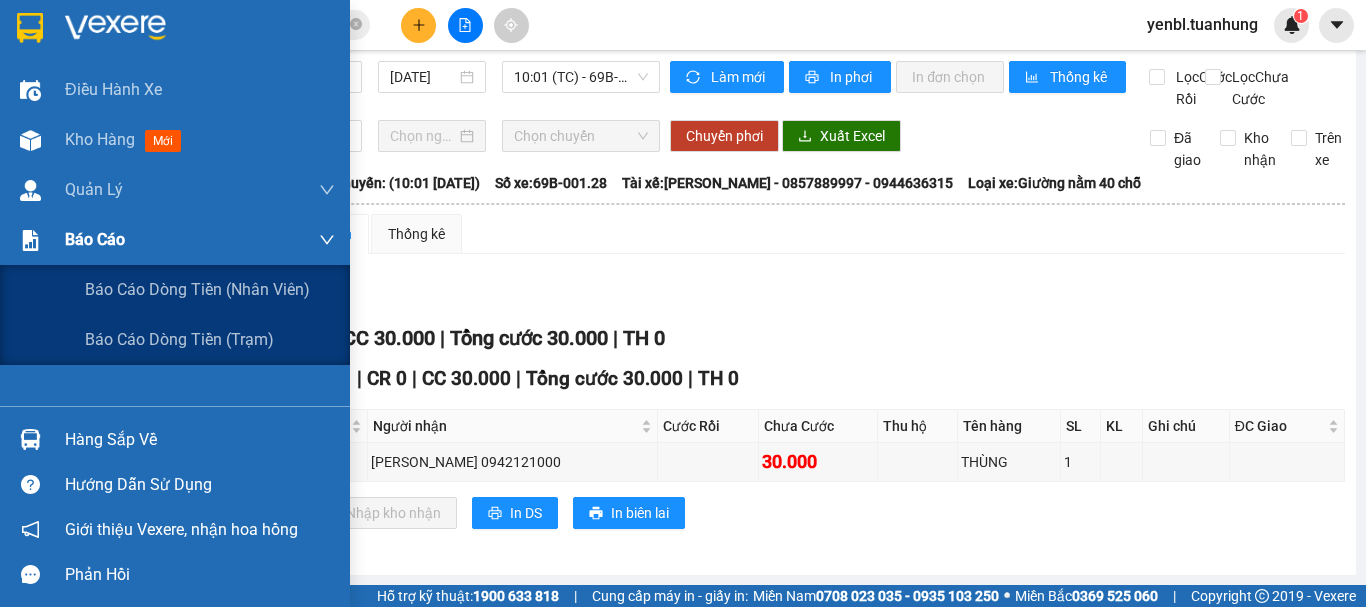 click on "Báo cáo" at bounding box center (95, 239) 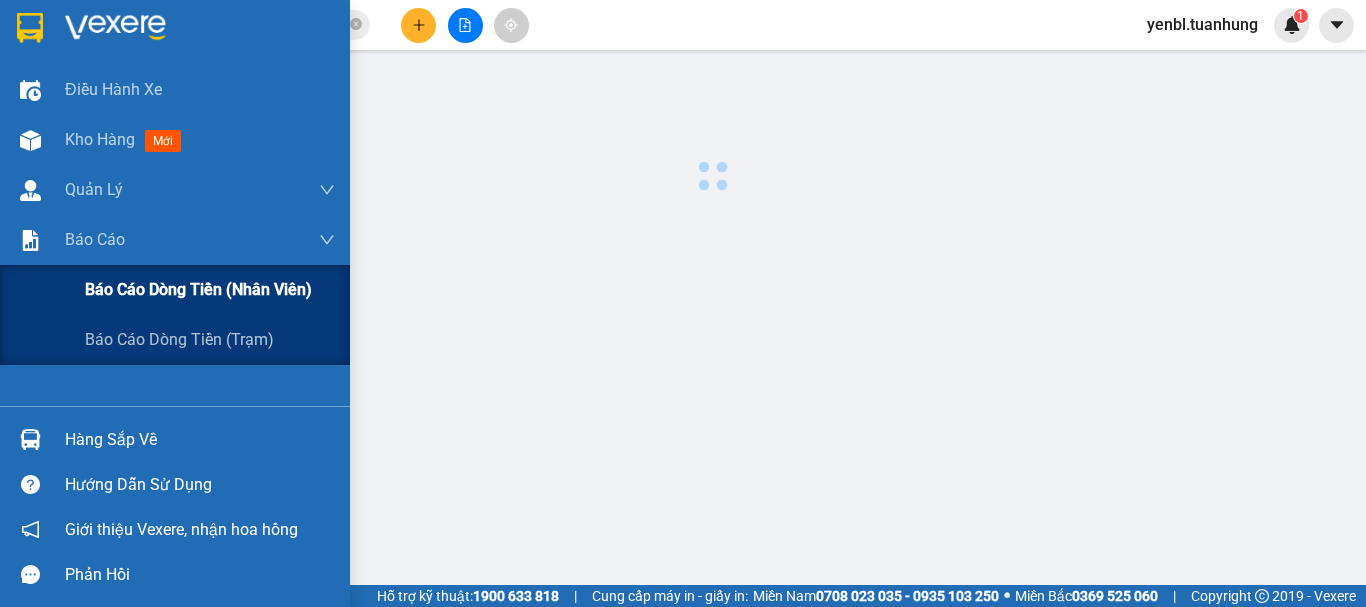 scroll, scrollTop: 0, scrollLeft: 0, axis: both 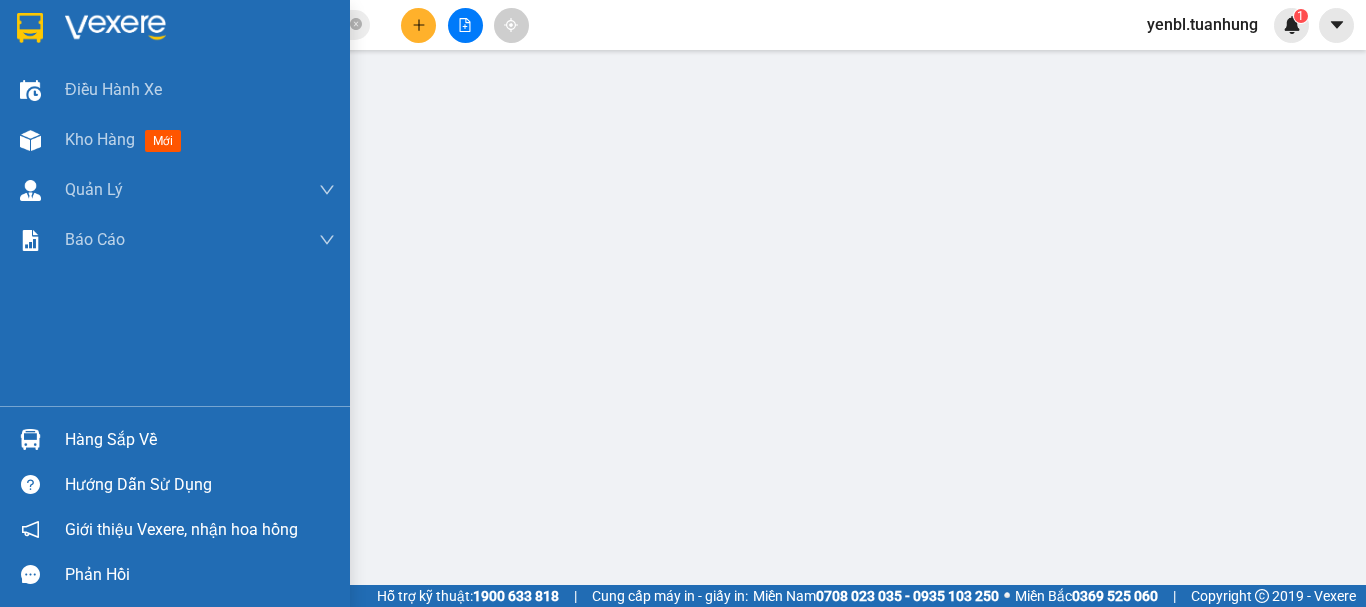 click on "Hàng sắp về" at bounding box center [200, 440] 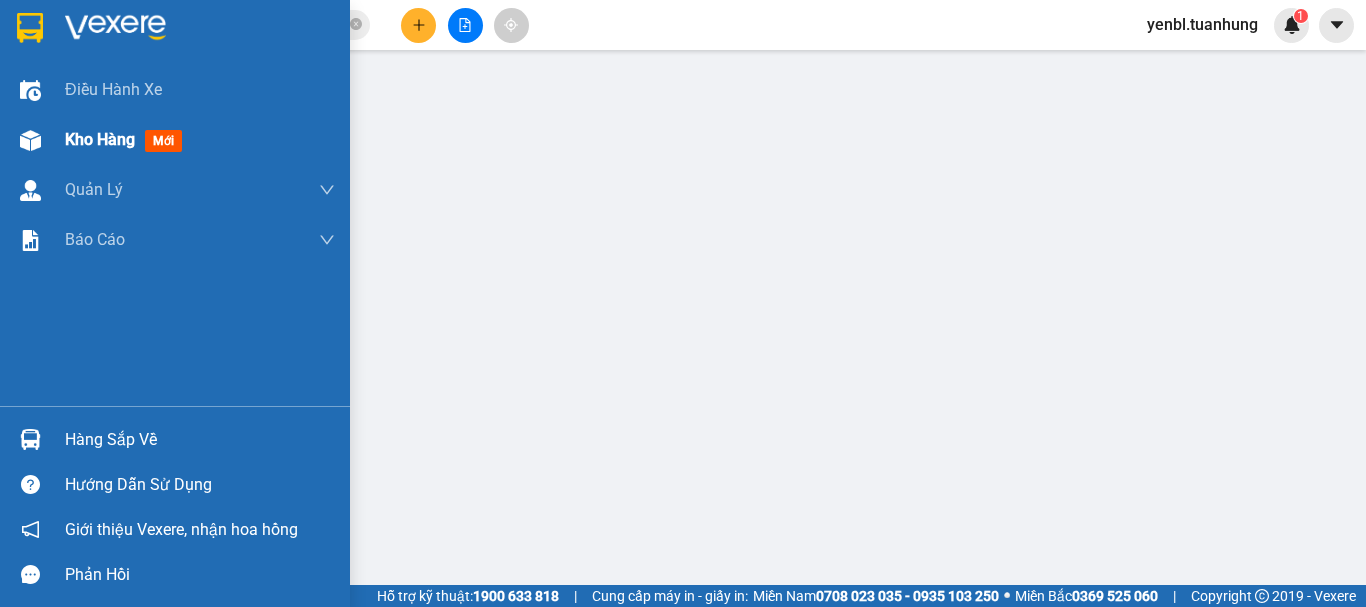 click on "Kho hàng mới" at bounding box center (175, 140) 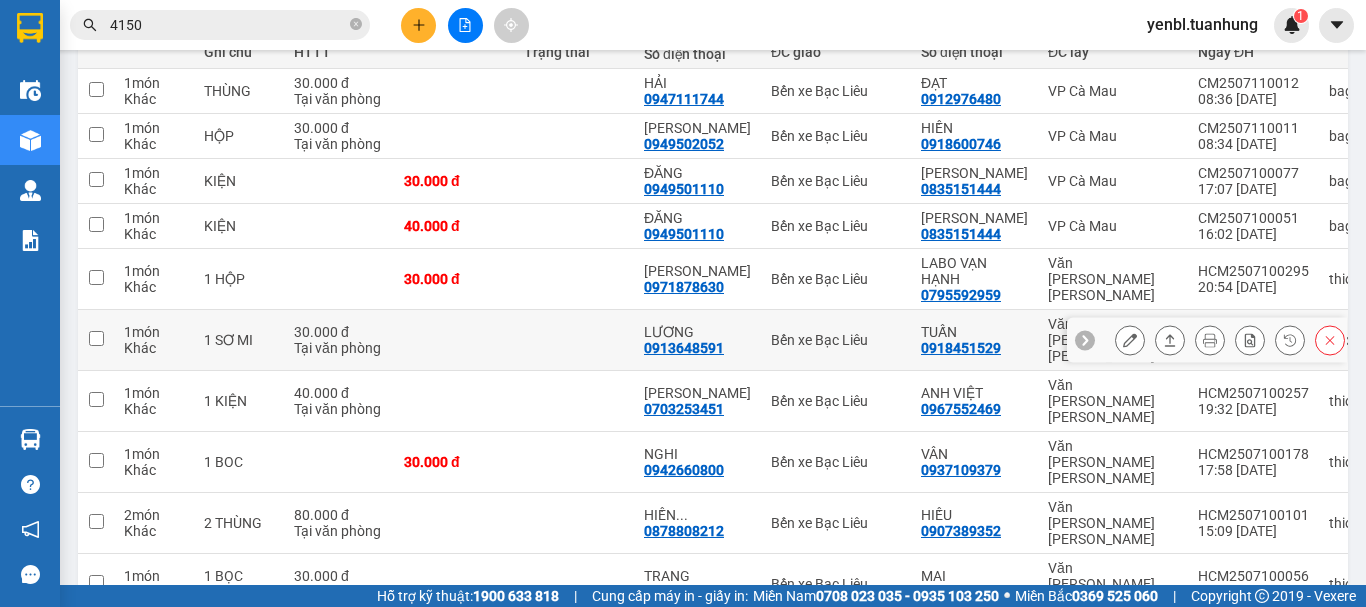 scroll, scrollTop: 300, scrollLeft: 0, axis: vertical 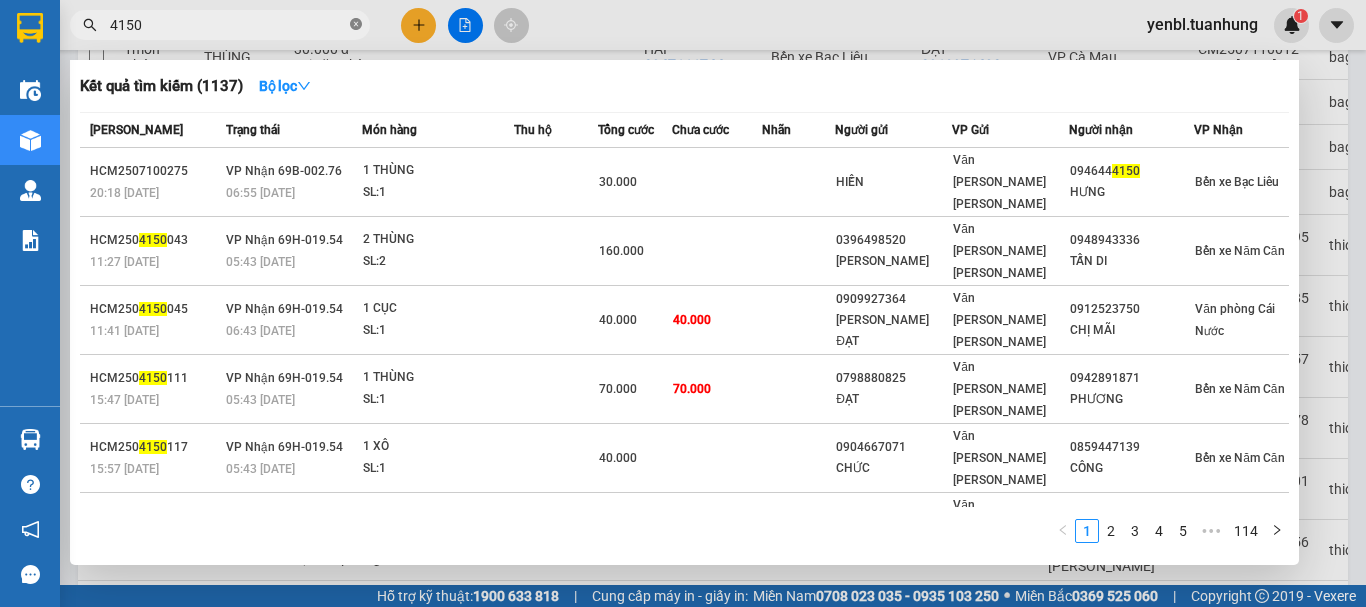 click 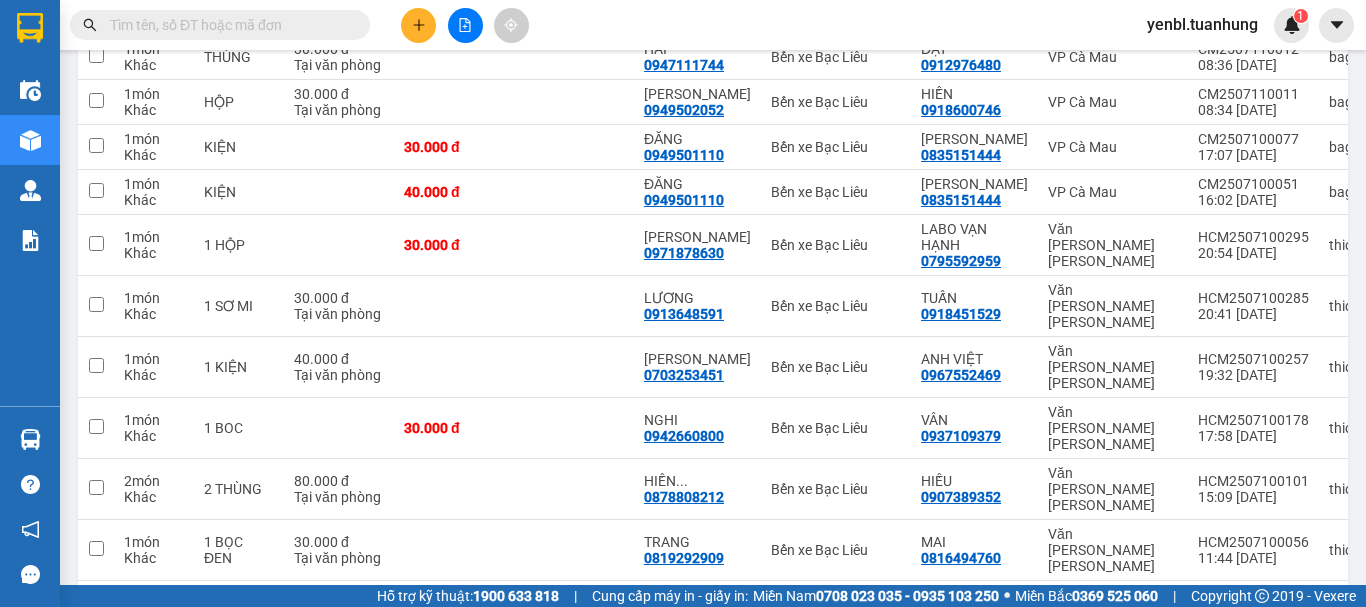 click at bounding box center (228, 25) 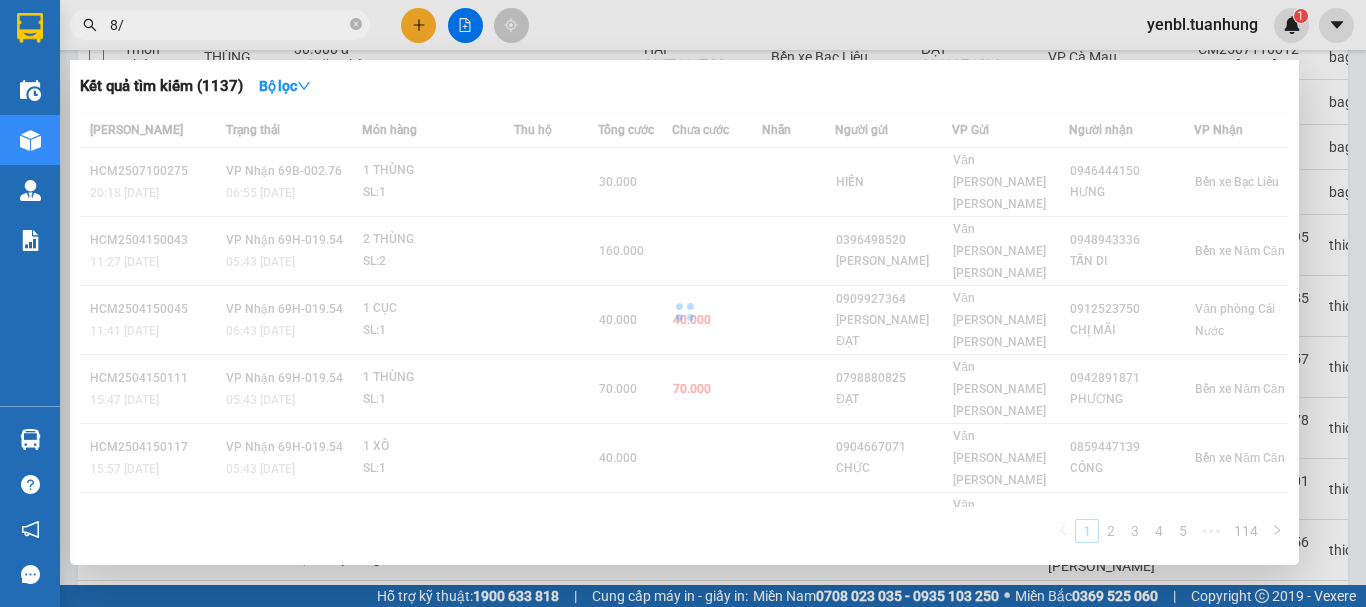 type on "8" 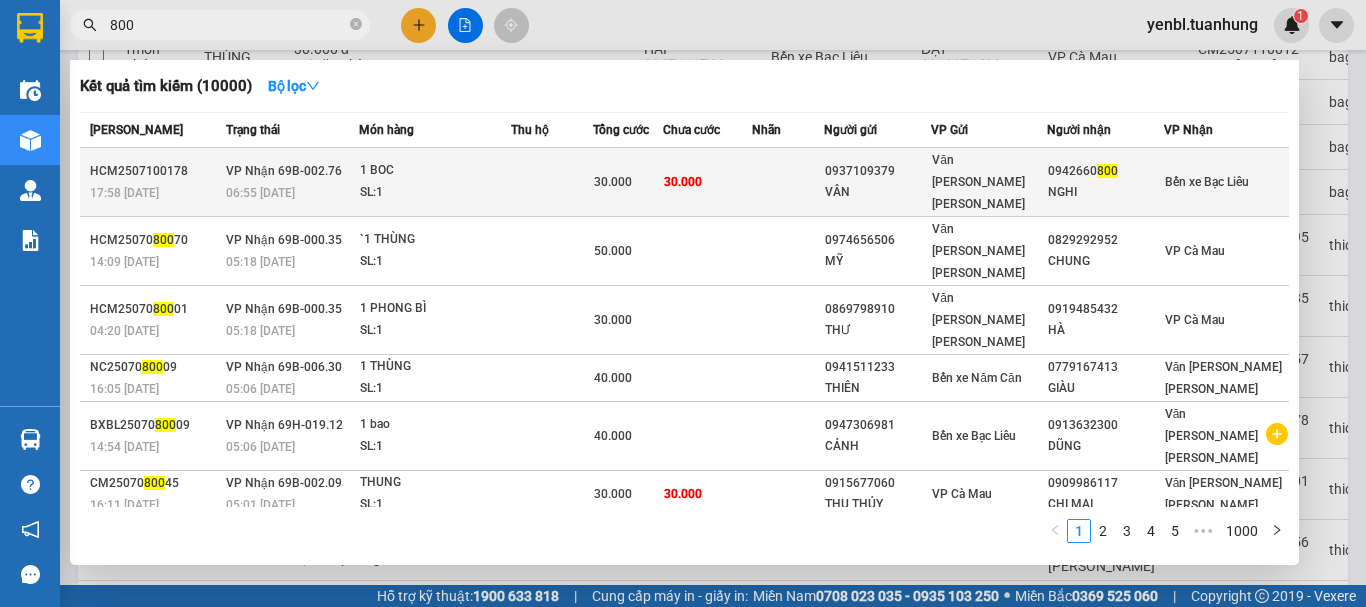 type on "800" 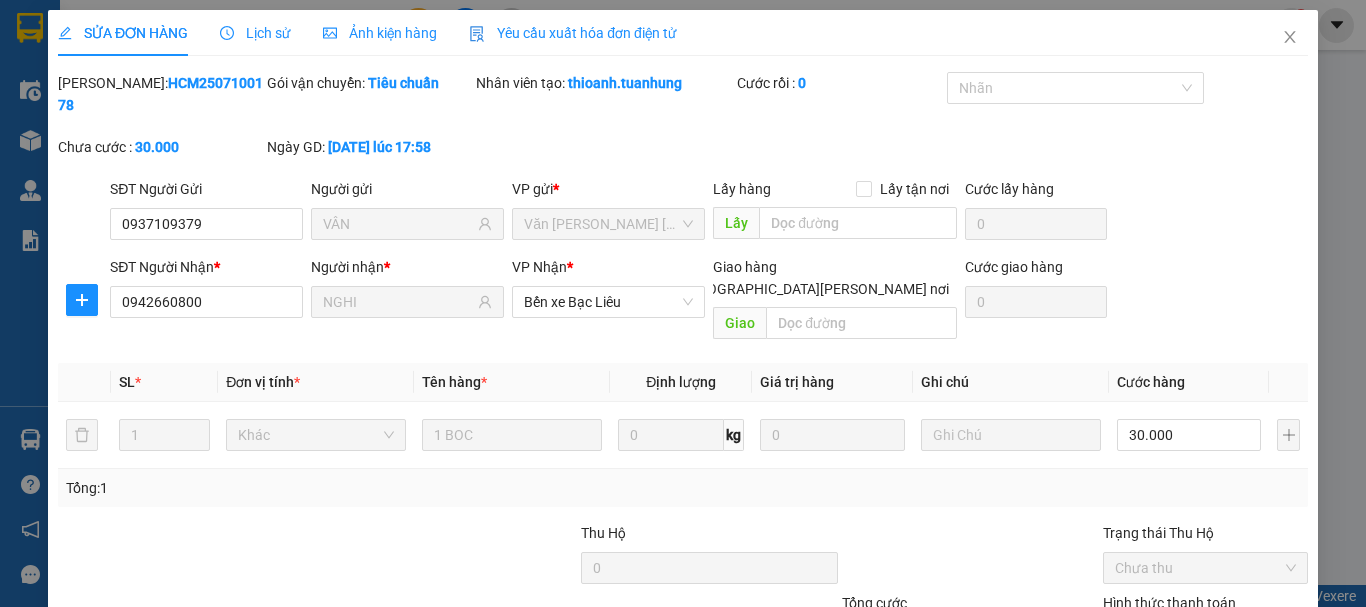 scroll, scrollTop: 0, scrollLeft: 0, axis: both 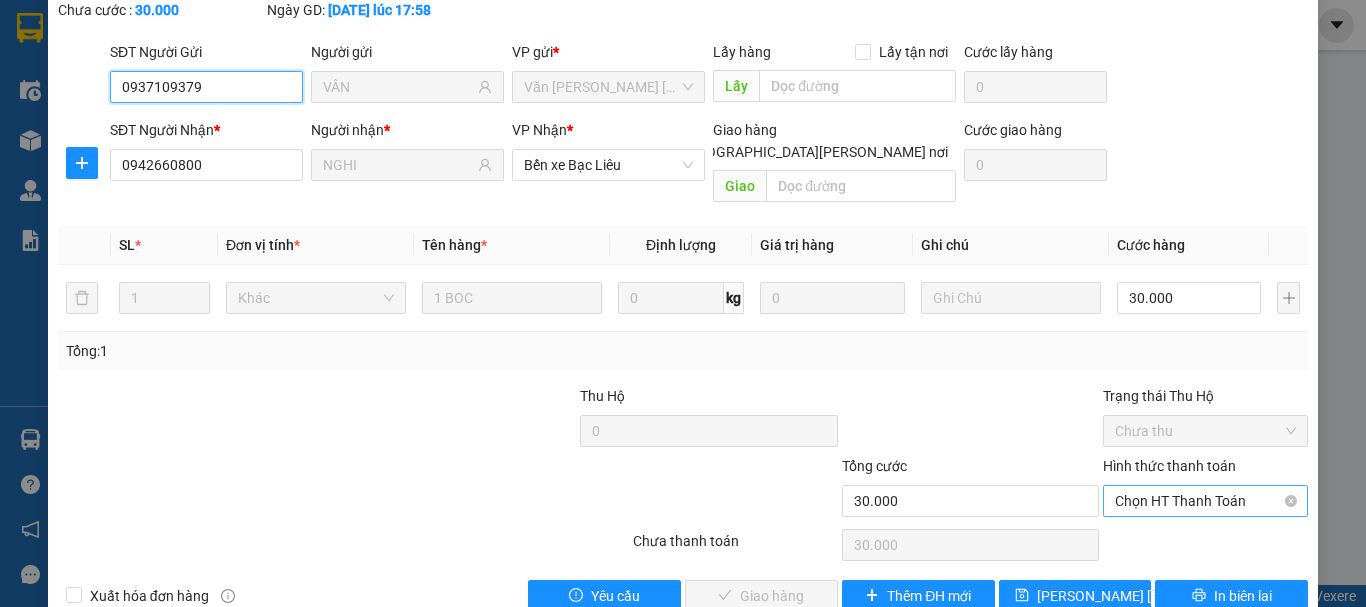 click on "Chọn HT Thanh Toán" at bounding box center [1205, 501] 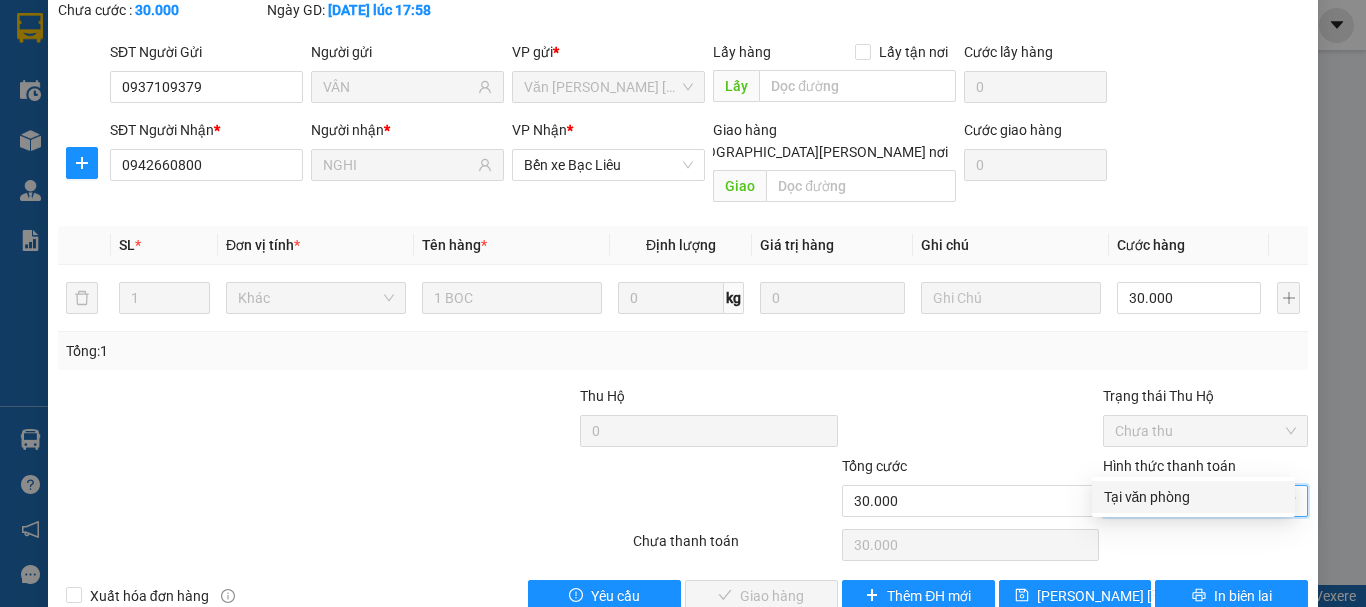 click on "Tại văn phòng" at bounding box center [1193, 497] 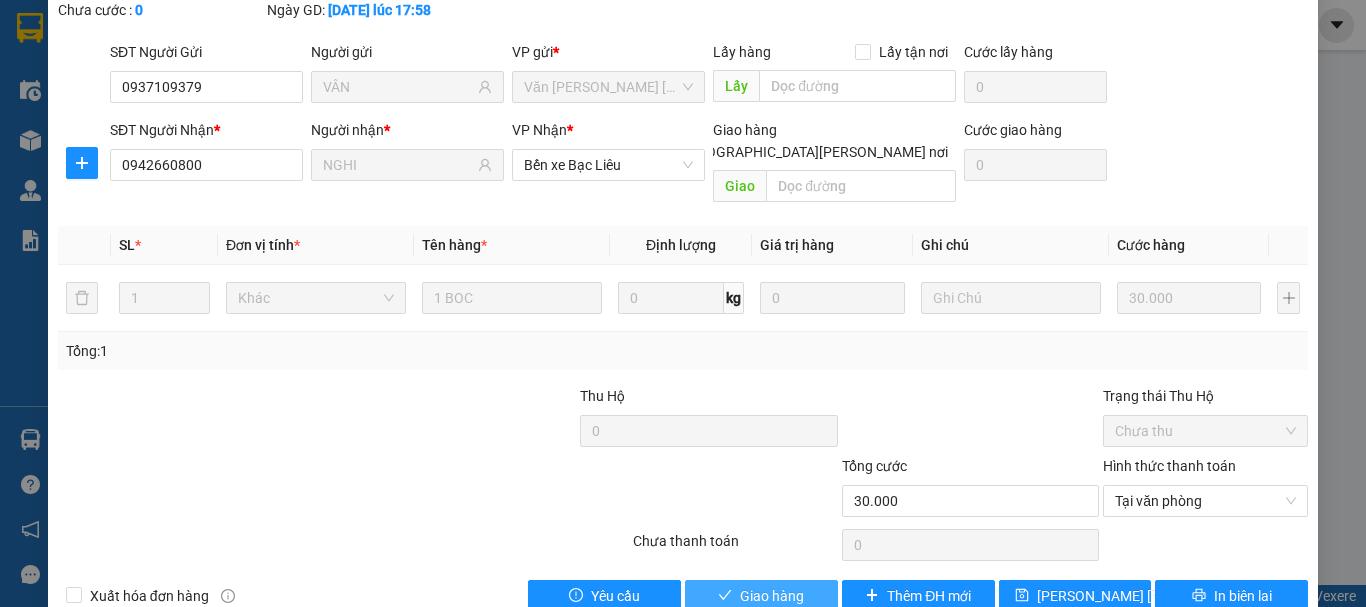click on "Giao hàng" at bounding box center (772, 596) 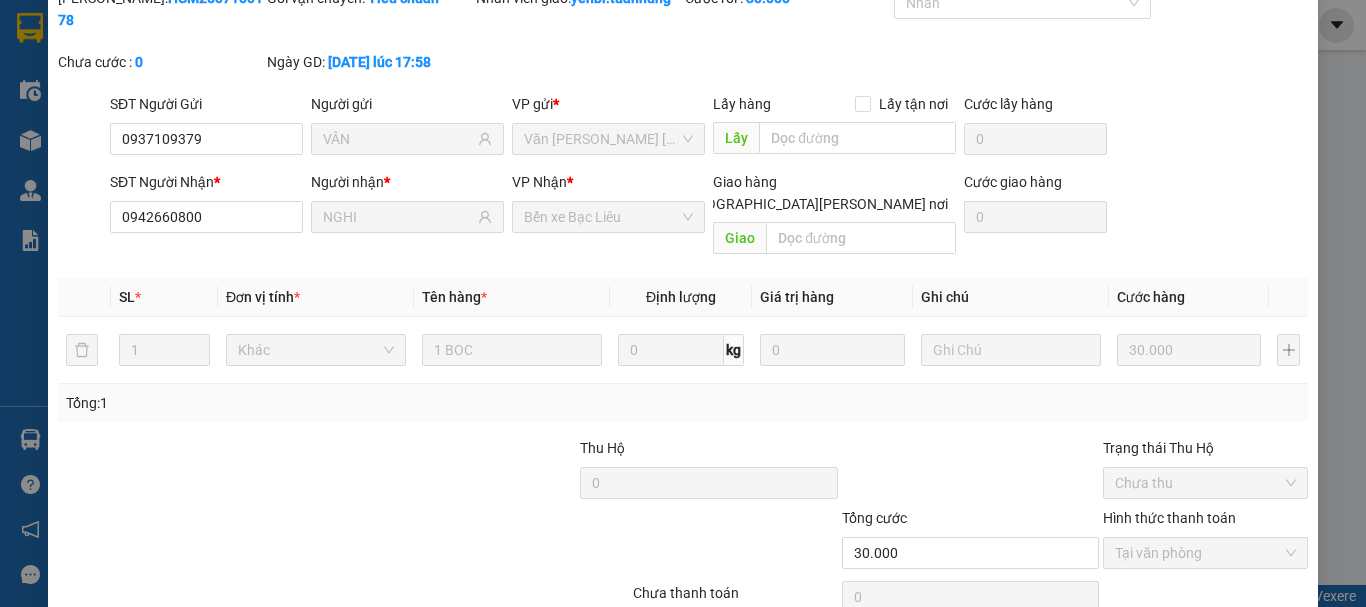 scroll, scrollTop: 0, scrollLeft: 0, axis: both 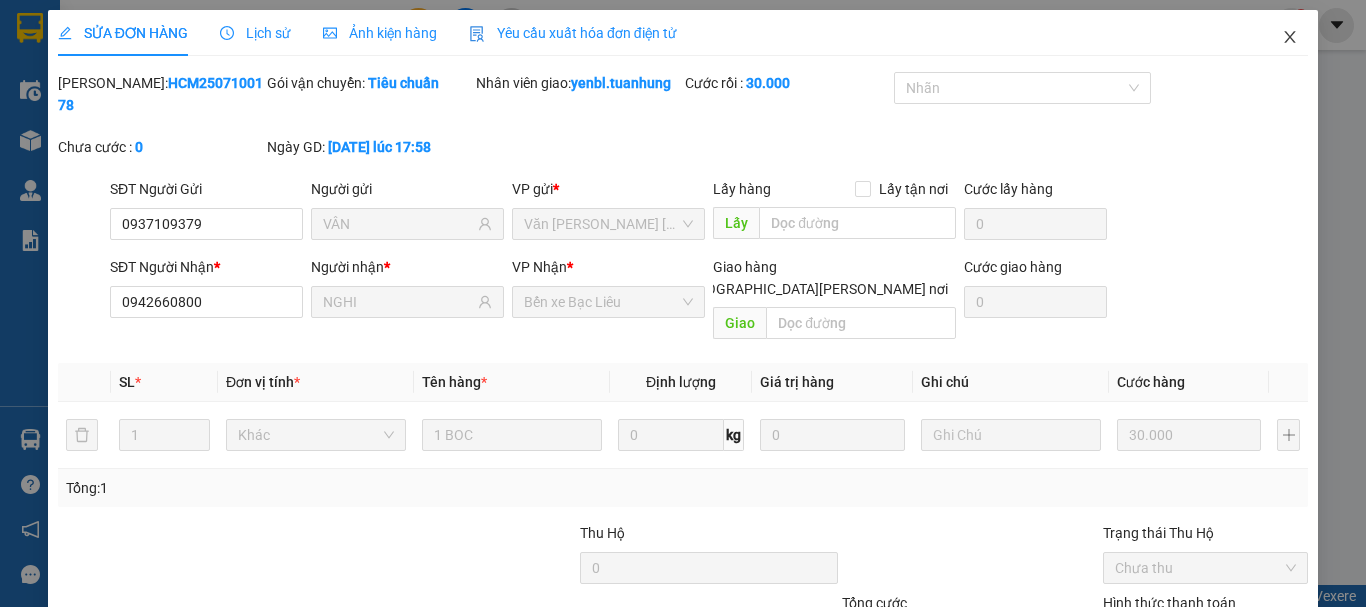 click at bounding box center (1290, 38) 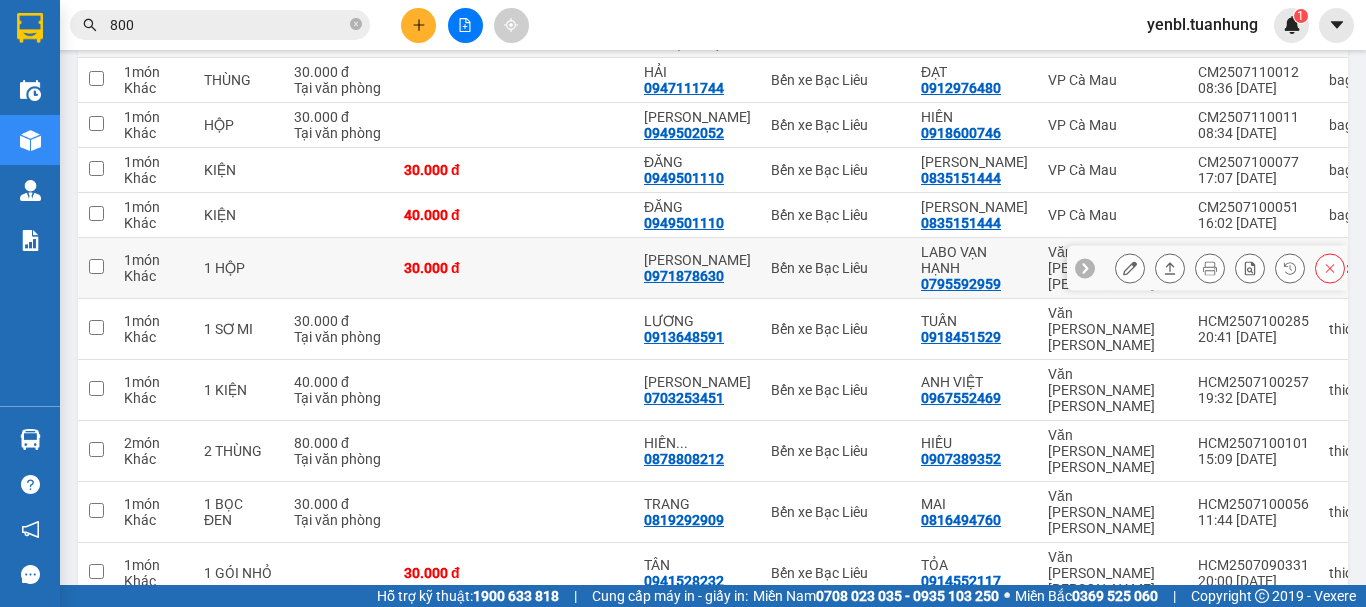 scroll, scrollTop: 300, scrollLeft: 0, axis: vertical 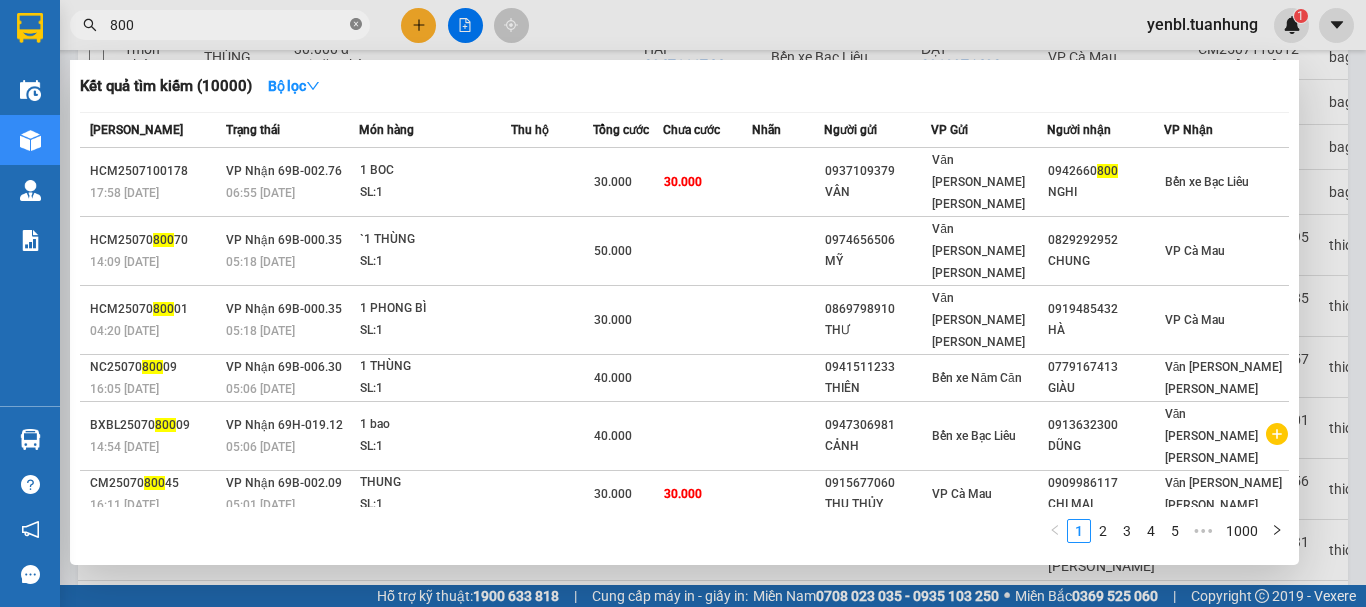click 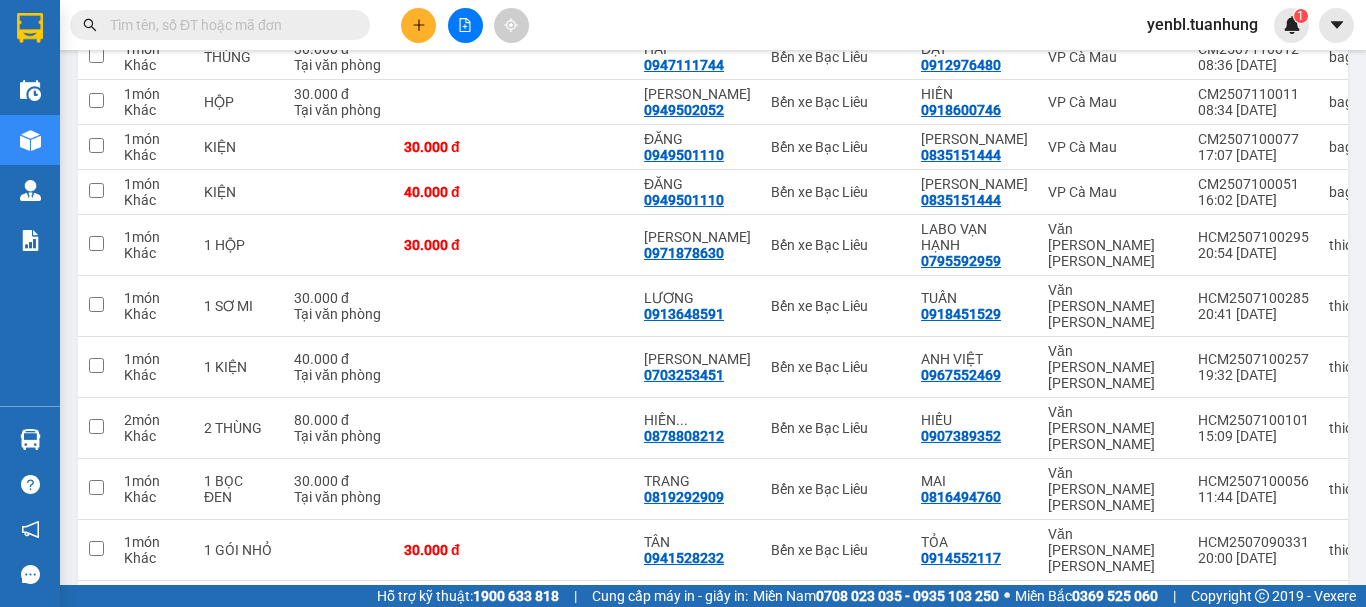 click at bounding box center (228, 25) 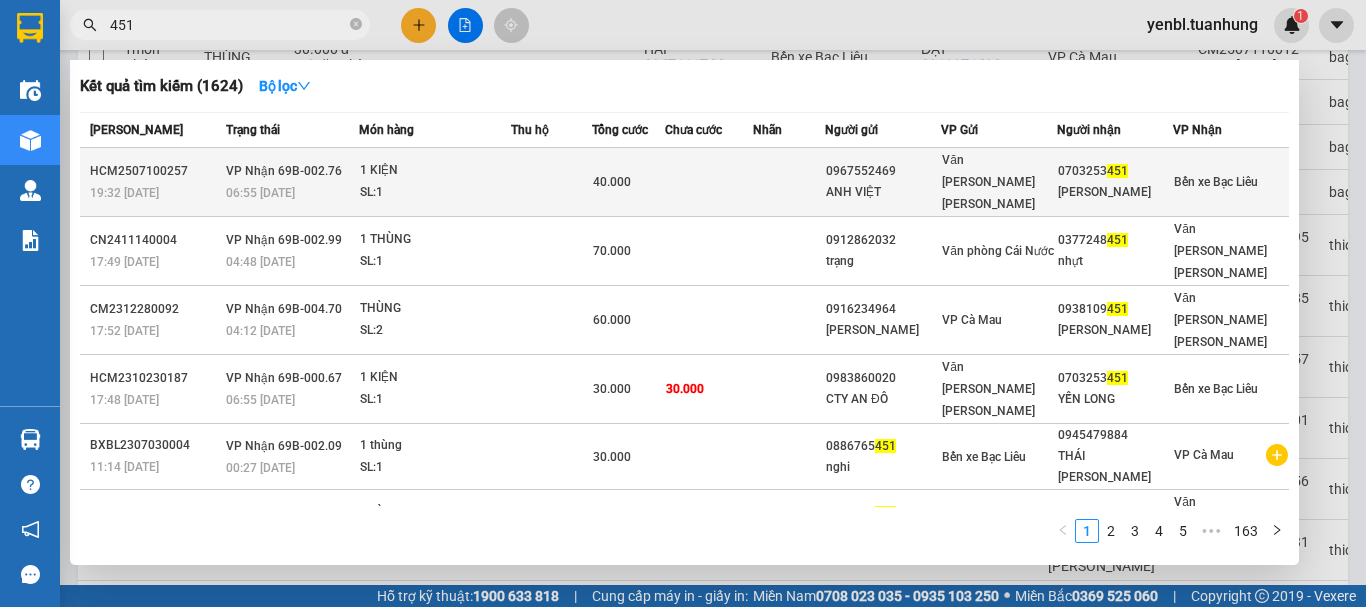 type on "451" 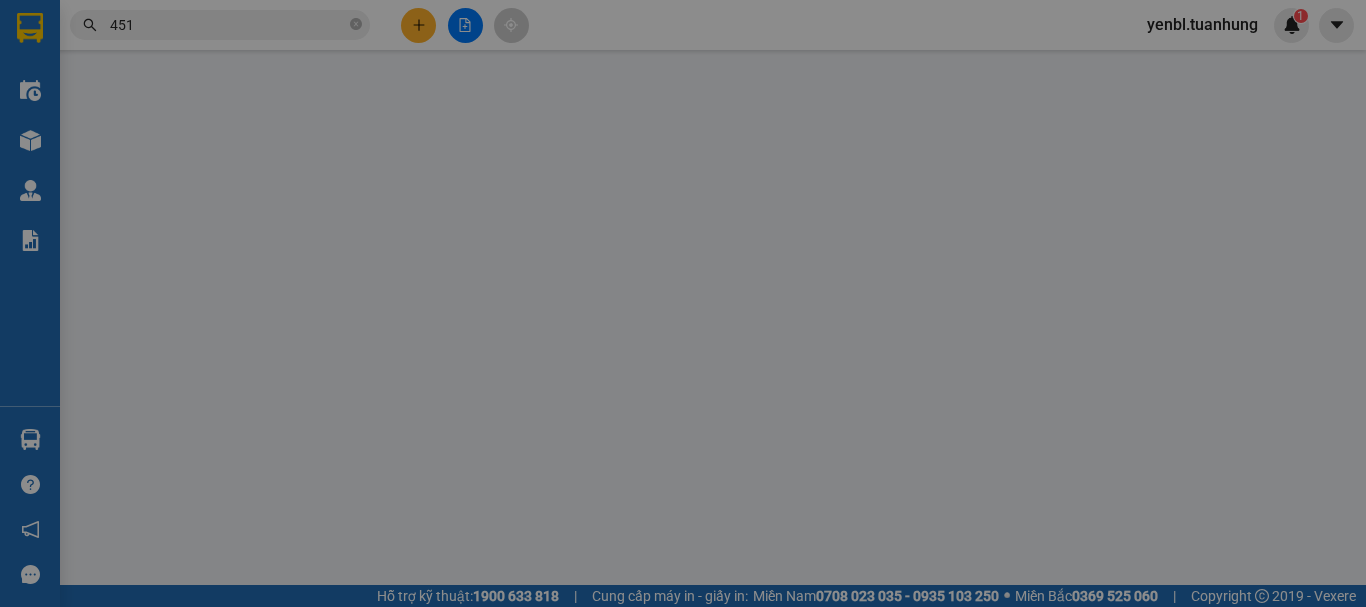 type on "0967552469" 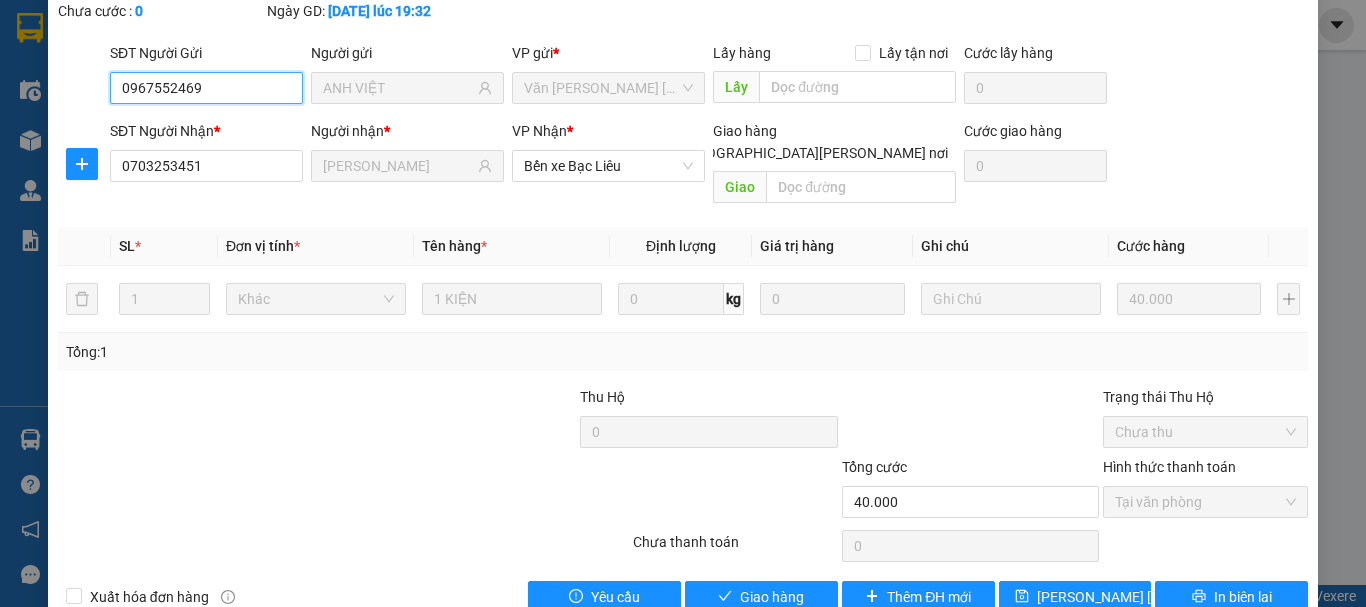 scroll, scrollTop: 137, scrollLeft: 0, axis: vertical 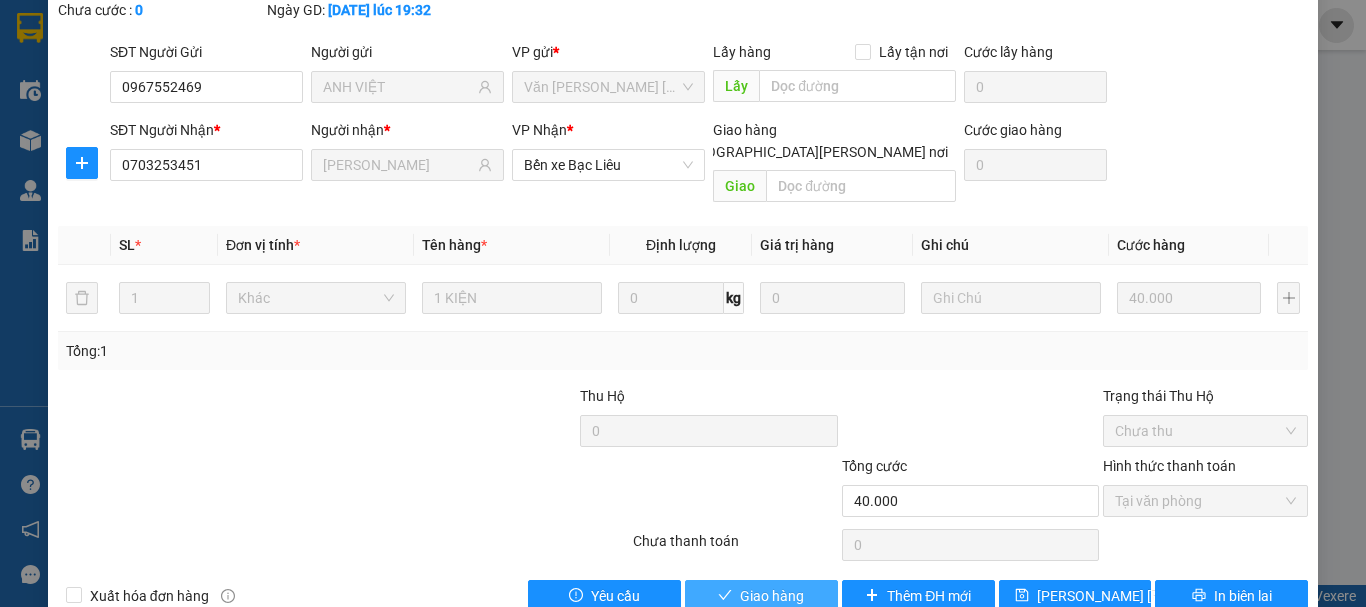 click on "Giao hàng" at bounding box center [772, 596] 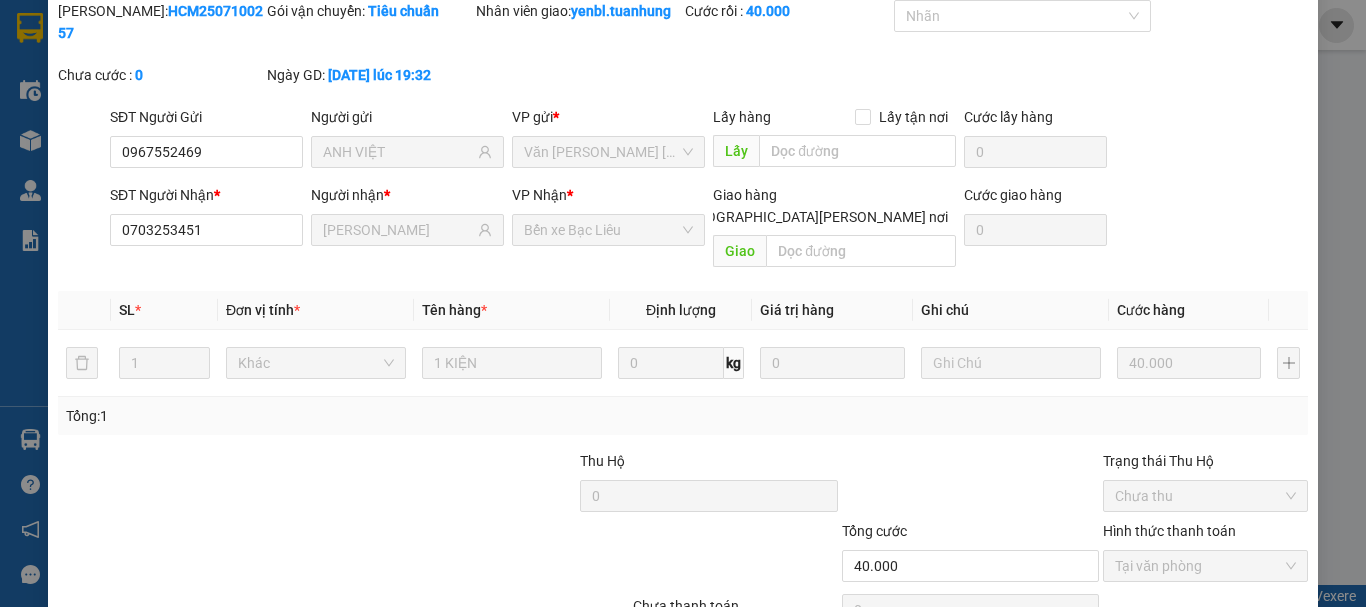 scroll, scrollTop: 37, scrollLeft: 0, axis: vertical 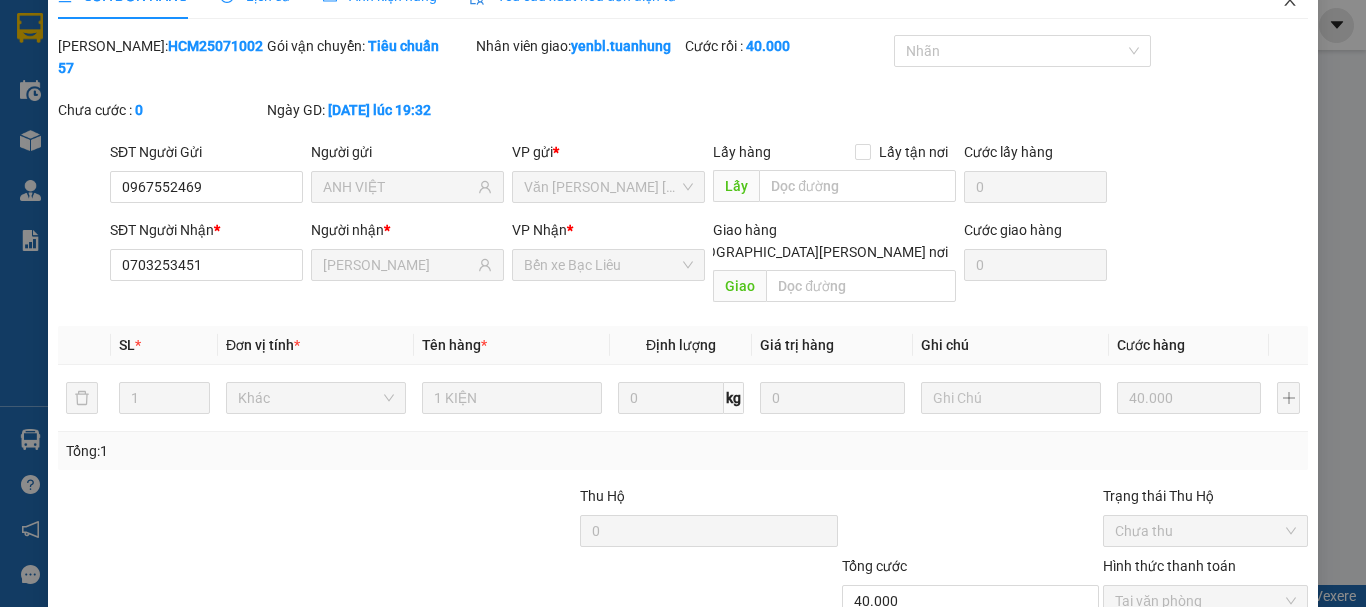 click at bounding box center (1290, 1) 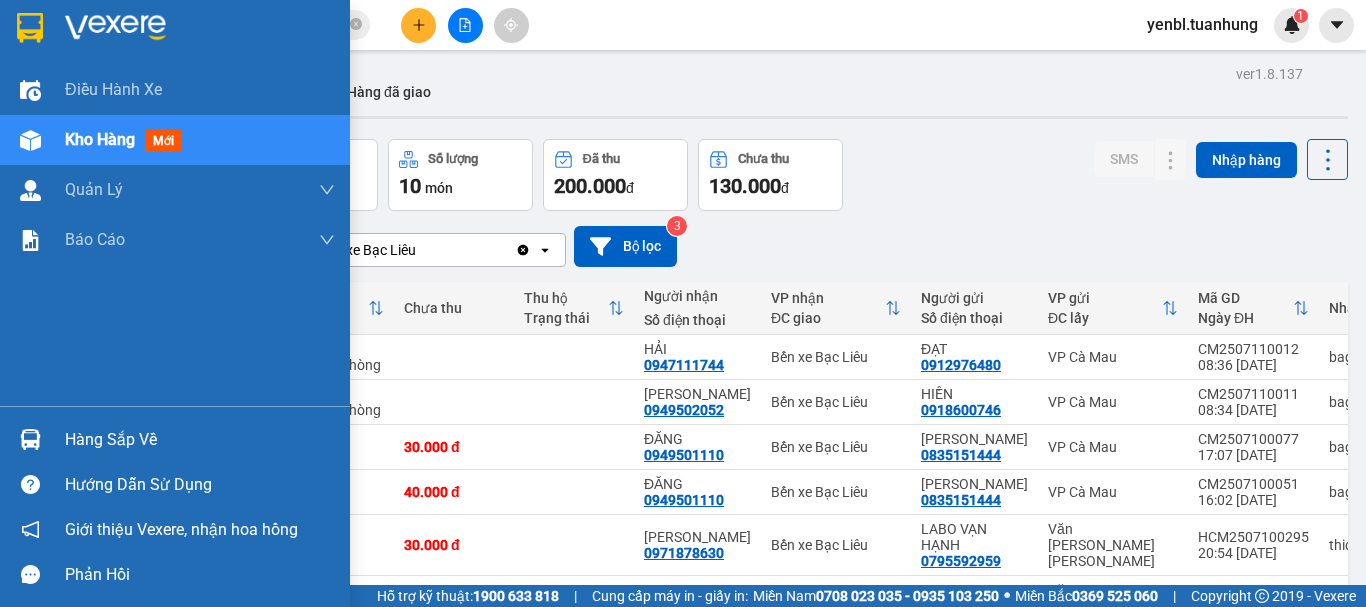 click on "Hàng sắp về" at bounding box center (200, 440) 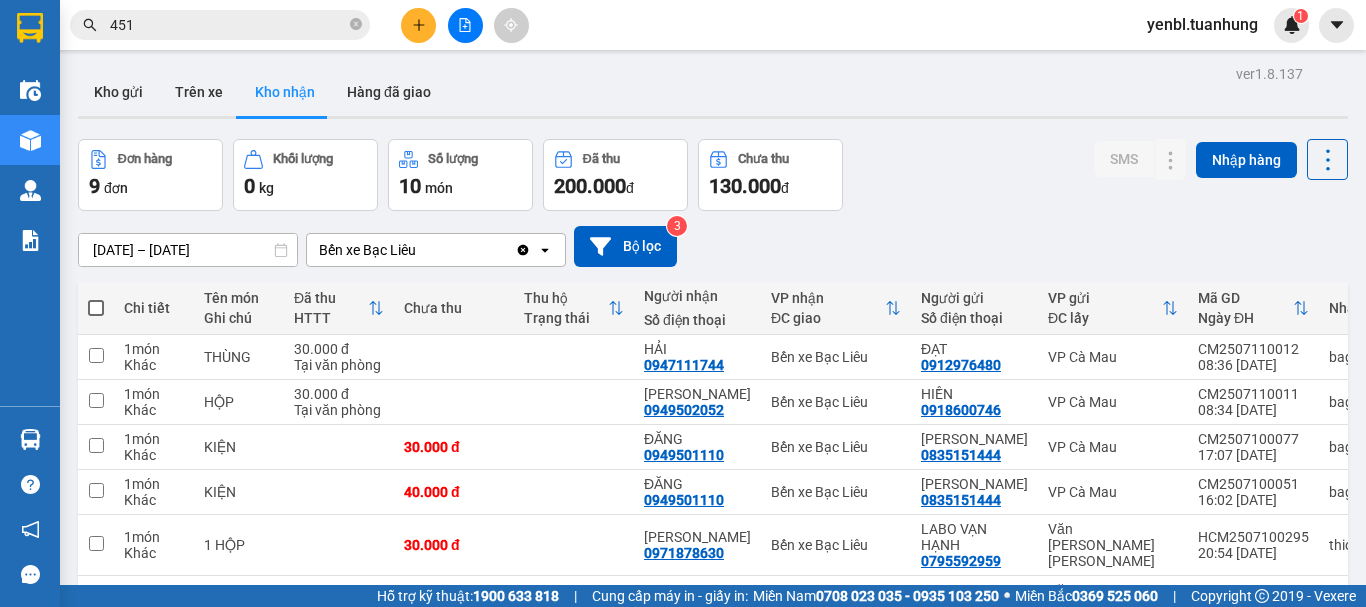 click on "Kết quả [PERSON_NAME] ( 1624 )  Bộ lọc  Mã ĐH Trạng thái Món hàng Thu hộ Tổng [PERSON_NAME] [PERSON_NAME] Người gửi VP Gửi Người [PERSON_NAME] [PERSON_NAME] HCM2507100257 19:32 [DATE] [PERSON_NAME]   69B-002.76 06:55 [DATE] 1 [PERSON_NAME]:  1 40.000 0967552469 [PERSON_NAME] [GEOGRAPHIC_DATA][PERSON_NAME][PERSON_NAME] 451 [PERSON_NAME] [PERSON_NAME] xe Bạc Liêu CN2411140004 17:49 [DATE] [PERSON_NAME]   69B-002.99 04:48 [DATE] 1 [PERSON_NAME]:  1 70.000 0912862032 [PERSON_NAME] Cái Nước 0377248 451 [PERSON_NAME][GEOGRAPHIC_DATA][PERSON_NAME] 17:52 [DATE] [PERSON_NAME]   69B-004.70 04:12 [DATE] [PERSON_NAME]:  2 60.000 0916234964 [PERSON_NAME] VP Cà Mau 0938109 451 [PERSON_NAME][GEOGRAPHIC_DATA][PERSON_NAME][PERSON_NAME] 17:48 [DATE] [PERSON_NAME]   69B-000.67 06:55 [DATE] 1 [PERSON_NAME]:  1 30.000 30.000 0983860020 CTY AN ĐÔ [GEOGRAPHIC_DATA][PERSON_NAME][PERSON_NAME] 451 YẾN [PERSON_NAME] xe Bạc Liêu BXBL2307030004 11:14 [DATE] [PERSON_NAME]   69B-002.09 00:27 [DATE] 1 [PERSON_NAME]:  1 30.000 0886765 451 [PERSON_NAME] xe Bạc Liêu [PERSON_NAME]" at bounding box center (683, 303) 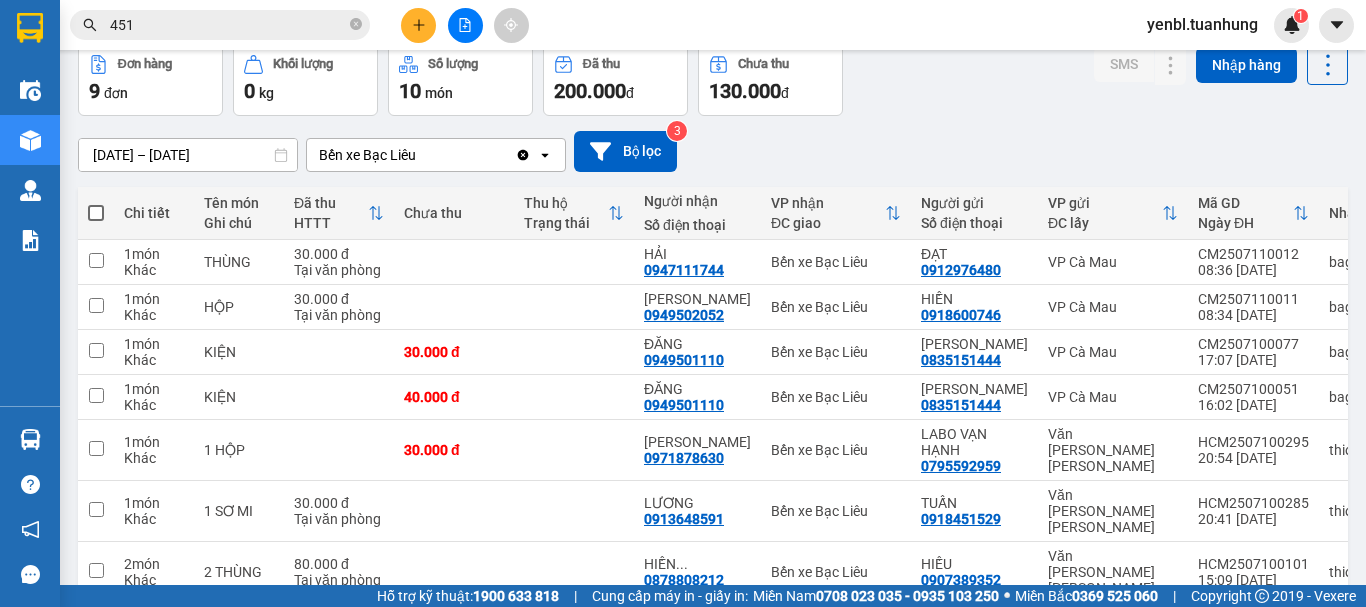 scroll, scrollTop: 0, scrollLeft: 0, axis: both 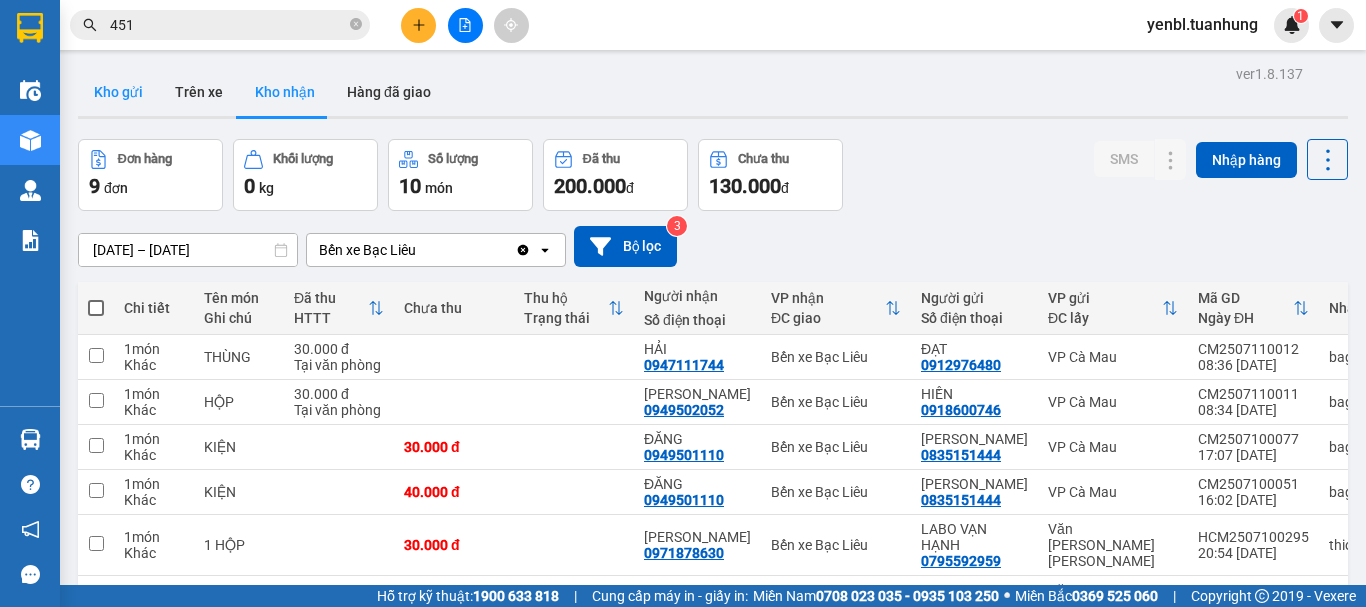 click on "Kho gửi" at bounding box center (118, 92) 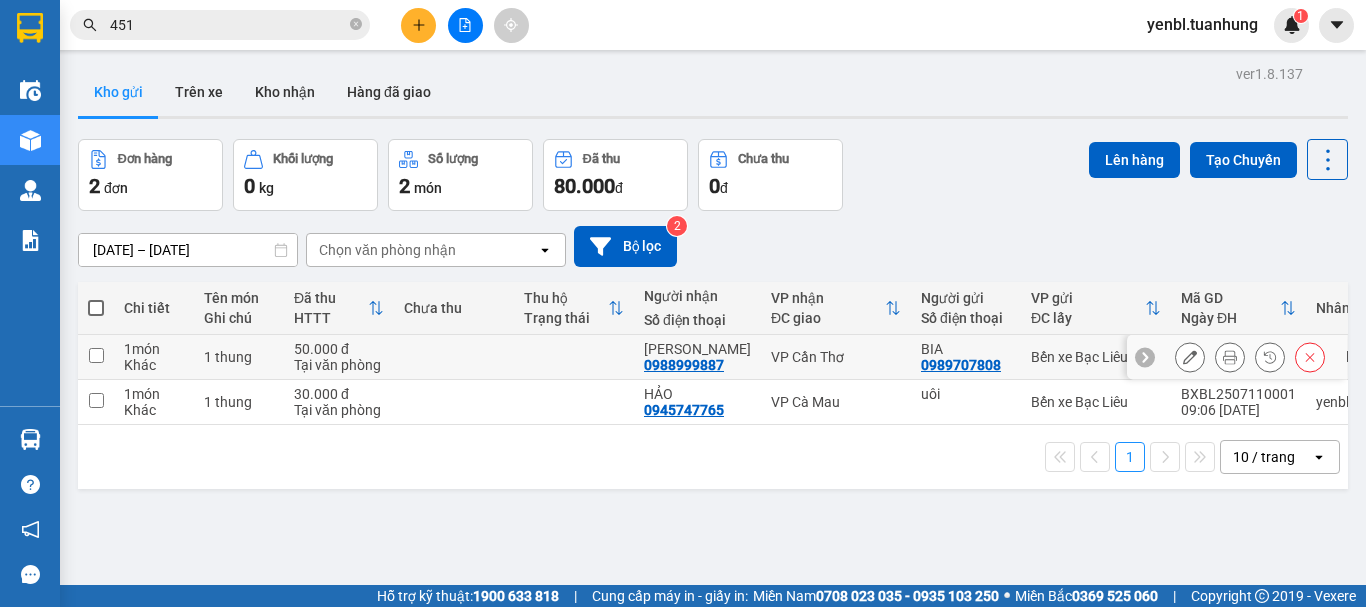 click at bounding box center (96, 355) 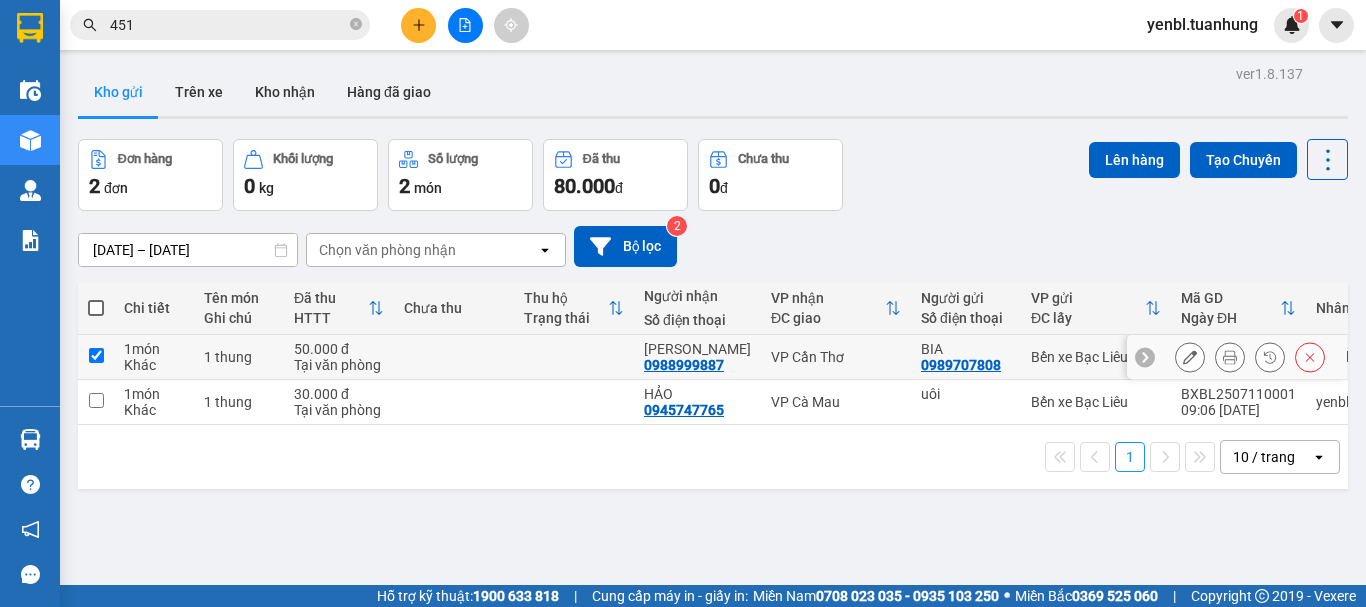 checkbox on "true" 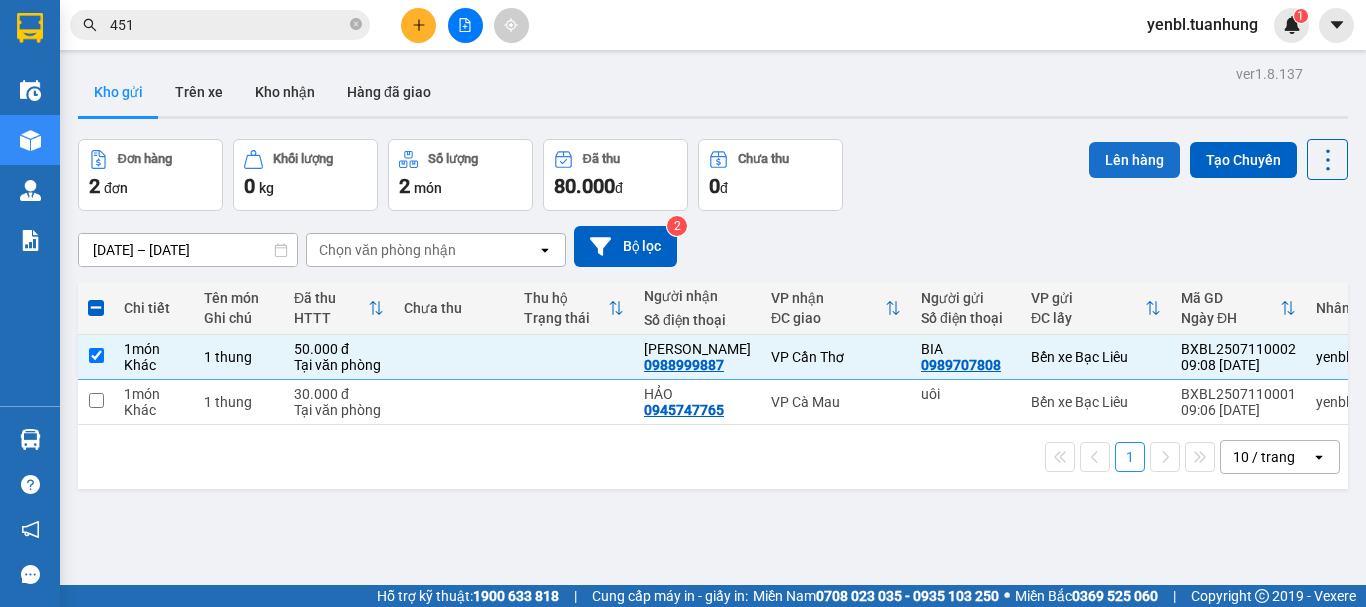 click on "Lên hàng" at bounding box center (1134, 160) 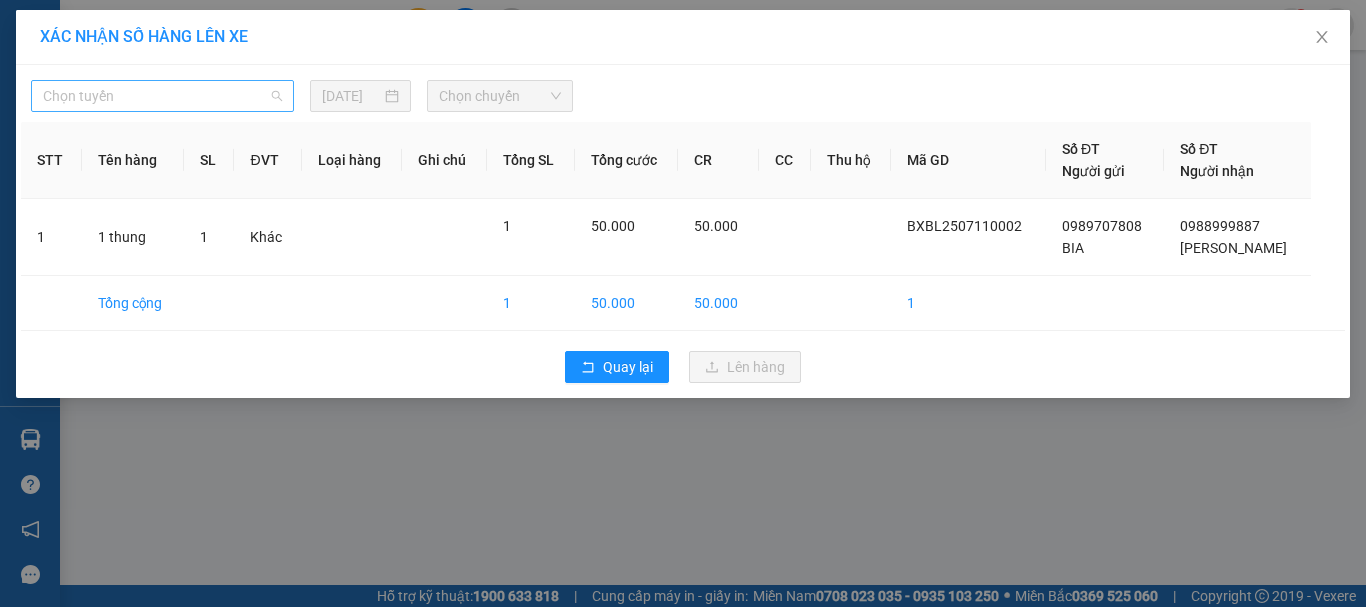 click on "Chọn tuyến" at bounding box center (162, 96) 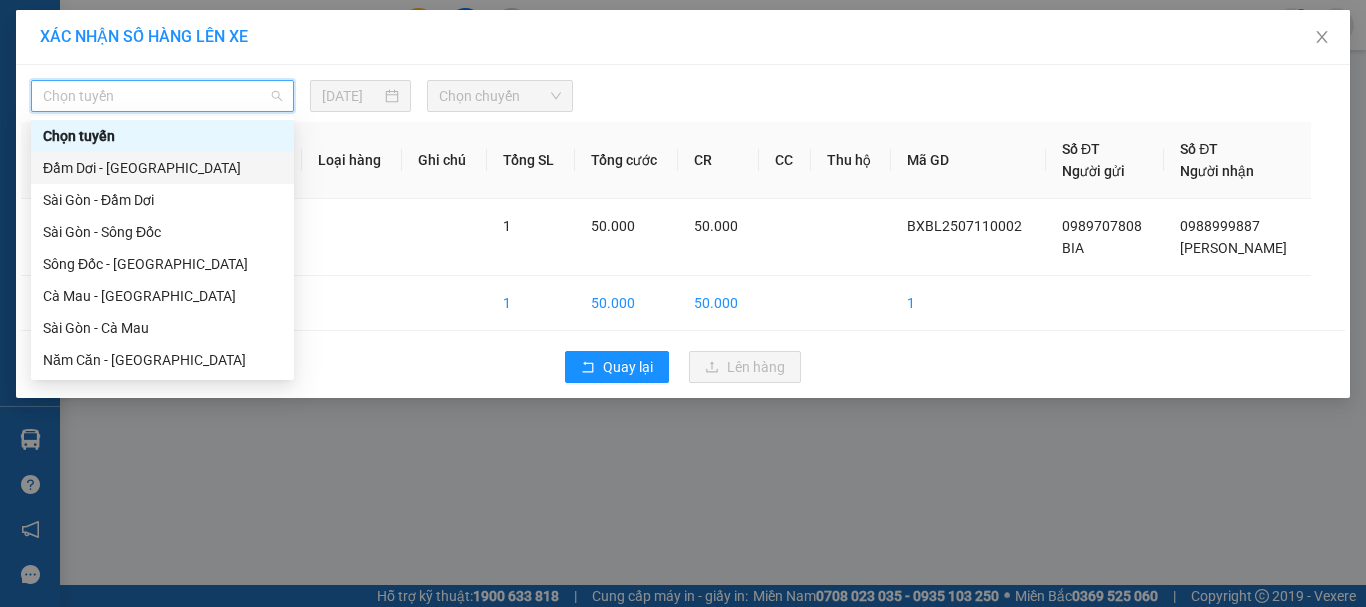 click on "Đầm Dơi - [GEOGRAPHIC_DATA]" at bounding box center [162, 168] 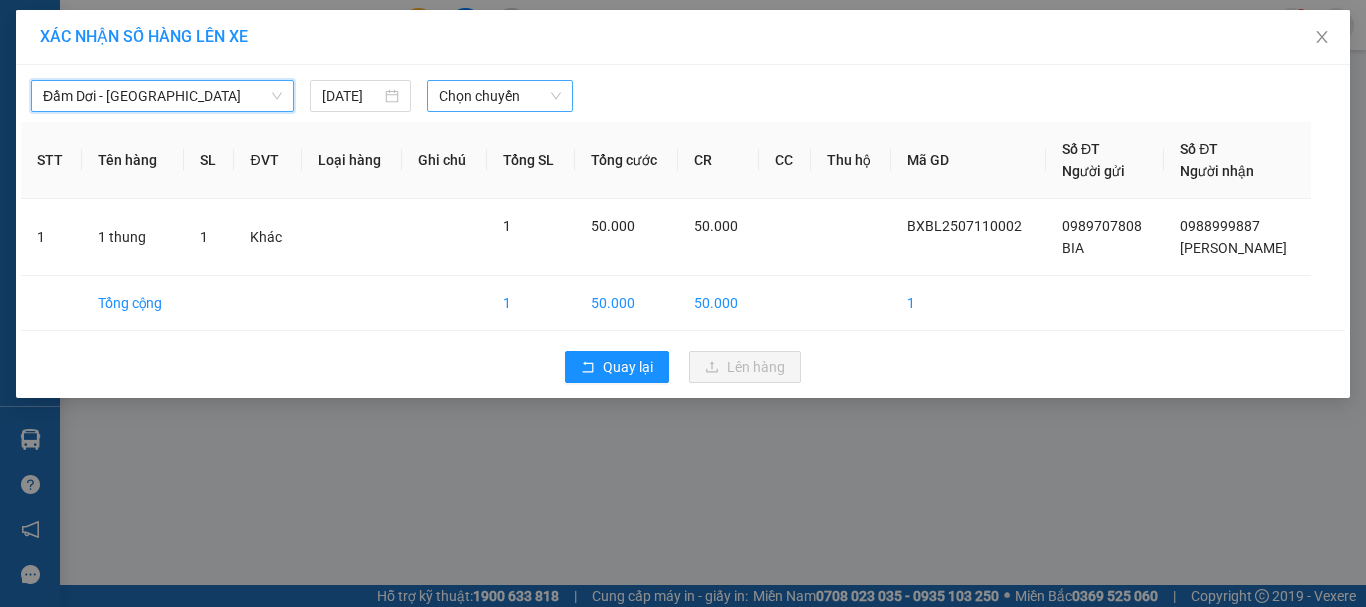 click on "Chọn chuyến" at bounding box center [500, 96] 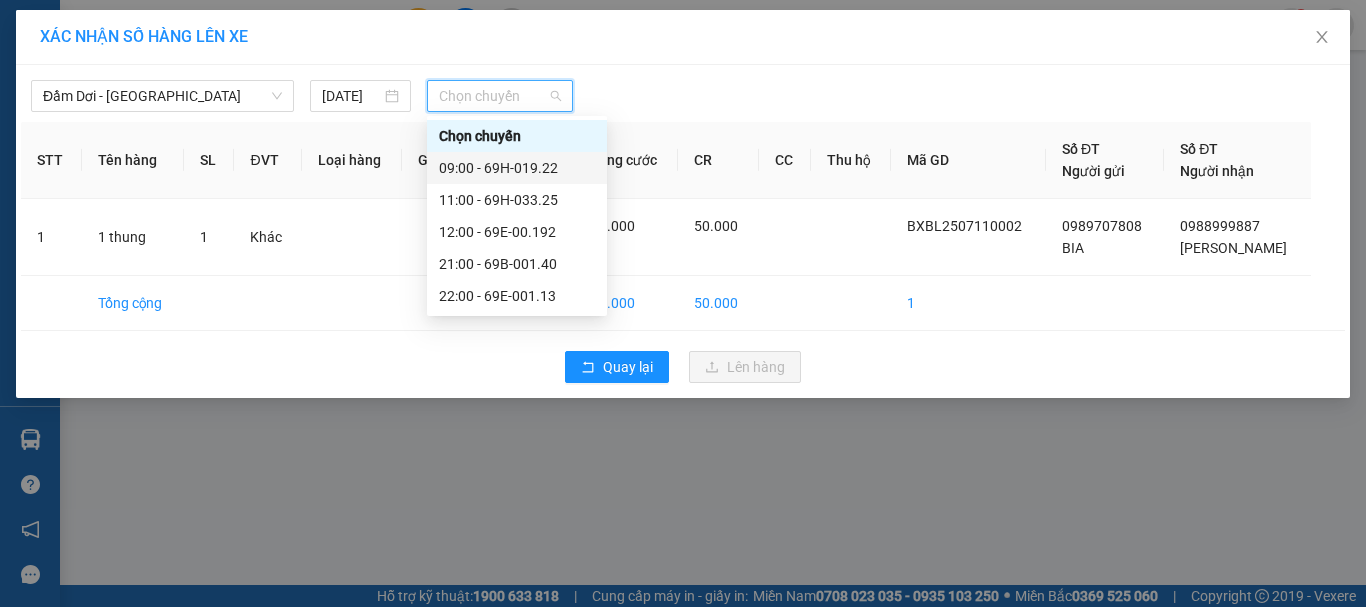 click on "09:00     - 69H-019.22" at bounding box center [517, 168] 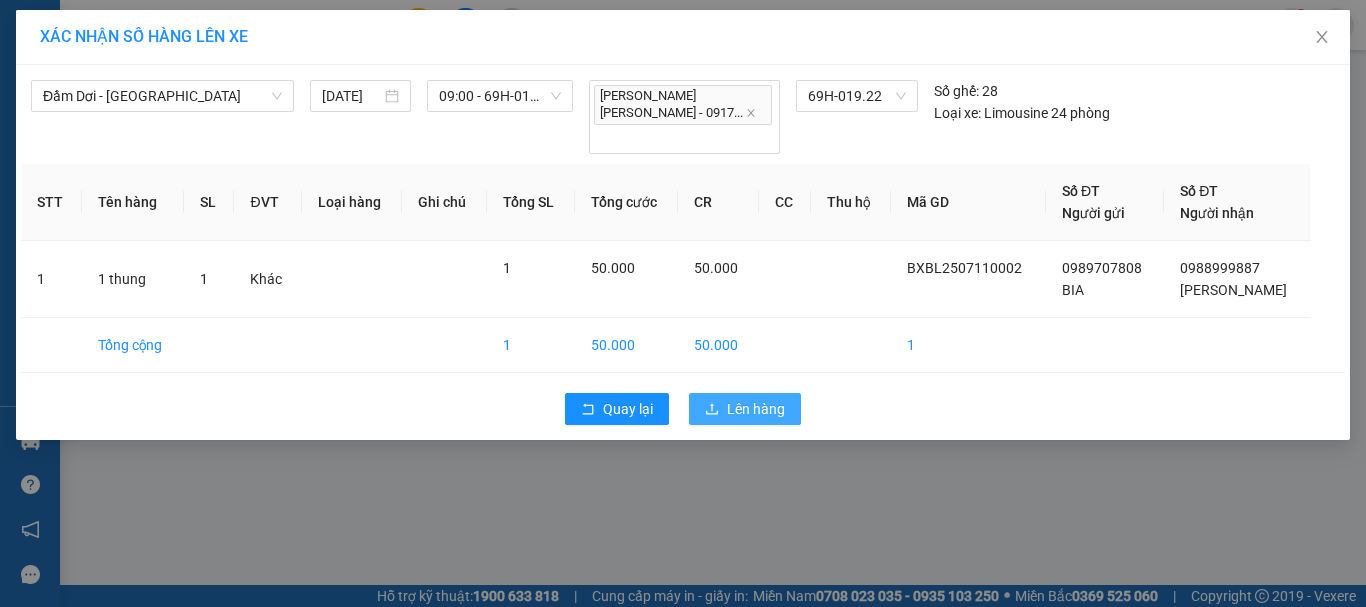 click on "Lên hàng" at bounding box center [756, 409] 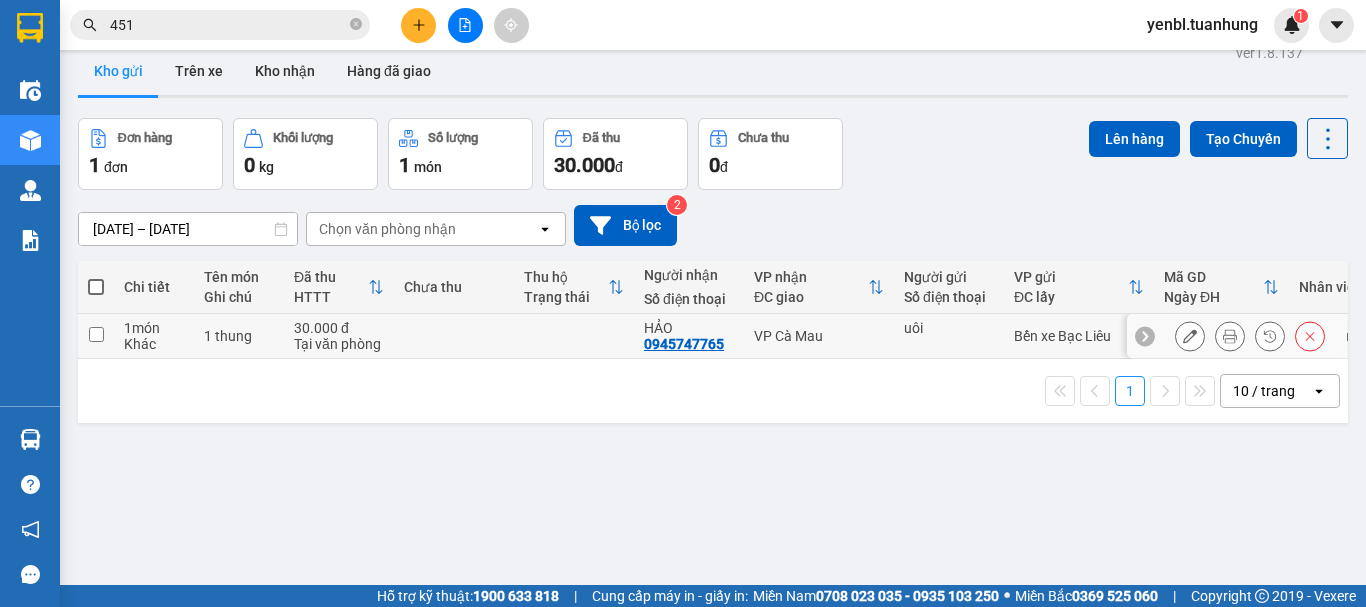 scroll, scrollTop: 0, scrollLeft: 0, axis: both 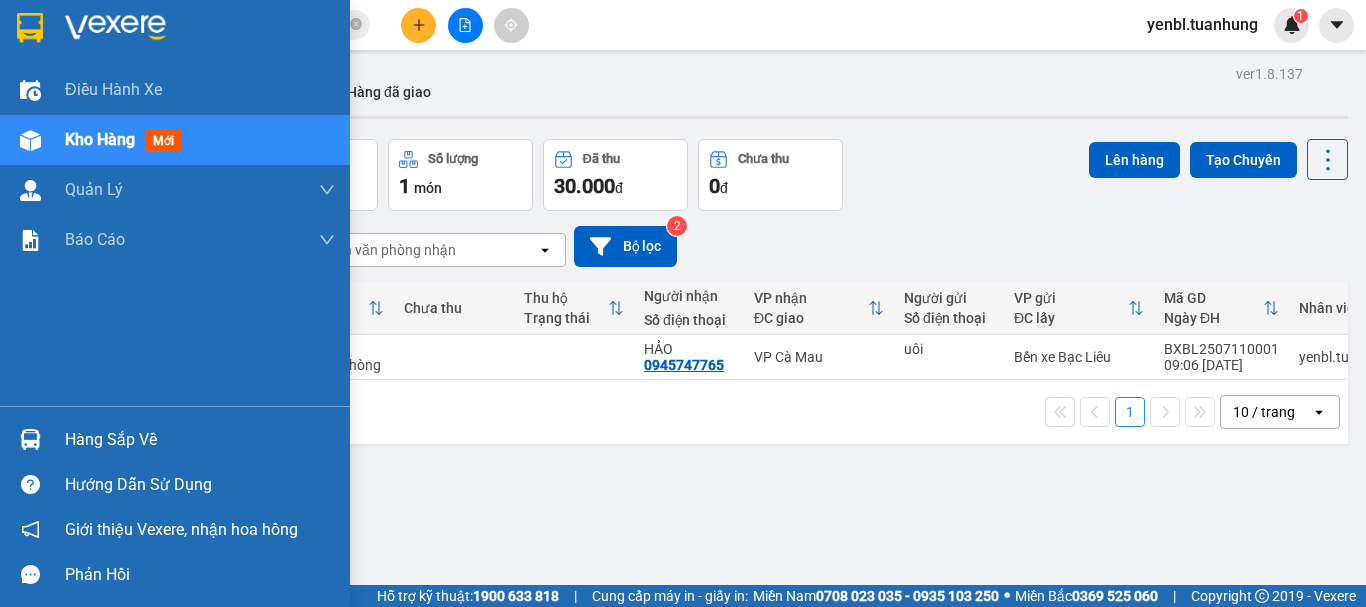 click on "Hàng sắp về" at bounding box center [200, 440] 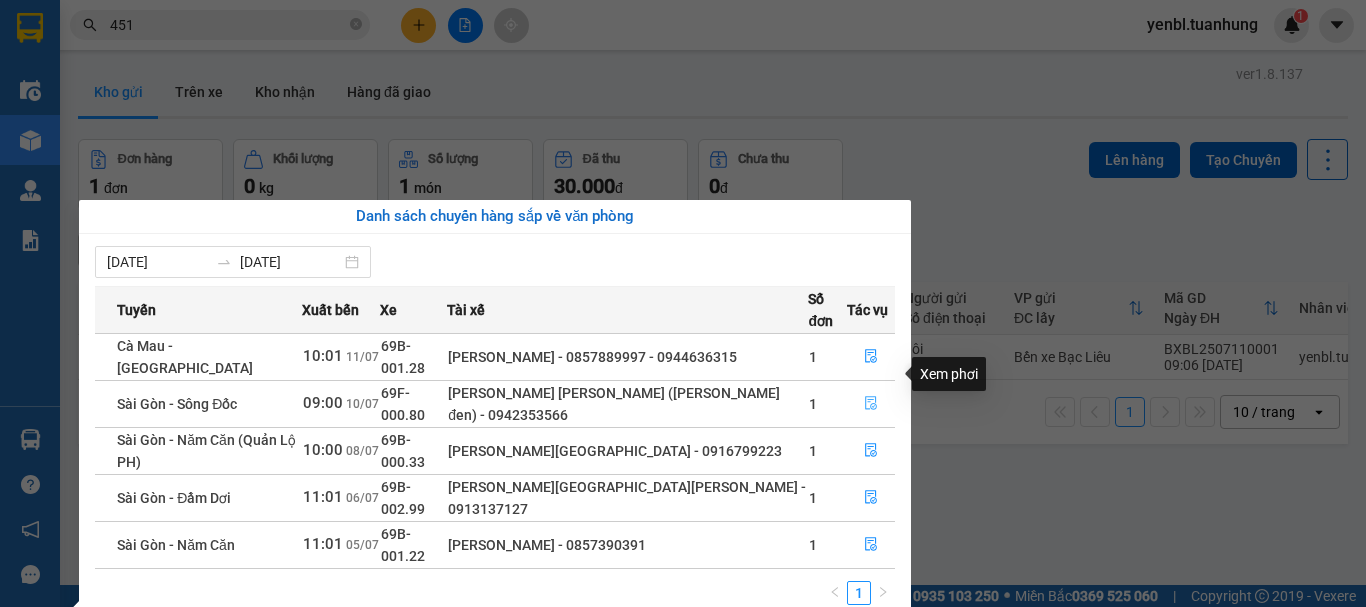 click 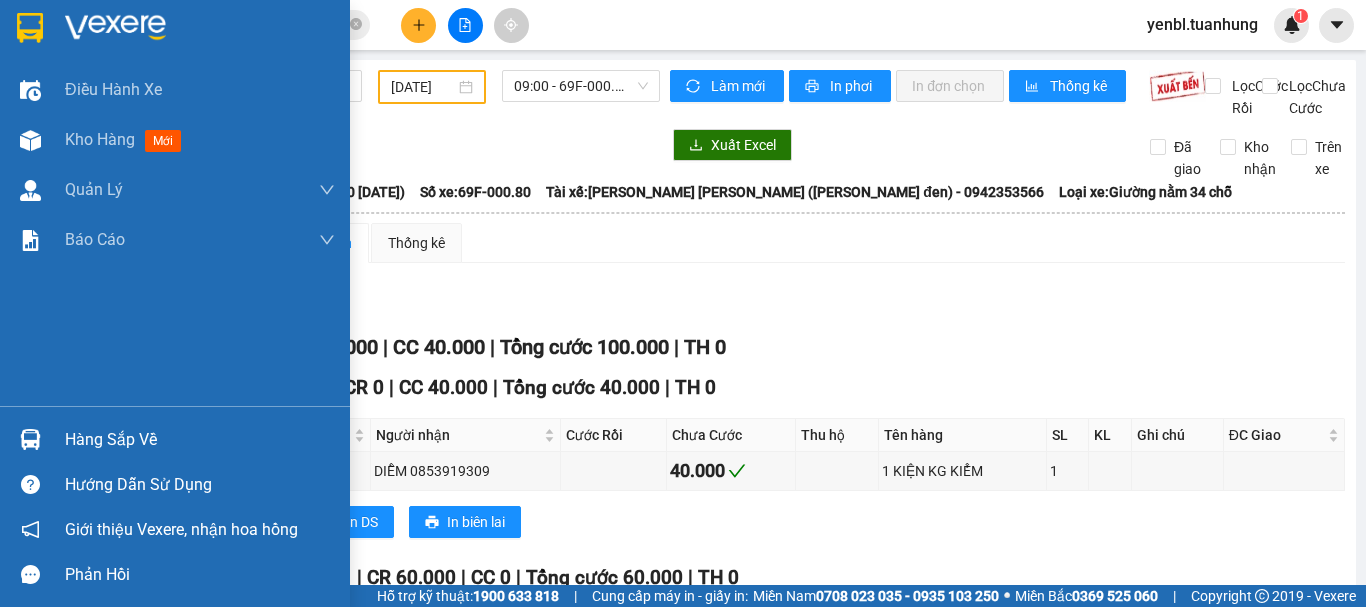 drag, startPoint x: 77, startPoint y: 438, endPoint x: 280, endPoint y: 358, distance: 218.19487 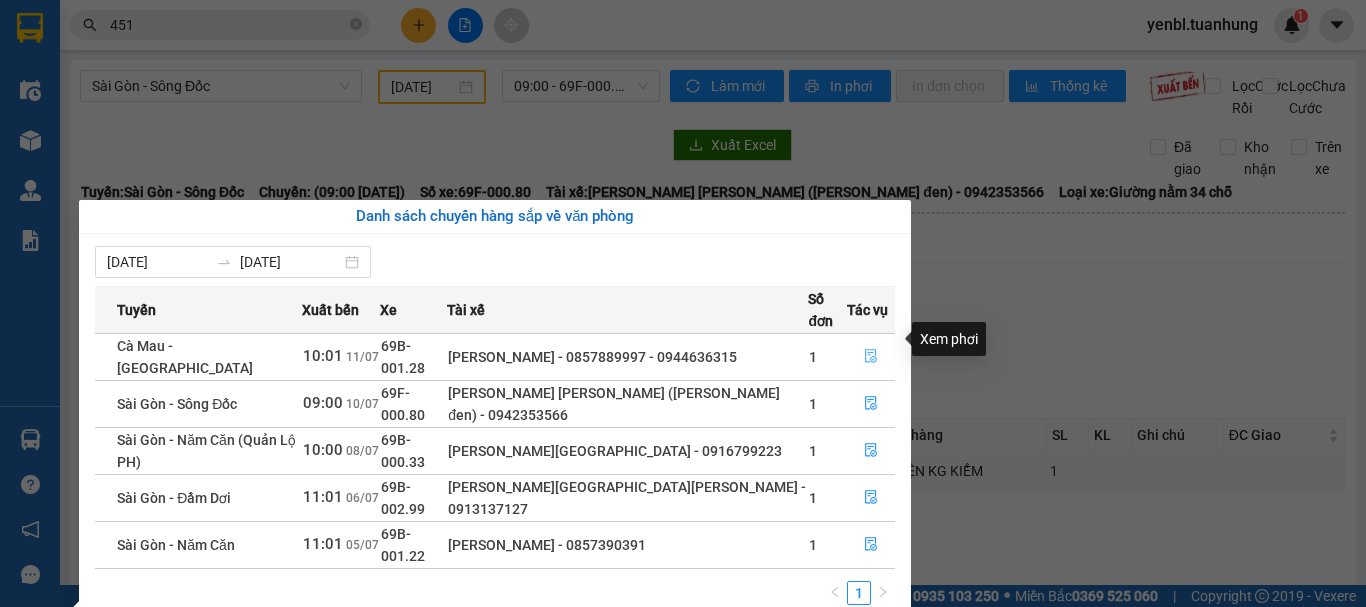 click at bounding box center [871, 357] 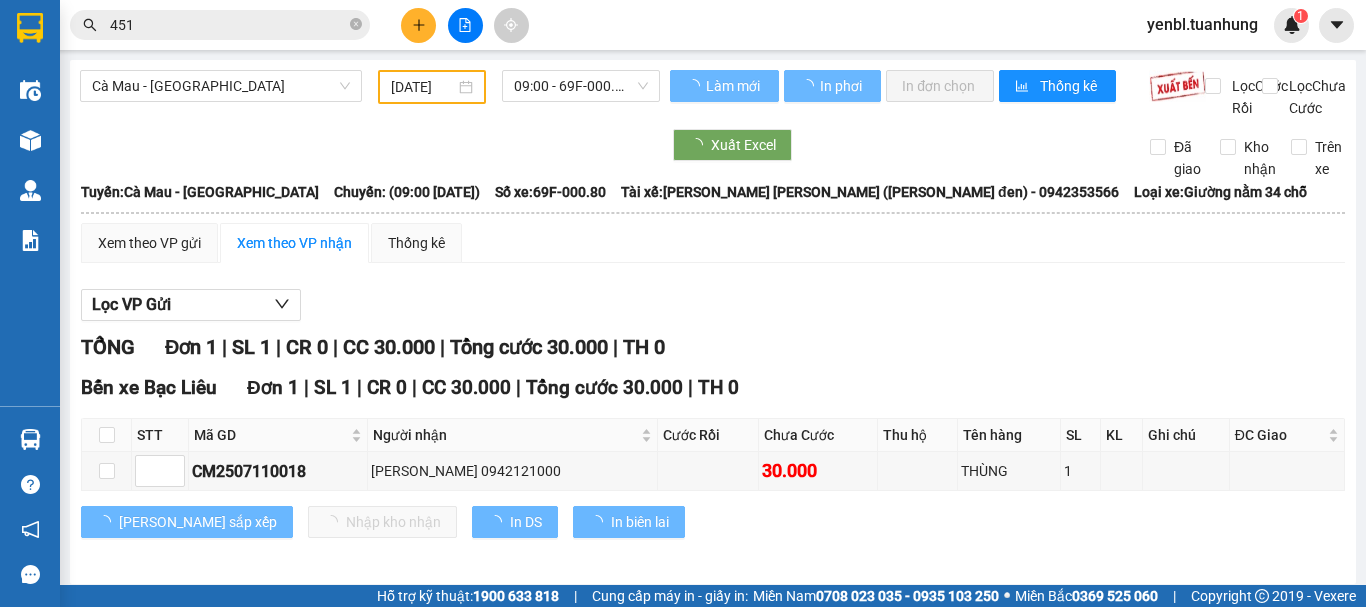 type on "[DATE]" 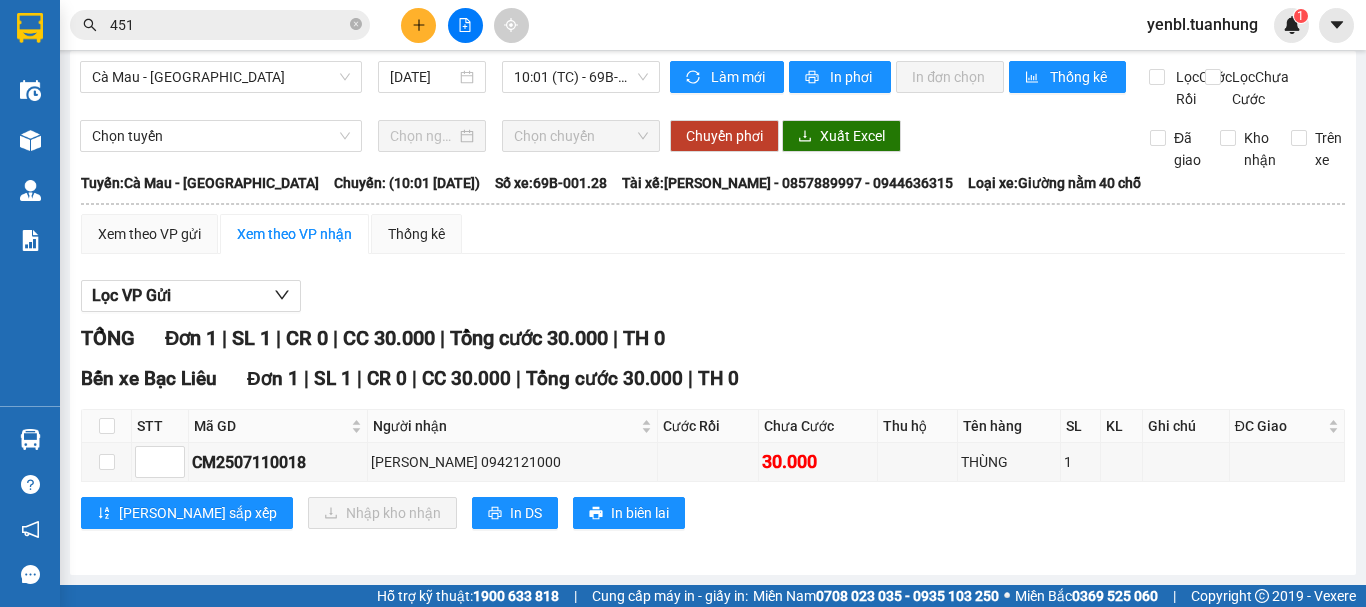 scroll, scrollTop: 31, scrollLeft: 0, axis: vertical 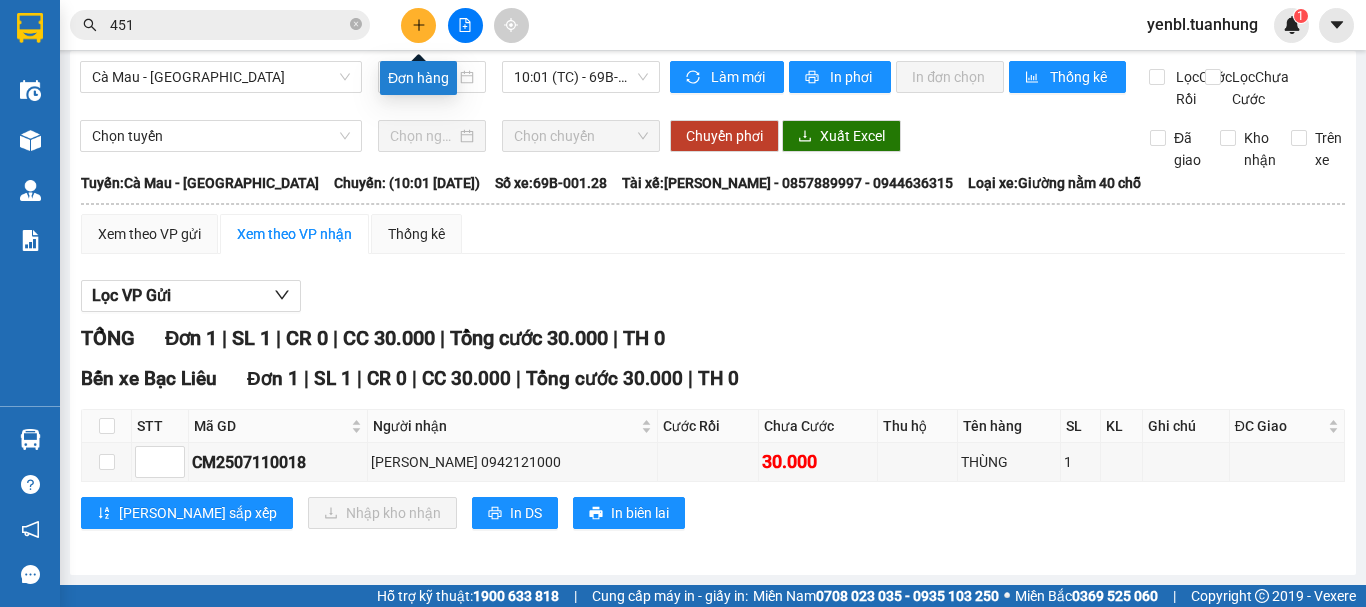 click 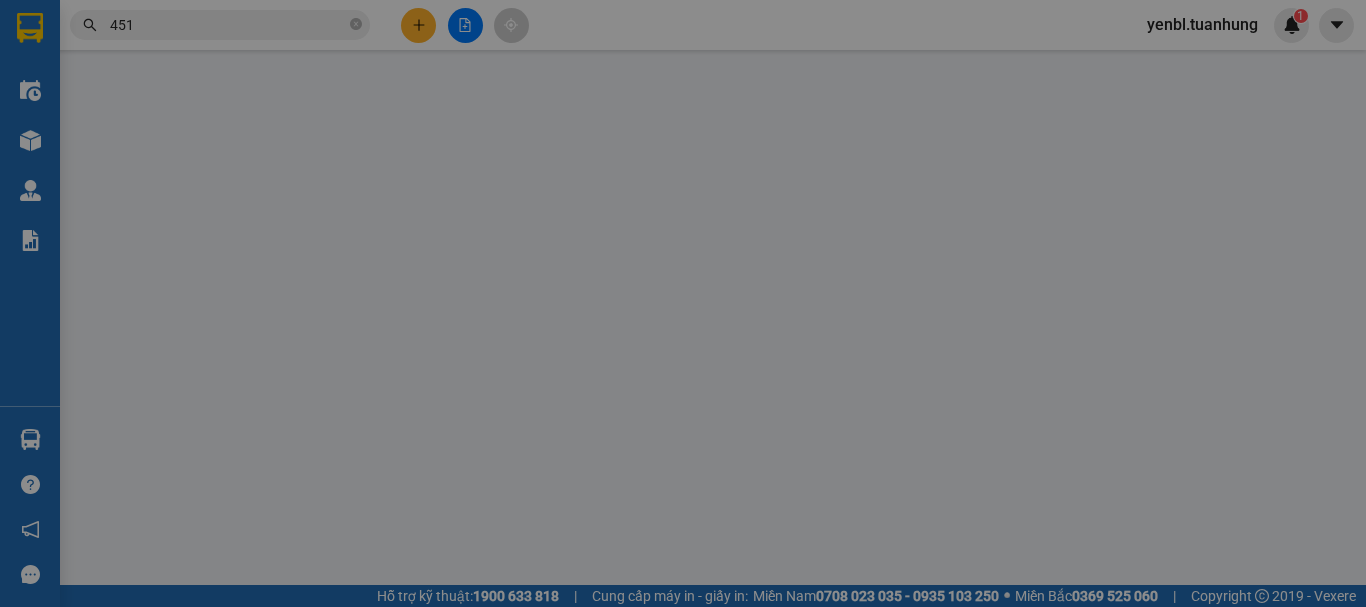 scroll, scrollTop: 0, scrollLeft: 0, axis: both 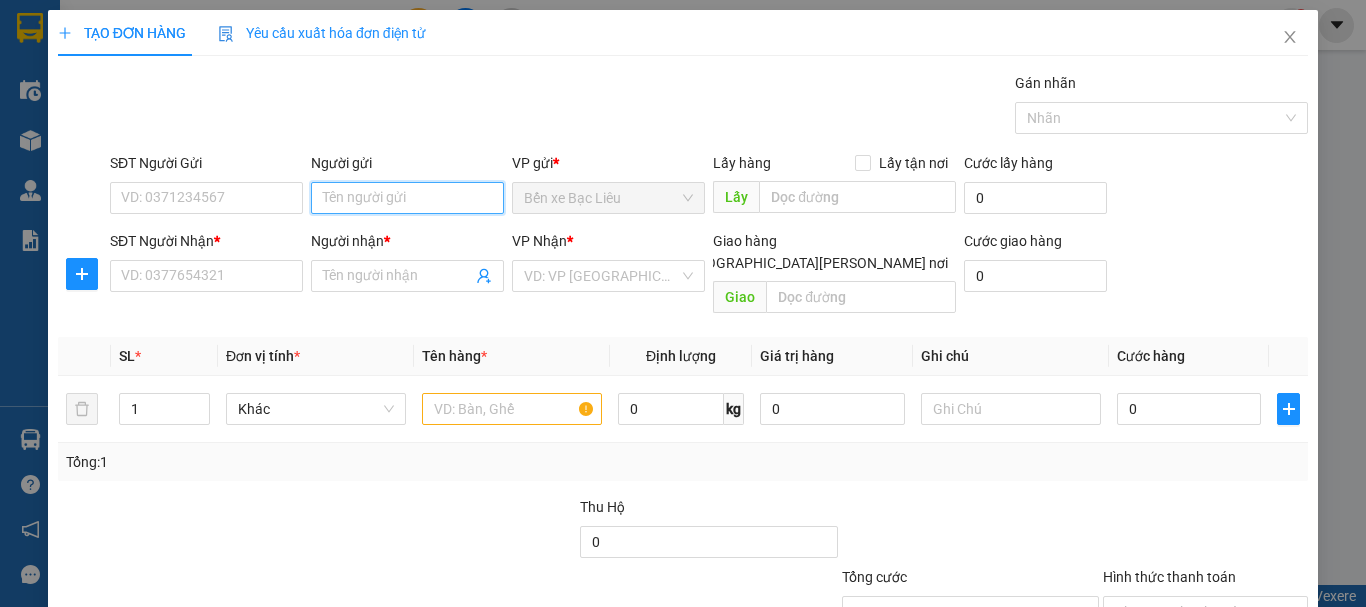 click on "Người gửi" at bounding box center [407, 198] 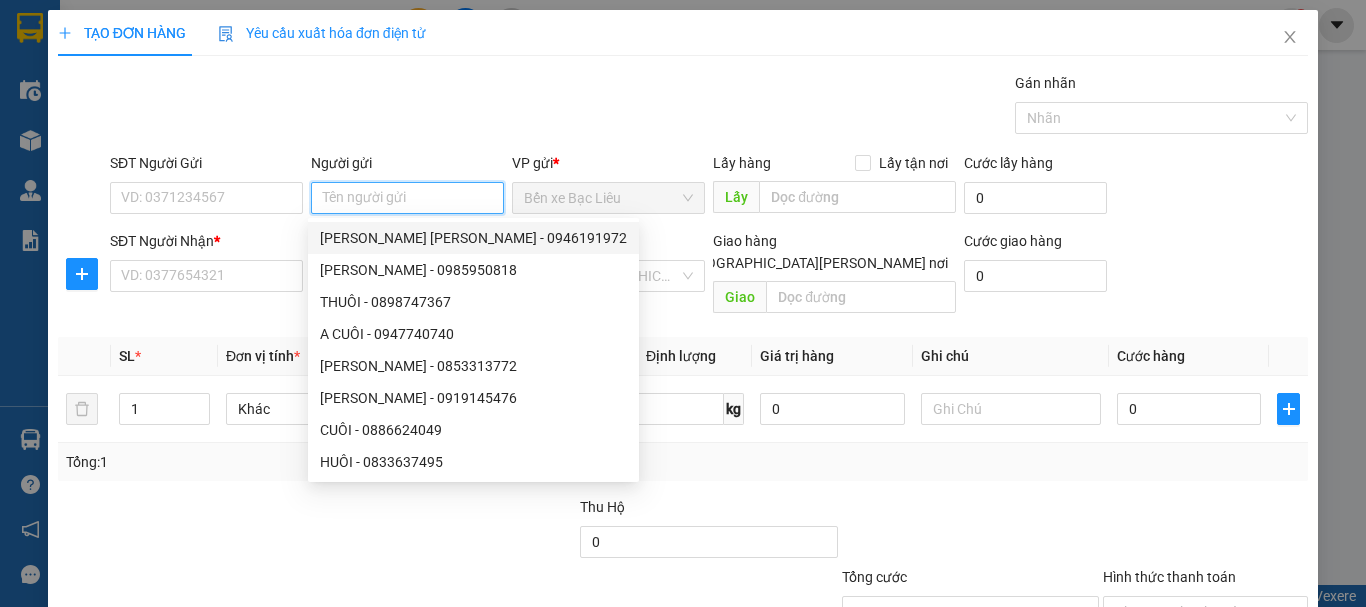 click on "Người gửi" at bounding box center (407, 198) 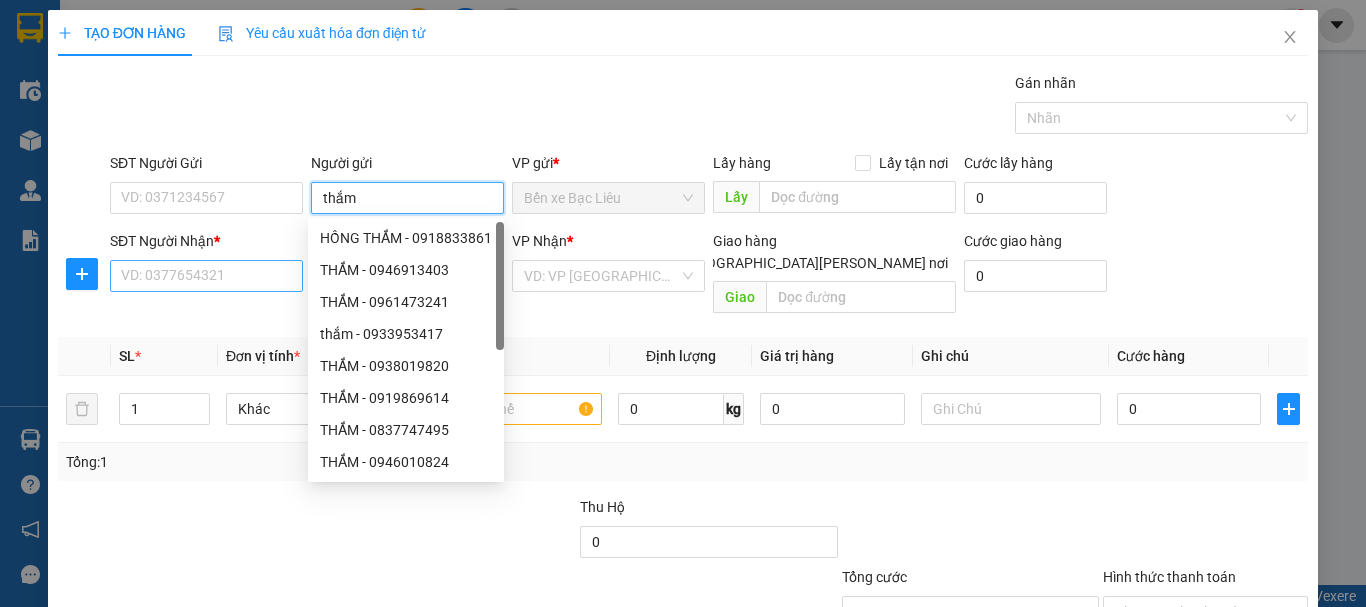 type on "thắm" 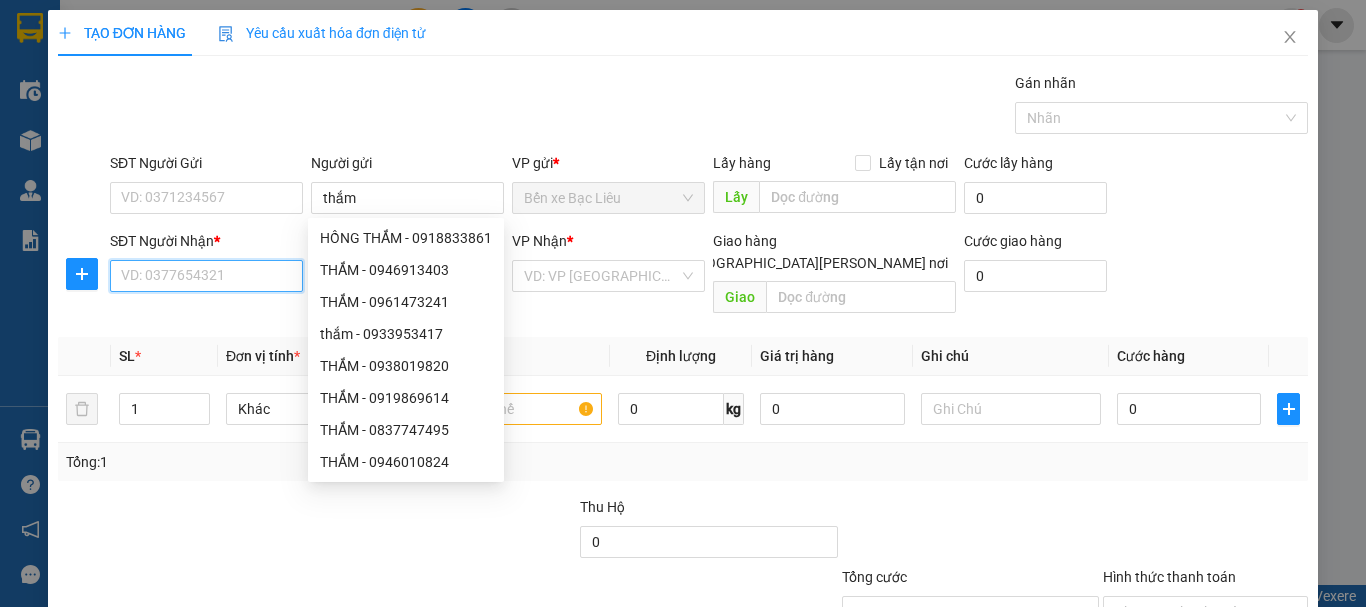 click on "SĐT Người Nhận  *" at bounding box center (206, 276) 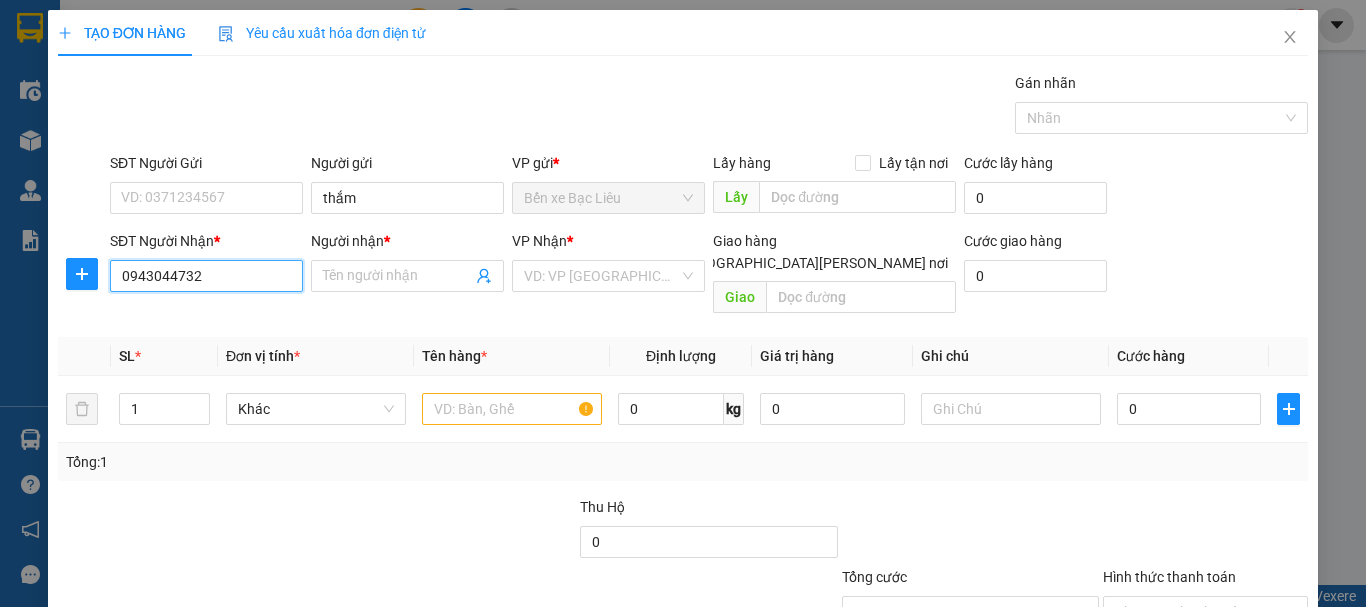 click on "0943044732" at bounding box center (206, 276) 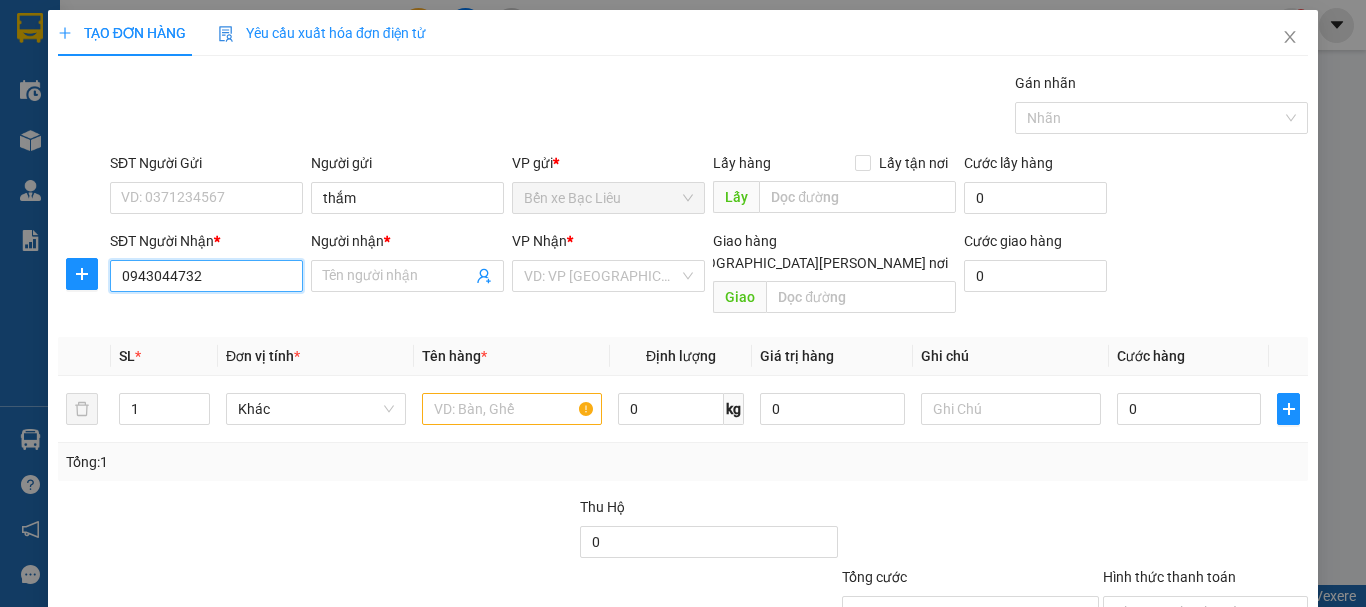 click on "0943044732" at bounding box center (206, 276) 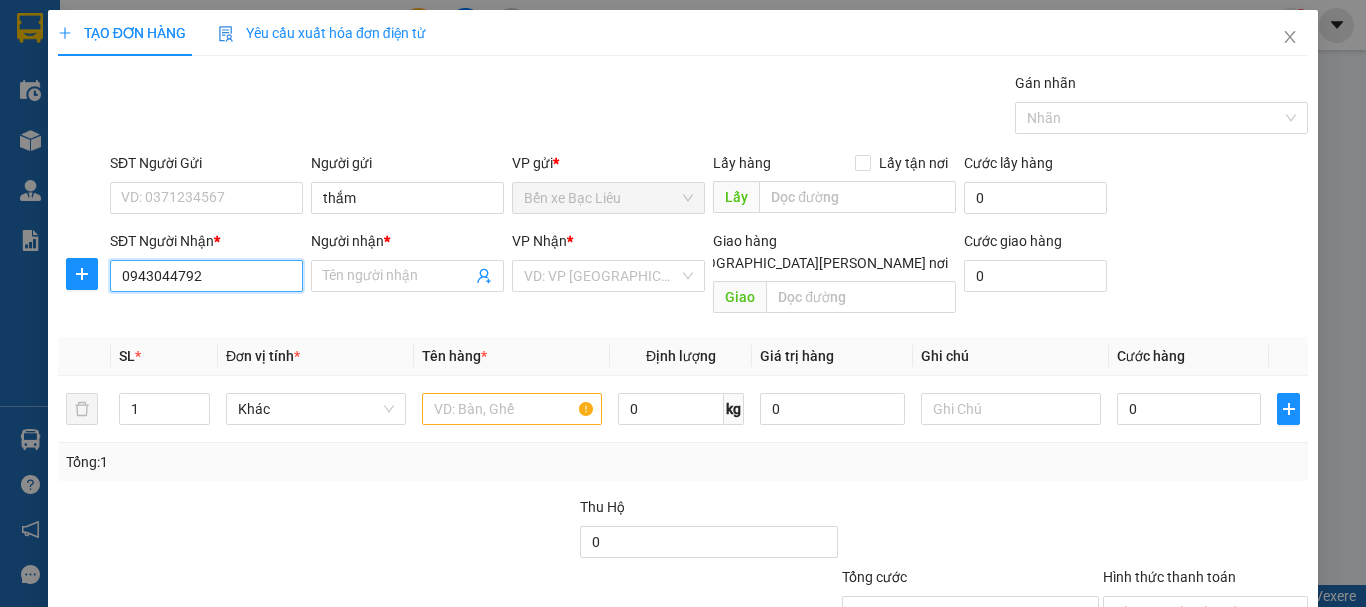 click on "0943044792" at bounding box center [206, 276] 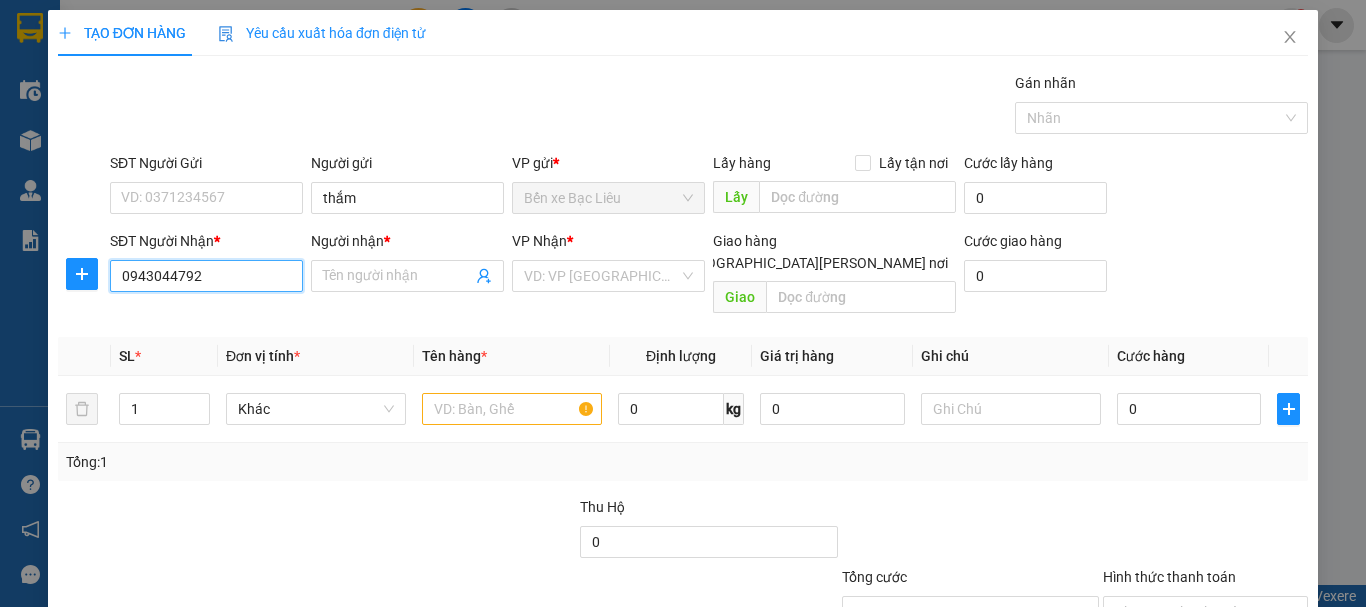 click on "0943044792" at bounding box center [206, 276] 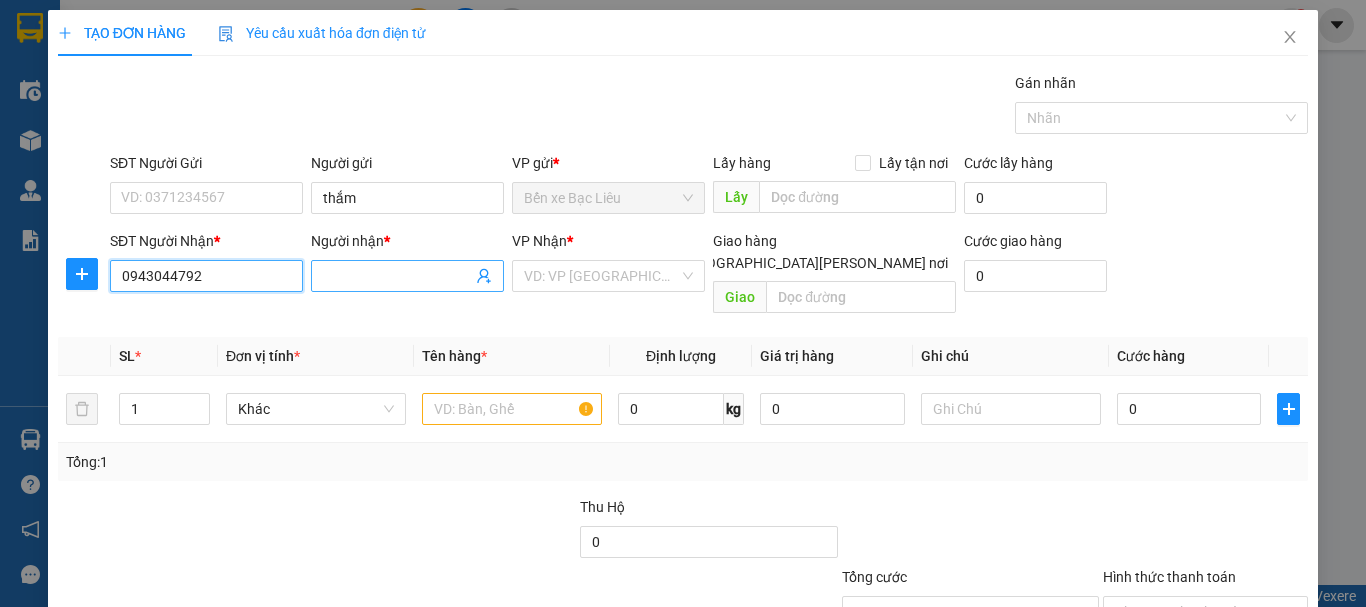 type on "0943044792" 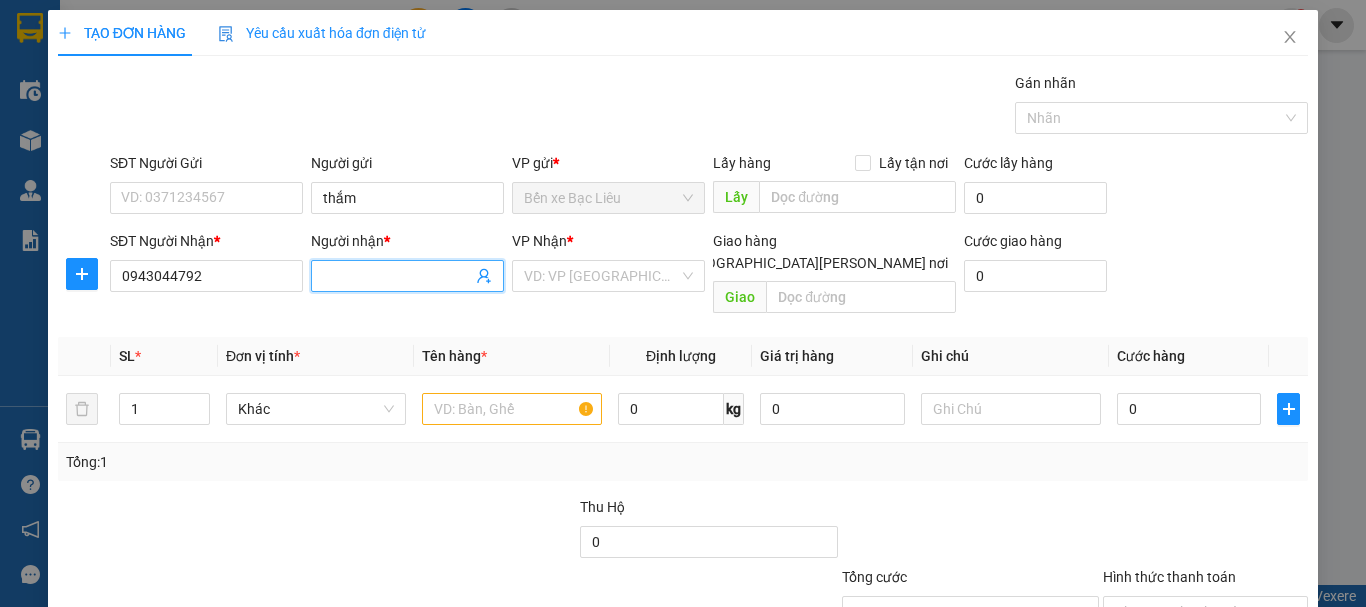 click on "Người nhận  *" at bounding box center [397, 276] 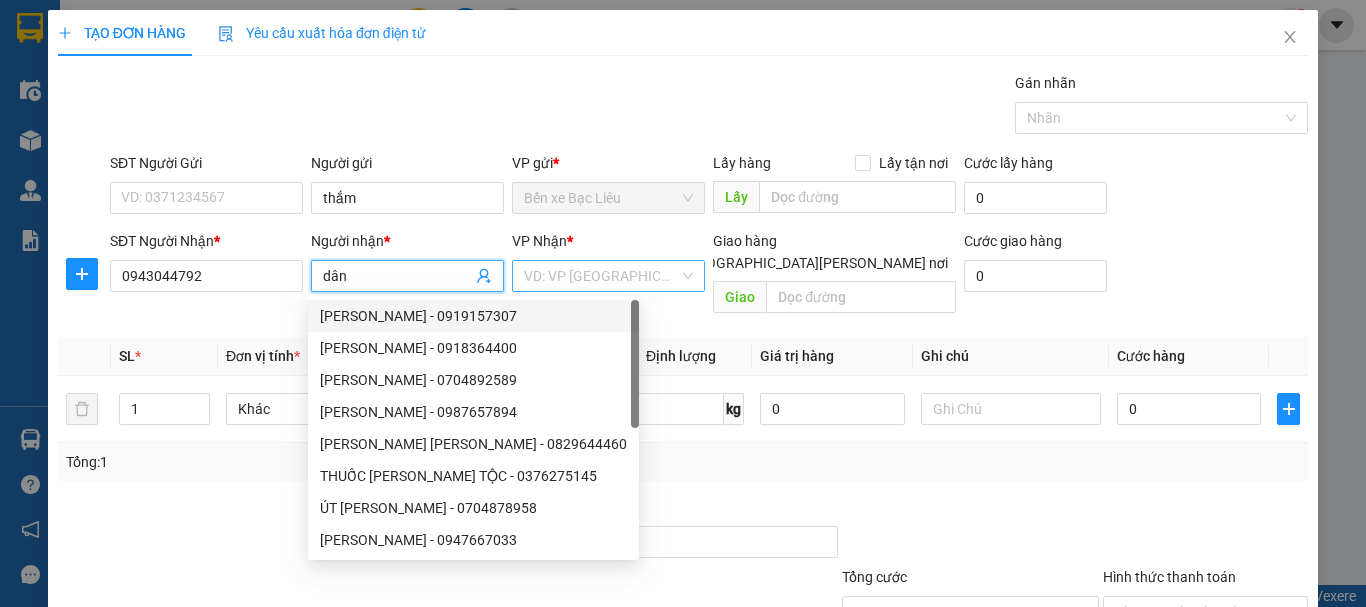 type on "dân" 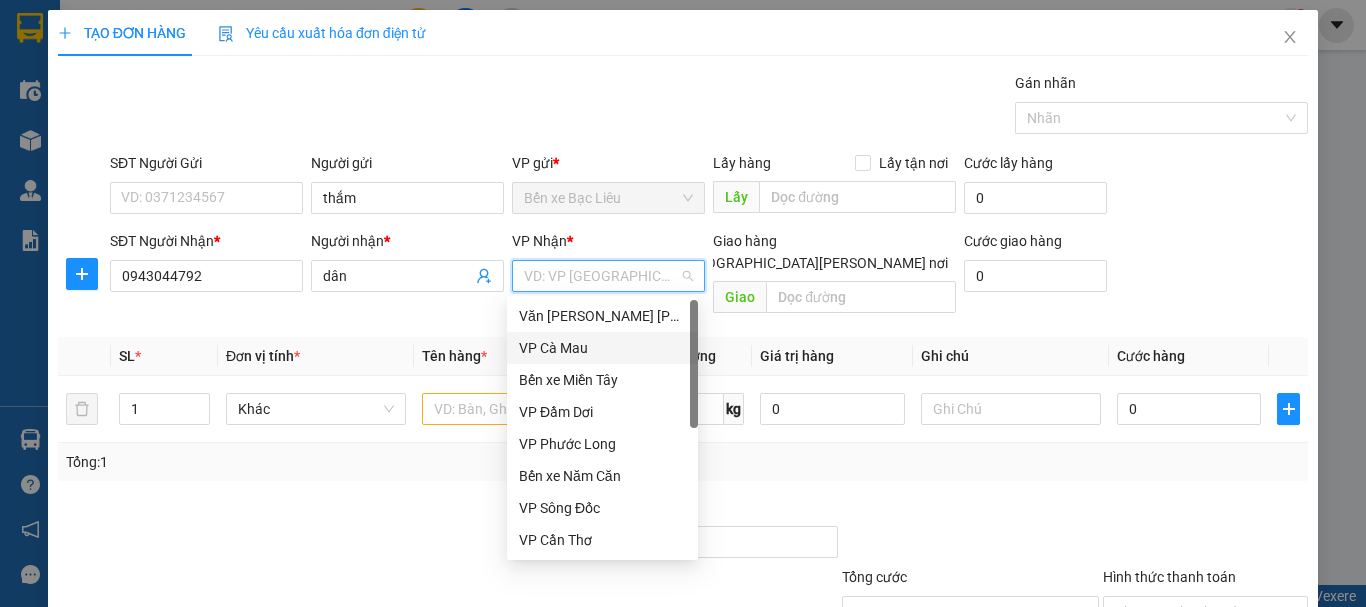 click on "VP Cà Mau" at bounding box center [602, 348] 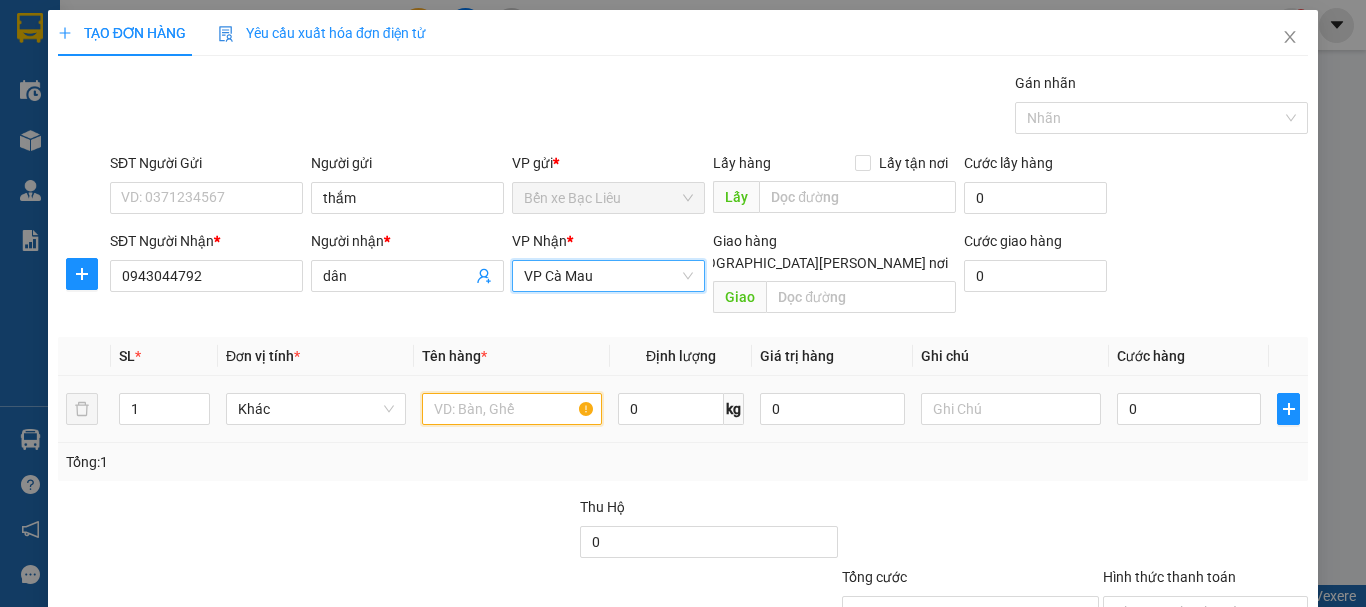 click at bounding box center (512, 409) 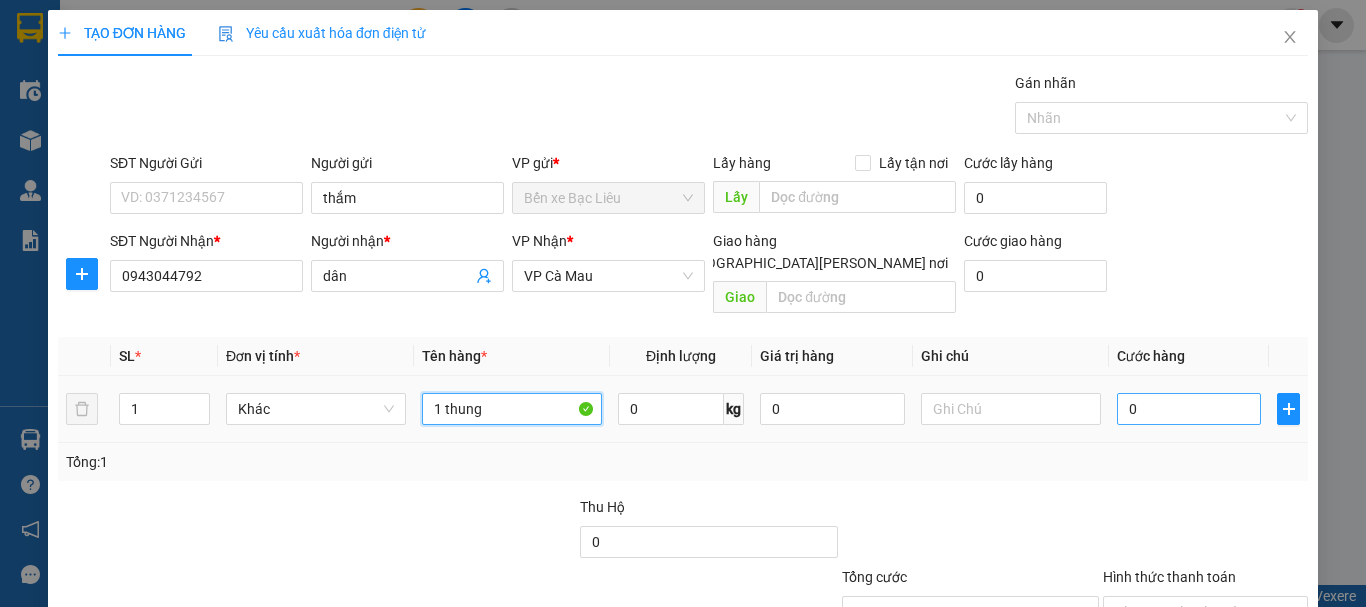 type on "1 thung" 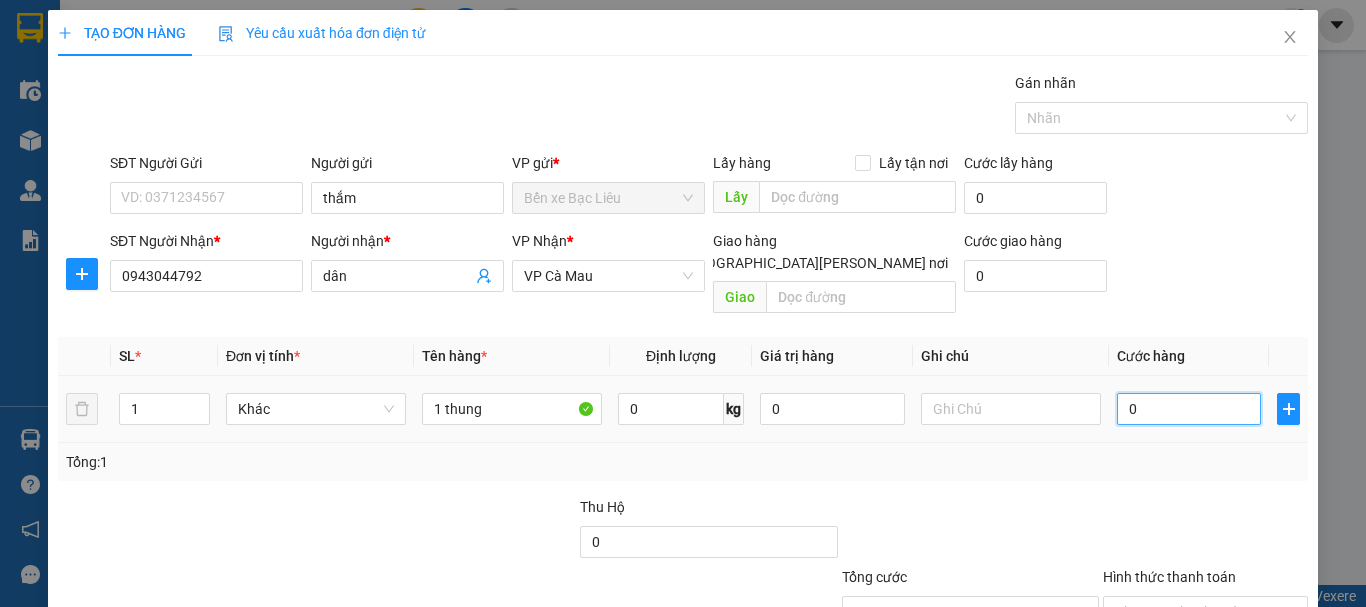 click on "0" at bounding box center (1189, 409) 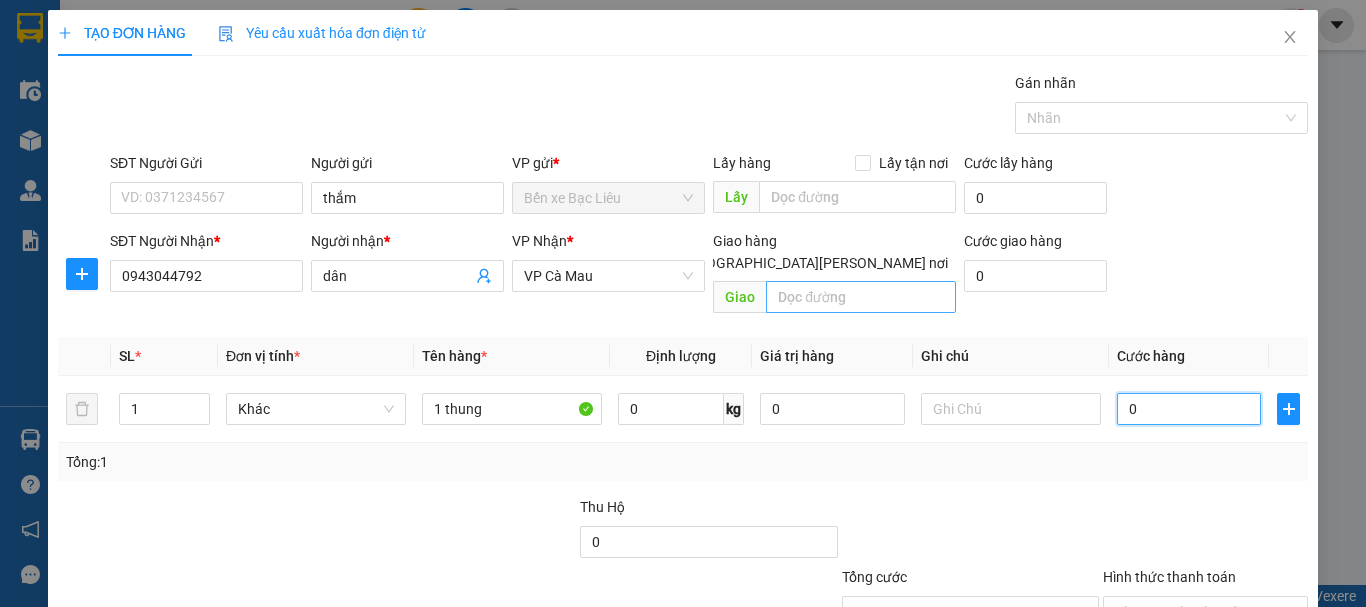 type on "3" 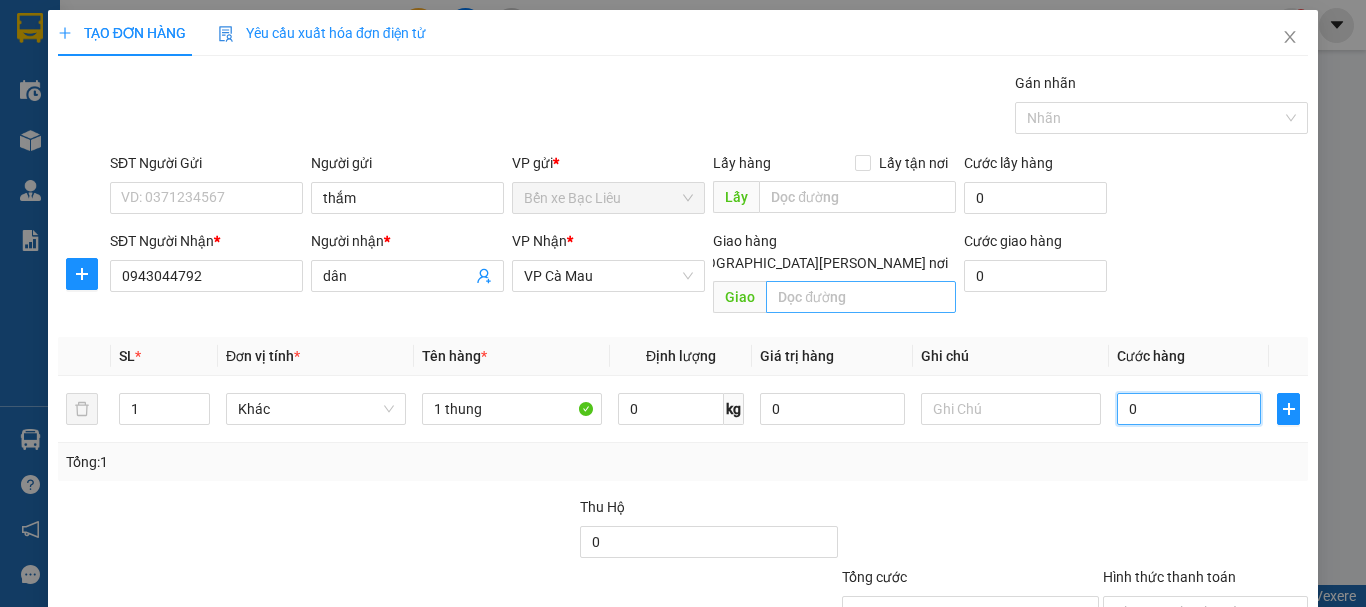 type on "3" 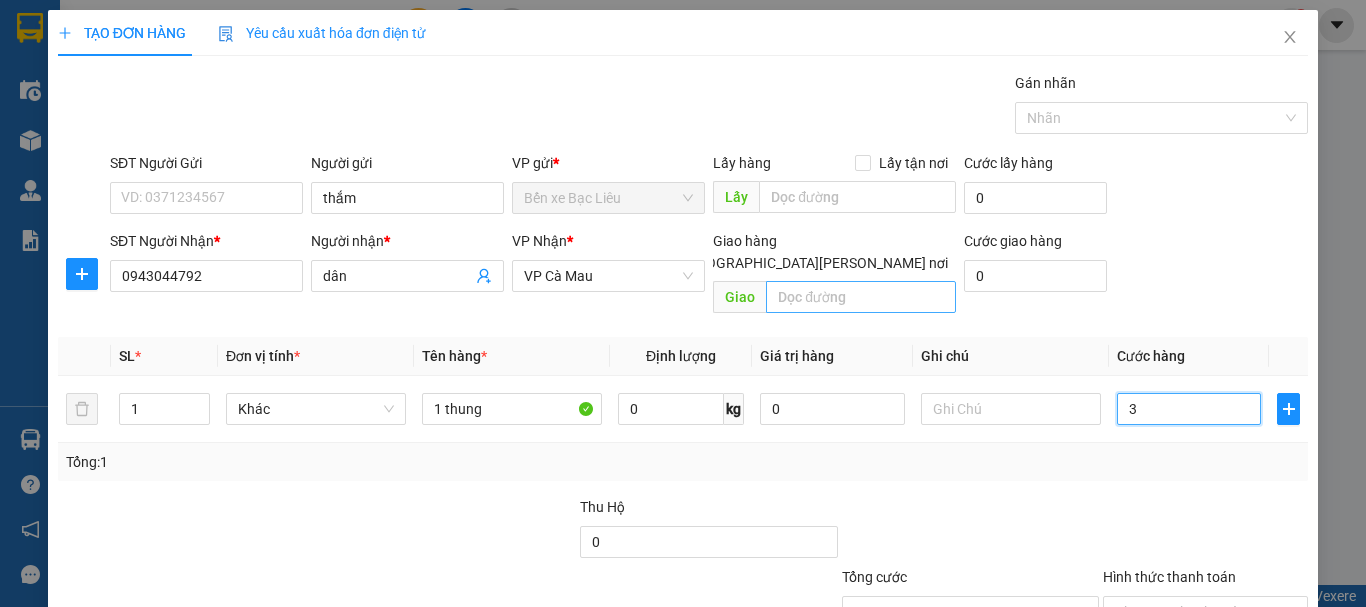 type on "30" 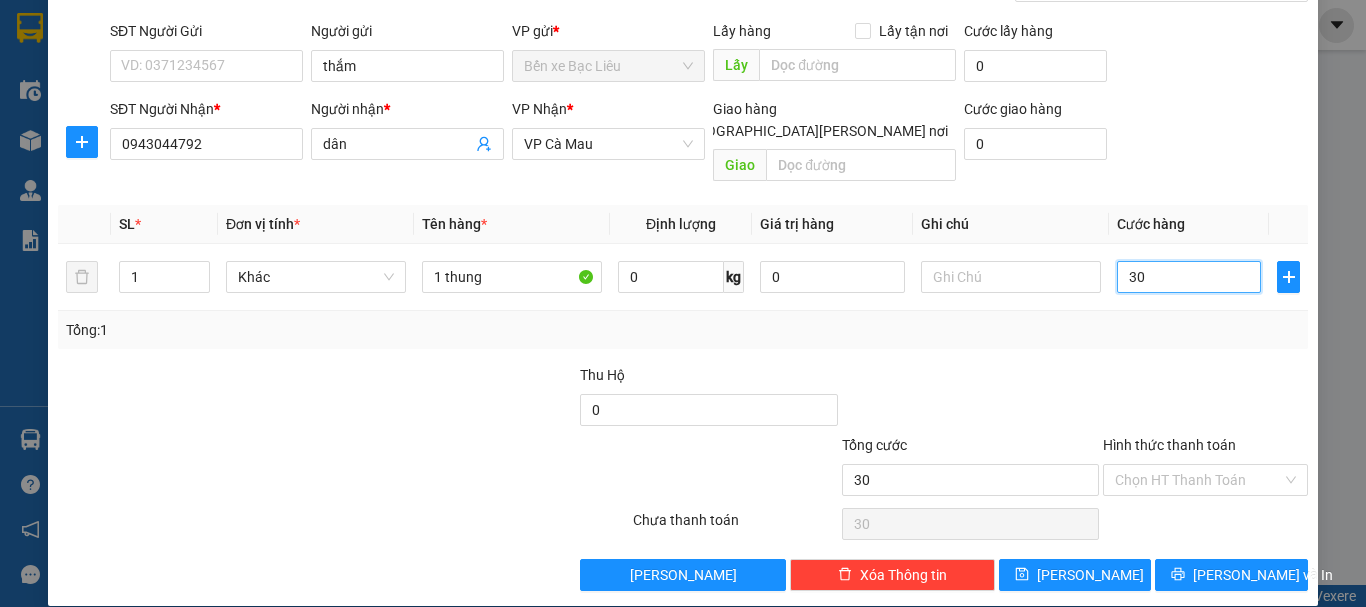 scroll, scrollTop: 133, scrollLeft: 0, axis: vertical 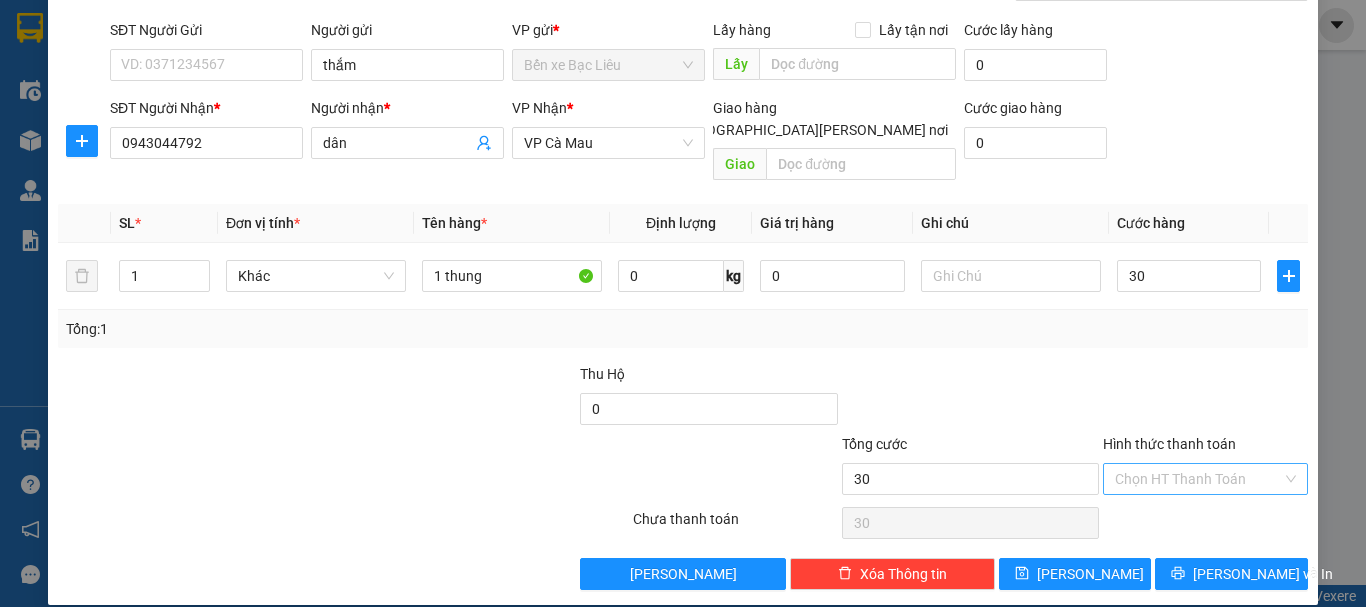 type on "30.000" 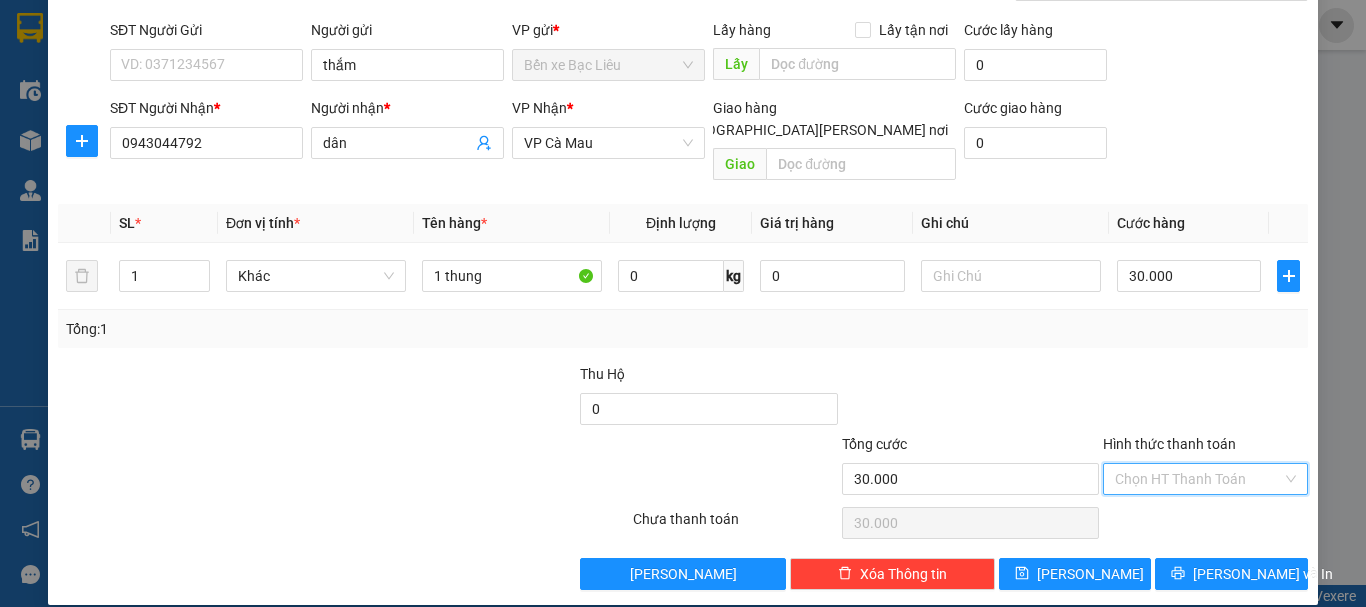 click on "Hình thức thanh toán" at bounding box center [1198, 479] 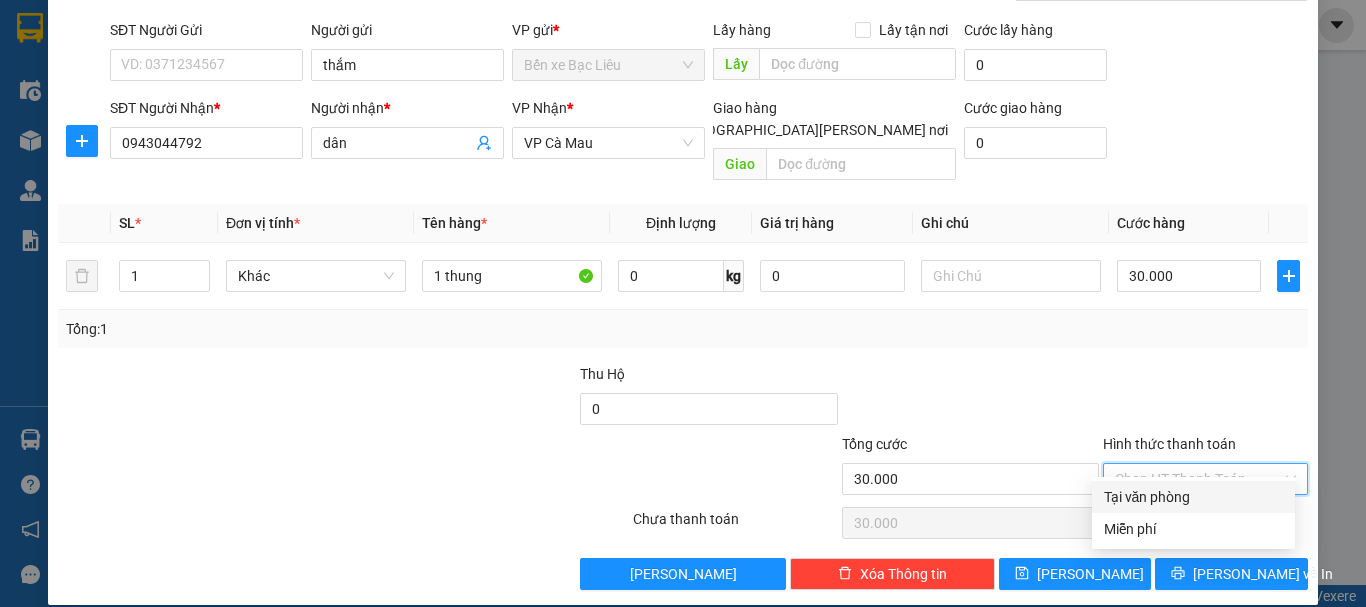 click on "Tại văn phòng" at bounding box center [1193, 497] 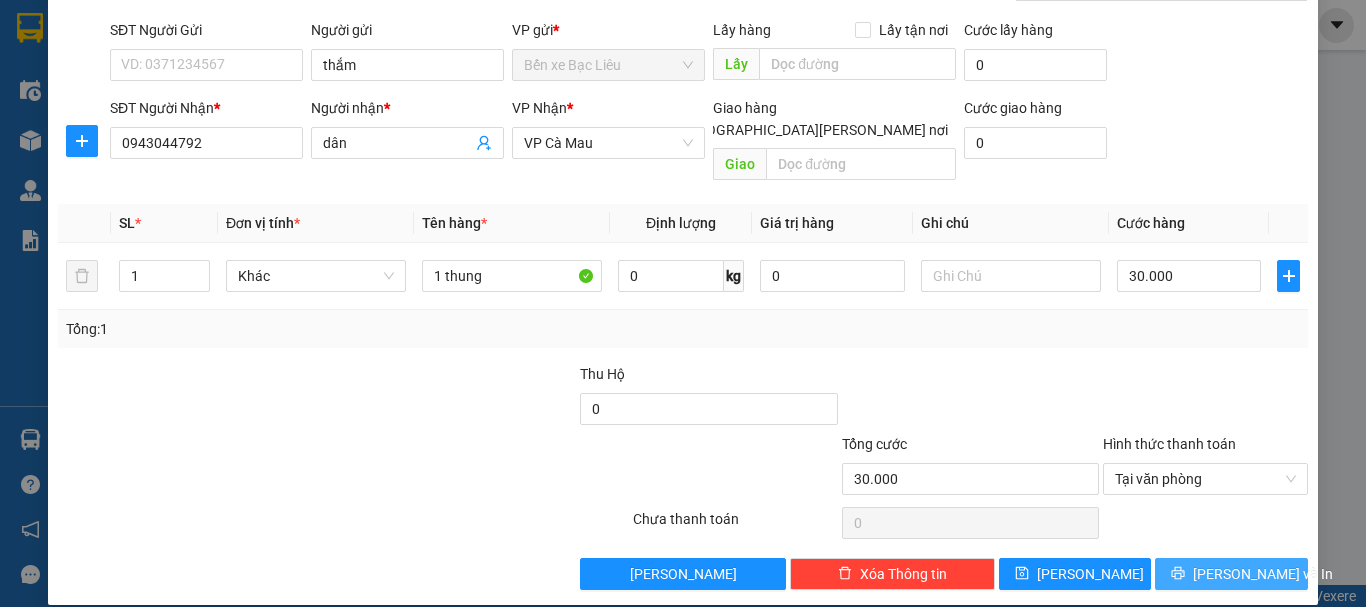 click on "[PERSON_NAME] và In" at bounding box center [1231, 574] 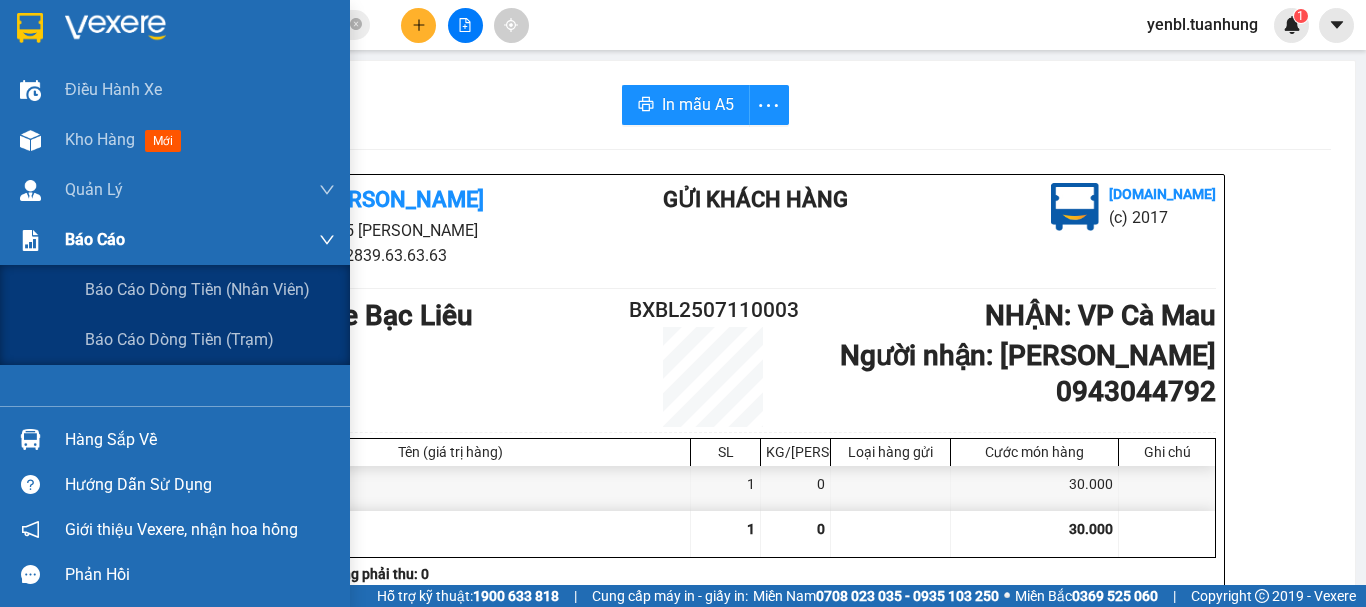 click on "Báo cáo" at bounding box center [95, 239] 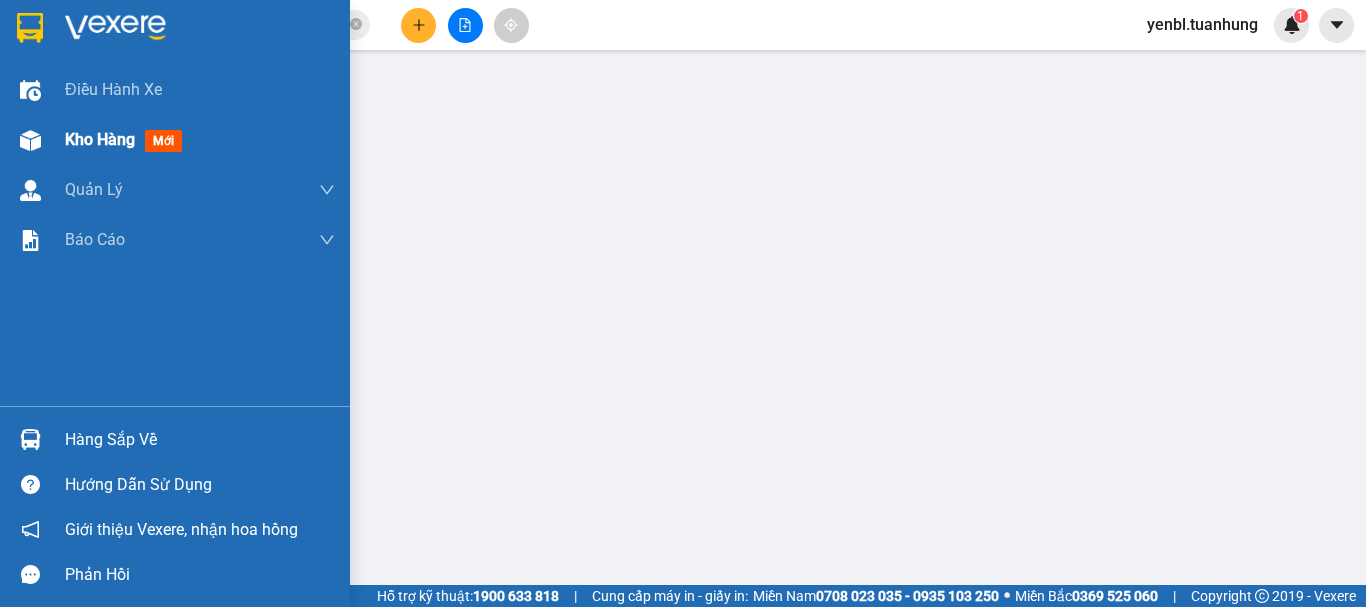 click on "Kho hàng" at bounding box center [100, 139] 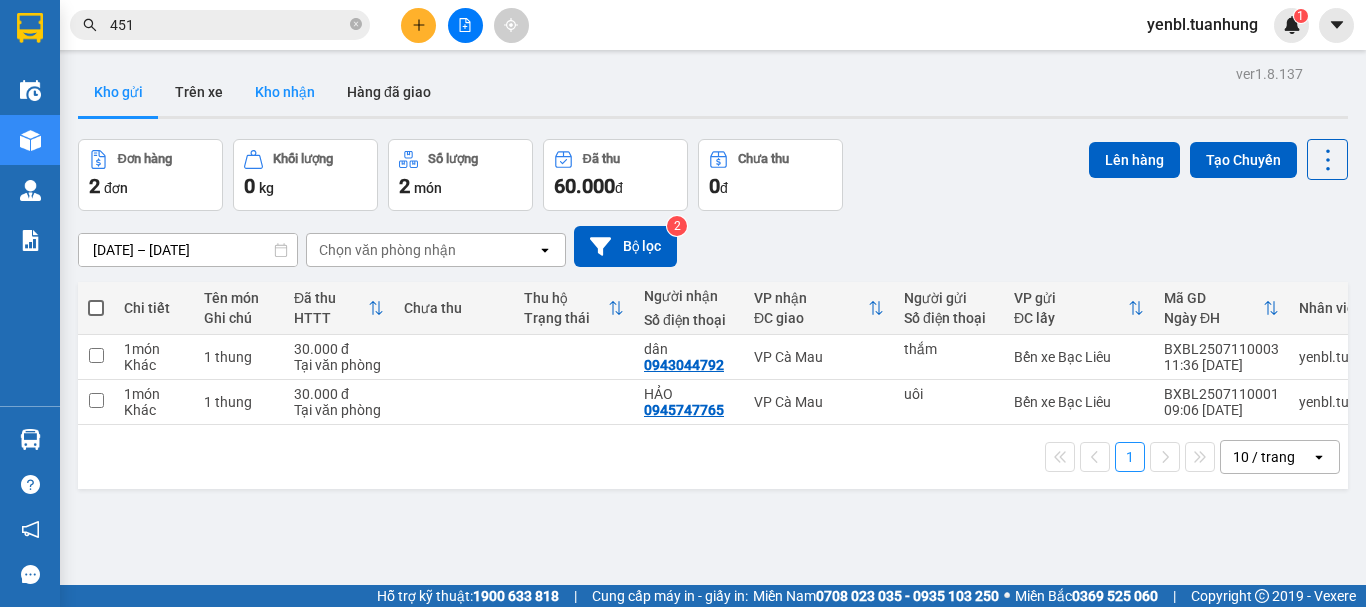 click on "Kho nhận" at bounding box center (285, 92) 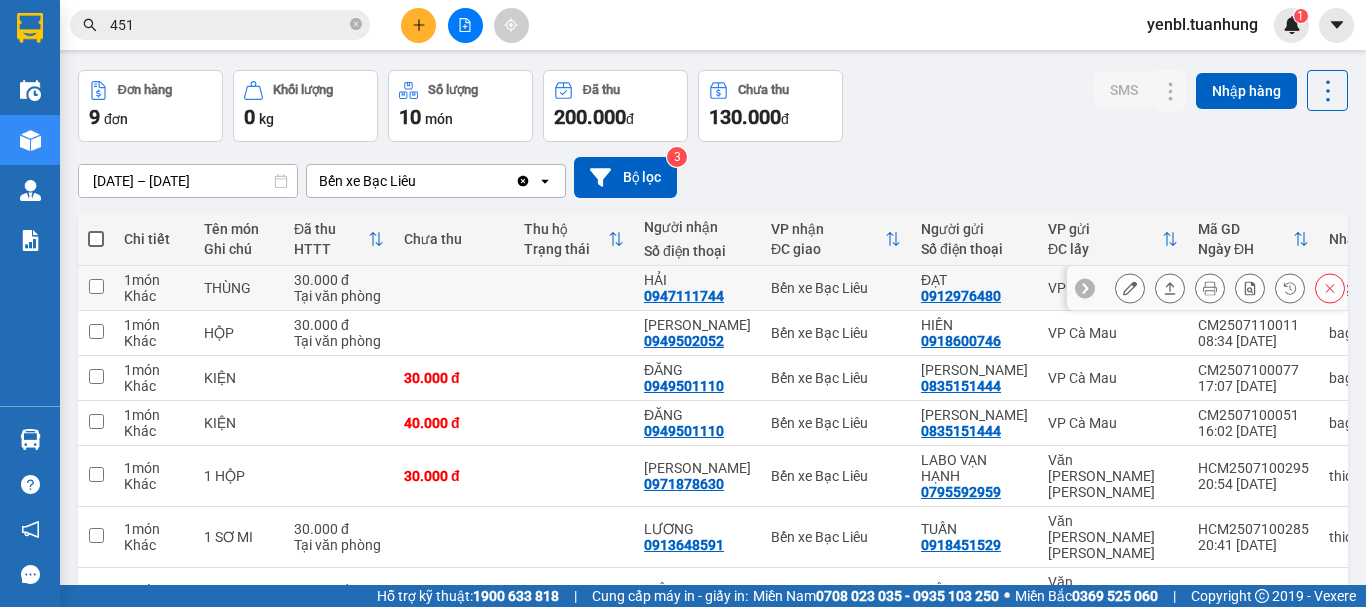 scroll, scrollTop: 100, scrollLeft: 0, axis: vertical 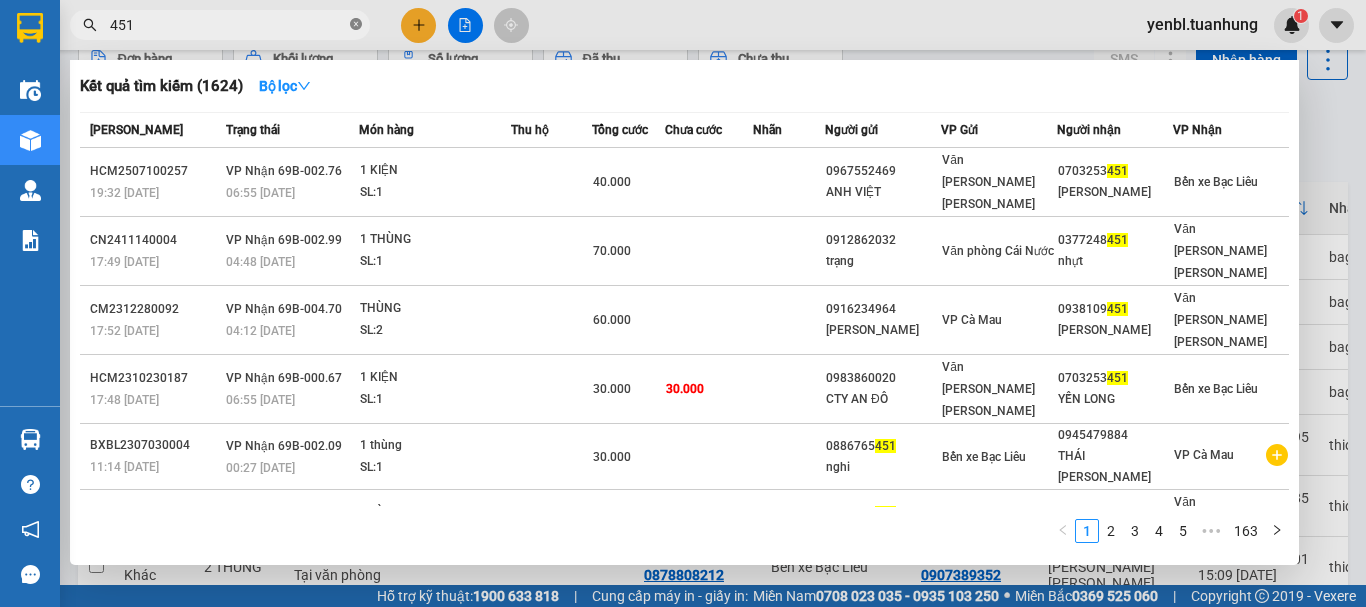 click 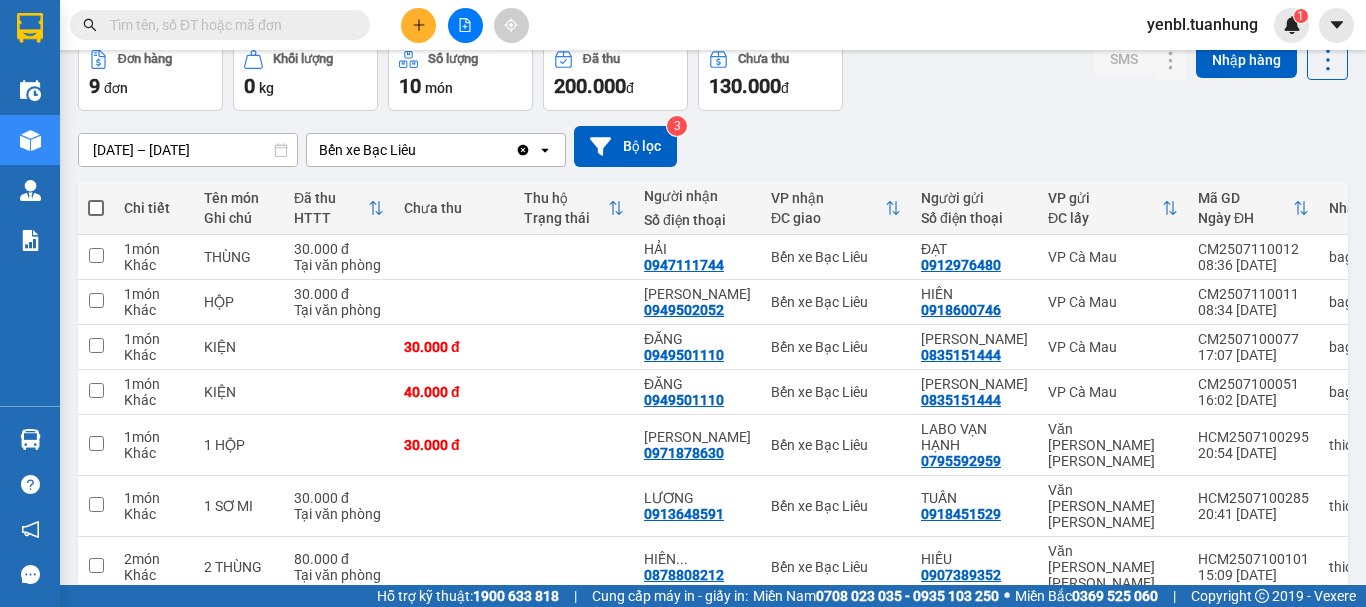 click at bounding box center [220, 25] 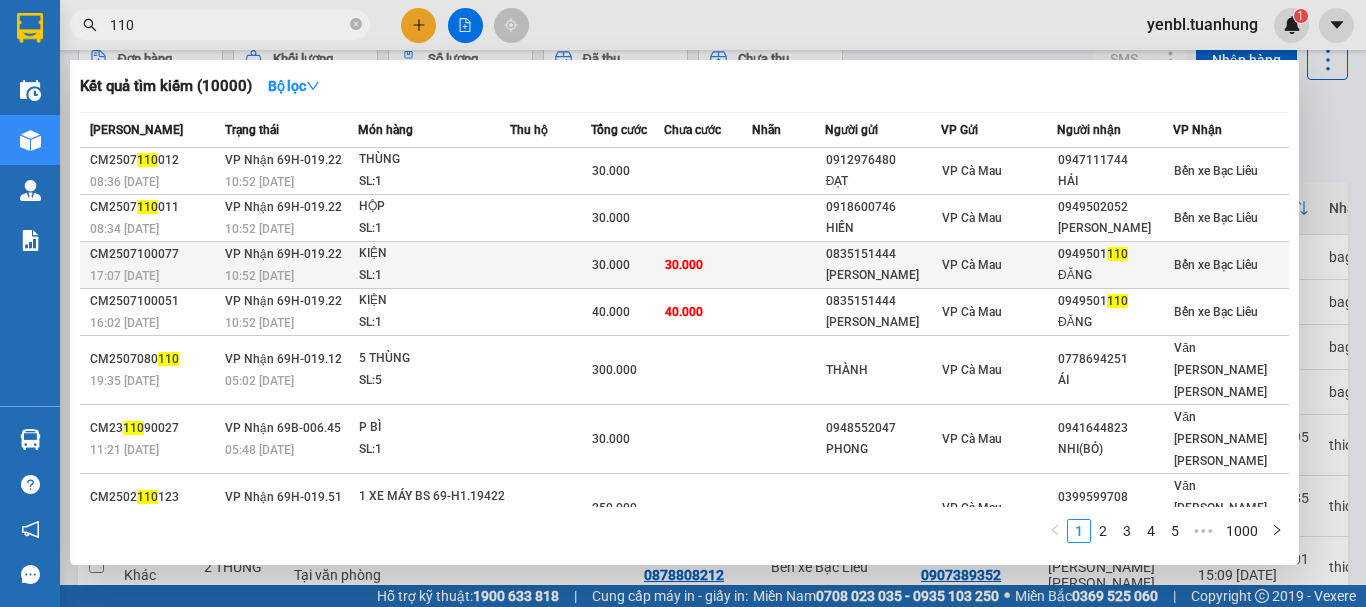 type on "110" 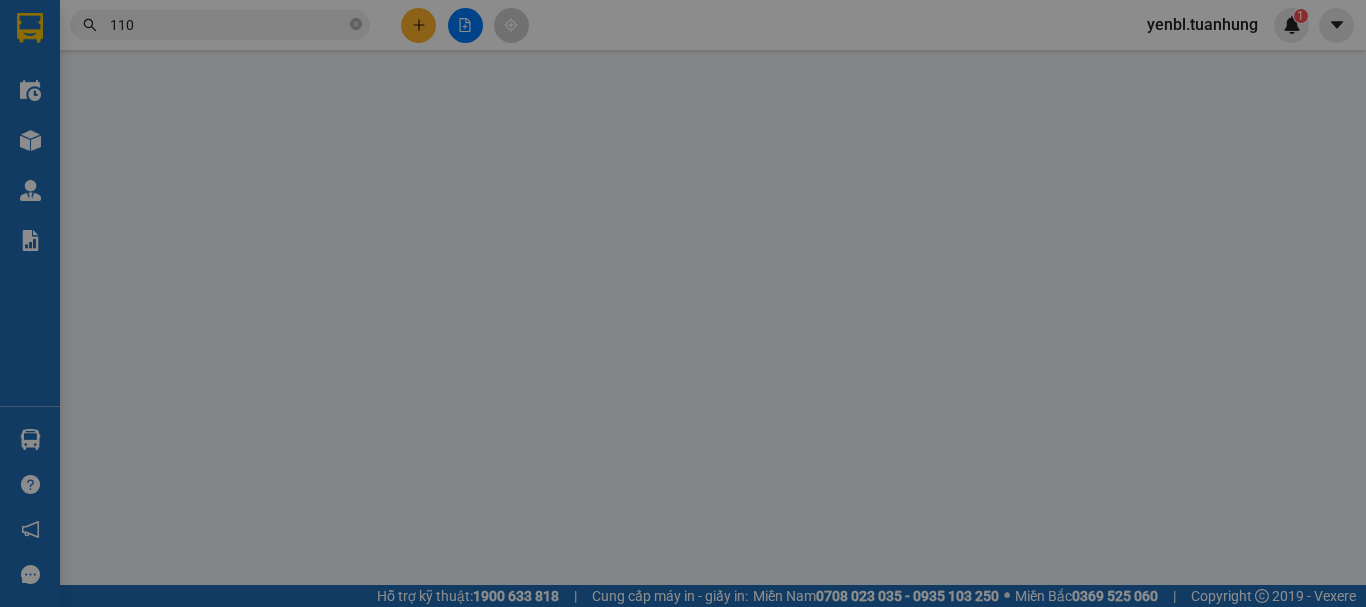 scroll, scrollTop: 0, scrollLeft: 0, axis: both 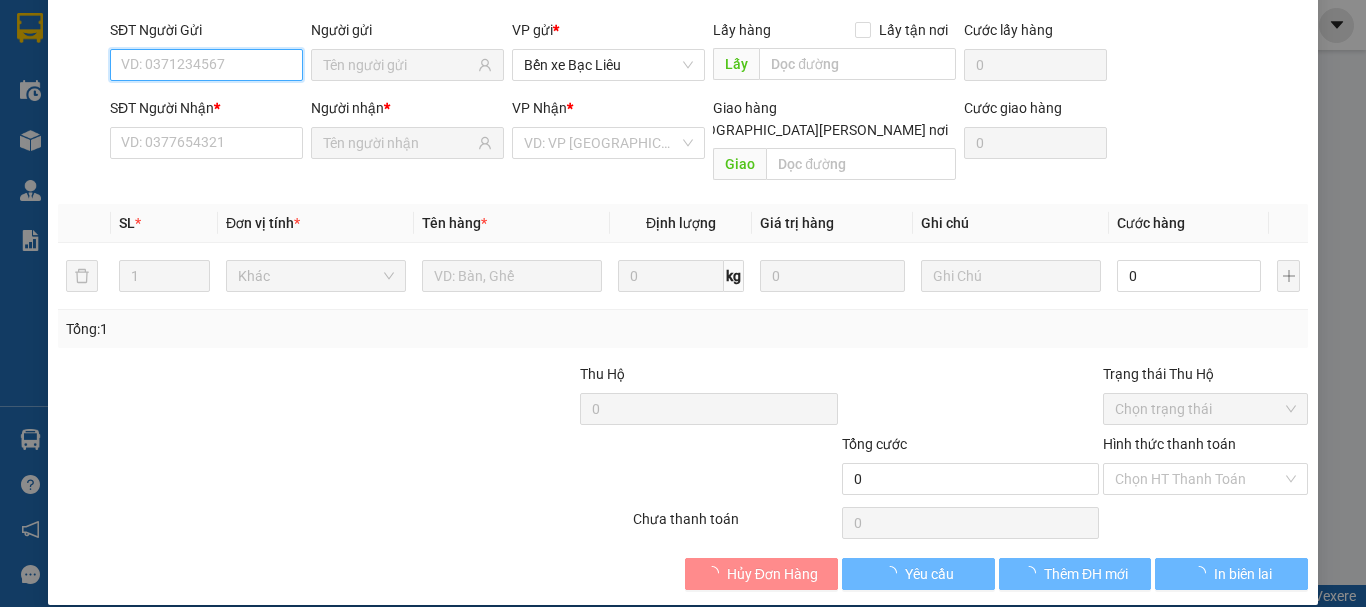 type on "0835151444" 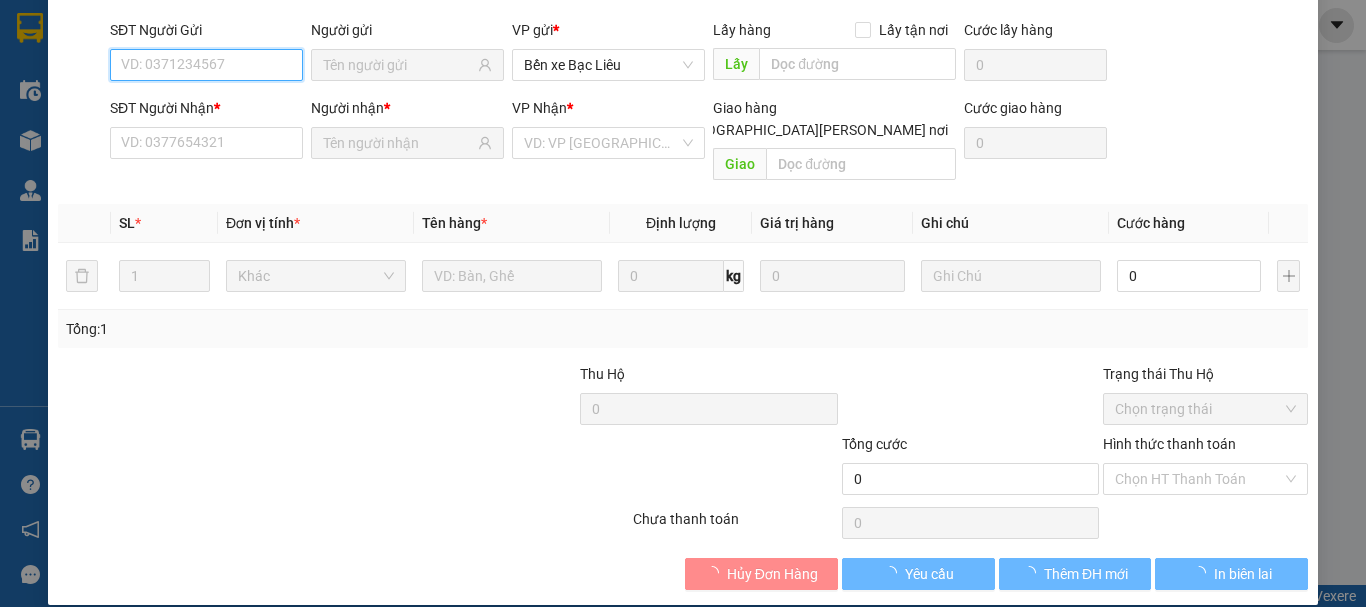 type on "[PERSON_NAME]" 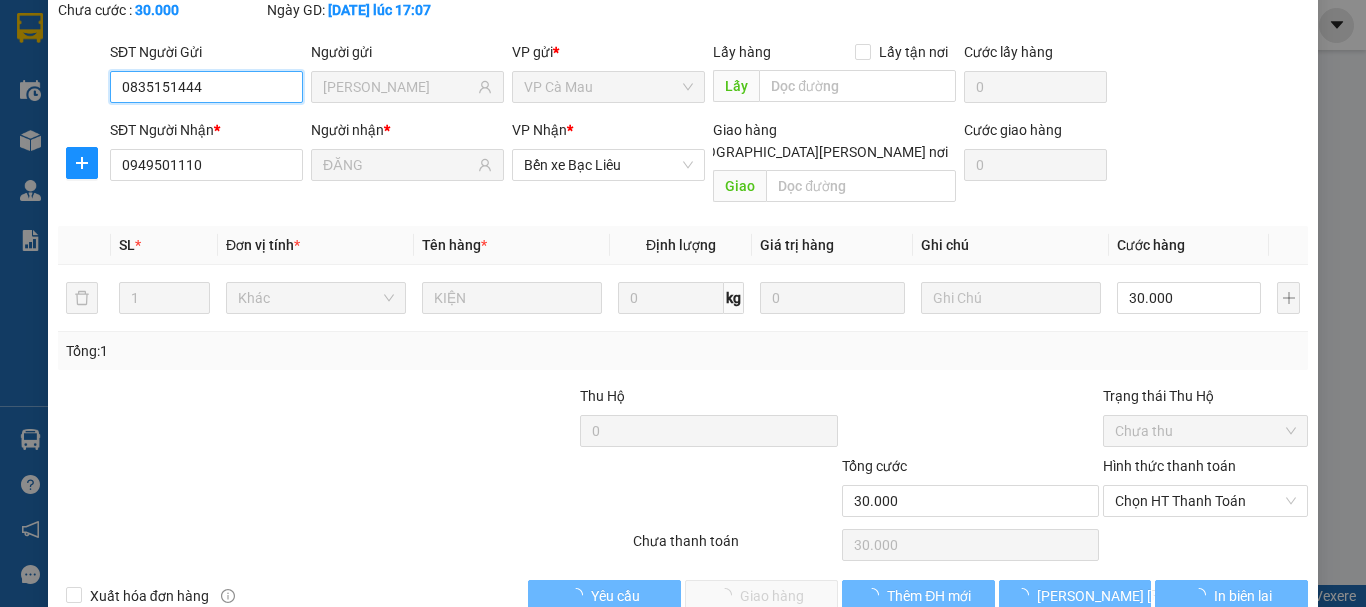 scroll, scrollTop: 159, scrollLeft: 0, axis: vertical 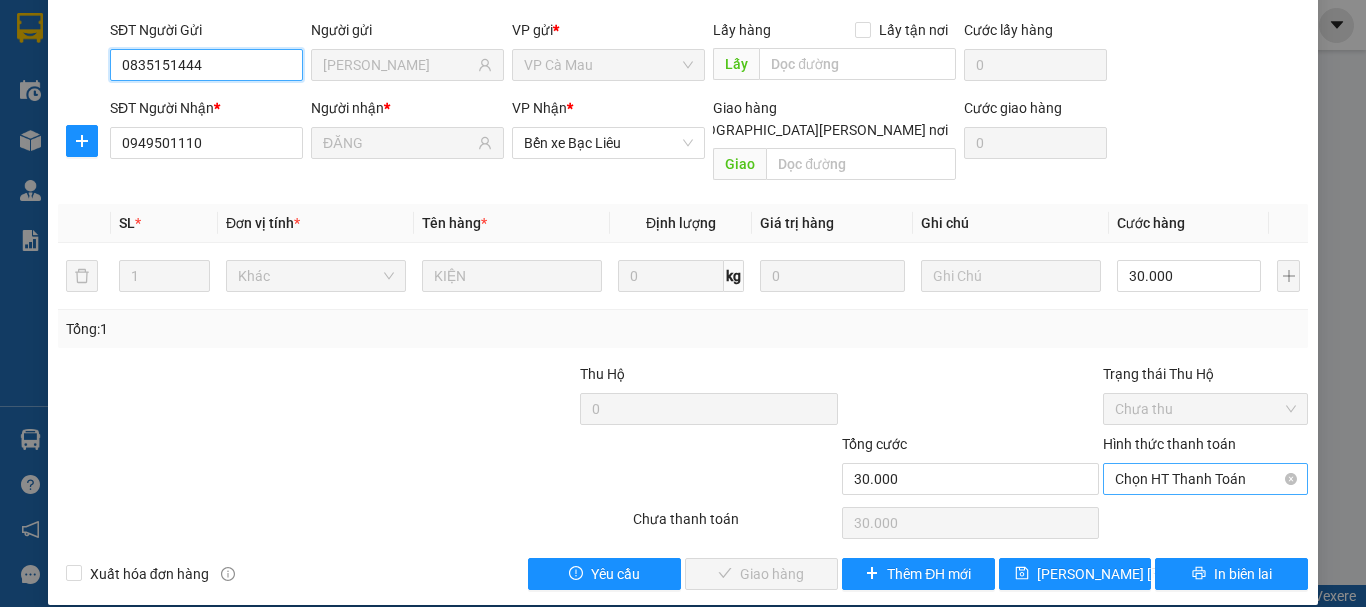 click on "Chọn HT Thanh Toán" at bounding box center [1205, 479] 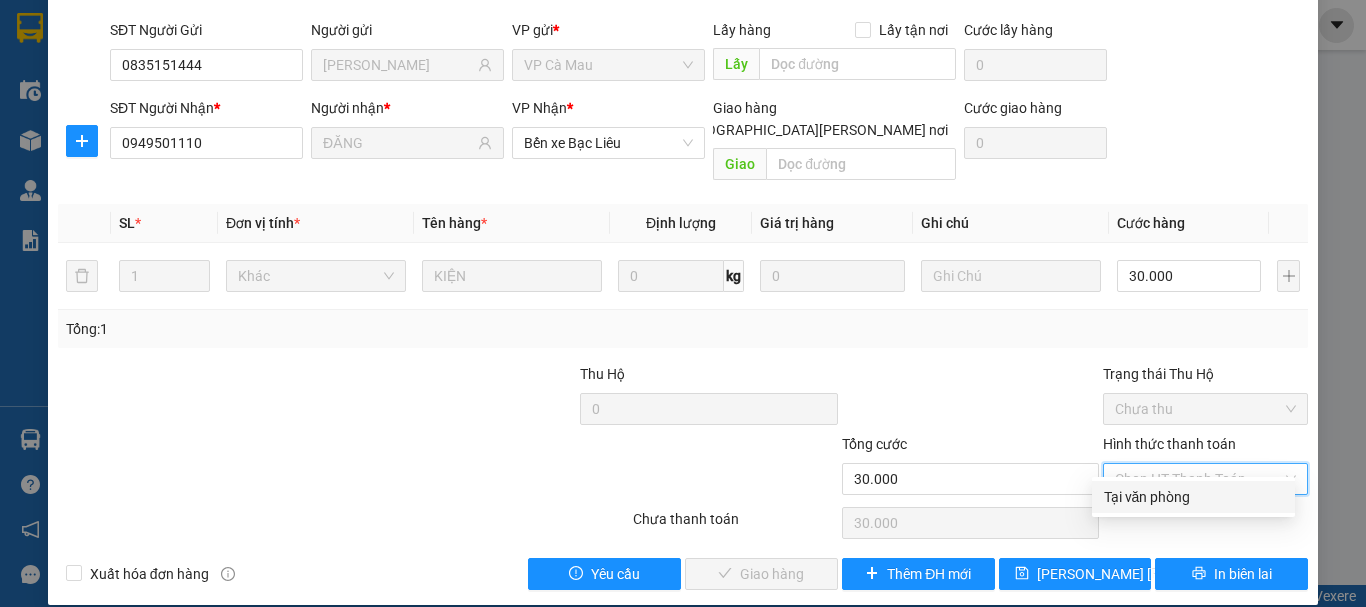 drag, startPoint x: 1151, startPoint y: 500, endPoint x: 910, endPoint y: 522, distance: 242.00206 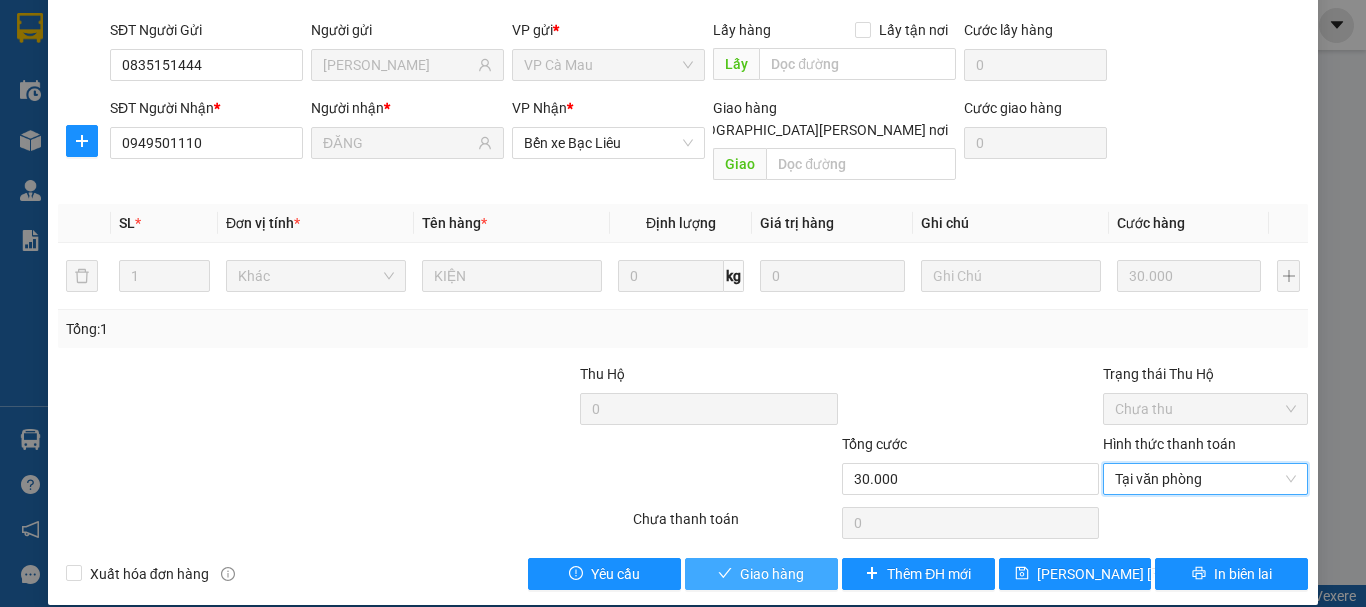 click on "Giao hàng" at bounding box center (772, 574) 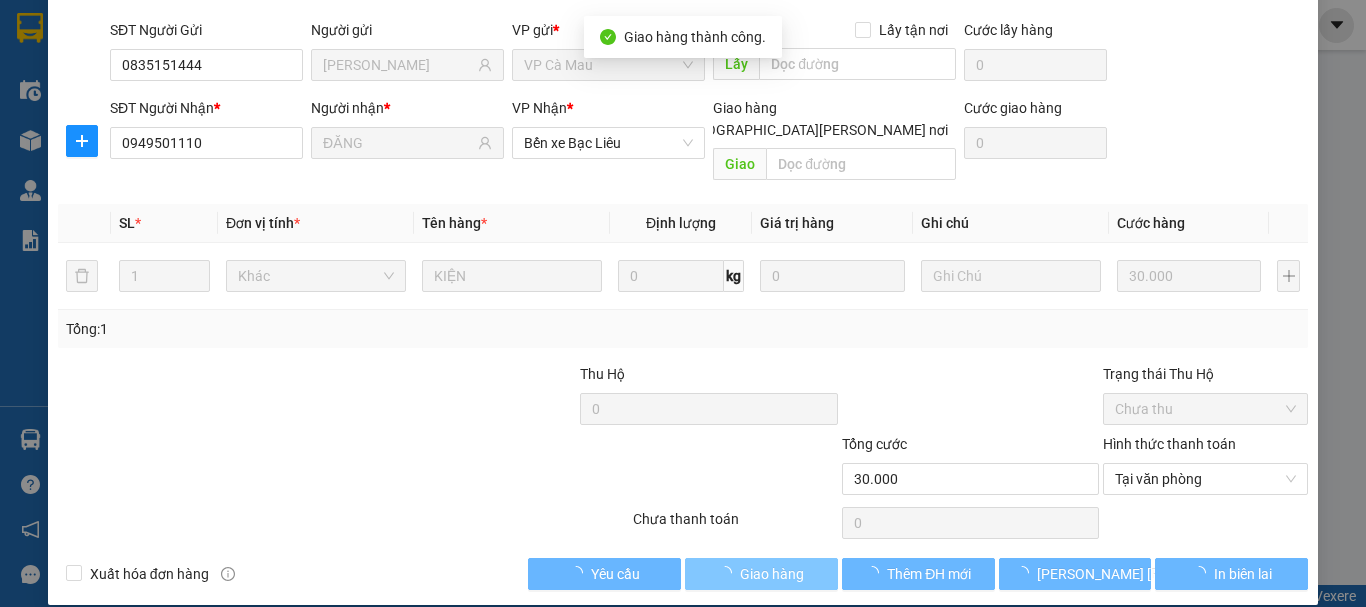scroll, scrollTop: 0, scrollLeft: 0, axis: both 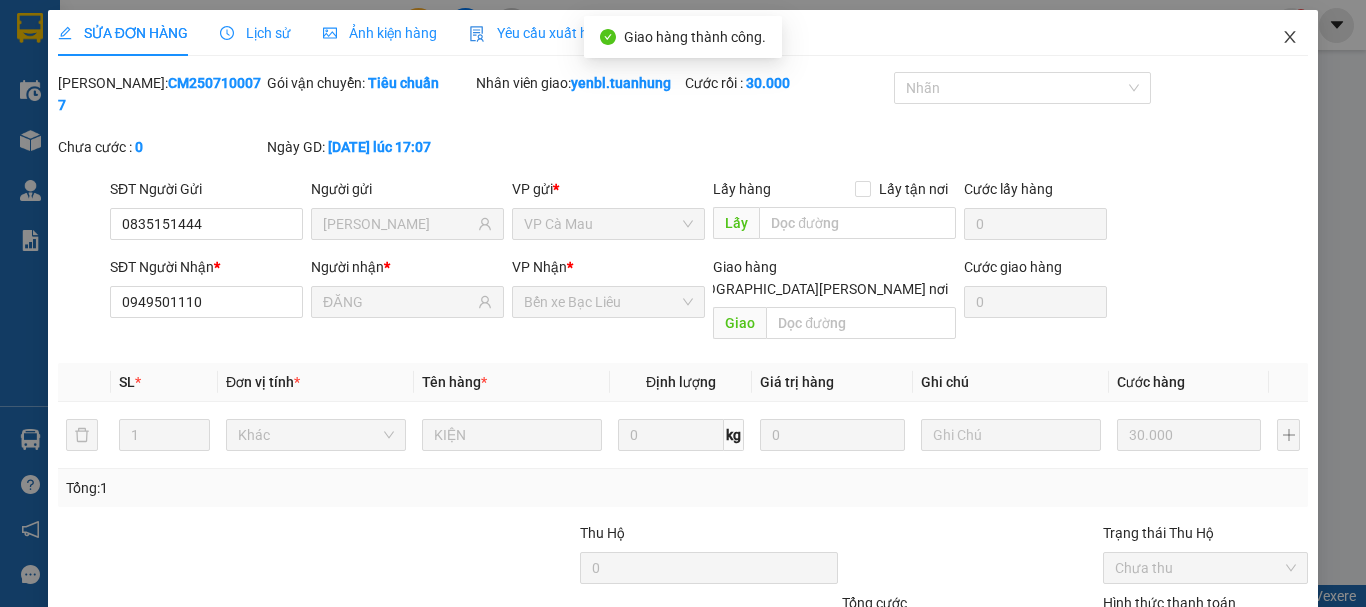 click 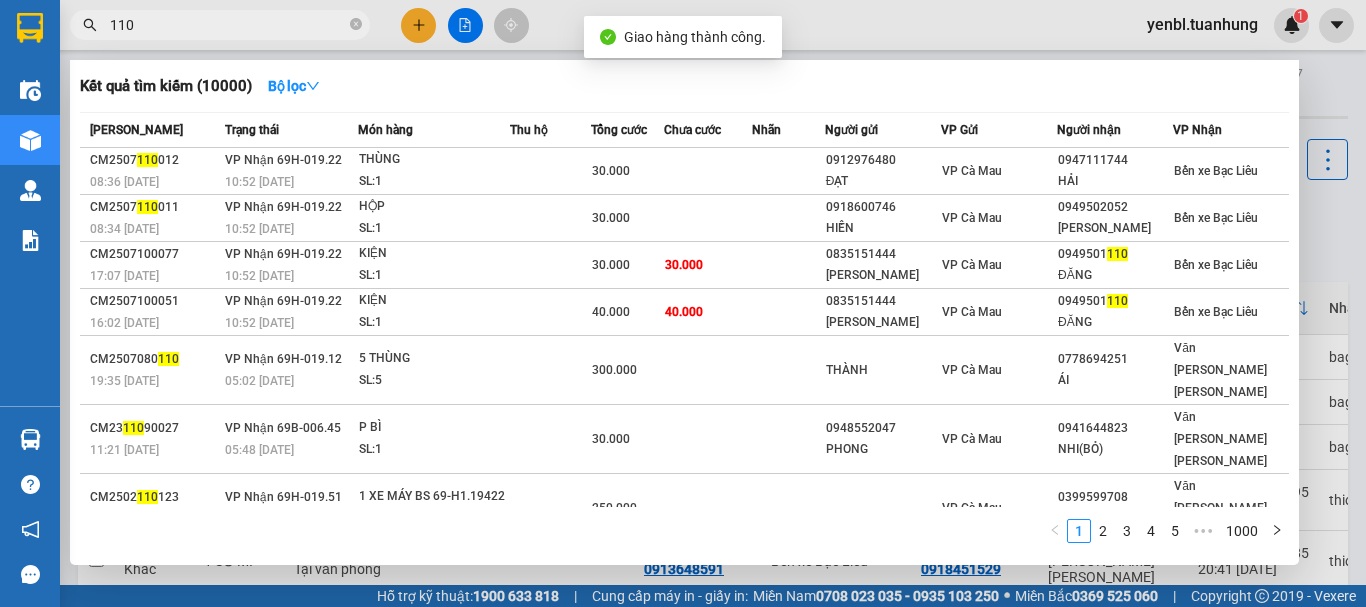 click on "110" at bounding box center (228, 25) 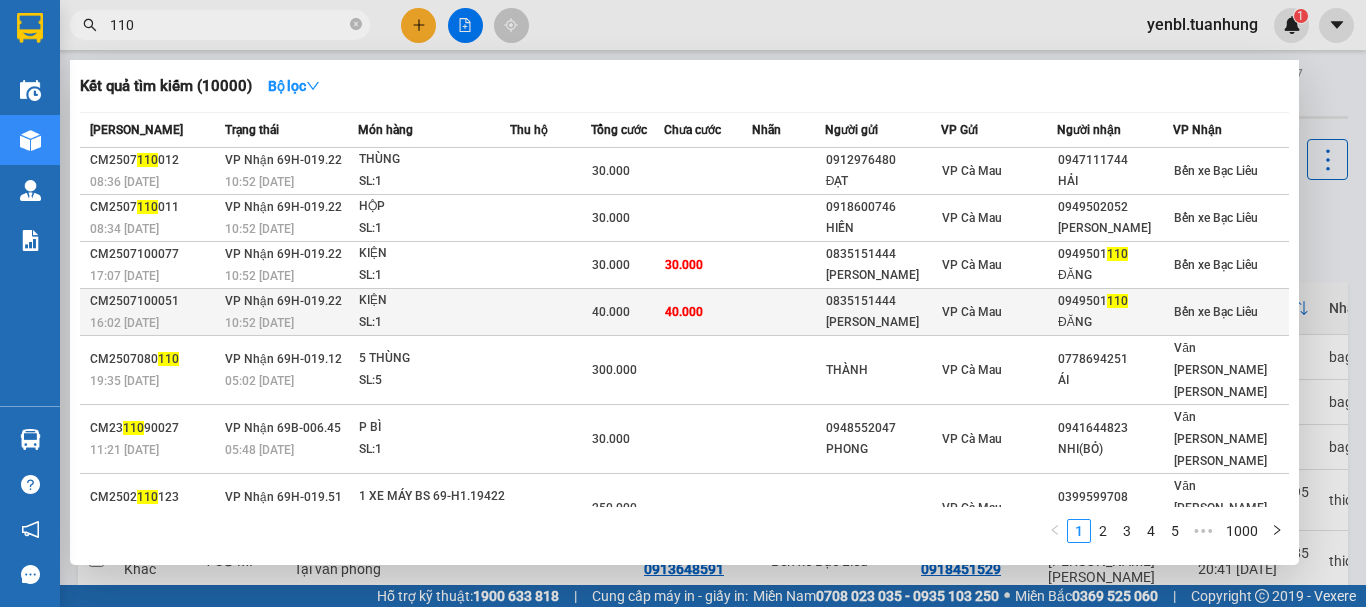 click on "ĐĂNG" at bounding box center [1115, 322] 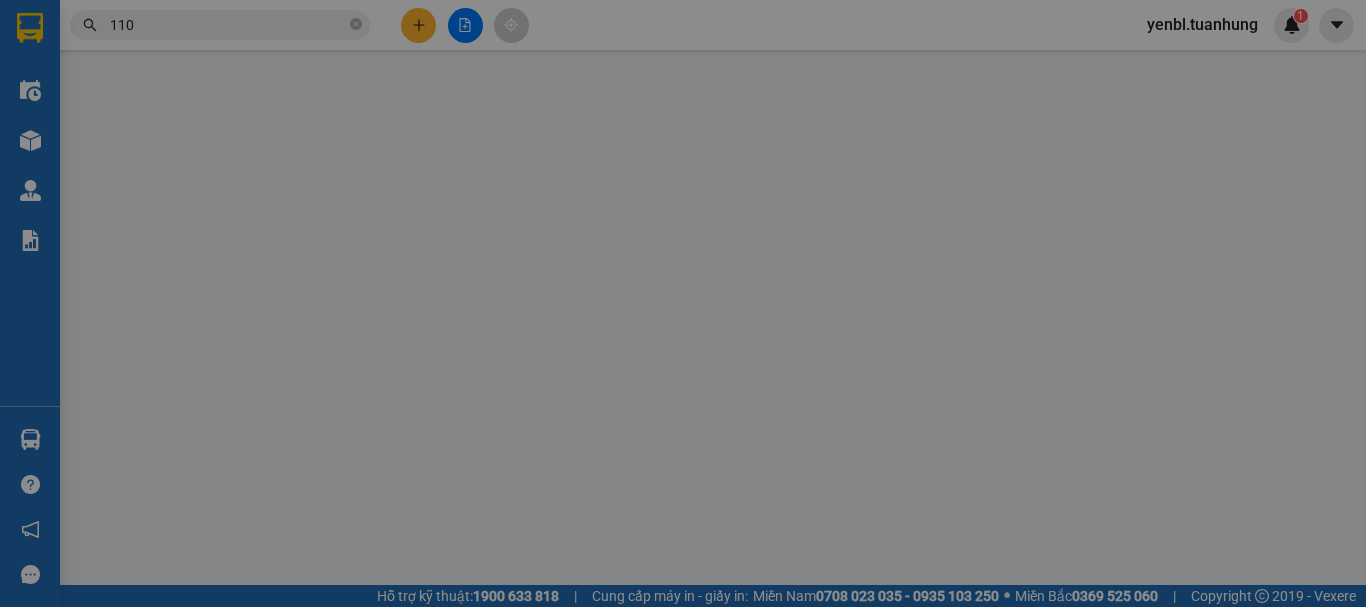 type on "0835151444" 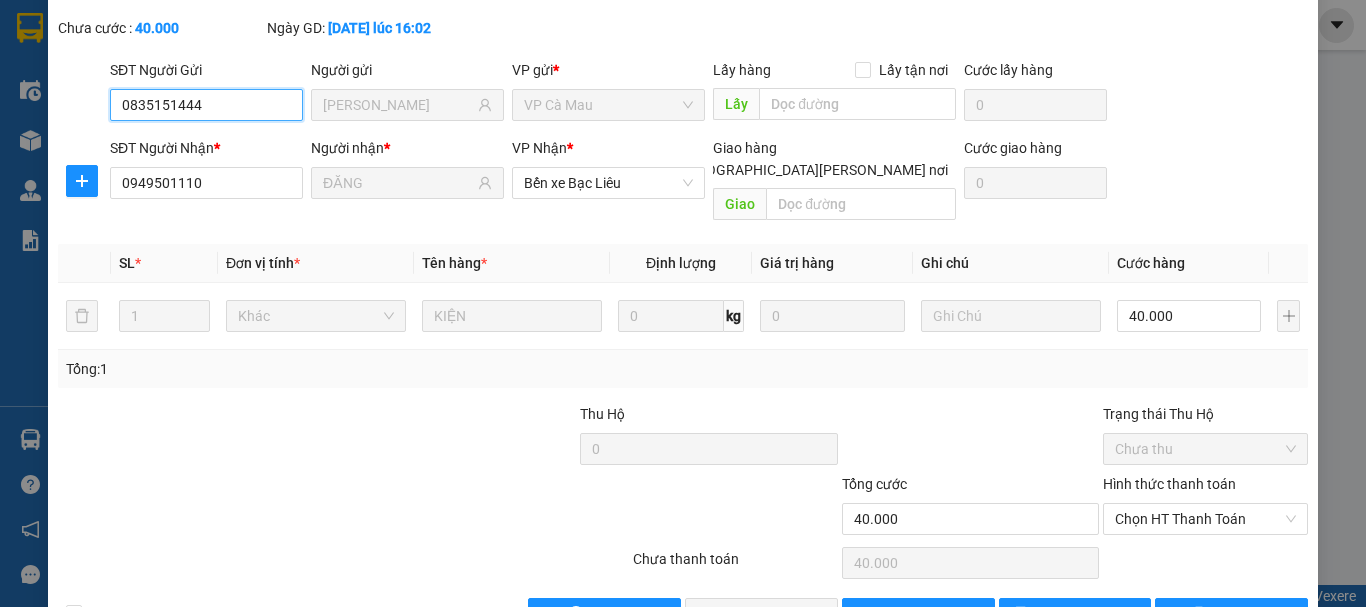 scroll, scrollTop: 159, scrollLeft: 0, axis: vertical 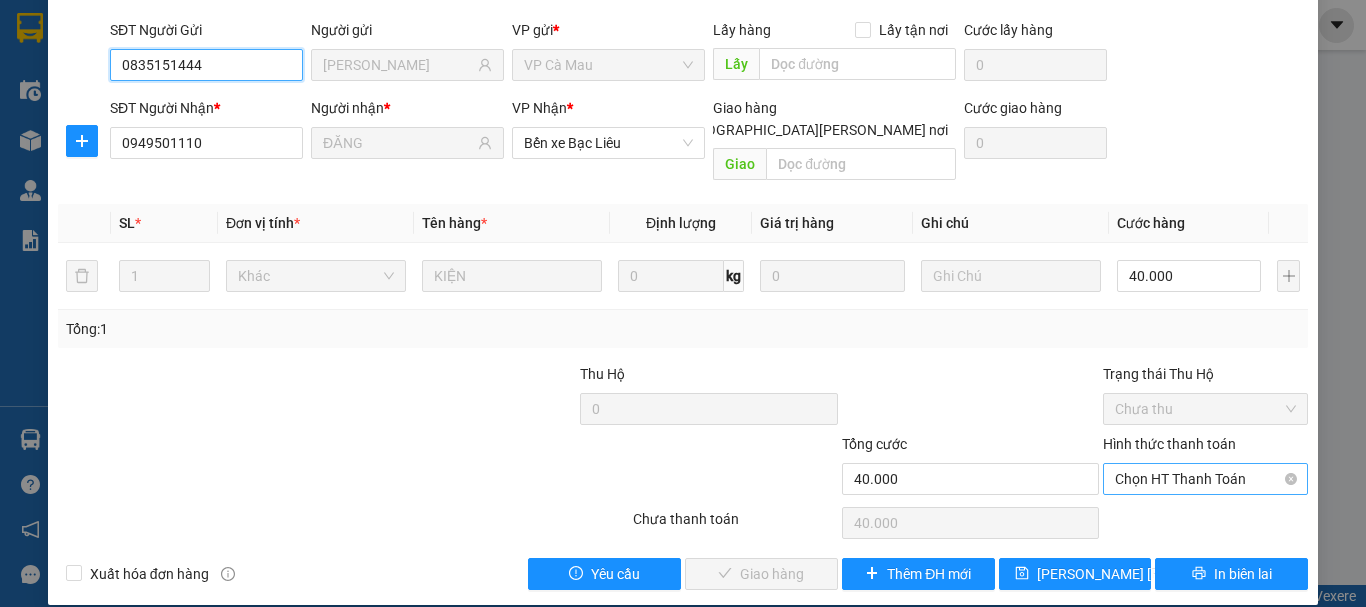 click on "Chọn HT Thanh Toán" at bounding box center [1205, 479] 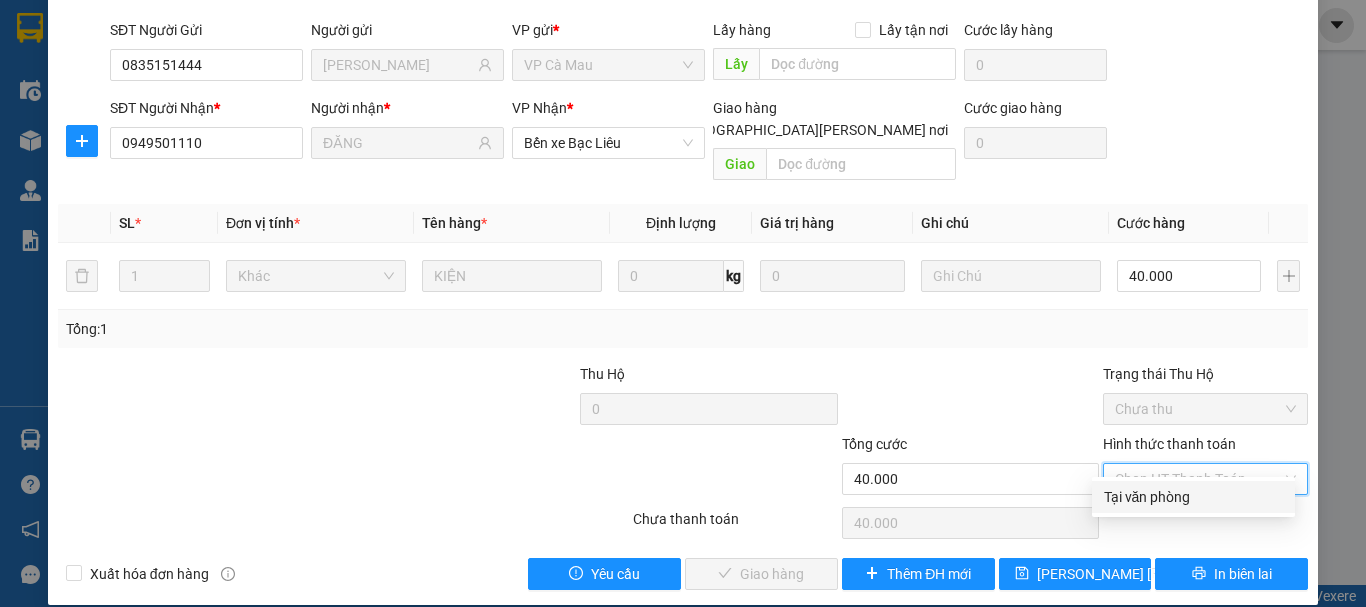 click on "Tại văn phòng" at bounding box center (1193, 497) 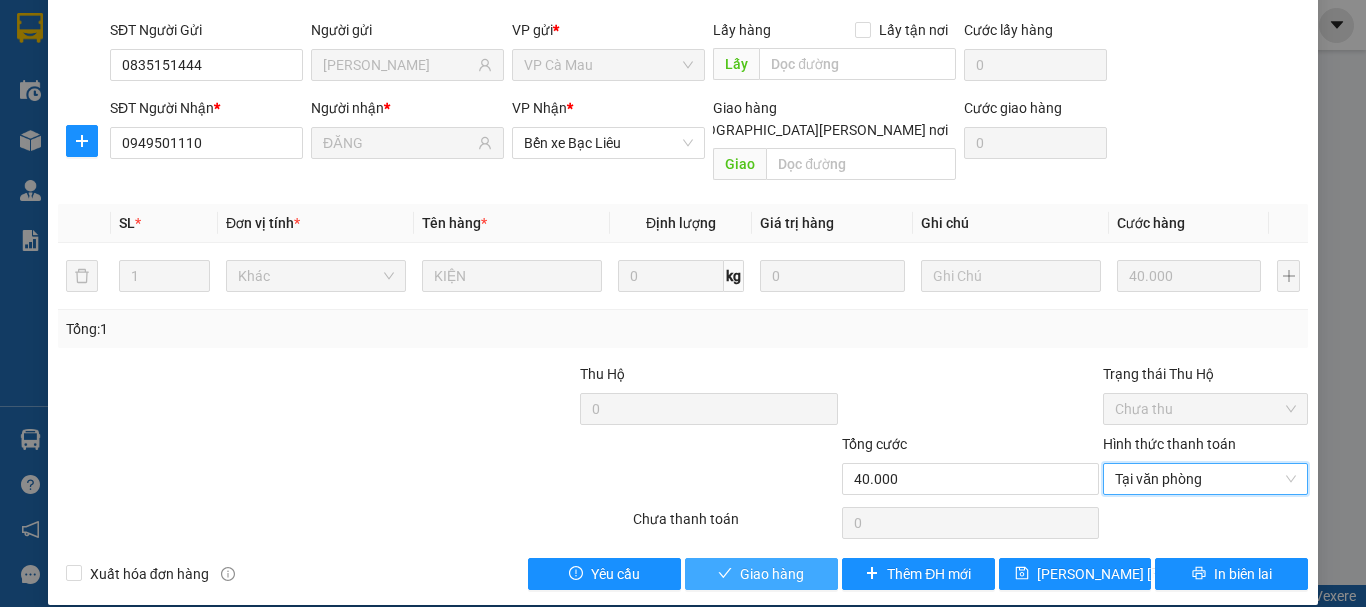 drag, startPoint x: 738, startPoint y: 545, endPoint x: 772, endPoint y: 488, distance: 66.37017 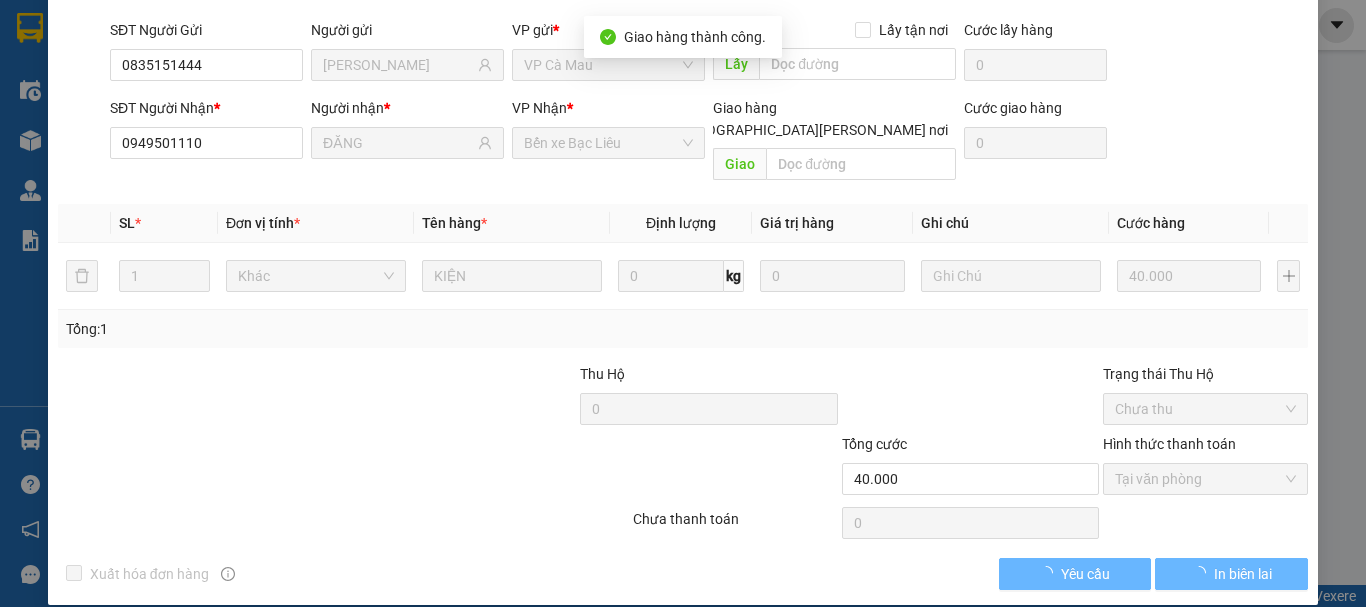 scroll, scrollTop: 0, scrollLeft: 0, axis: both 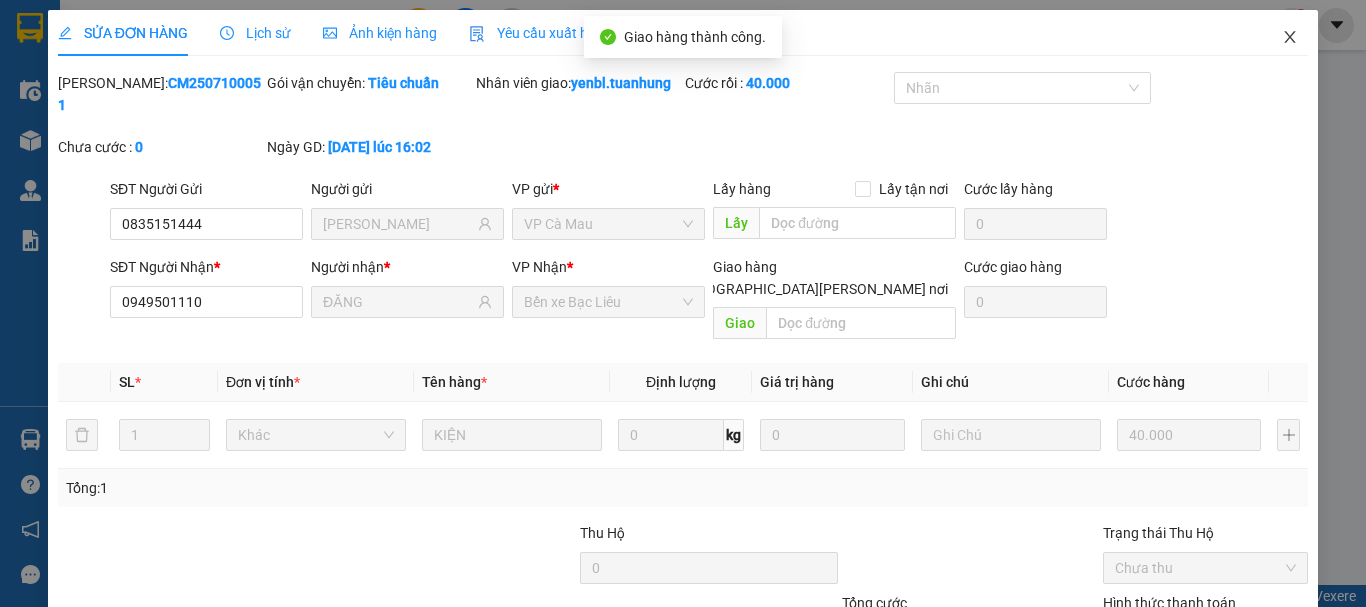 click 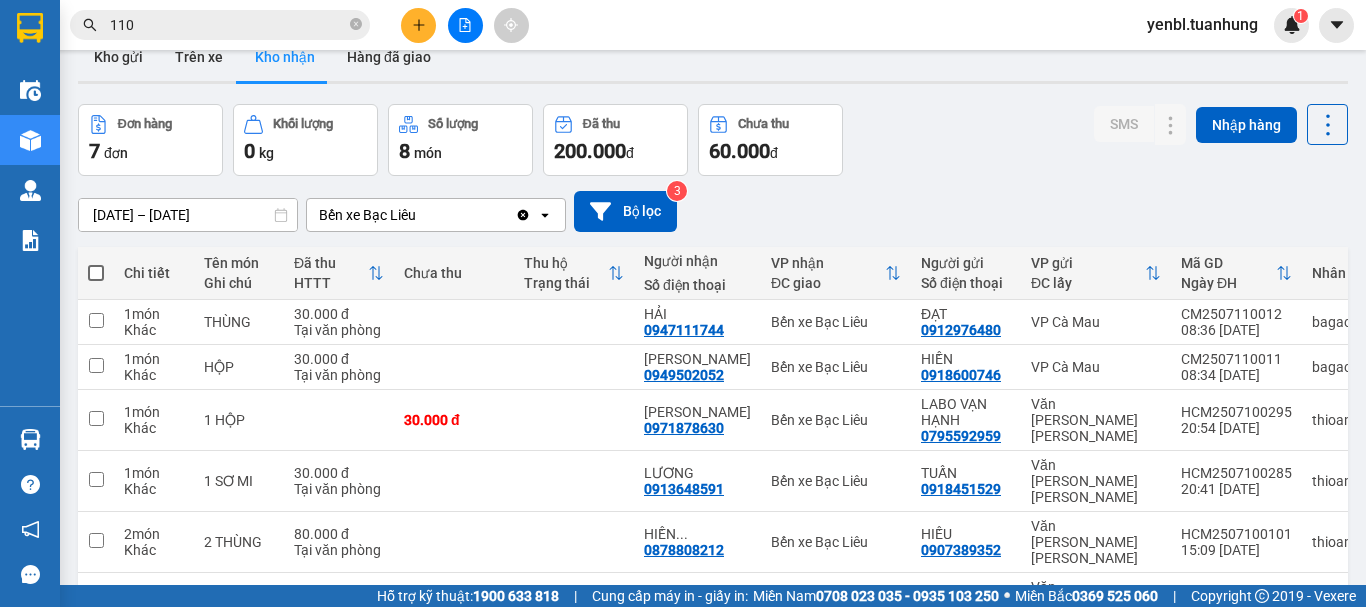 scroll, scrollTop: 0, scrollLeft: 0, axis: both 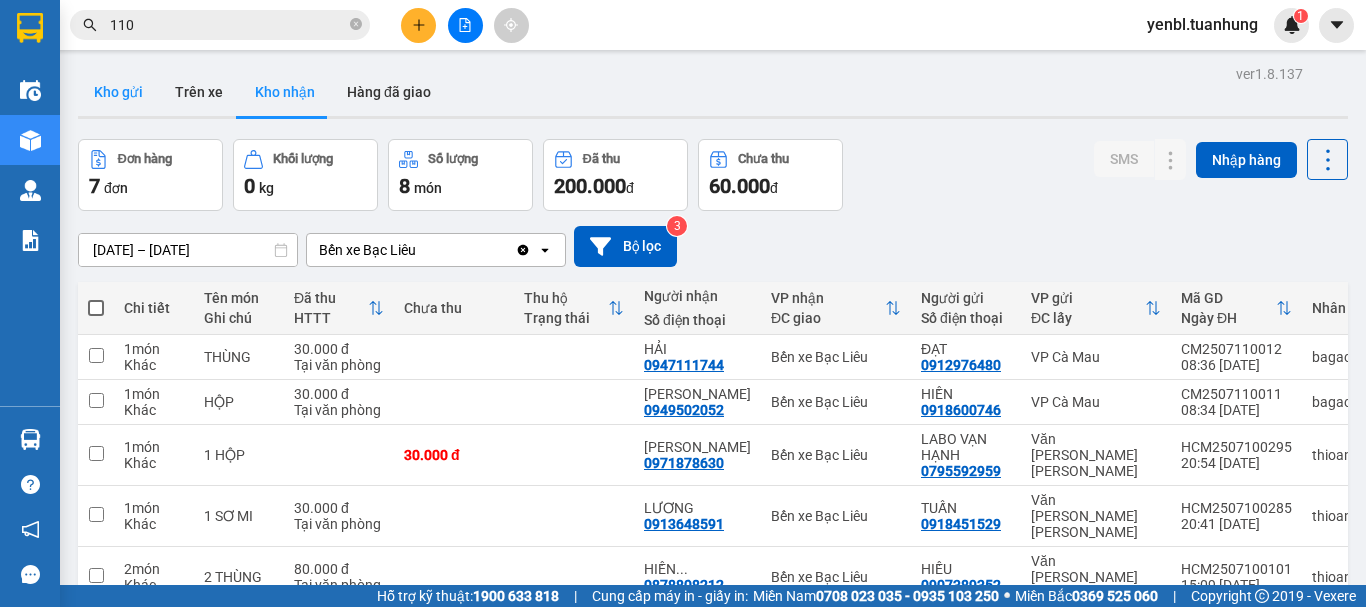 click on "Kho gửi" at bounding box center [118, 92] 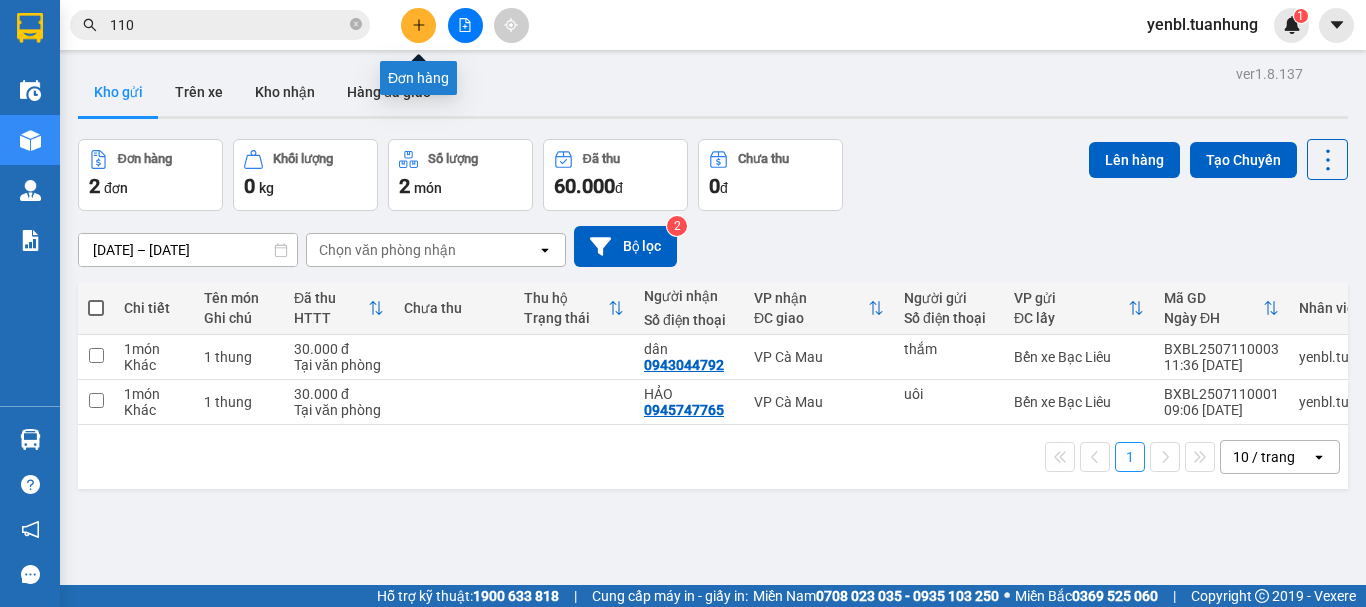 click at bounding box center (418, 25) 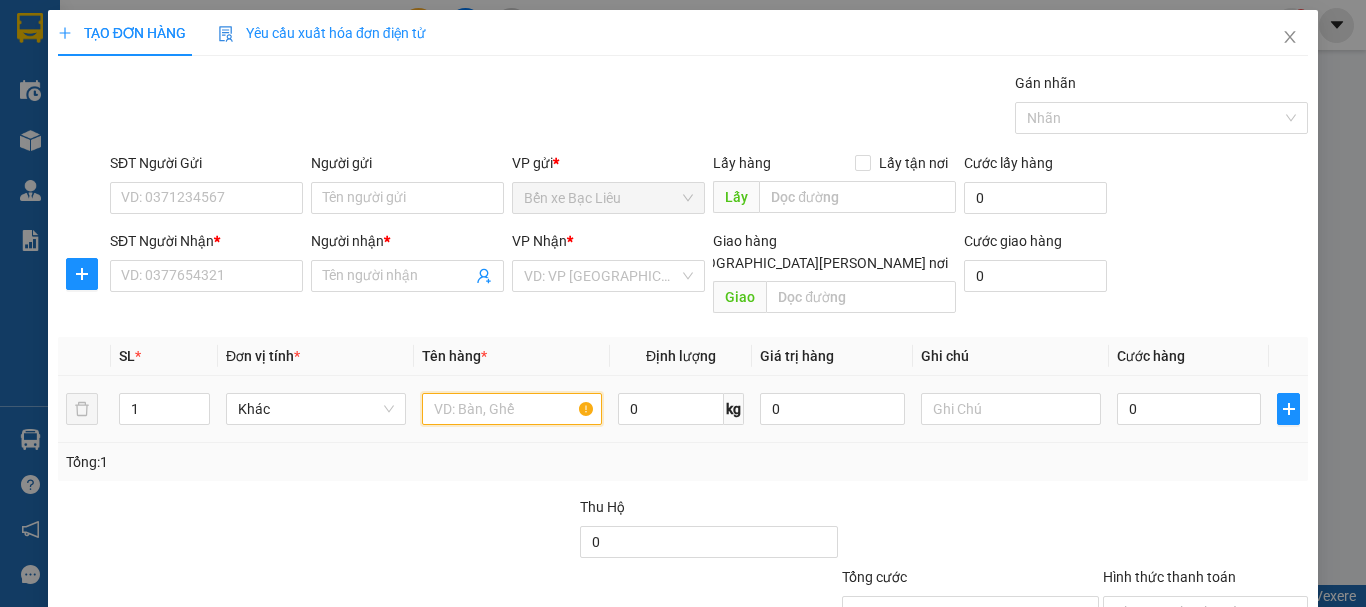 click at bounding box center [512, 409] 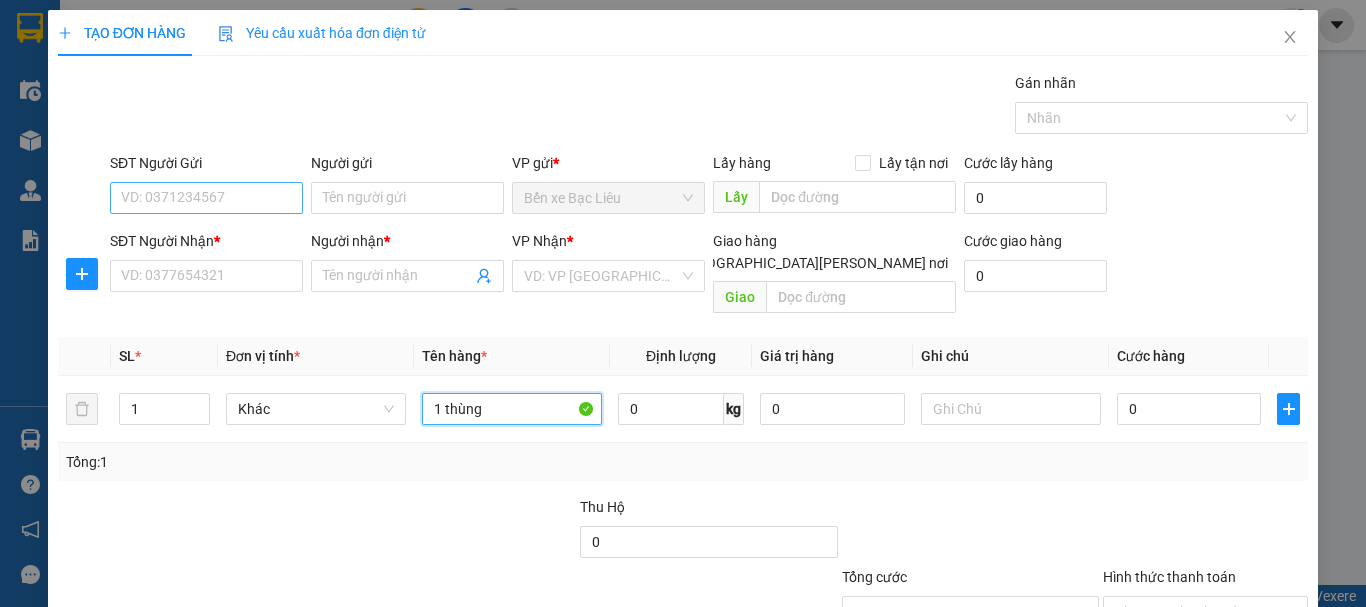 type on "1 thùng" 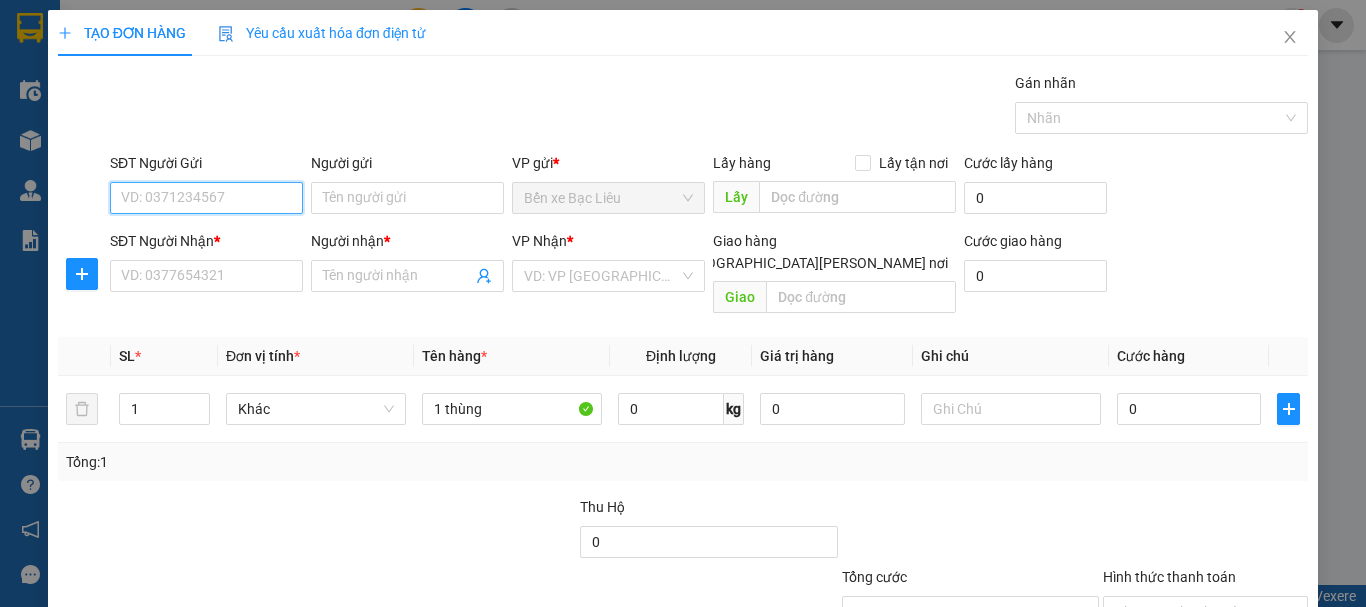 click on "SĐT Người Gửi" at bounding box center (206, 198) 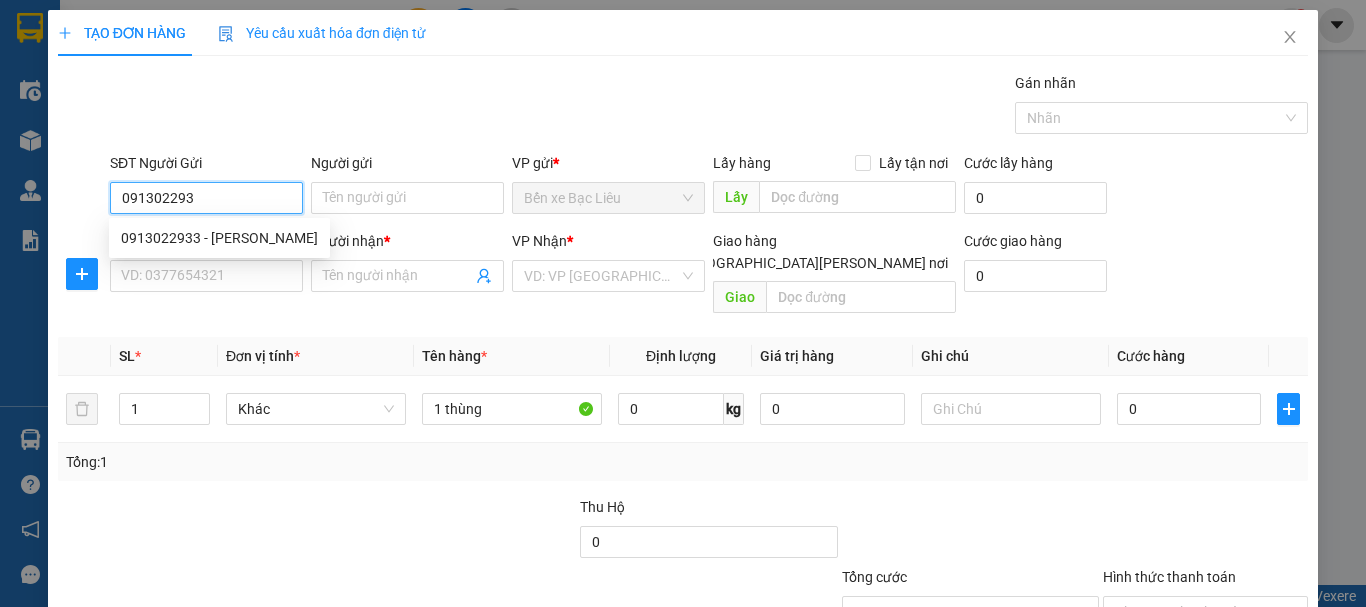 type on "0913022933" 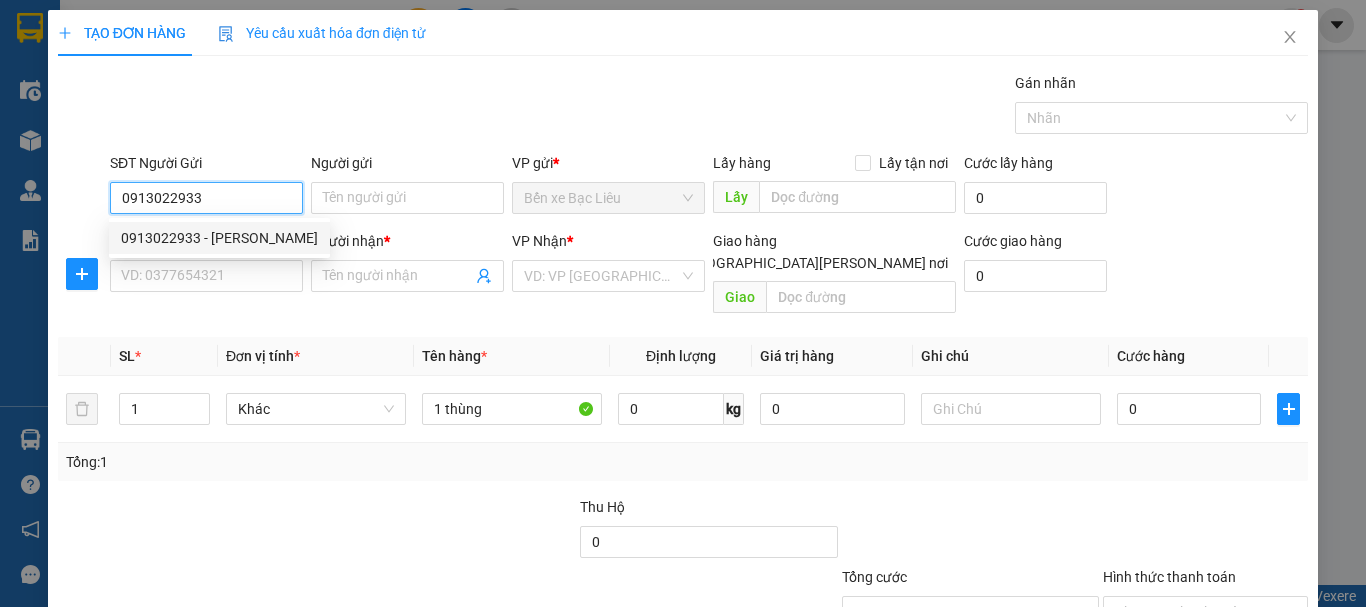 click on "0913022933 - [PERSON_NAME]" at bounding box center [219, 238] 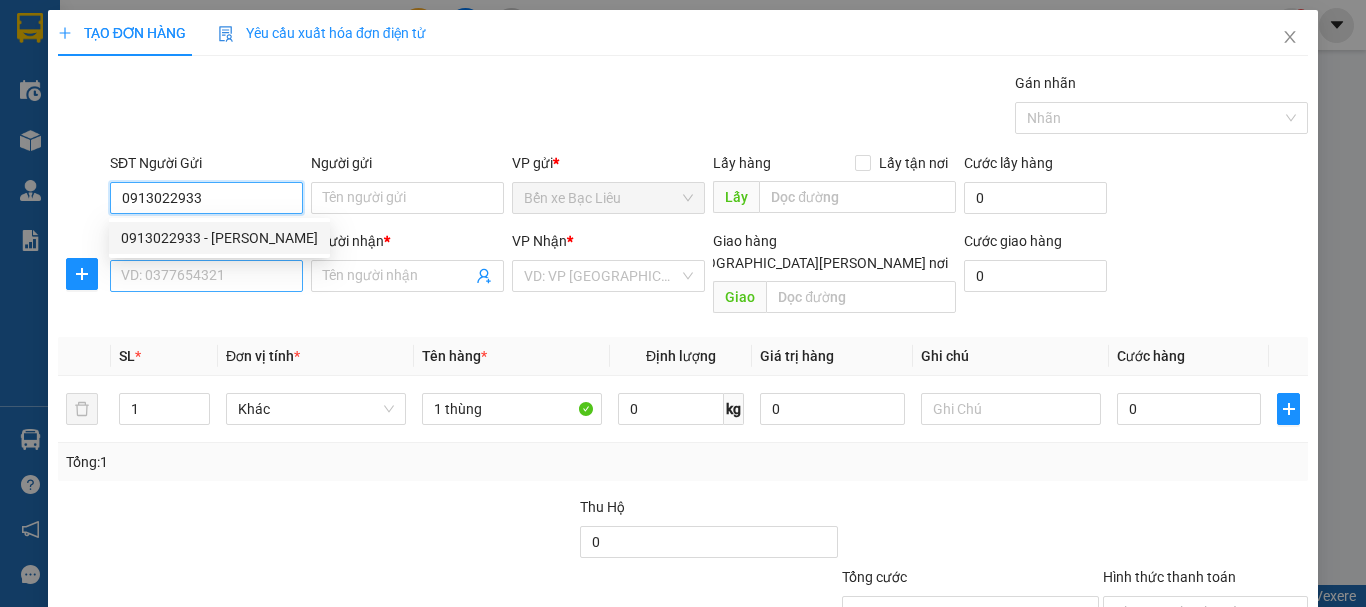 type on "kiệt" 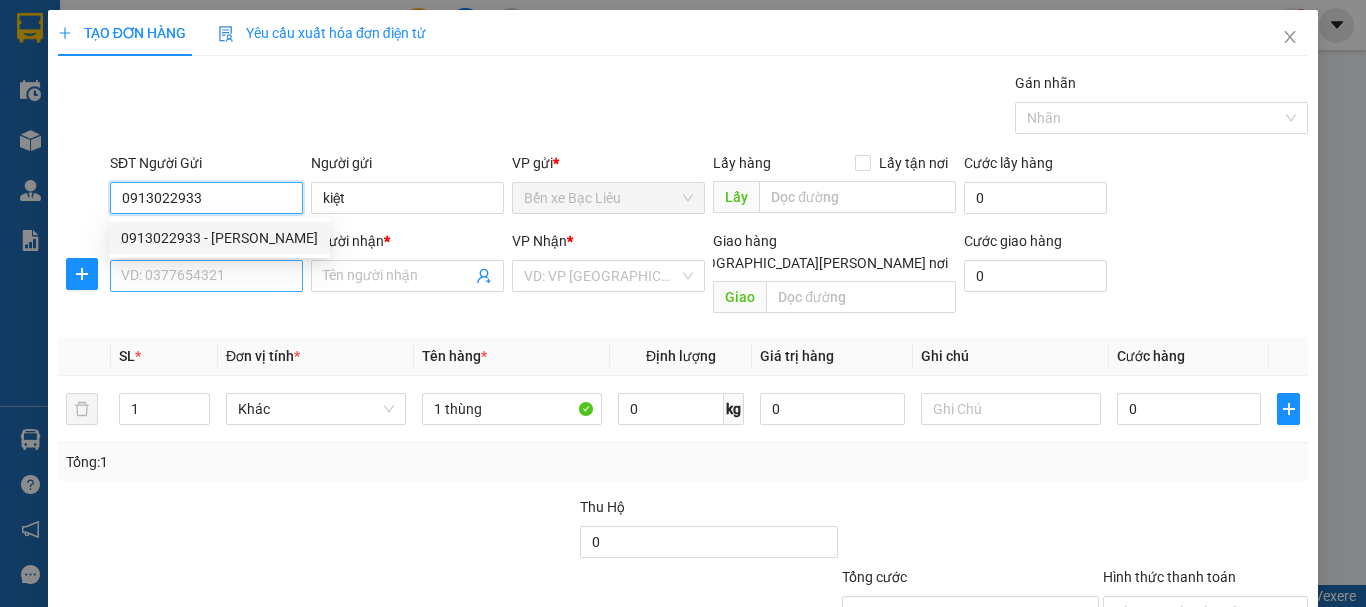 type on "0913022933" 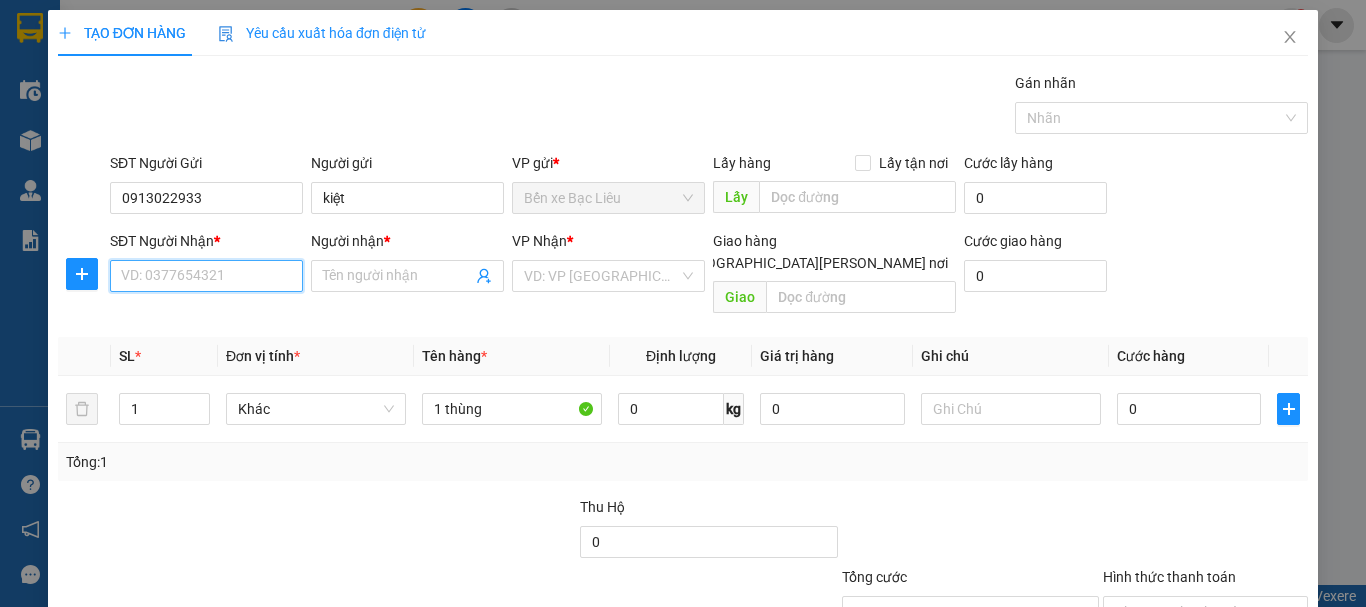 click on "SĐT Người Nhận  *" at bounding box center [206, 276] 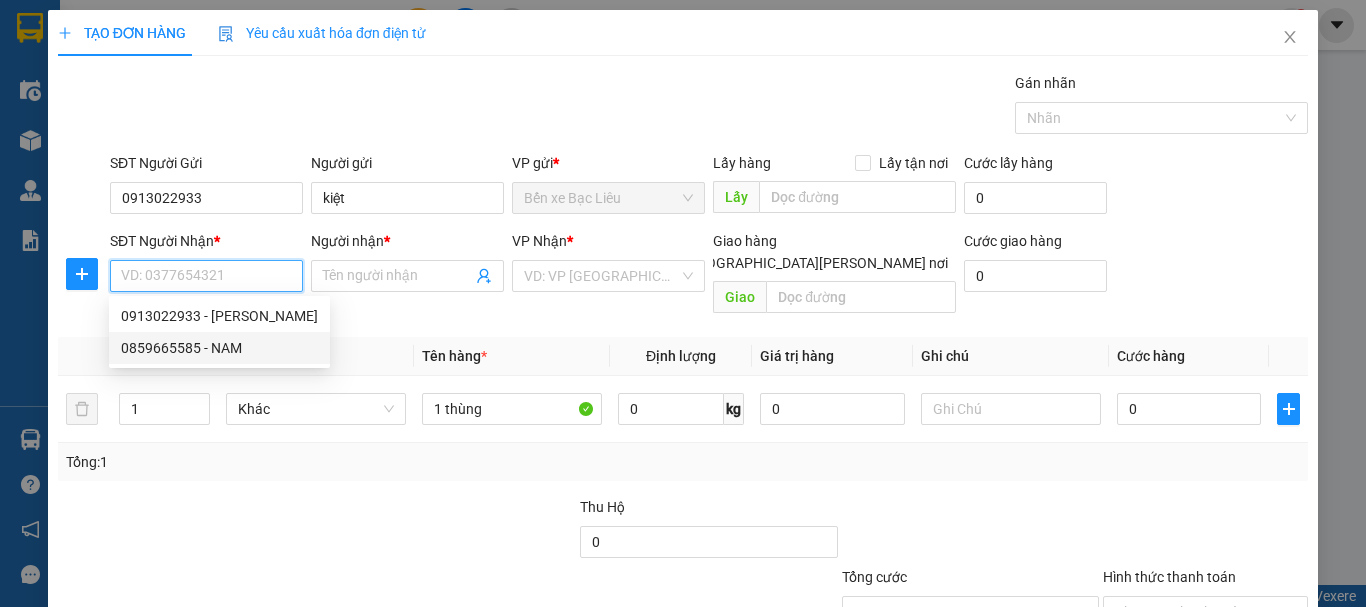 click on "0859665585 - NAM" at bounding box center (219, 348) 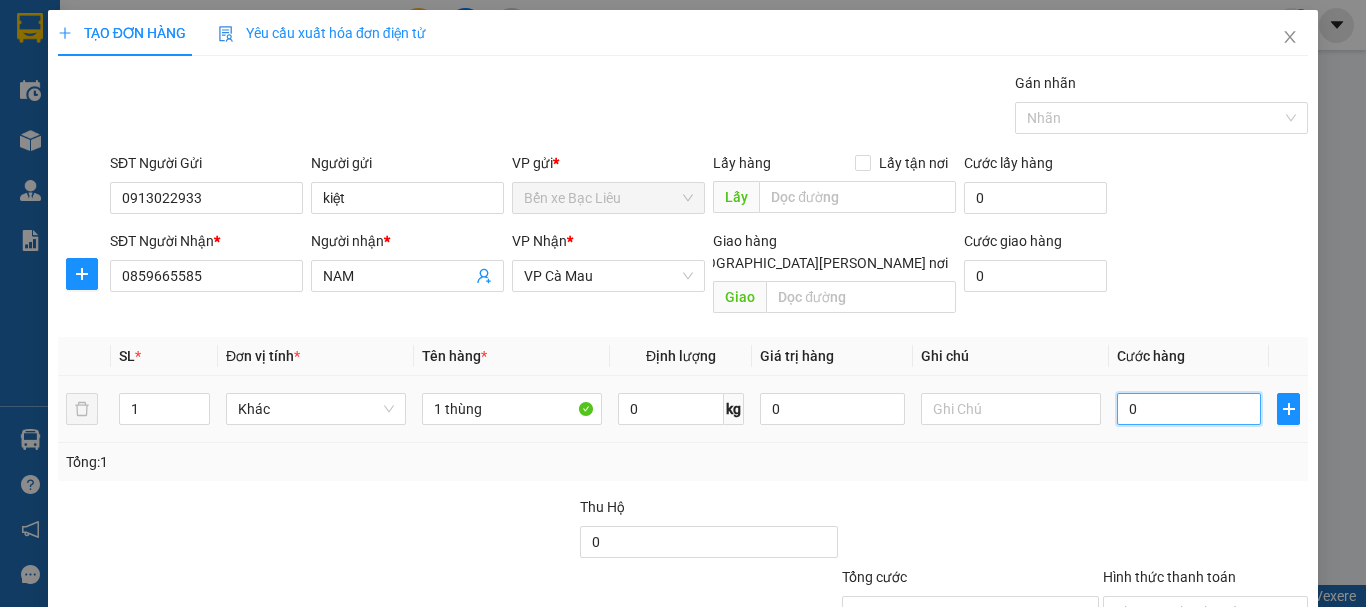 click on "0" at bounding box center (1189, 409) 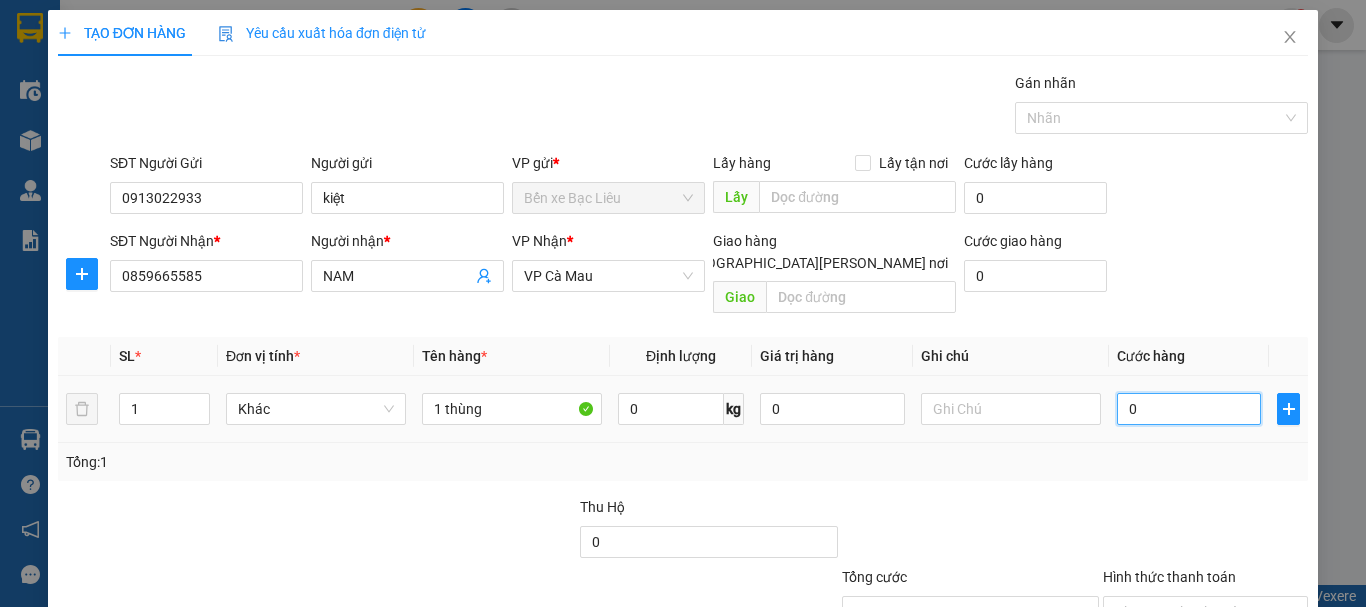 type on "3" 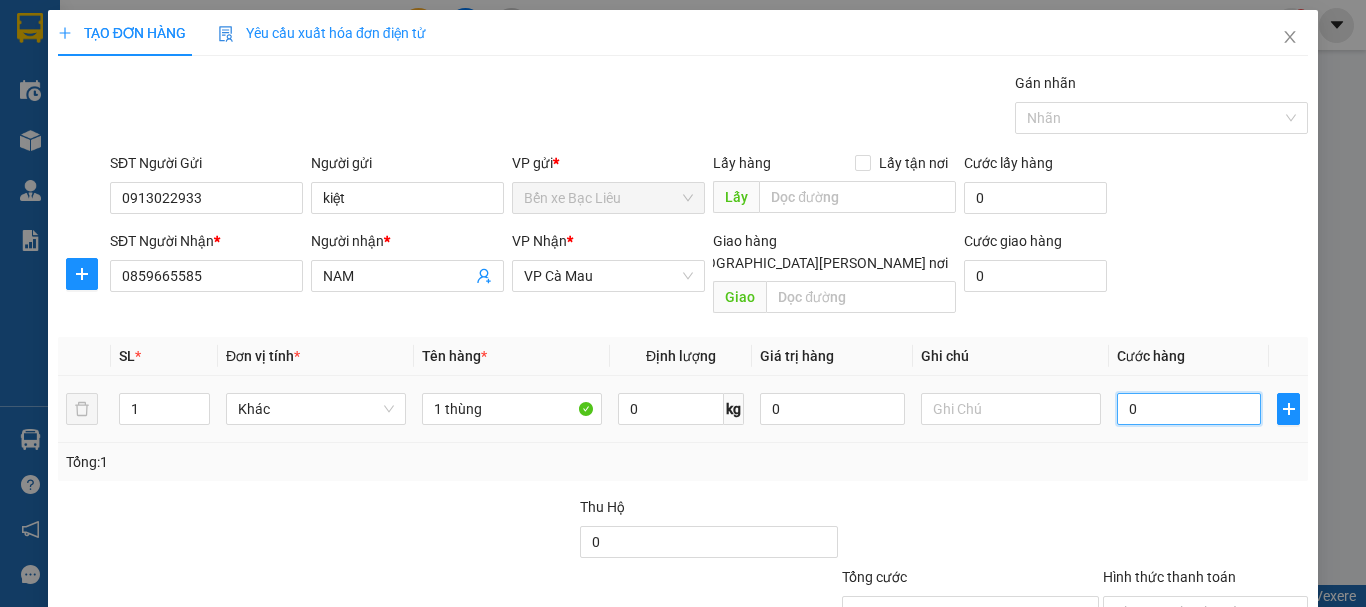 type on "3" 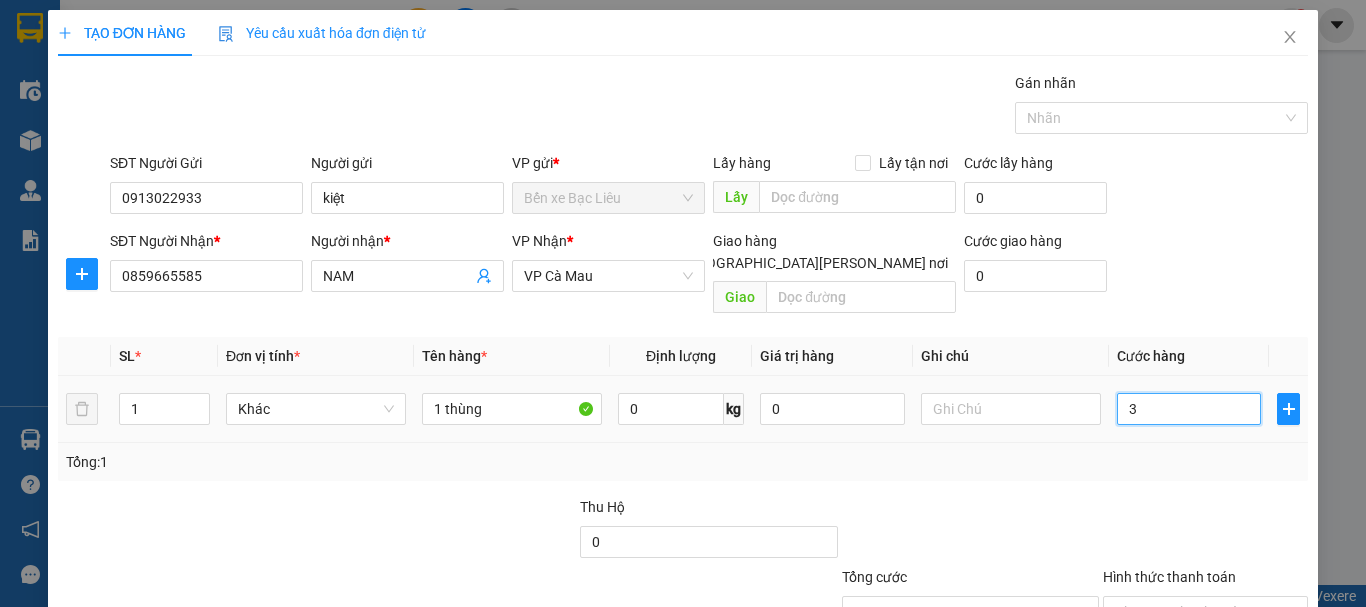 type on "30" 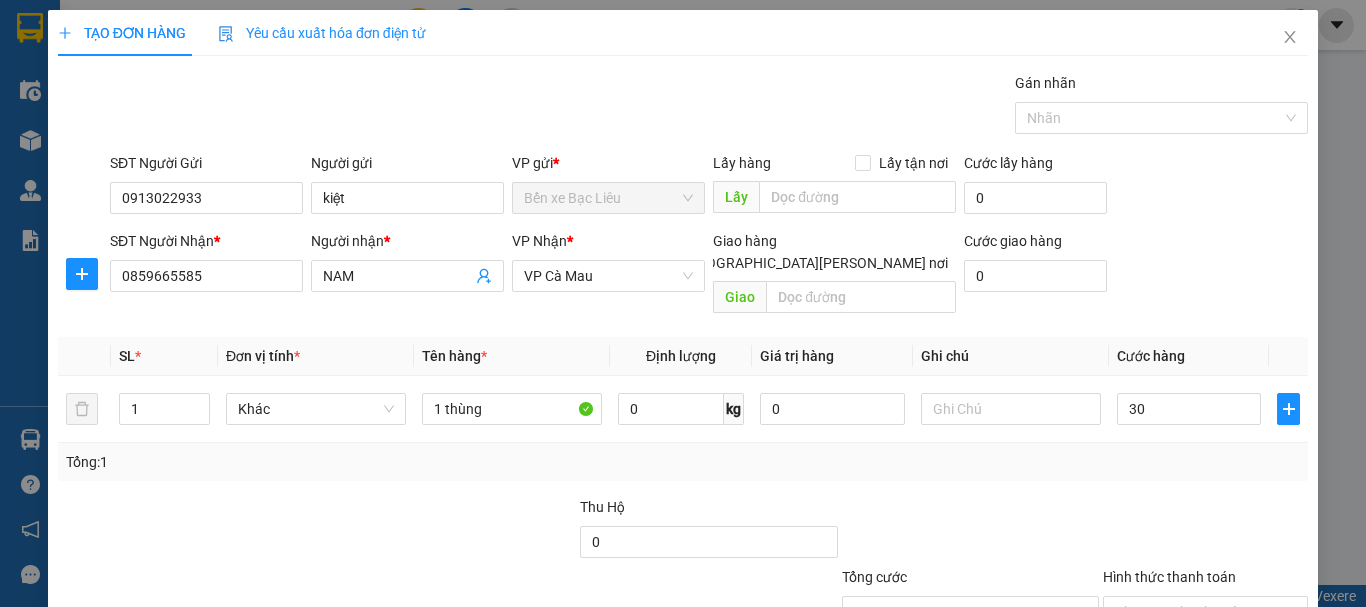 type on "30.000" 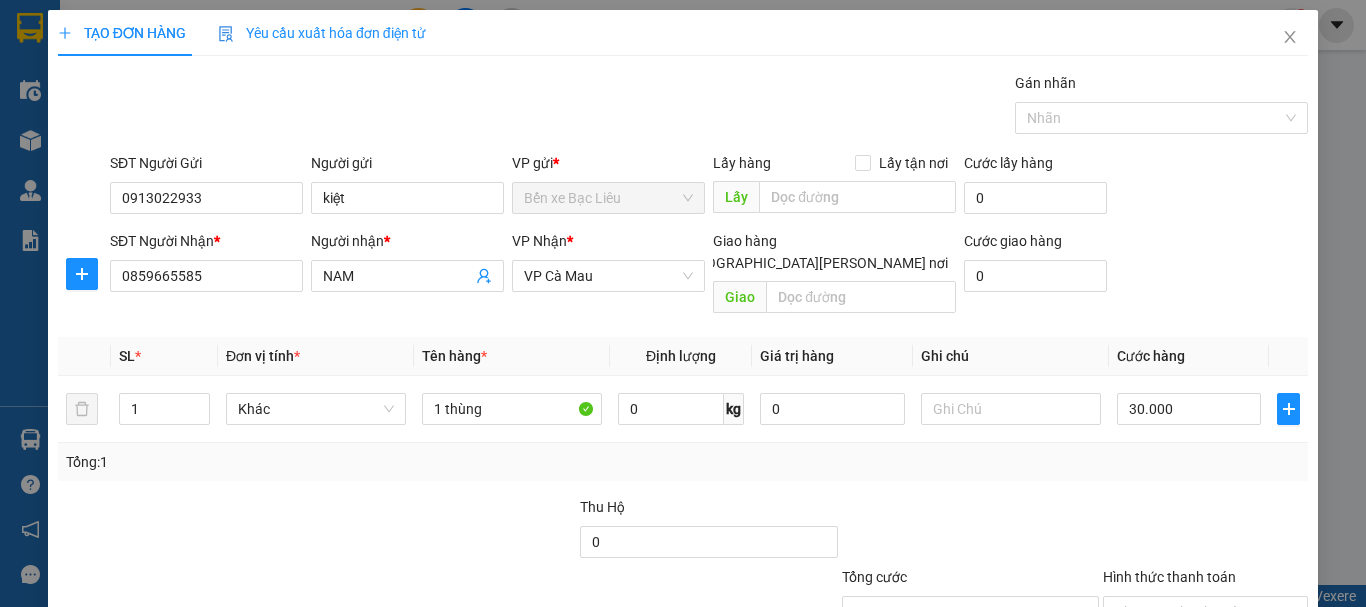 click at bounding box center [970, 531] 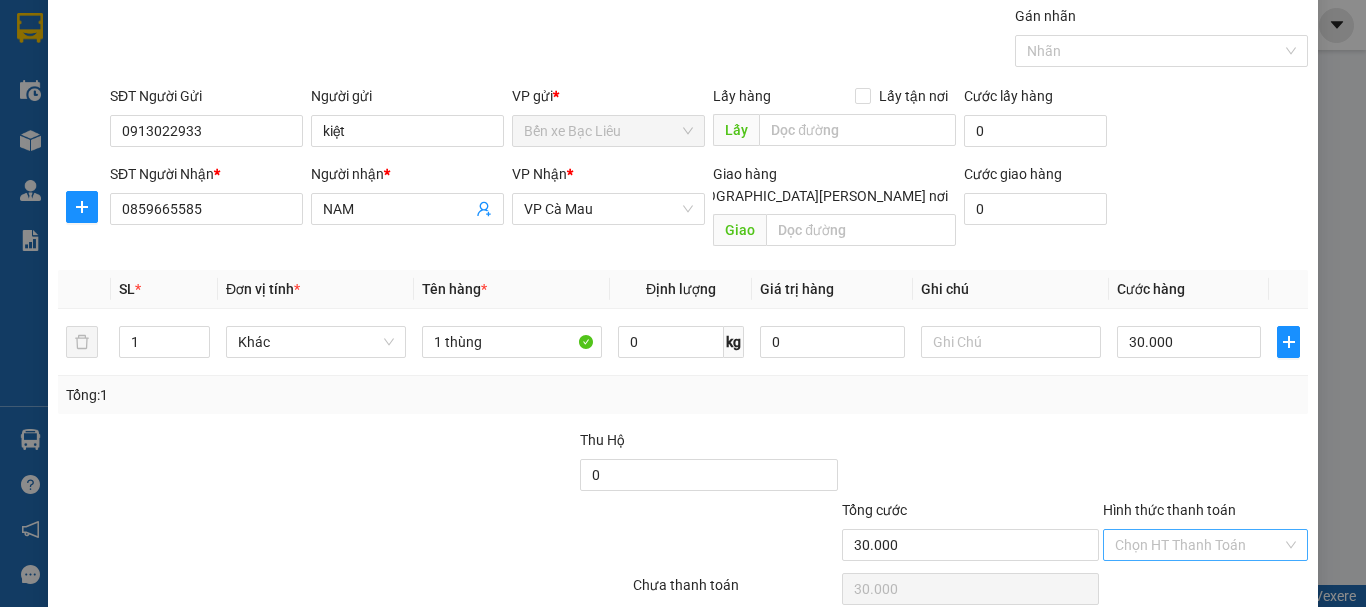 scroll, scrollTop: 133, scrollLeft: 0, axis: vertical 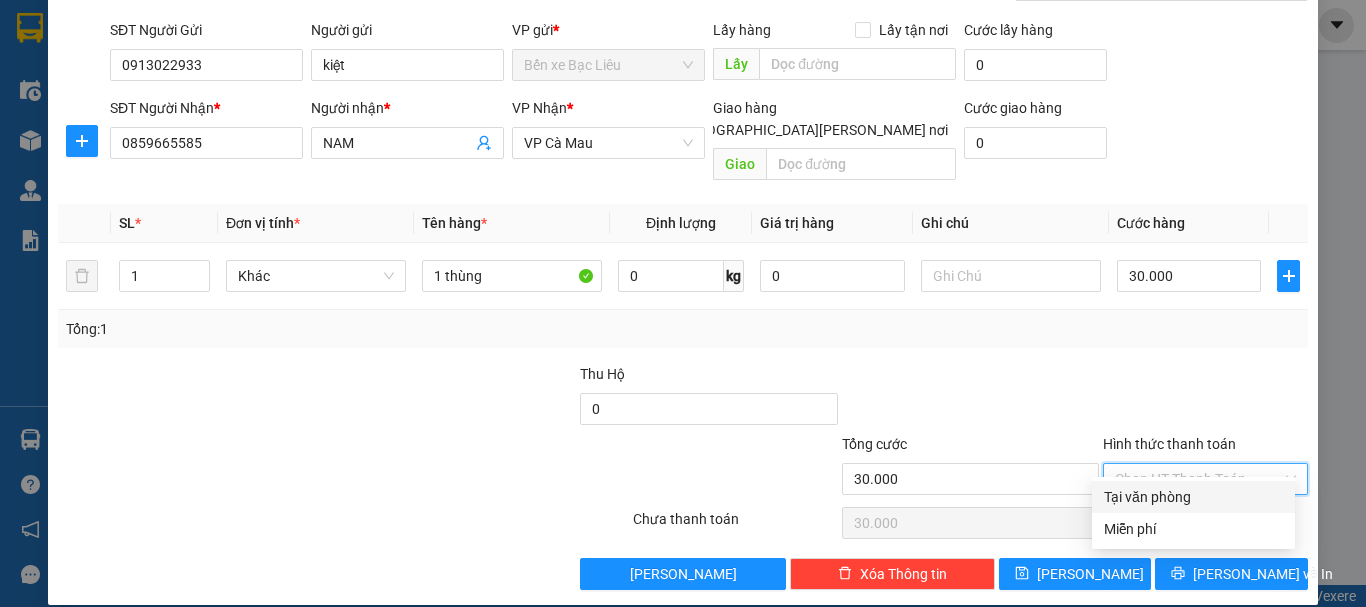 click on "Hình thức thanh toán" at bounding box center (1198, 479) 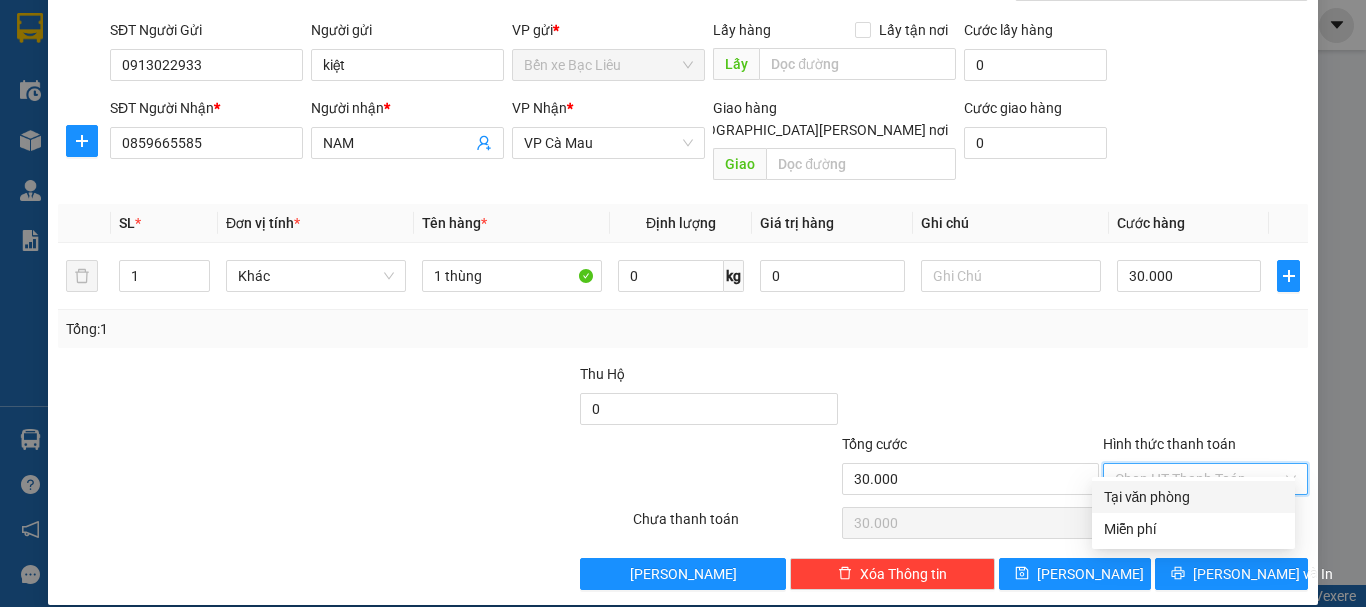 click on "Tại văn phòng" at bounding box center (1193, 497) 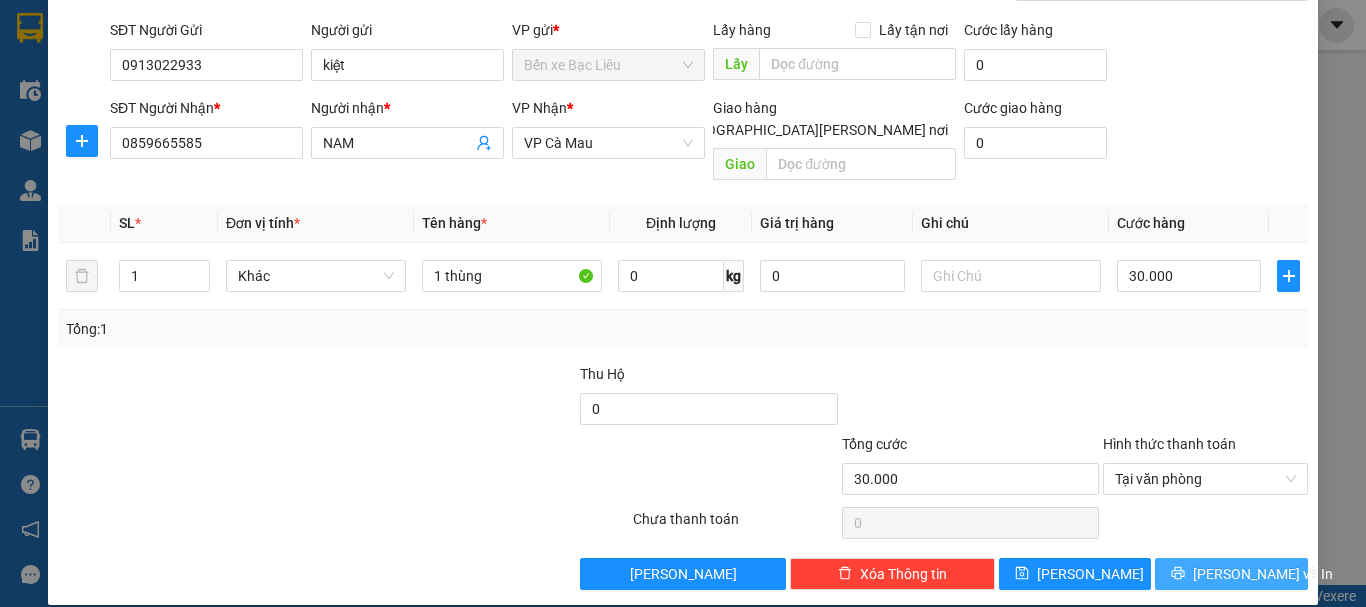 click on "[PERSON_NAME] và In" at bounding box center [1263, 574] 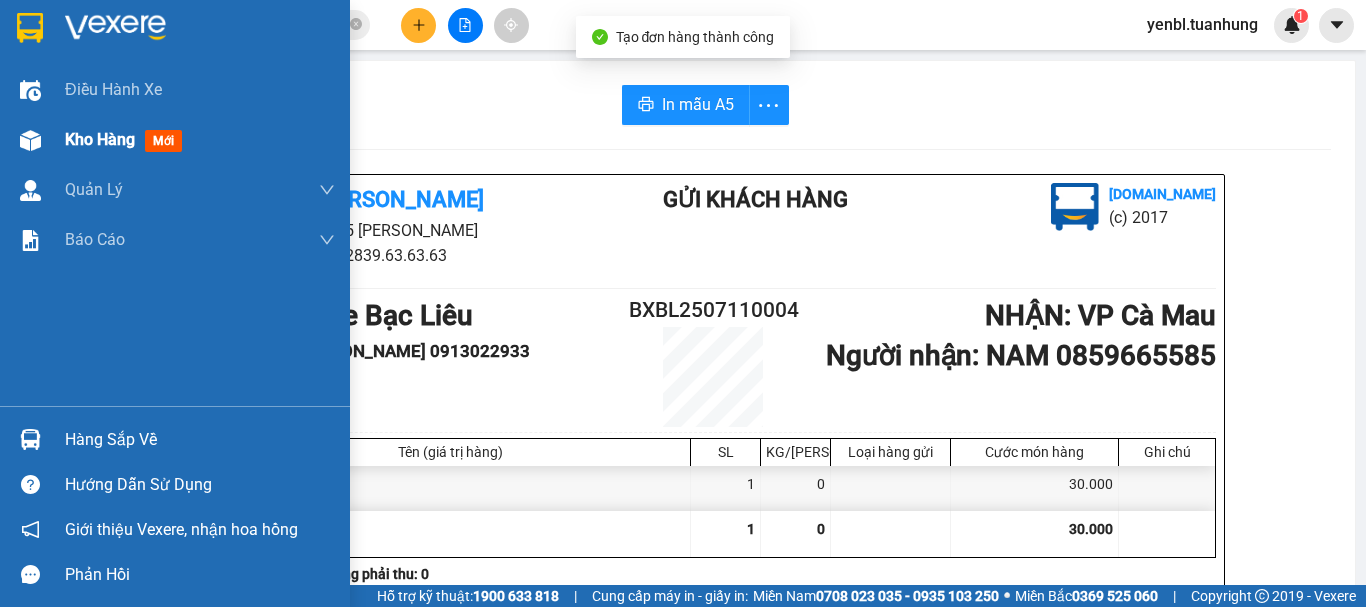 click on "Kho hàng" at bounding box center [100, 139] 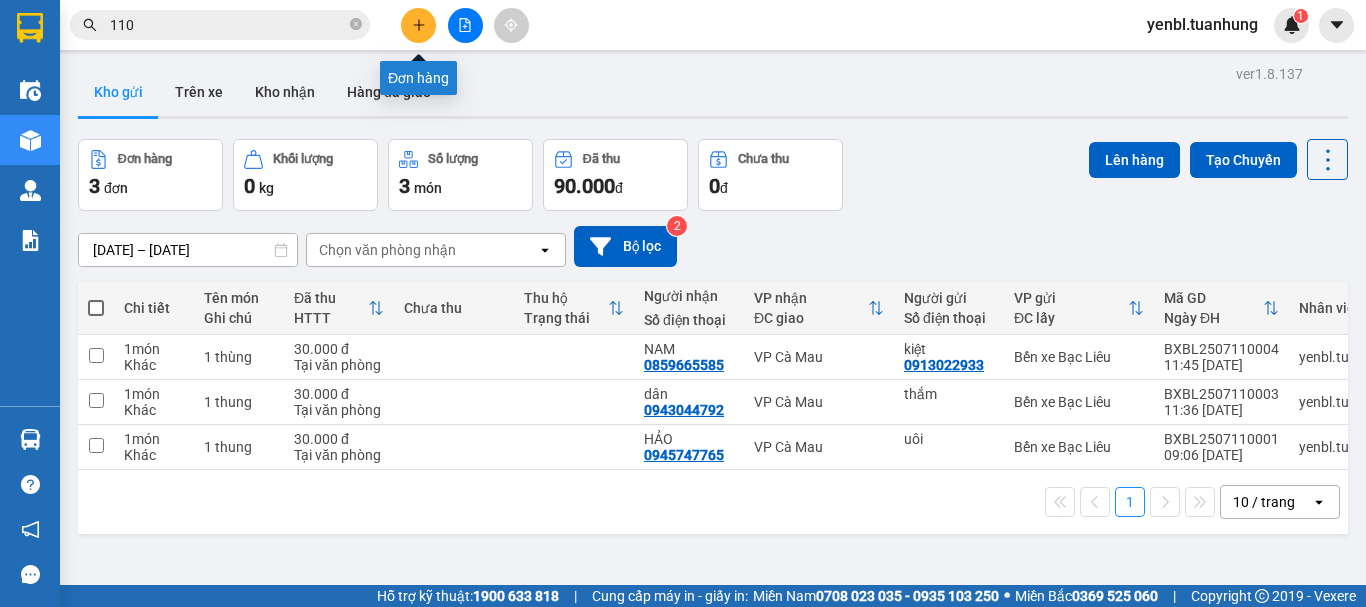 click at bounding box center [465, 25] 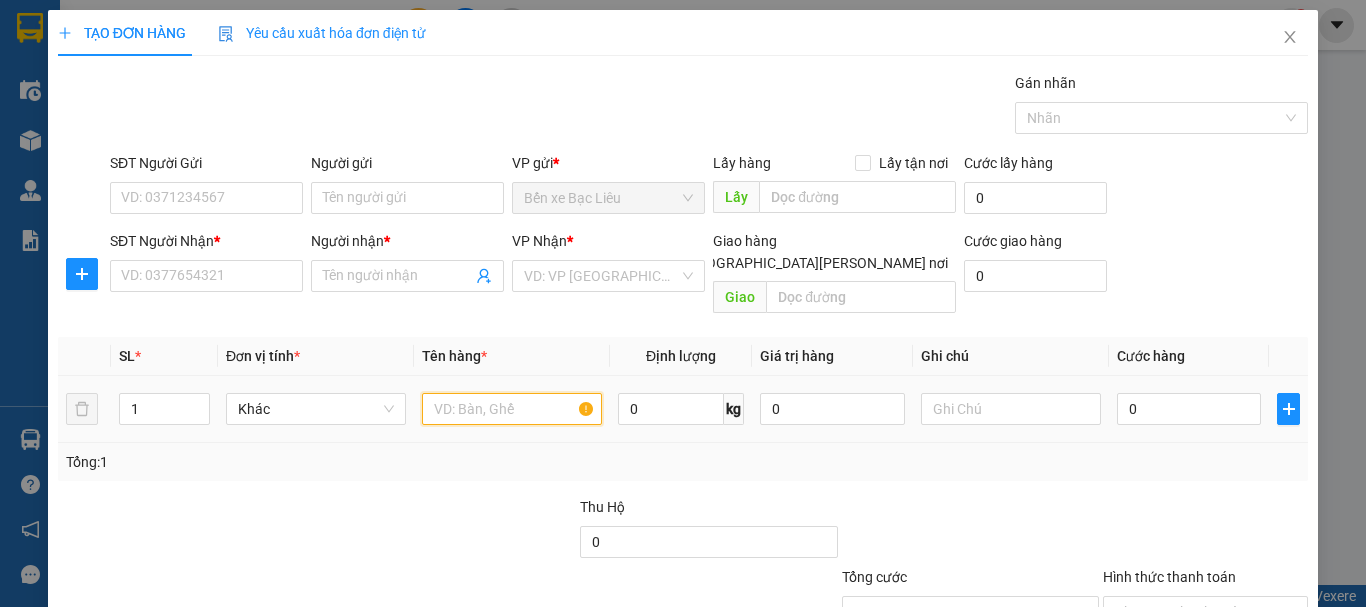 click at bounding box center [512, 409] 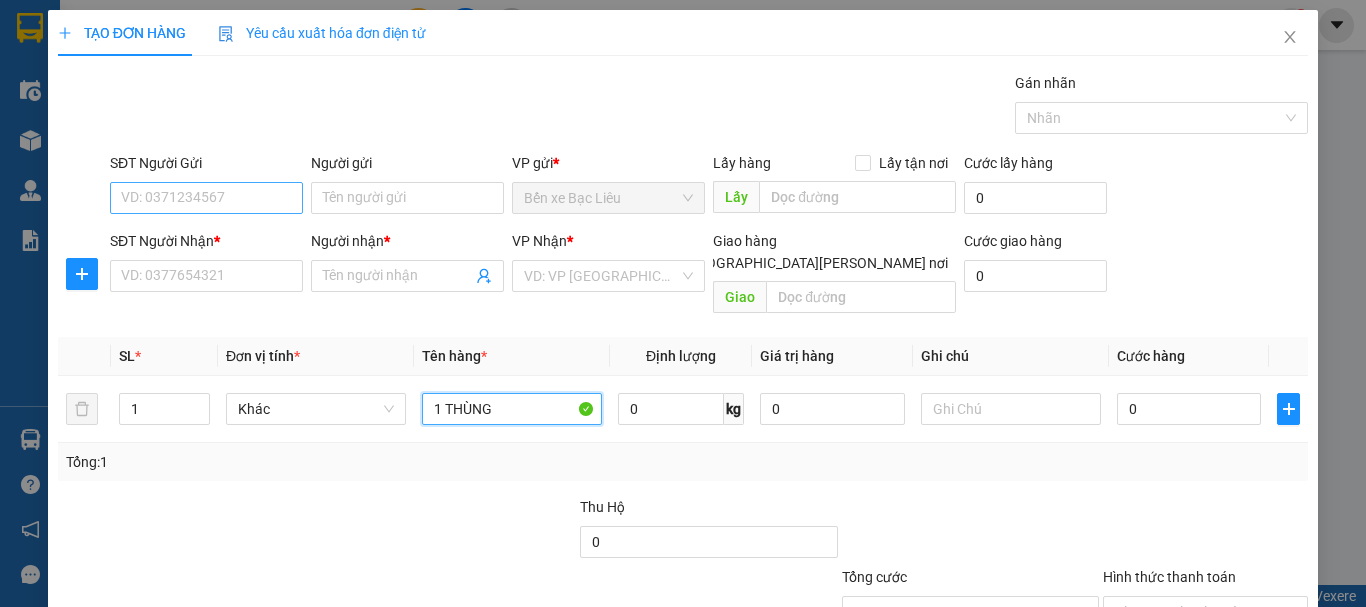 type on "1 THÙNG" 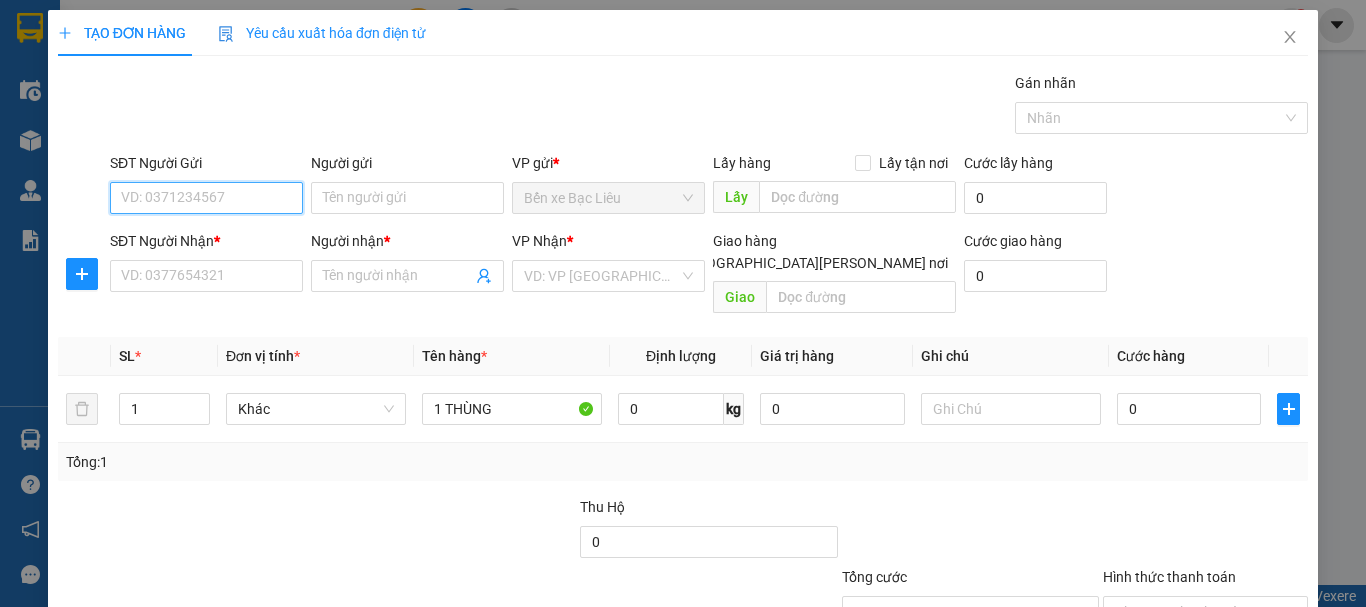 click on "SĐT Người Gửi" at bounding box center [206, 198] 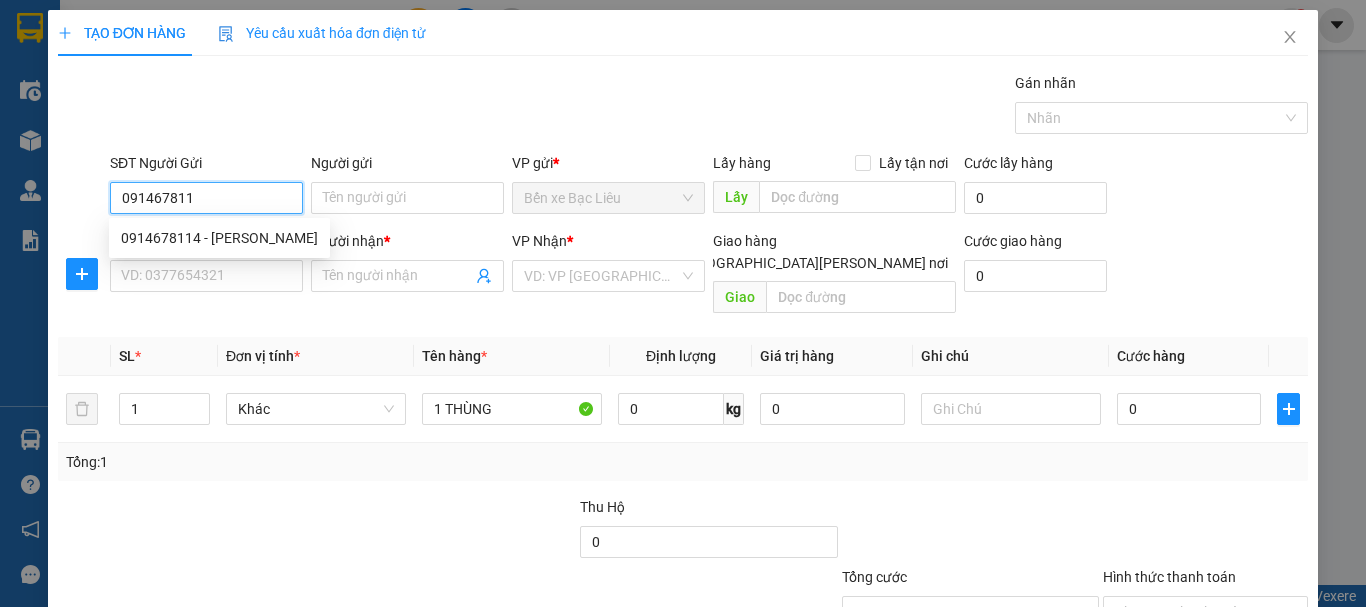 type on "0914678117" 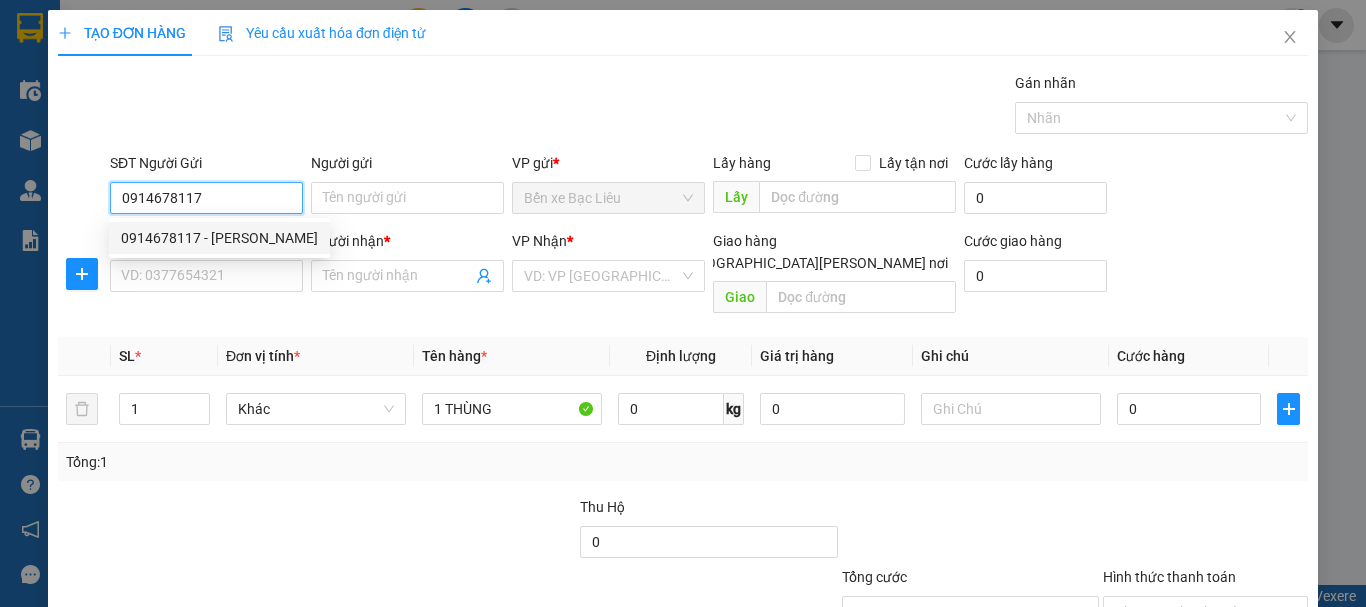 click on "0914678117 - [PERSON_NAME]" at bounding box center (219, 238) 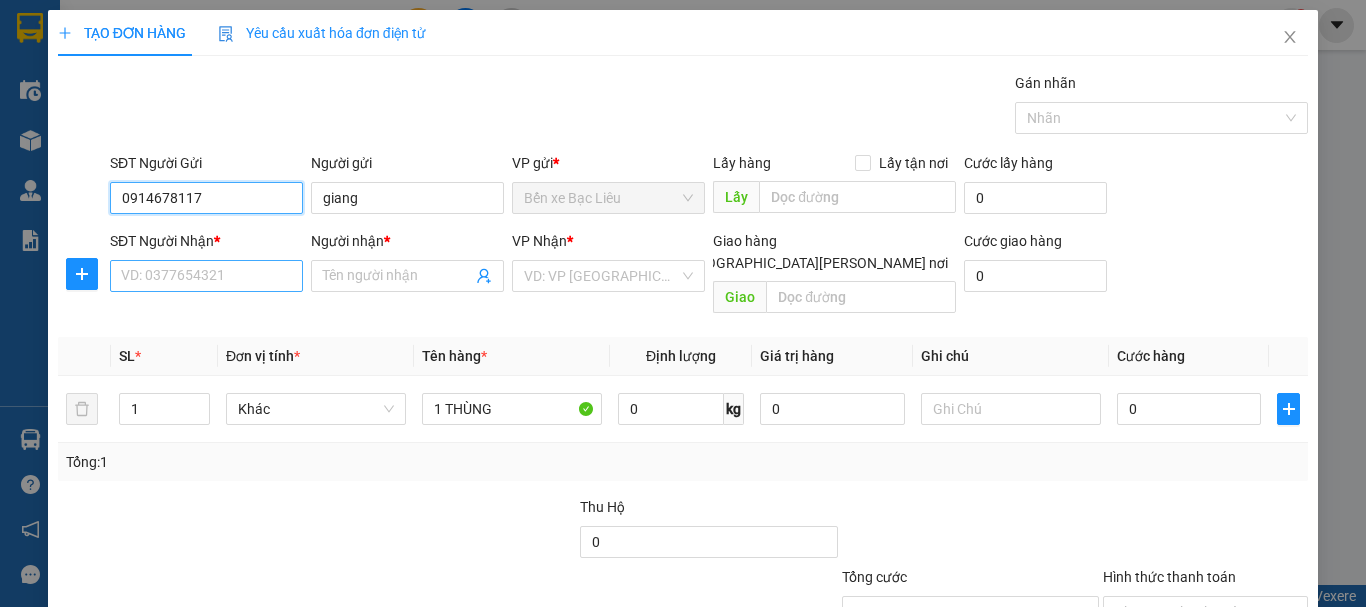 type on "0914678117" 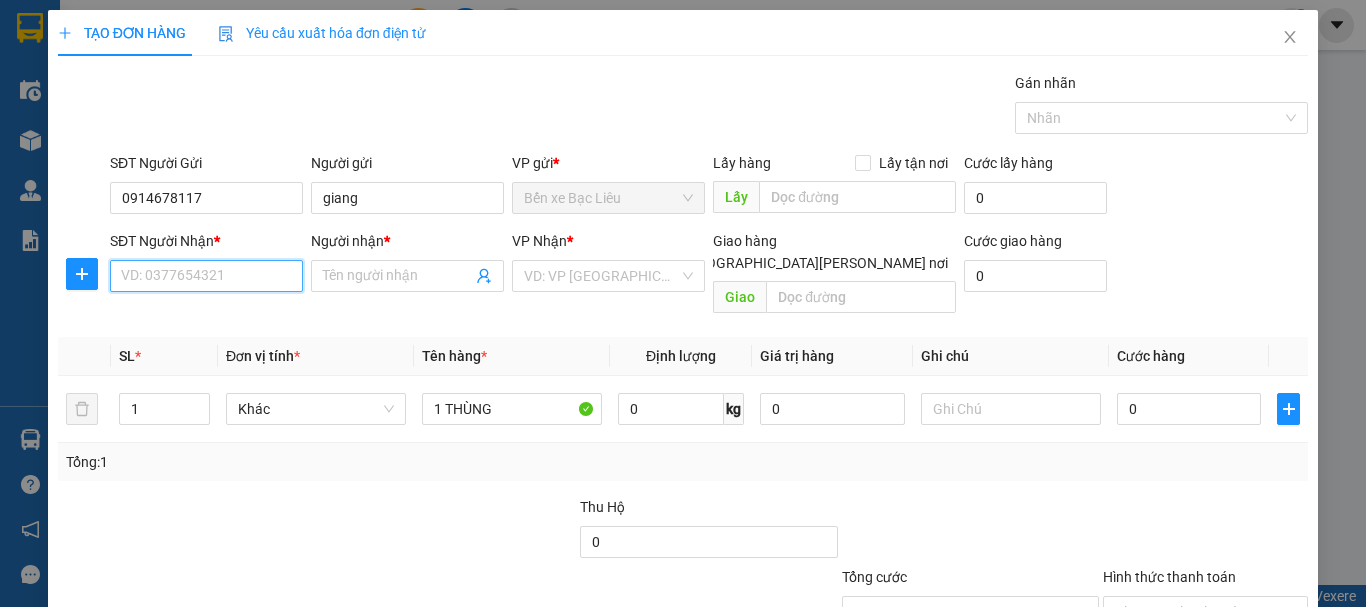 click on "SĐT Người Nhận  *" at bounding box center [206, 276] 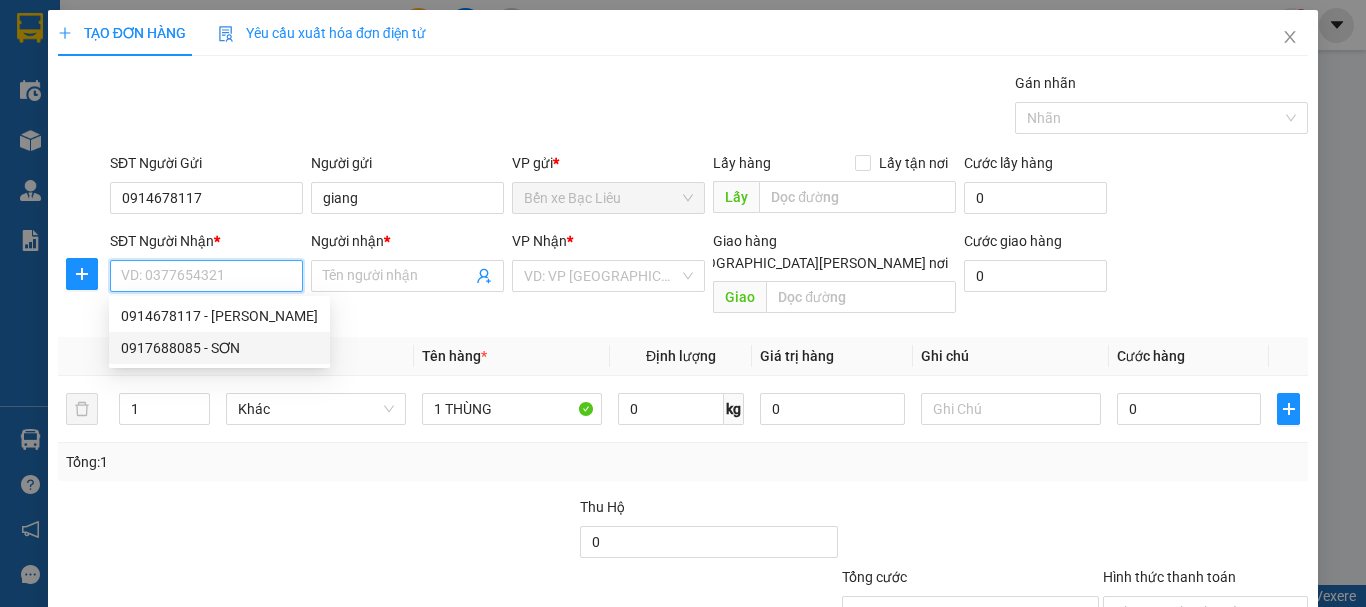 click on "0917688085 - SƠN" at bounding box center [219, 348] 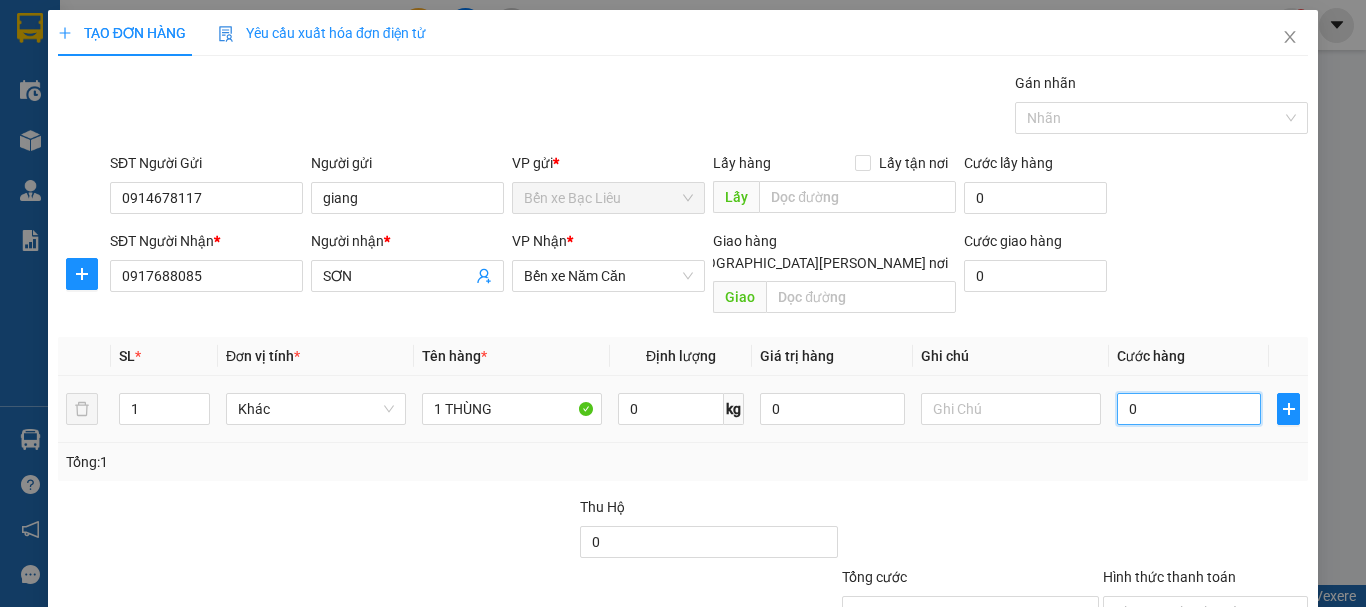 click on "0" at bounding box center [1189, 409] 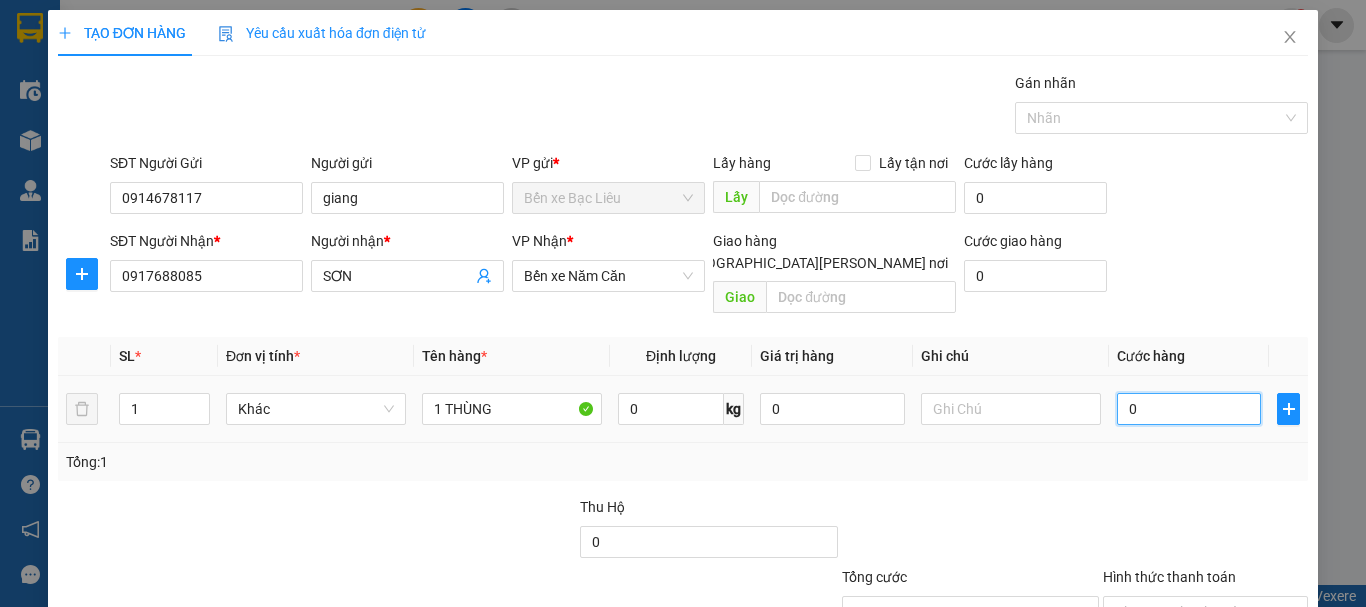 type on "4" 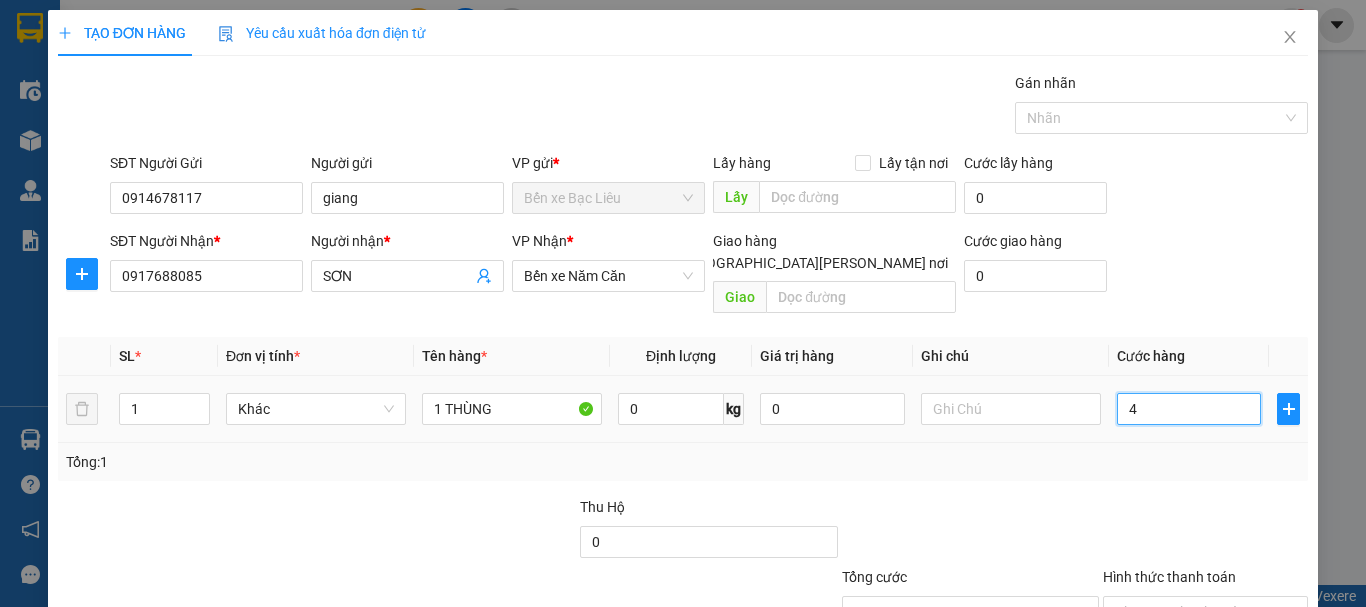type on "40" 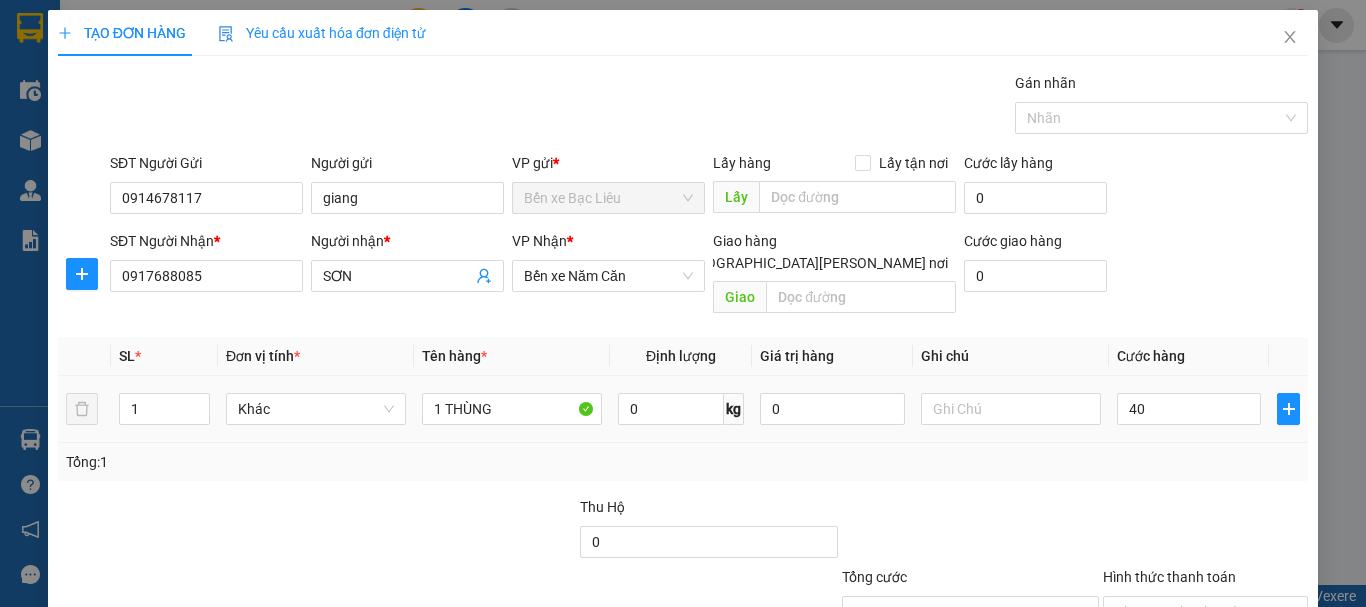 type on "40.000" 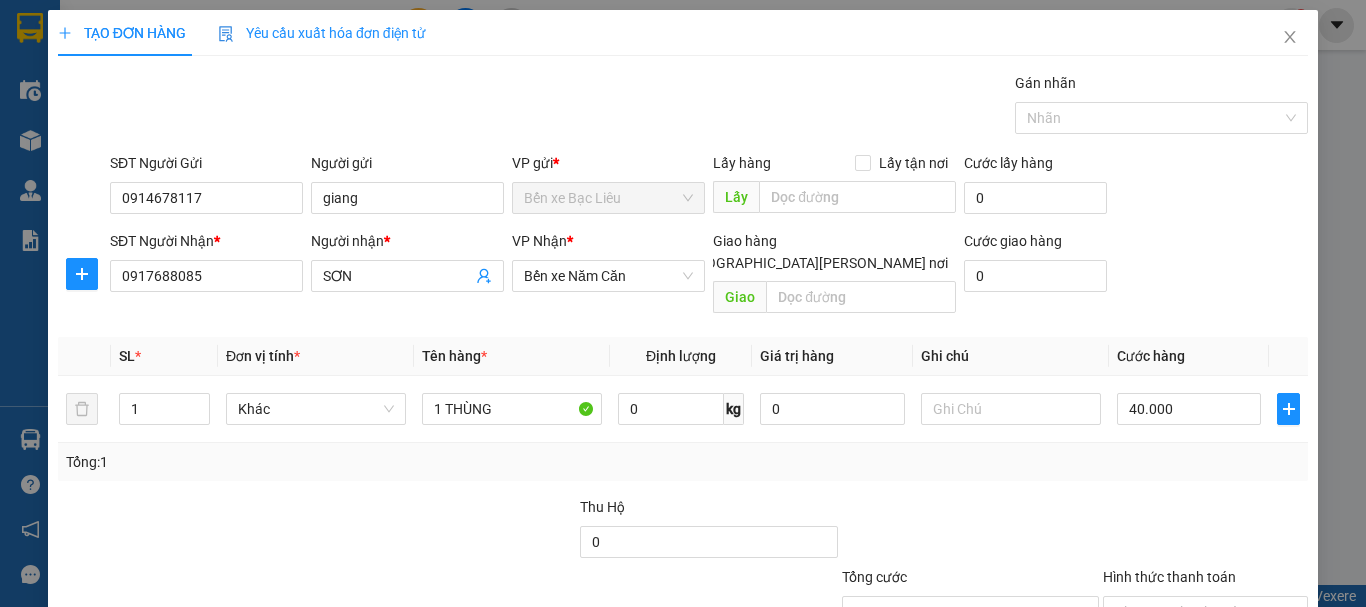 click on "Tổng:  1" at bounding box center (683, 462) 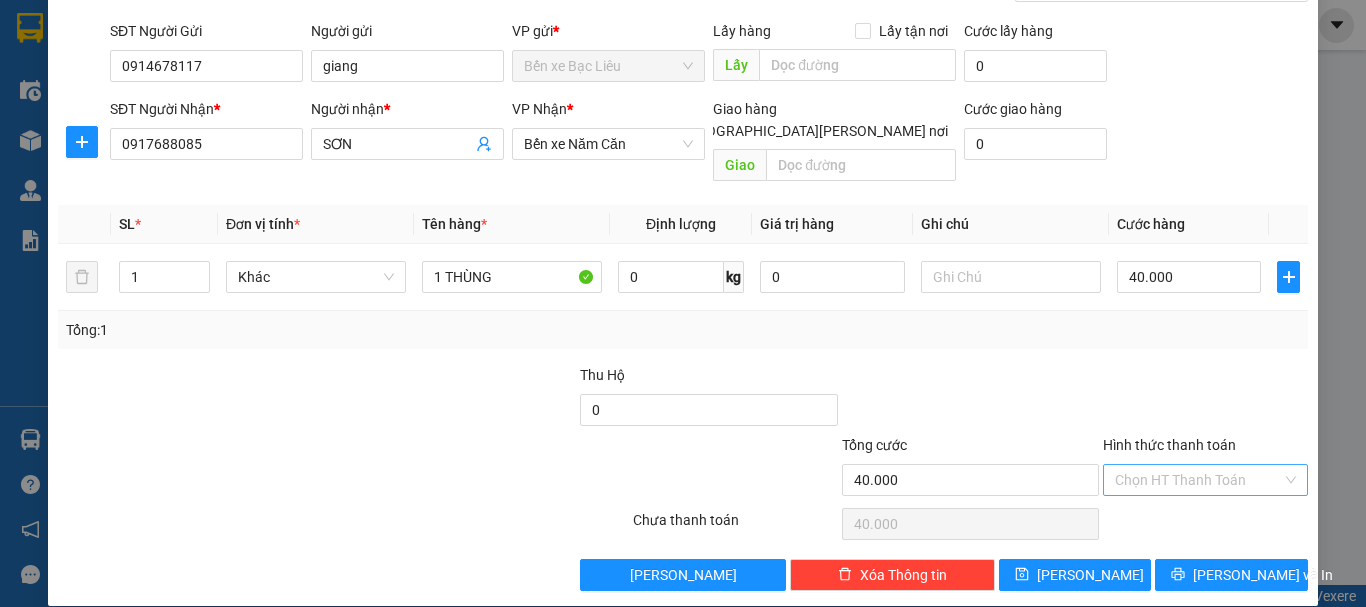 scroll, scrollTop: 133, scrollLeft: 0, axis: vertical 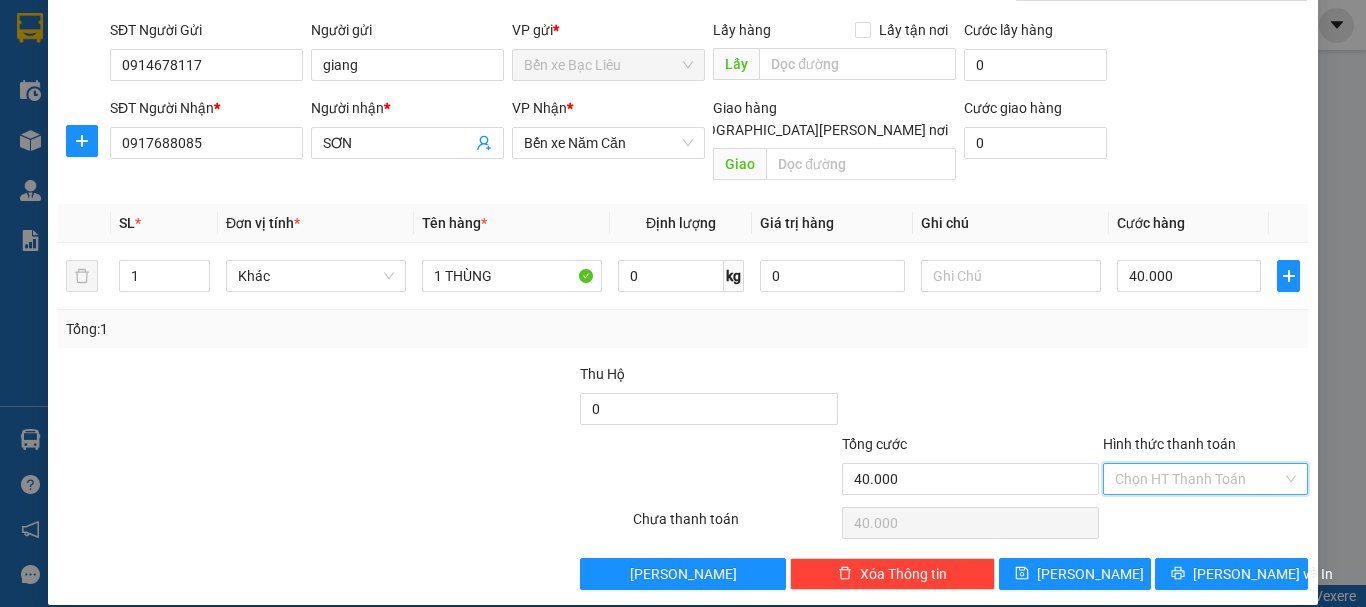 click on "Hình thức thanh toán" at bounding box center (1198, 479) 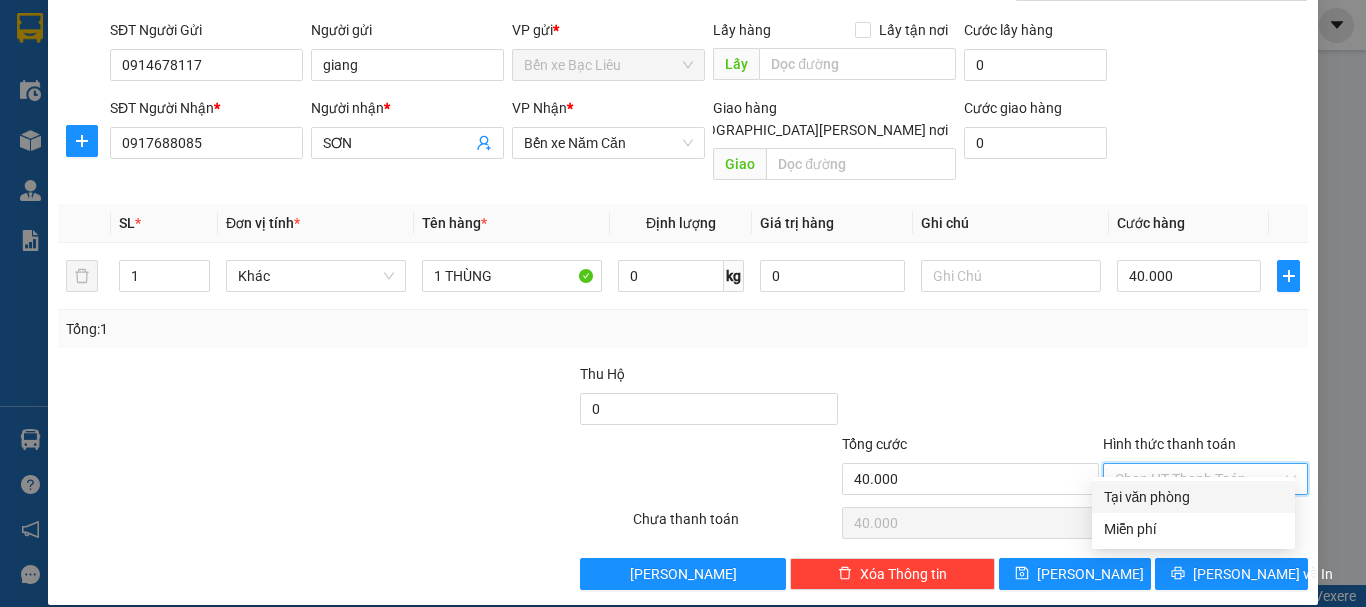 click on "Tại văn phòng" at bounding box center [1193, 497] 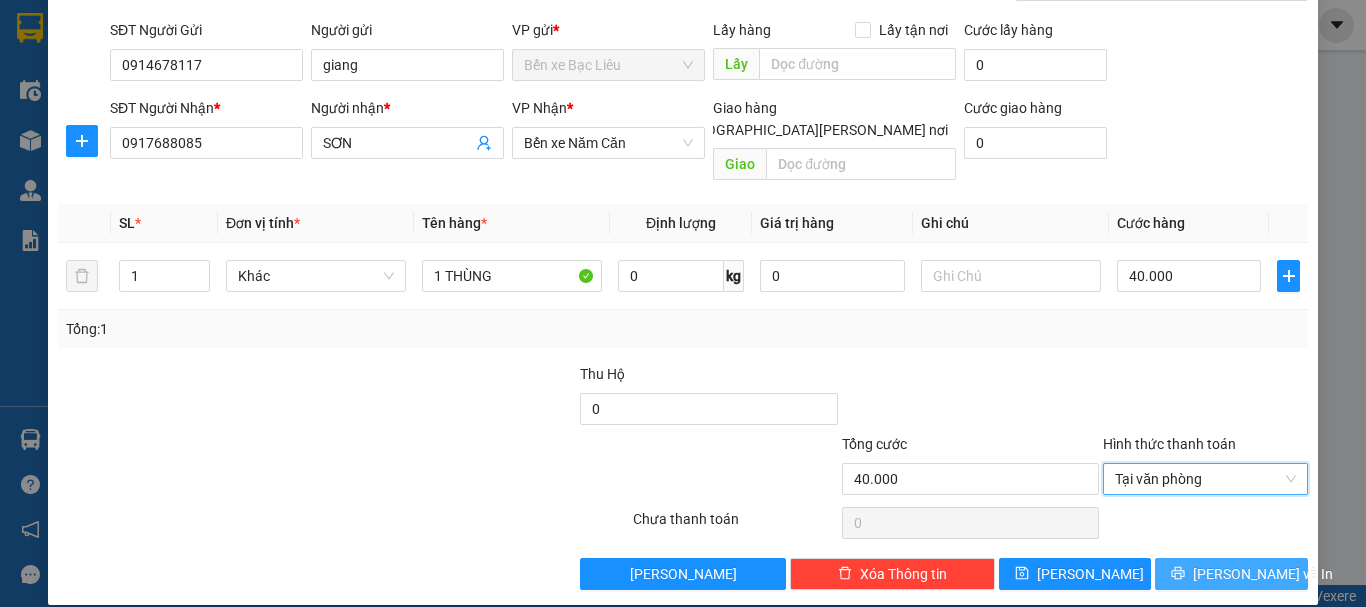 click on "[PERSON_NAME] và In" at bounding box center (1263, 574) 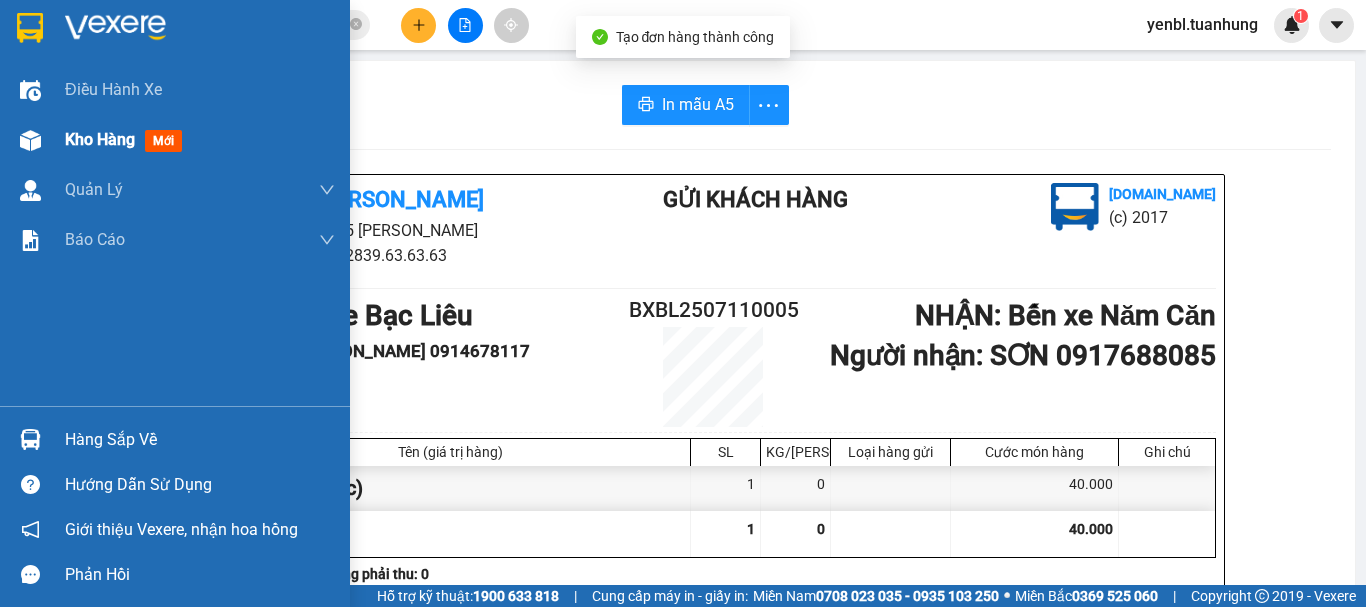 drag, startPoint x: 99, startPoint y: 148, endPoint x: 128, endPoint y: 154, distance: 29.614185 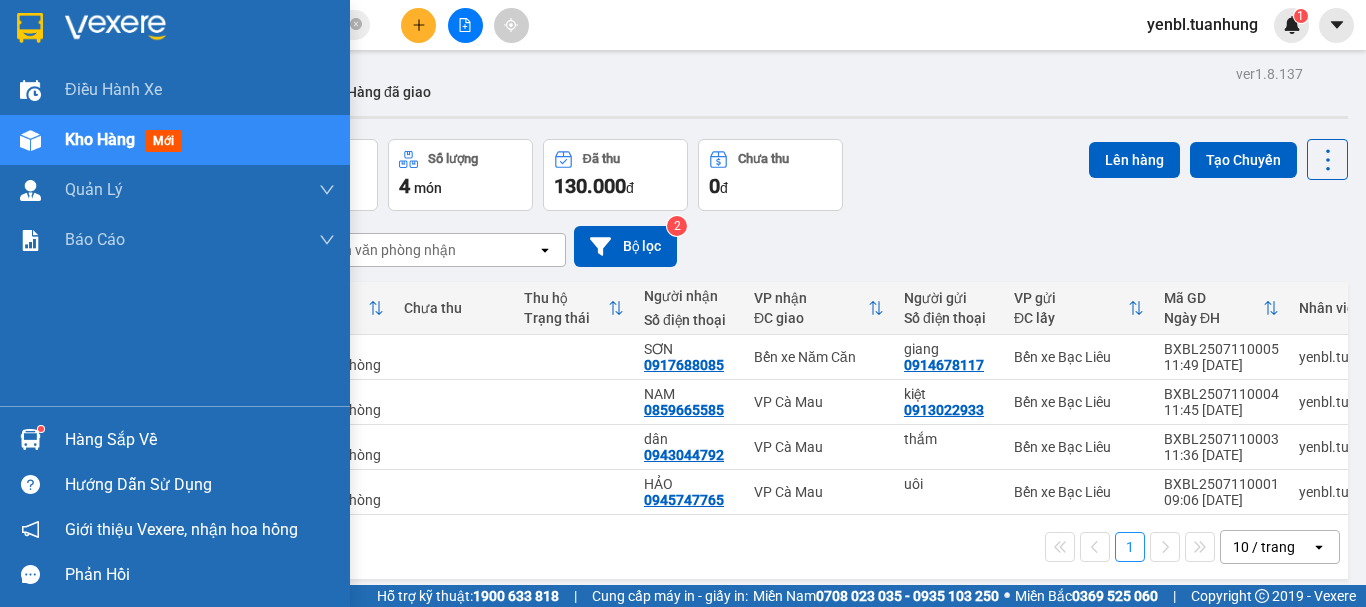 click on "Hàng sắp về" at bounding box center [200, 440] 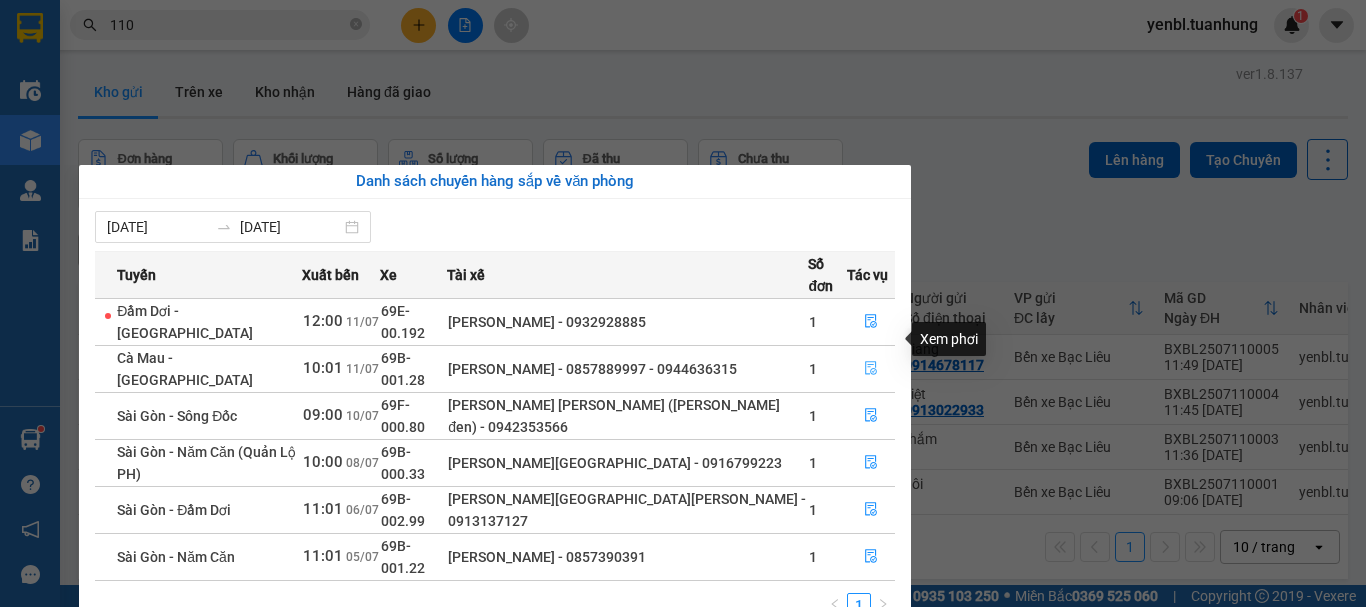 click 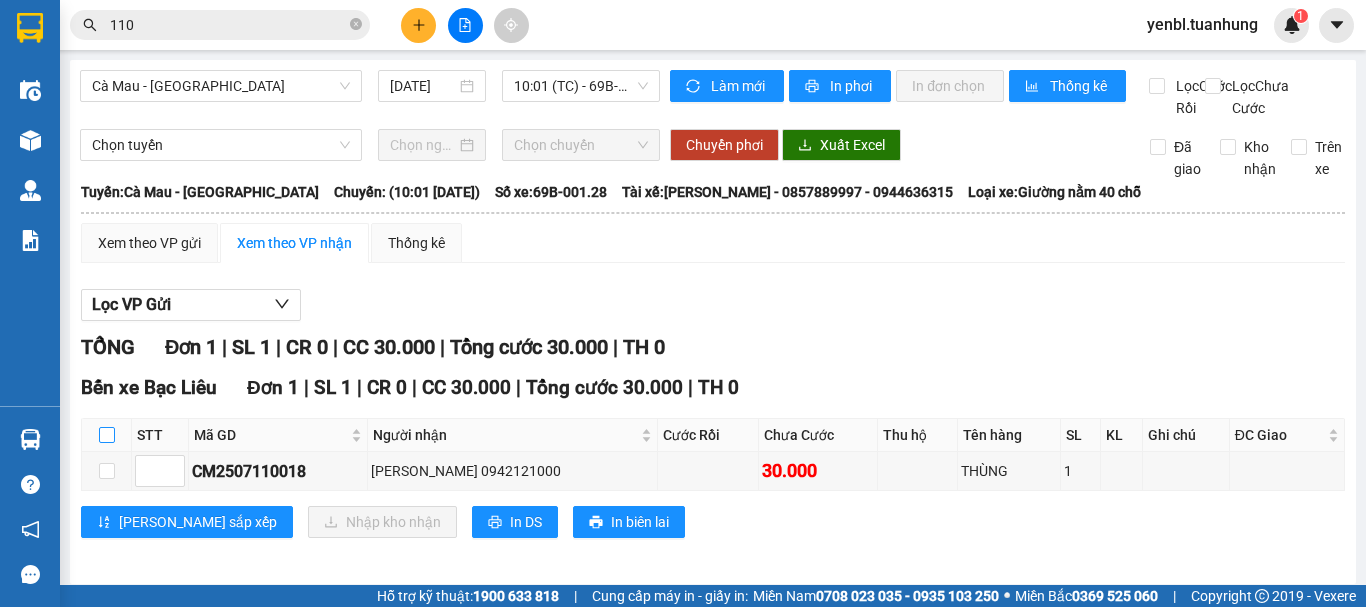 click at bounding box center (107, 435) 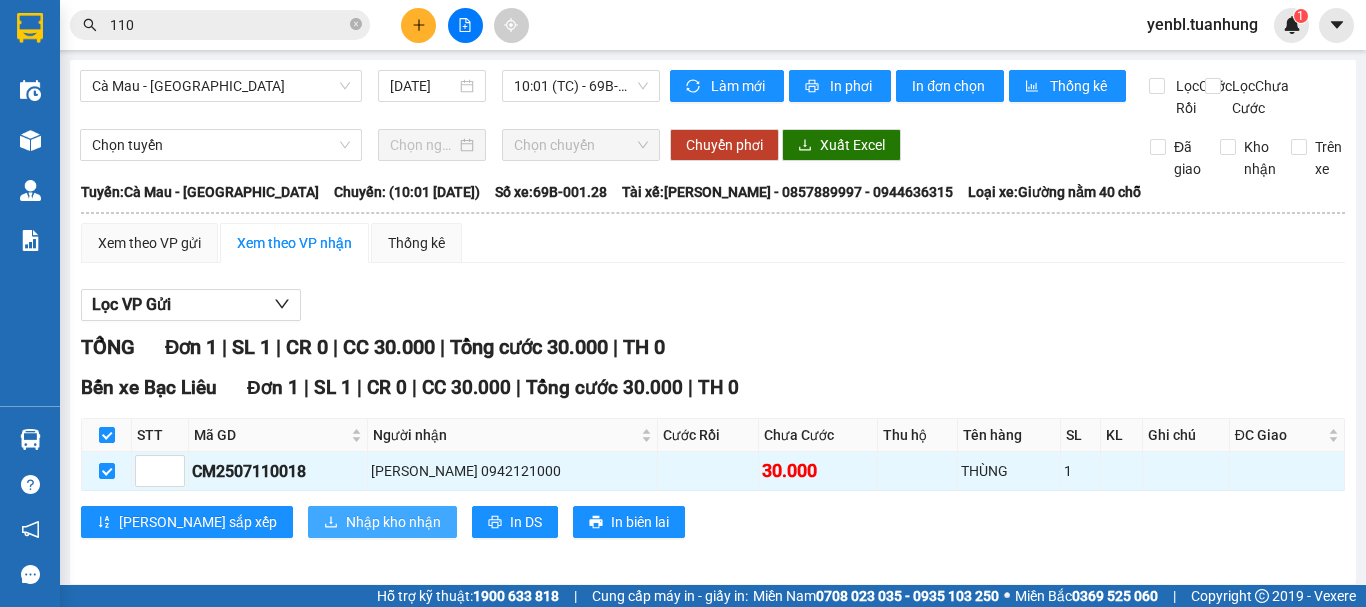 click on "Nhập kho nhận" at bounding box center [393, 522] 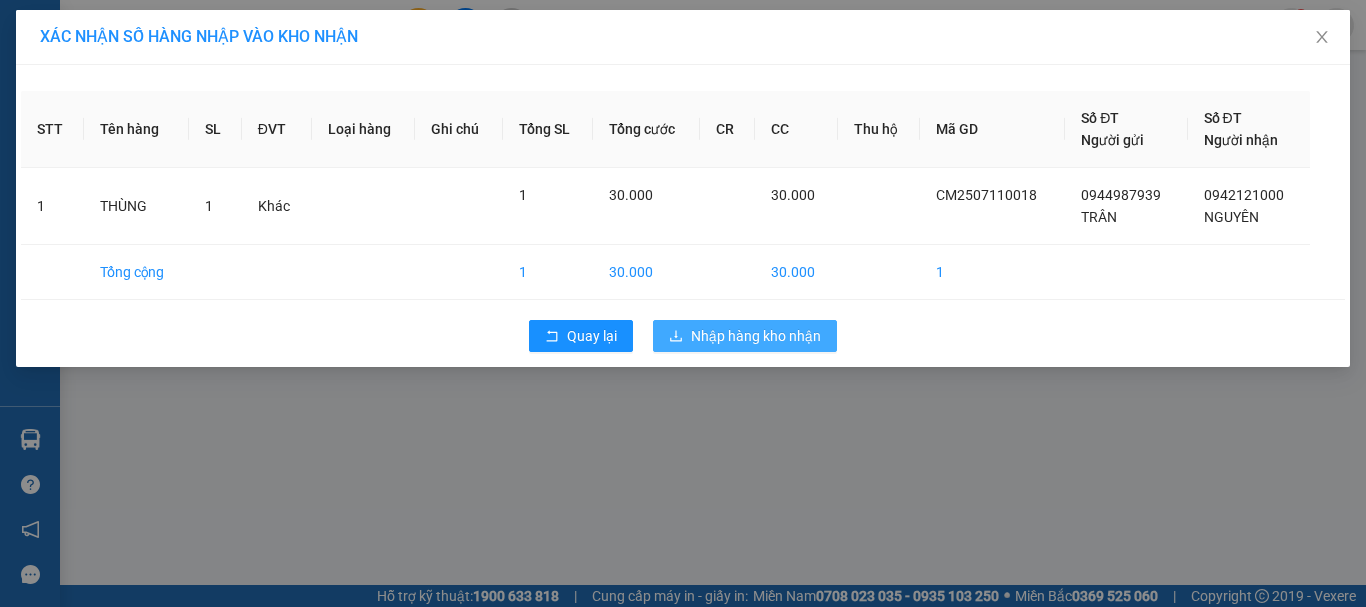click on "Nhập hàng kho nhận" at bounding box center [745, 336] 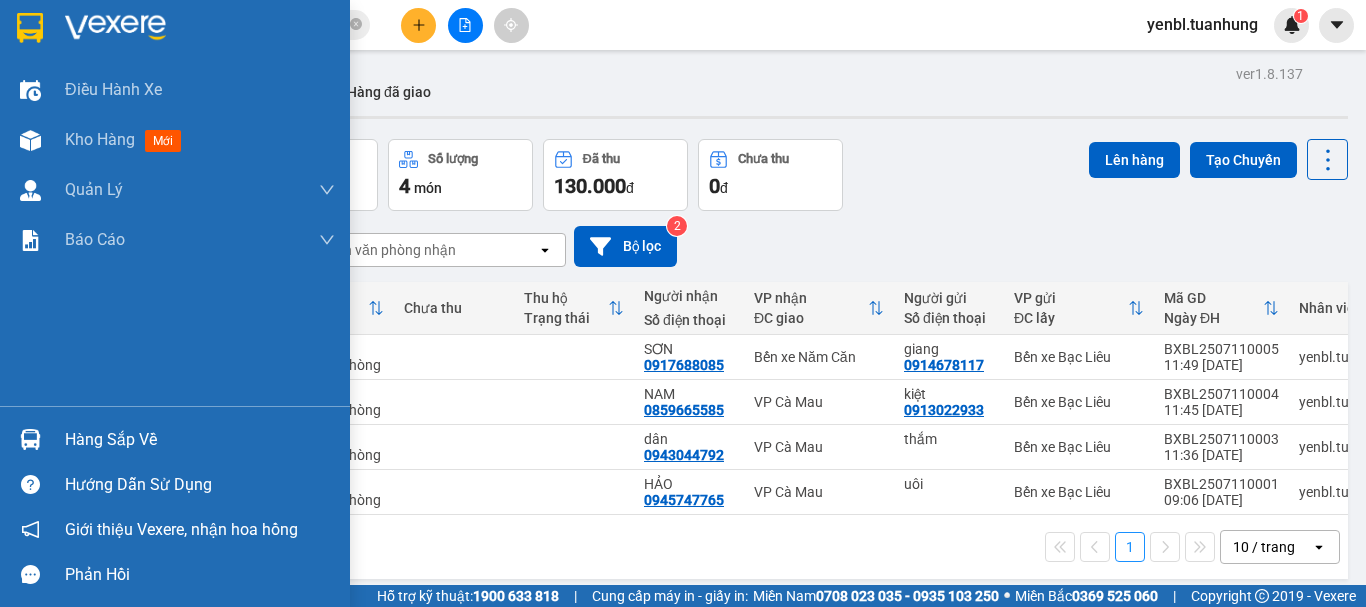 click on "Hàng sắp về" at bounding box center (200, 440) 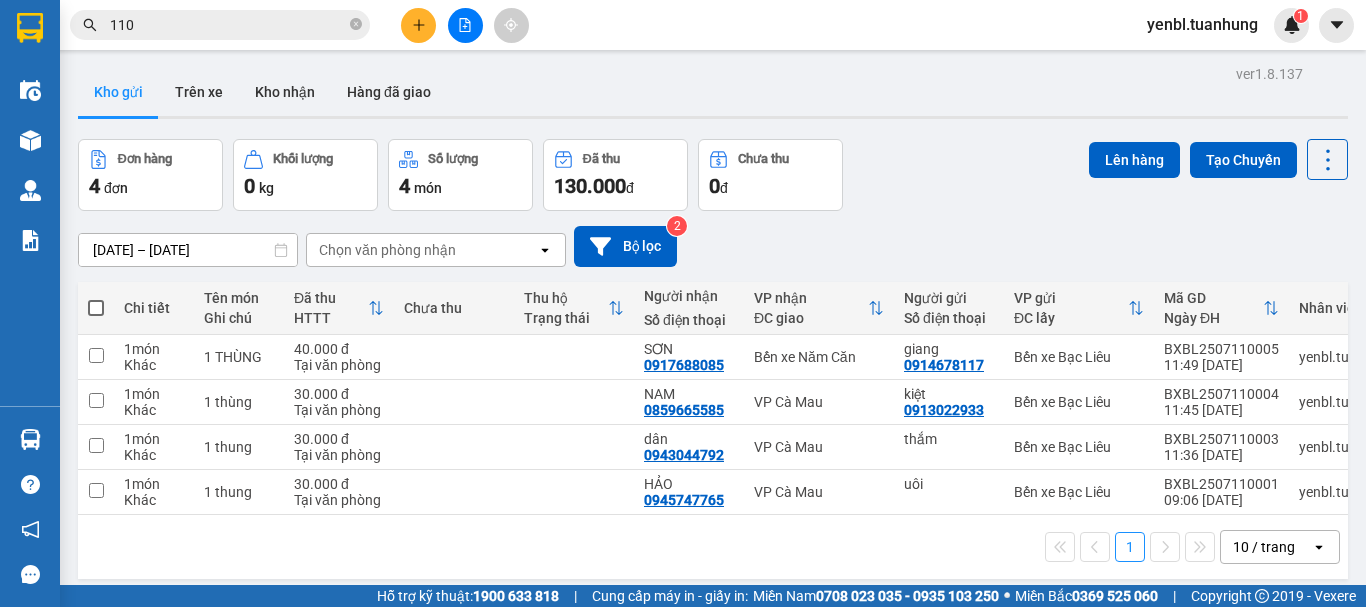 click on "Kết quả [PERSON_NAME] ( 10000 )  Bộ lọc  Mã ĐH Trạng thái Món hàng Thu hộ Tổng [PERSON_NAME] [PERSON_NAME] Người gửi VP Gửi Người [PERSON_NAME] [PERSON_NAME] CM2507 110 012 08:36 [DATE] [PERSON_NAME]   69H-019.22 10:52 [DATE] [PERSON_NAME]:  1 30.000 0912976480 ĐẠT VP [GEOGRAPHIC_DATA] 0947111744 HẢI Bến xe Bạc Liêu CM2507 110 011 08:34 [DATE] [PERSON_NAME]   69H-019.22 10:52 [DATE] HỘP SL:  1 30.000 0918600746 [PERSON_NAME] VP Cà Mau 0949502052 [PERSON_NAME] [PERSON_NAME] xe Bạc Liêu CM2507100077 17:07 [DATE] [PERSON_NAME]   69H-019.22 10:52 [DATE] [PERSON_NAME]:  1 30.000 30.000 0835151444 [PERSON_NAME] VP Cà Mau 0949501 110 [PERSON_NAME] xe Bạc Liêu CM2507100051 16:02 [DATE] [PERSON_NAME]   69H-019.22 10:52 [DATE] [PERSON_NAME]:  1 40.000 40.000 0835151444 [PERSON_NAME] VP Cà Mau 0949501 110 [PERSON_NAME] xe Bạc Liêu CM2507080 110 19:35 [DATE] [PERSON_NAME]   69H-019.12 05:02 [DATE] 5 [PERSON_NAME]:  5 300.000 [PERSON_NAME]  VP Cà Mau 0778694251 [GEOGRAPHIC_DATA][PERSON_NAME][PERSON_NAME] 110 90027 11:21 [DATE] [PERSON_NAME]   69B-006.45 P BÌ" at bounding box center (683, 303) 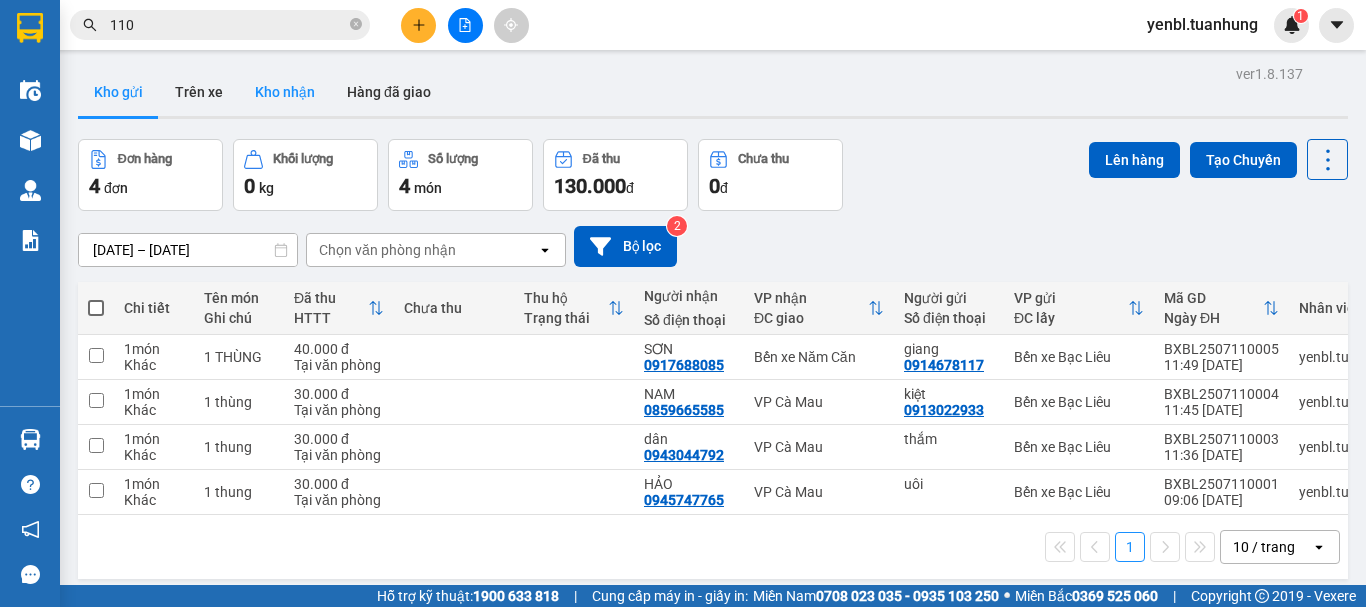 click on "Kho nhận" at bounding box center (285, 92) 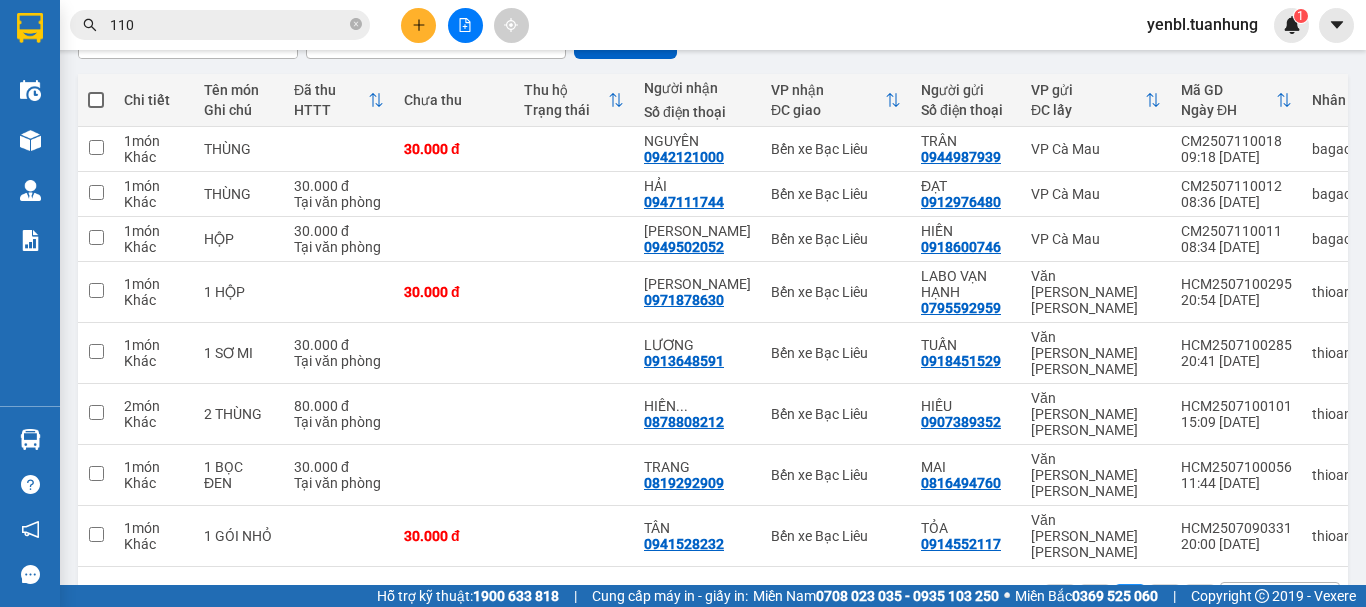 scroll, scrollTop: 216, scrollLeft: 0, axis: vertical 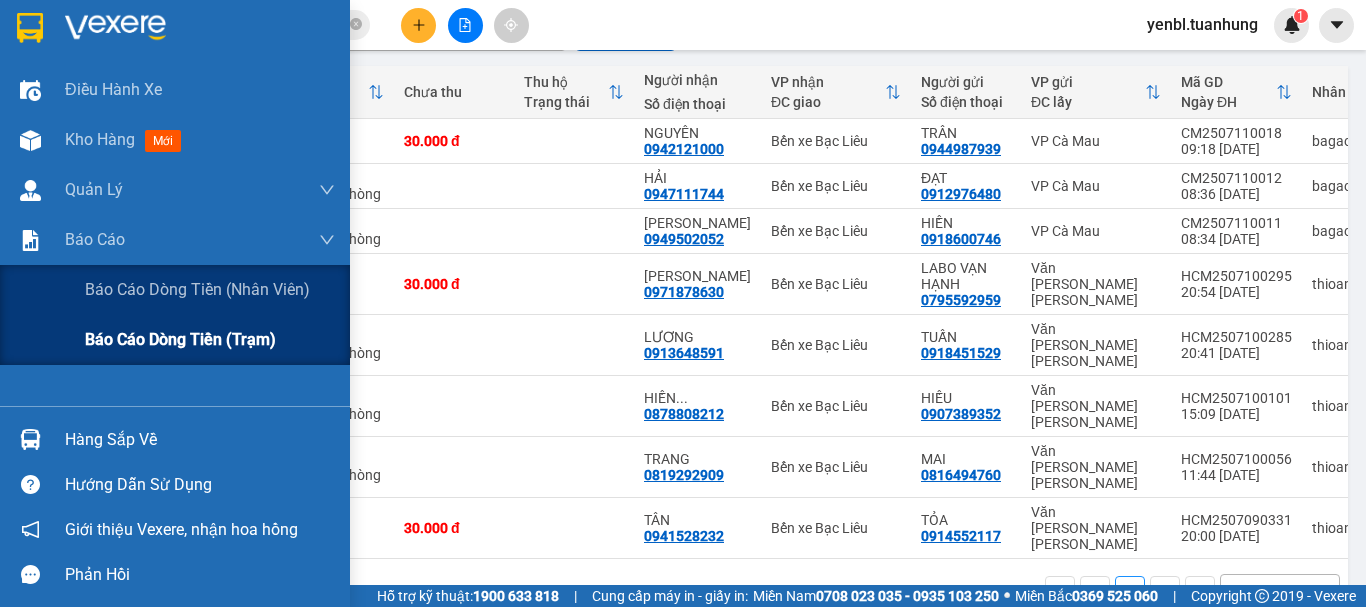 click on "Báo cáo dòng tiền (trạm)" at bounding box center (180, 339) 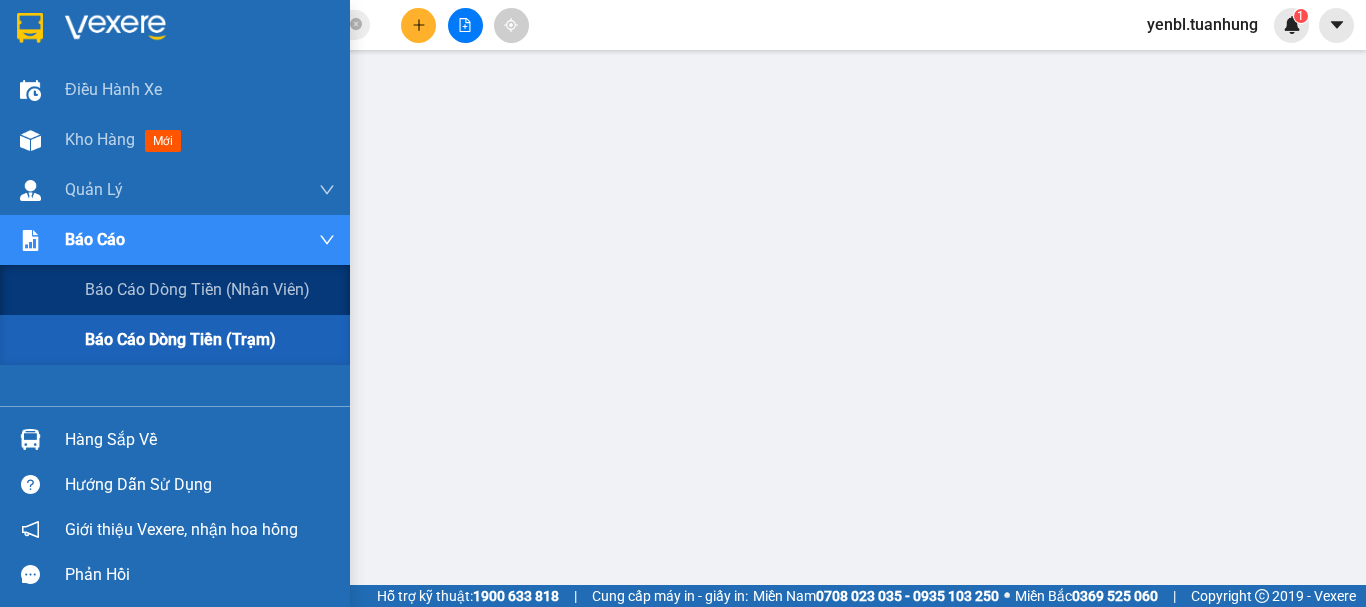 click on "Báo cáo dòng tiền (trạm)" at bounding box center (210, 340) 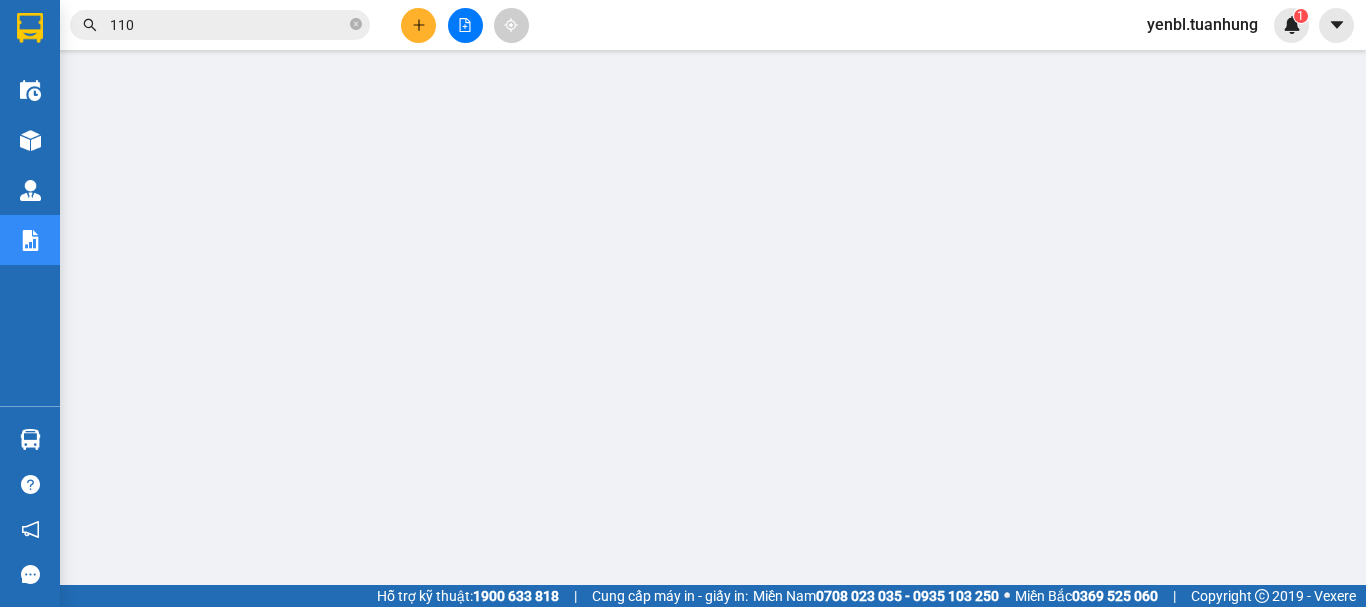 scroll, scrollTop: 0, scrollLeft: 0, axis: both 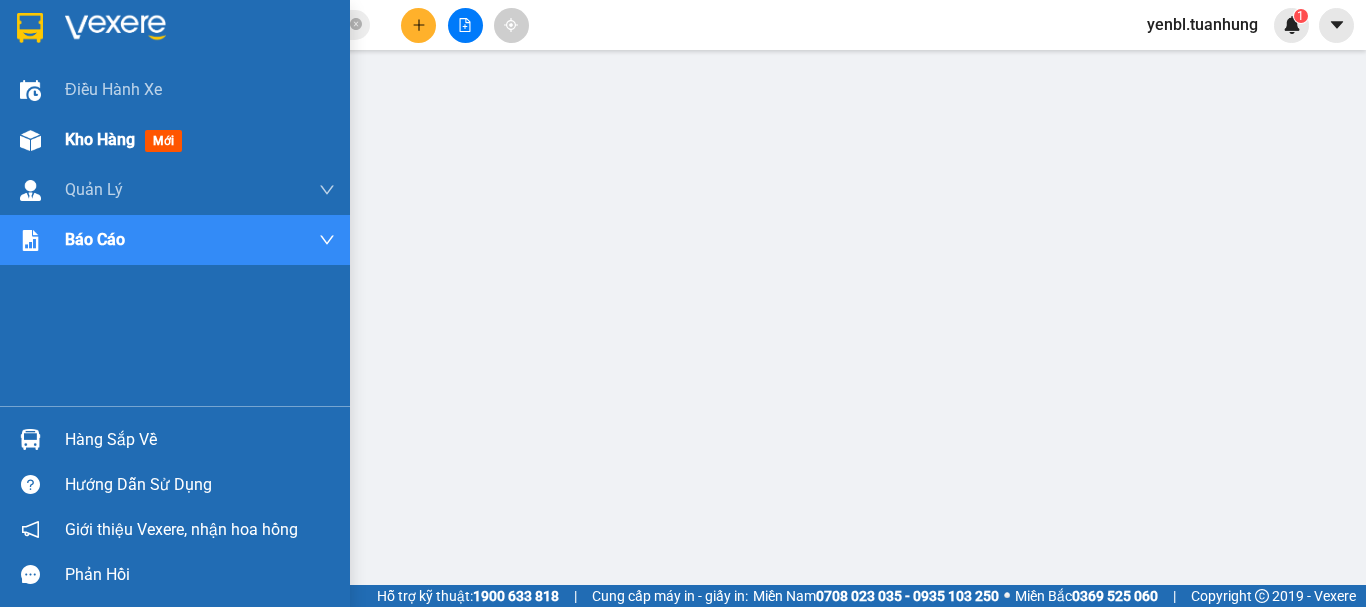 click on "Kho hàng" at bounding box center (100, 139) 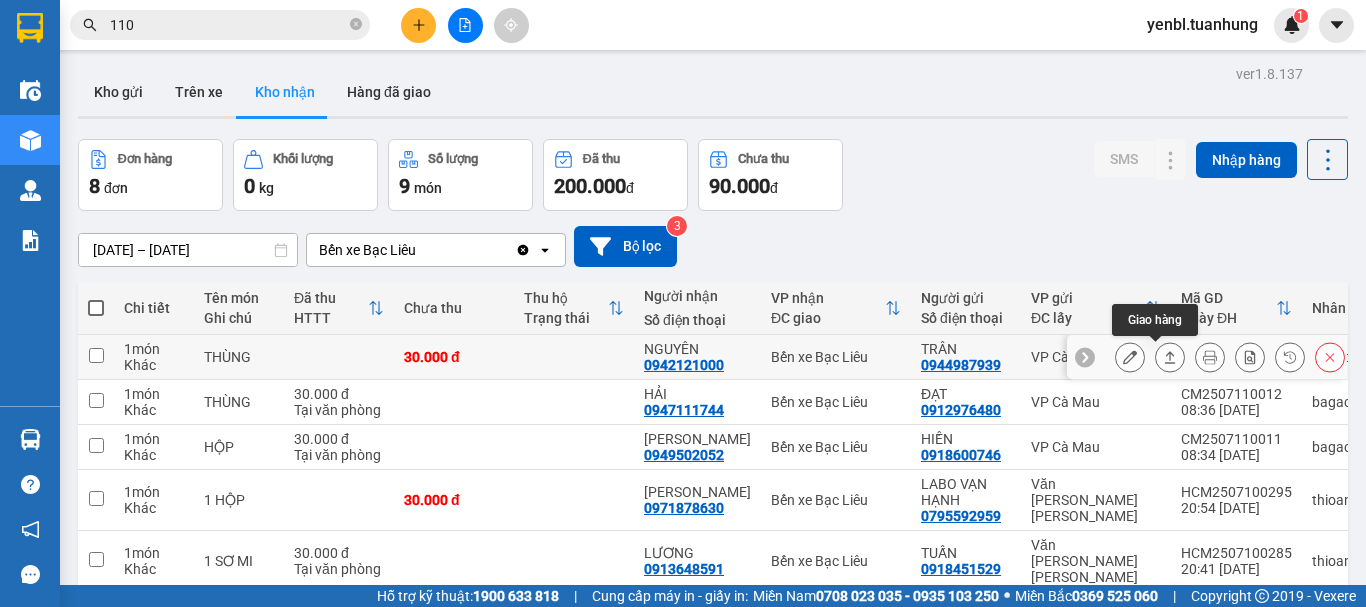 click at bounding box center [1170, 357] 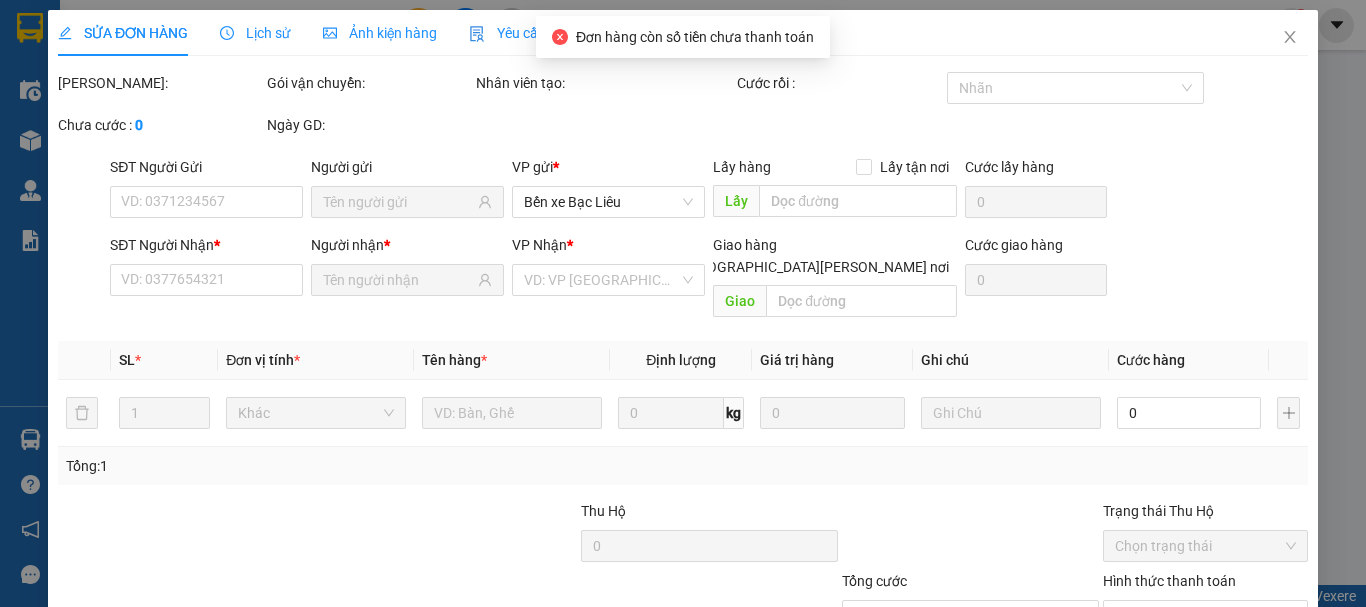 type on "0944987939" 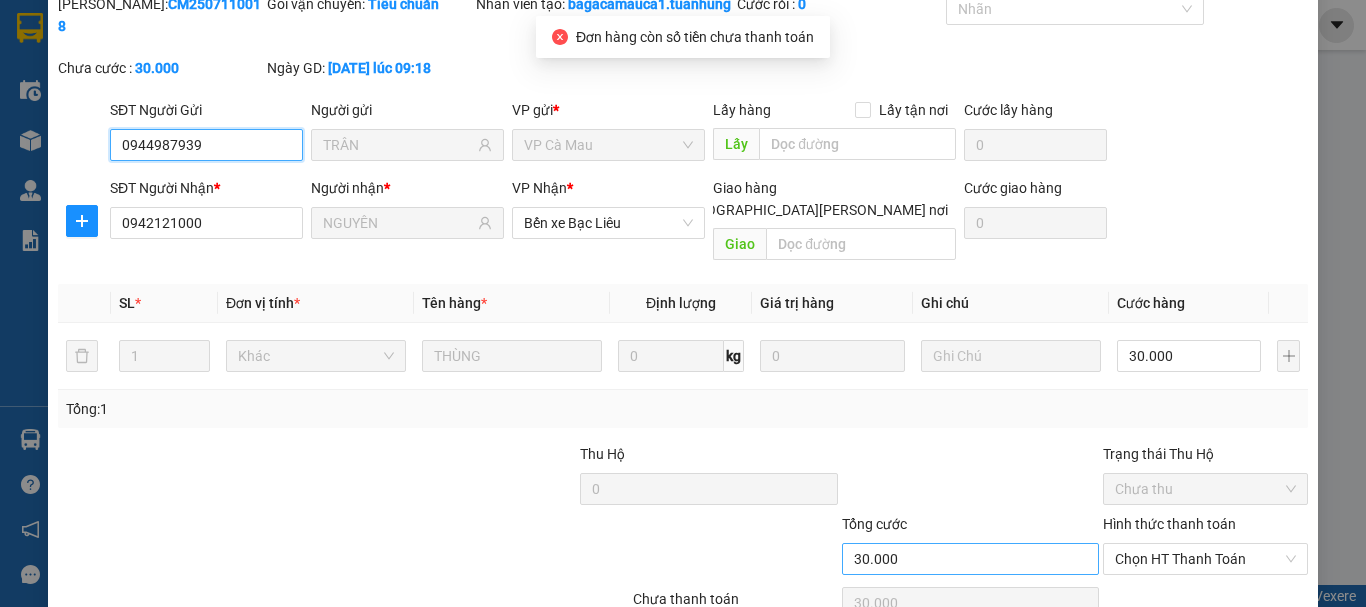scroll, scrollTop: 159, scrollLeft: 0, axis: vertical 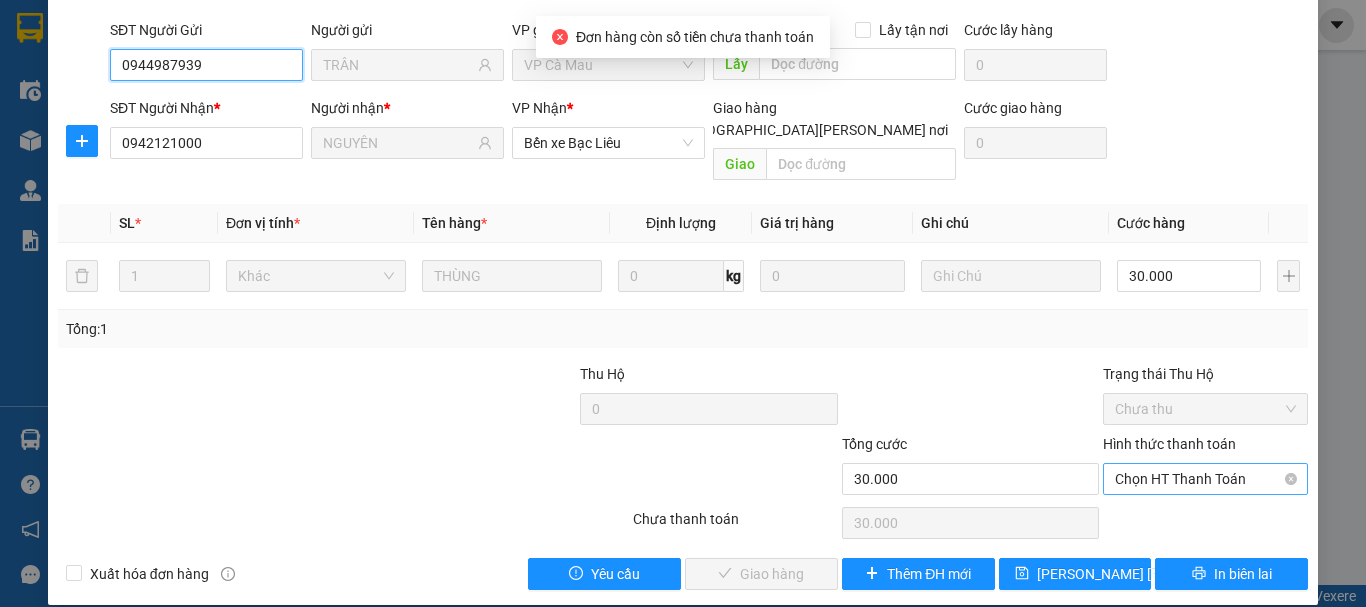 click on "Chọn HT Thanh Toán" at bounding box center [1205, 479] 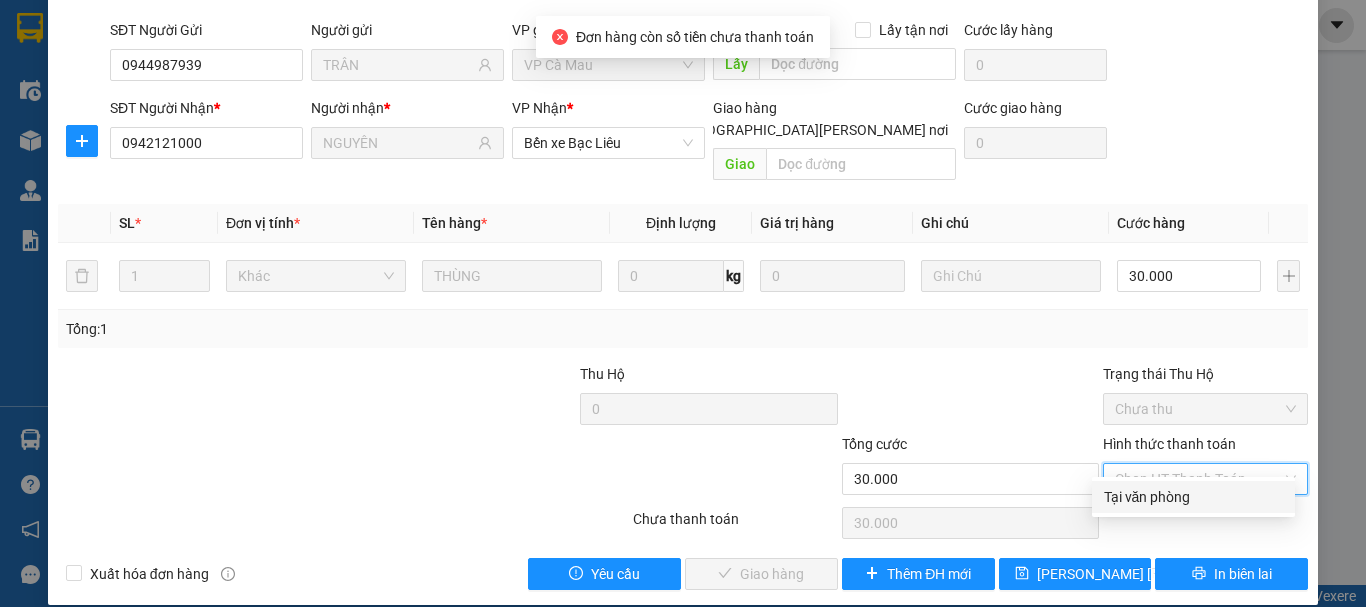 click on "Tại văn phòng" at bounding box center (1193, 497) 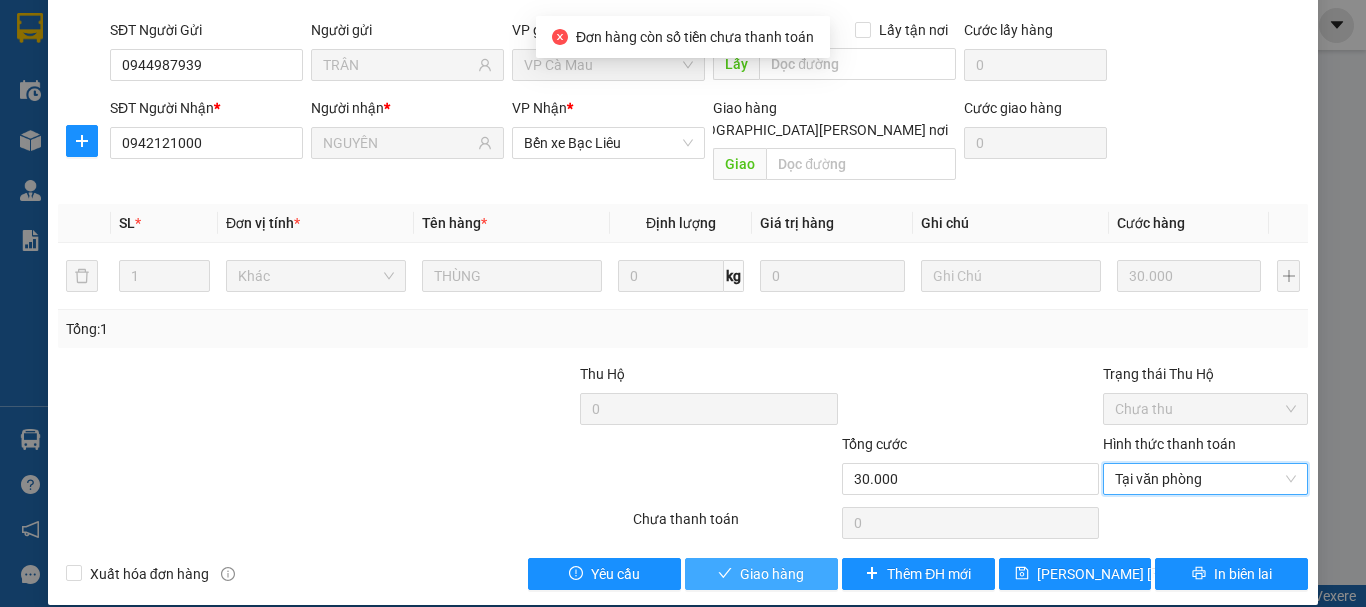 click on "Giao hàng" at bounding box center (772, 574) 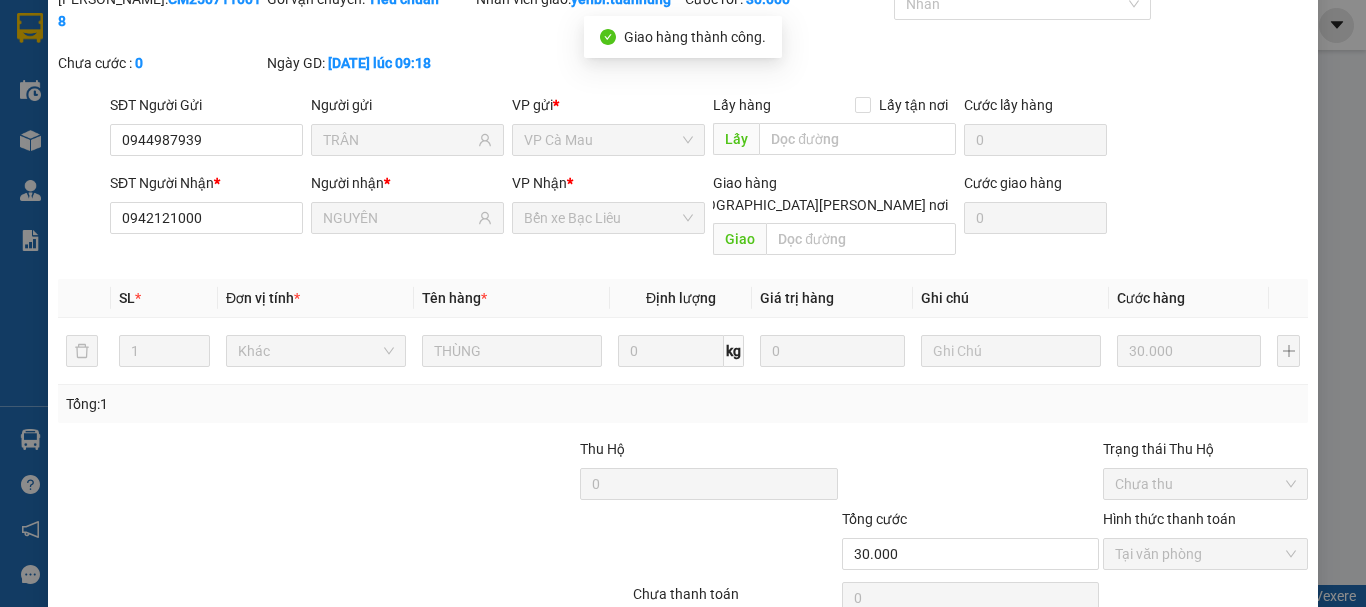 scroll, scrollTop: 0, scrollLeft: 0, axis: both 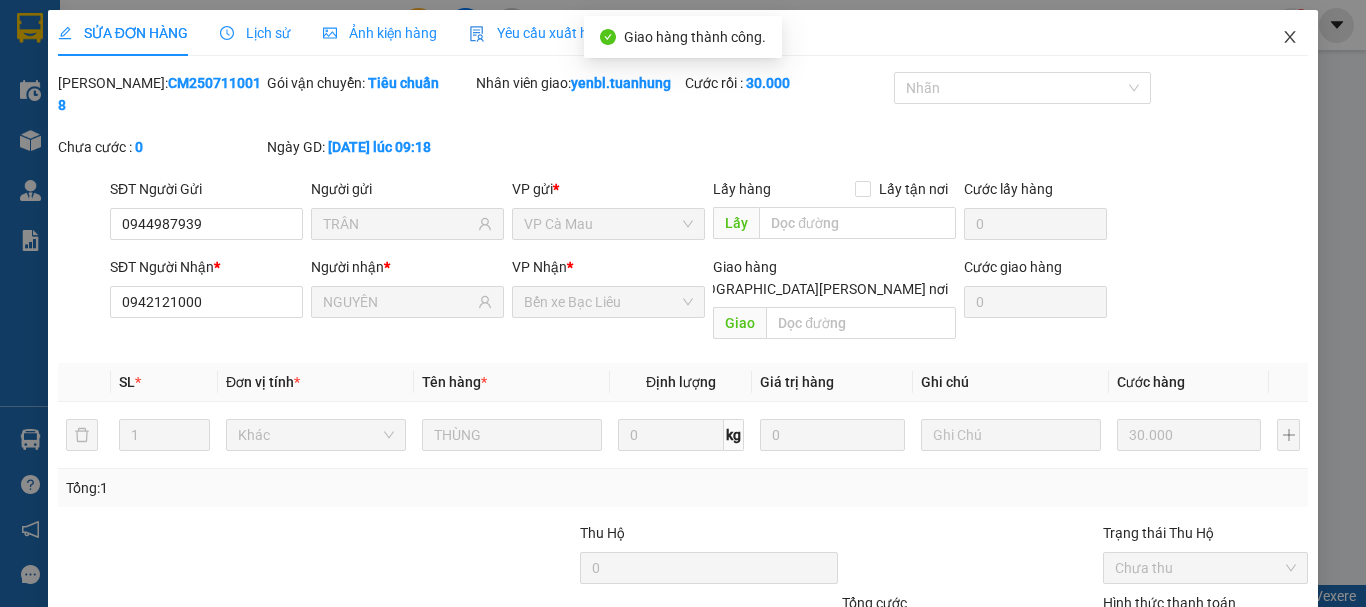 click at bounding box center (1290, 38) 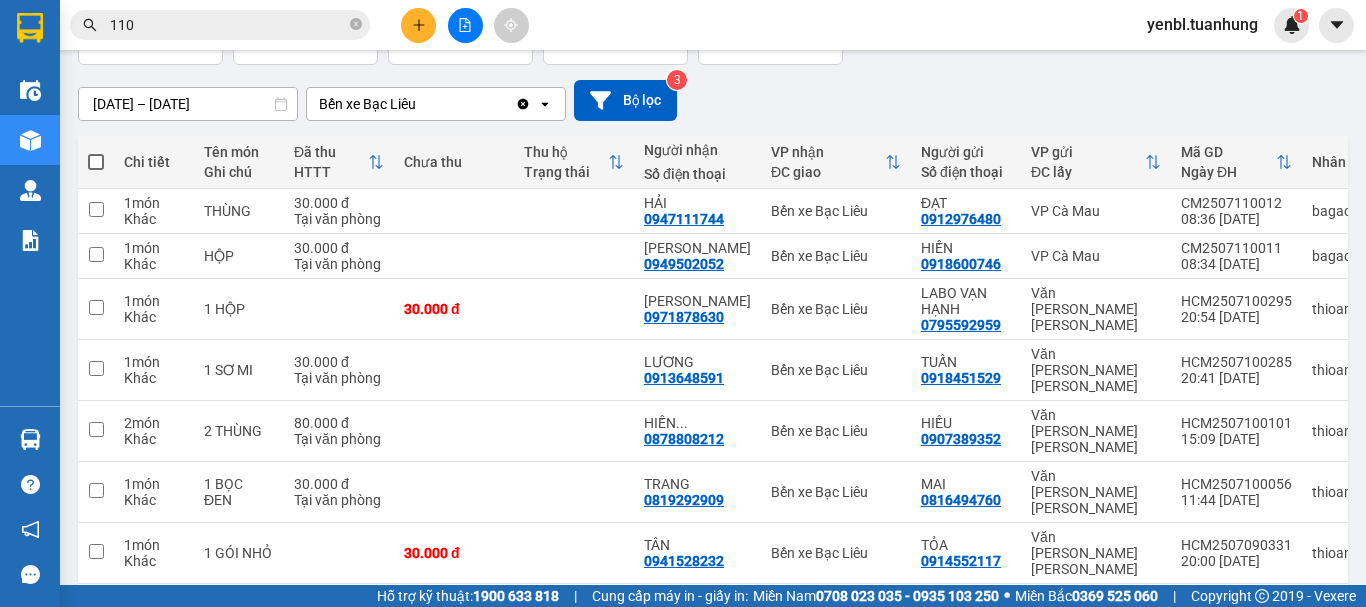 scroll, scrollTop: 171, scrollLeft: 0, axis: vertical 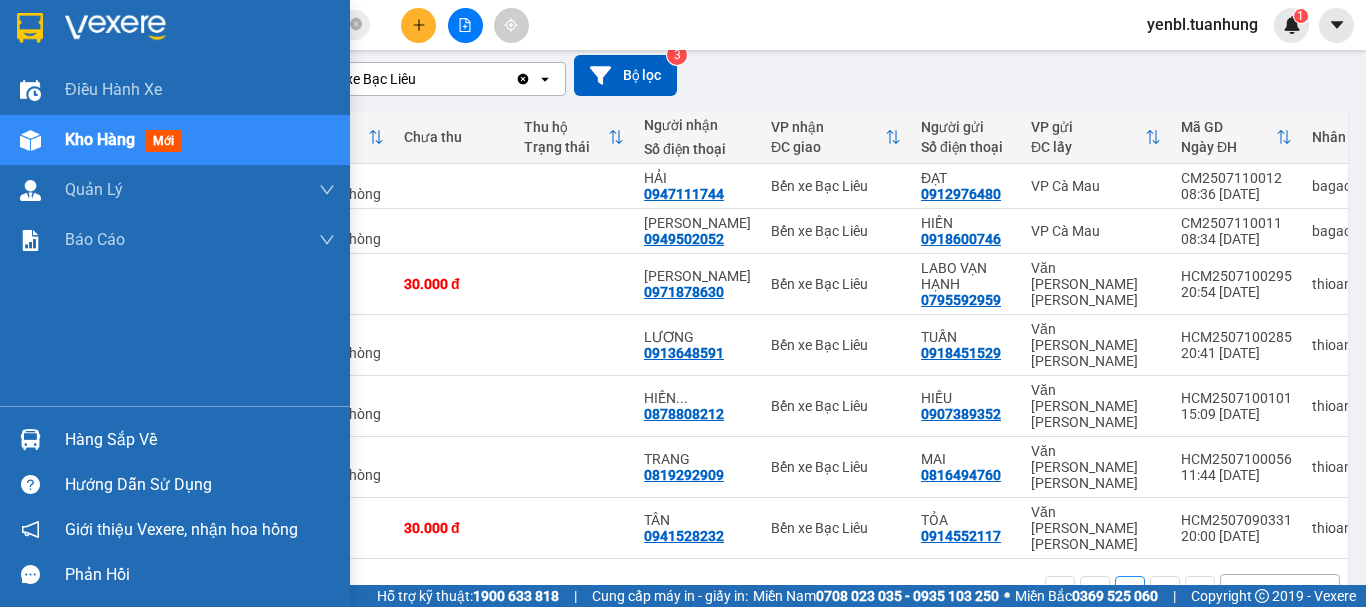 click on "Hàng sắp về" at bounding box center (200, 440) 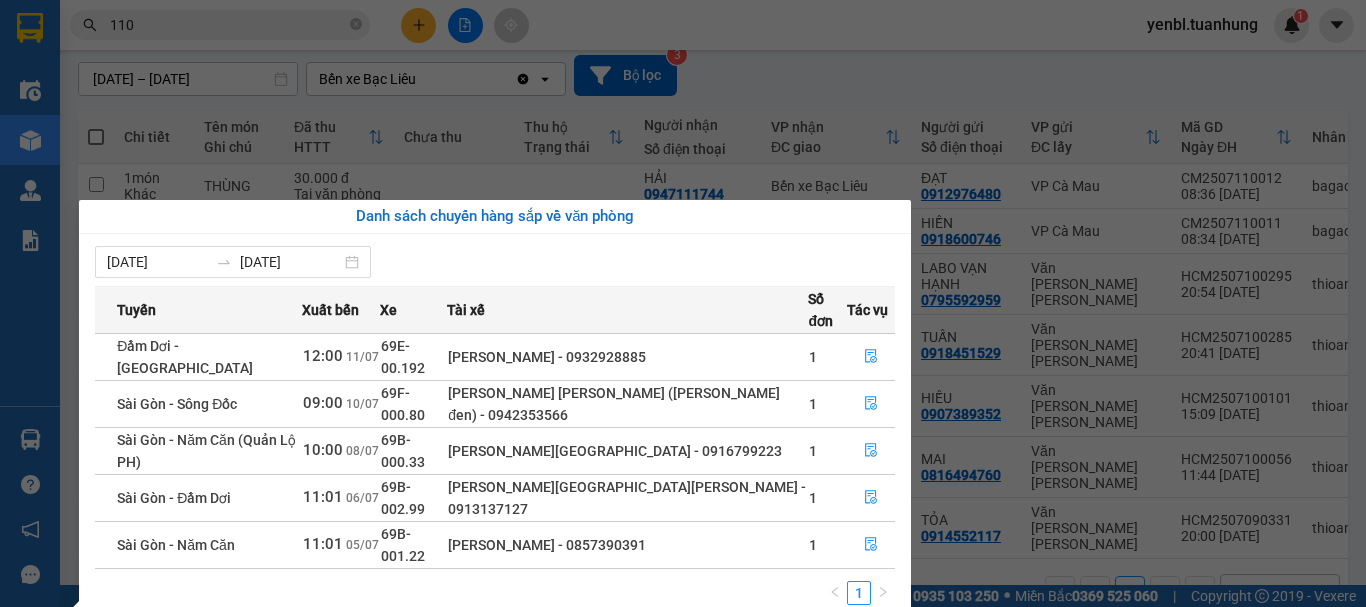 click on "Kết quả [PERSON_NAME] ( 10000 )  Bộ lọc  Mã ĐH Trạng thái Món hàng Thu hộ Tổng [PERSON_NAME] [PERSON_NAME] Người gửi VP Gửi Người [PERSON_NAME] [PERSON_NAME] CM2507 110 012 08:36 [DATE] [PERSON_NAME]   69H-019.22 10:52 [DATE] [PERSON_NAME]:  1 30.000 0912976480 ĐẠT VP [GEOGRAPHIC_DATA] 0947111744 HẢI Bến xe Bạc Liêu CM2507 110 011 08:34 [DATE] [PERSON_NAME]   69H-019.22 10:52 [DATE] HỘP SL:  1 30.000 0918600746 [PERSON_NAME] VP Cà Mau 0949502052 [PERSON_NAME] [PERSON_NAME] xe Bạc Liêu CM2507100077 17:07 [DATE] [PERSON_NAME]   69H-019.22 10:52 [DATE] [PERSON_NAME]:  1 30.000 30.000 0835151444 [PERSON_NAME] VP Cà Mau 0949501 110 [PERSON_NAME] xe Bạc Liêu CM2507100051 16:02 [DATE] [PERSON_NAME]   69H-019.22 10:52 [DATE] [PERSON_NAME]:  1 40.000 40.000 0835151444 [PERSON_NAME] VP Cà Mau 0949501 110 [PERSON_NAME] xe Bạc Liêu CM2507080 110 19:35 [DATE] [PERSON_NAME]   69H-019.12 05:02 [DATE] 5 [PERSON_NAME]:  5 300.000 [PERSON_NAME]  VP Cà Mau 0778694251 [GEOGRAPHIC_DATA][PERSON_NAME][PERSON_NAME] 110 90027 11:21 [DATE] [PERSON_NAME]   69B-006.45 P BÌ" at bounding box center [683, 303] 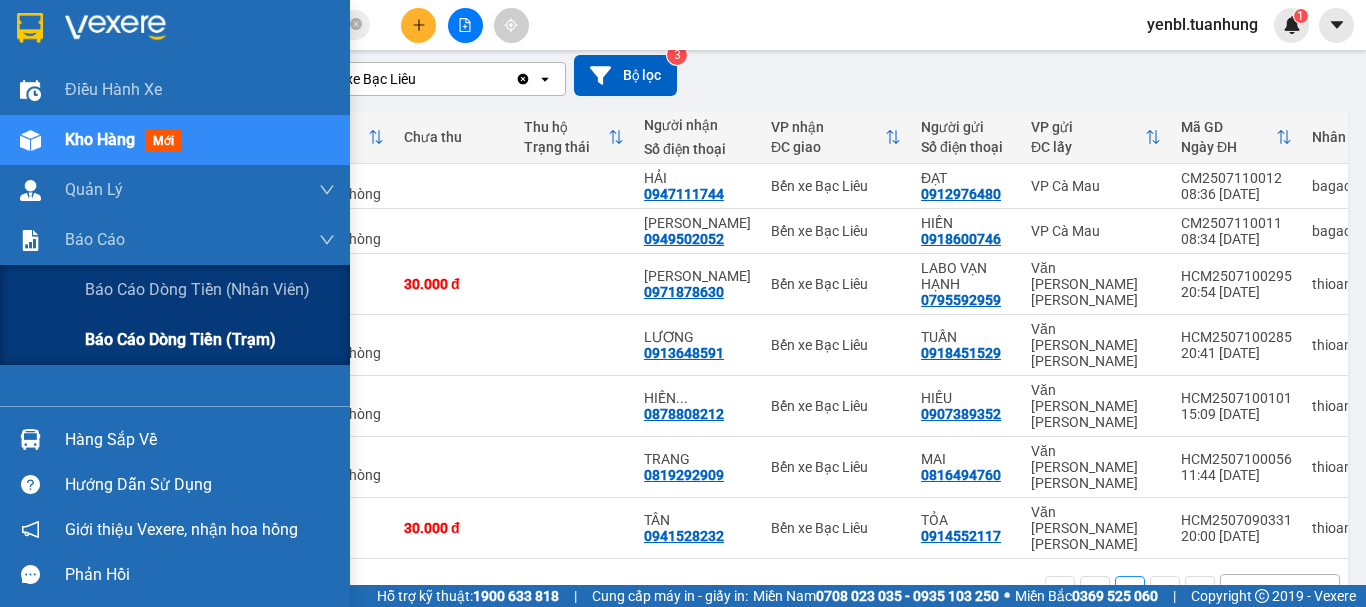 click on "Báo cáo dòng tiền (trạm)" at bounding box center [180, 339] 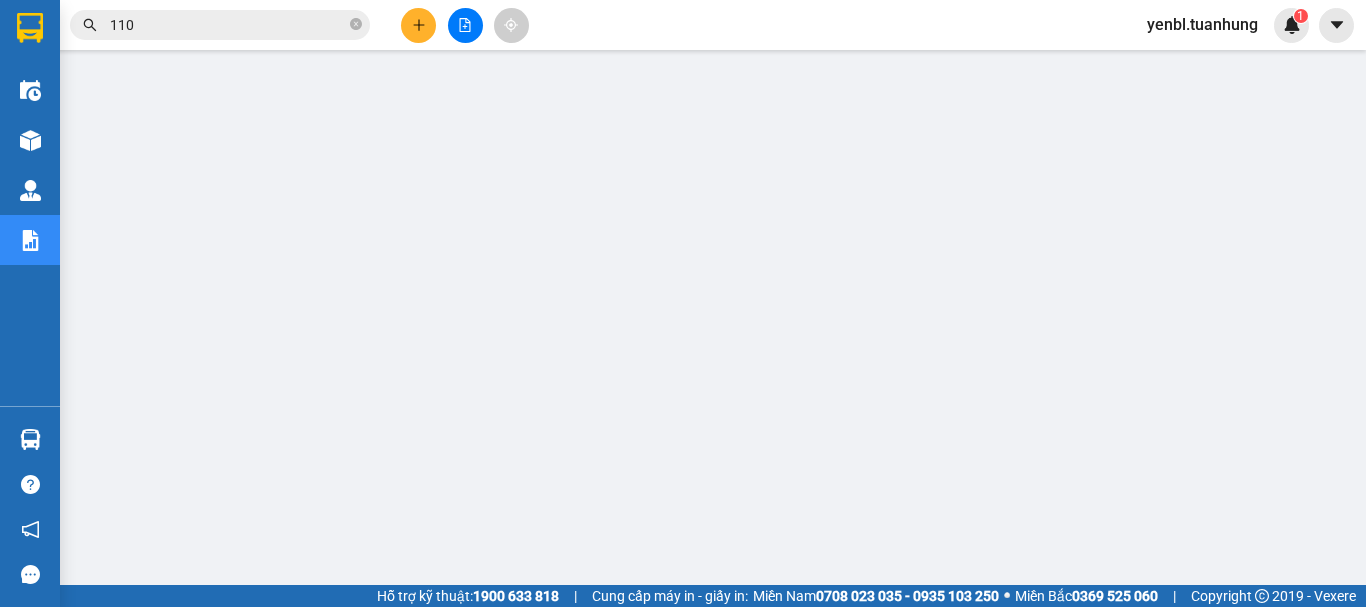 scroll, scrollTop: 0, scrollLeft: 0, axis: both 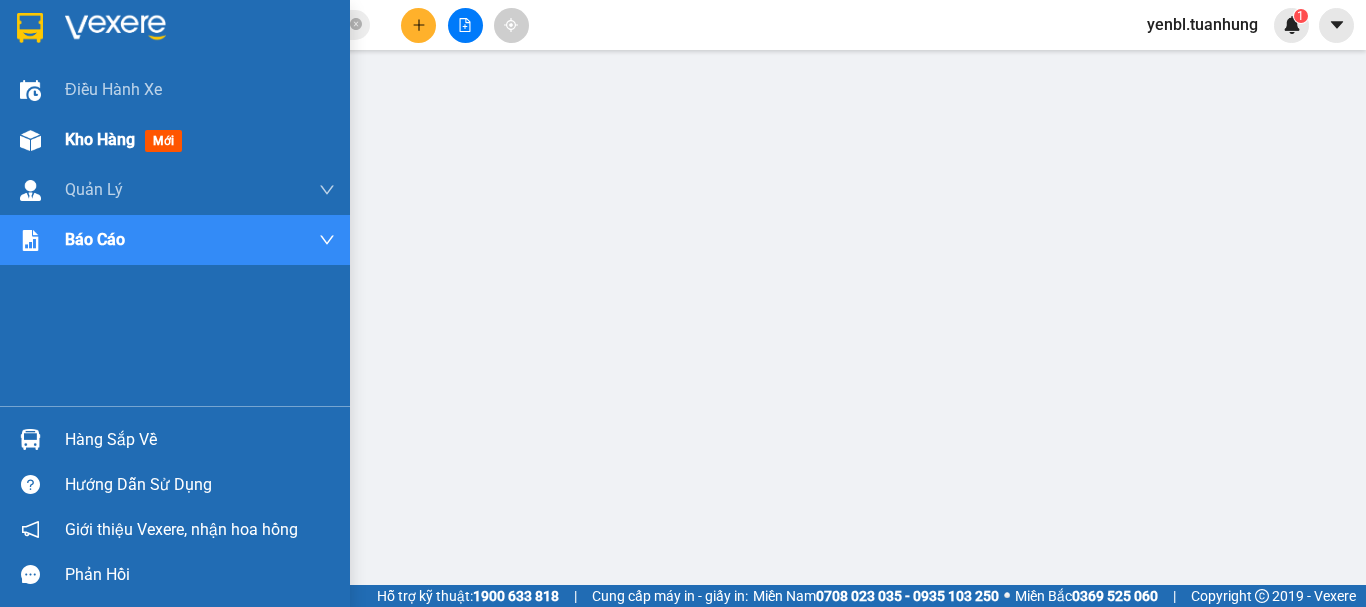 click on "Kho hàng" at bounding box center (100, 139) 